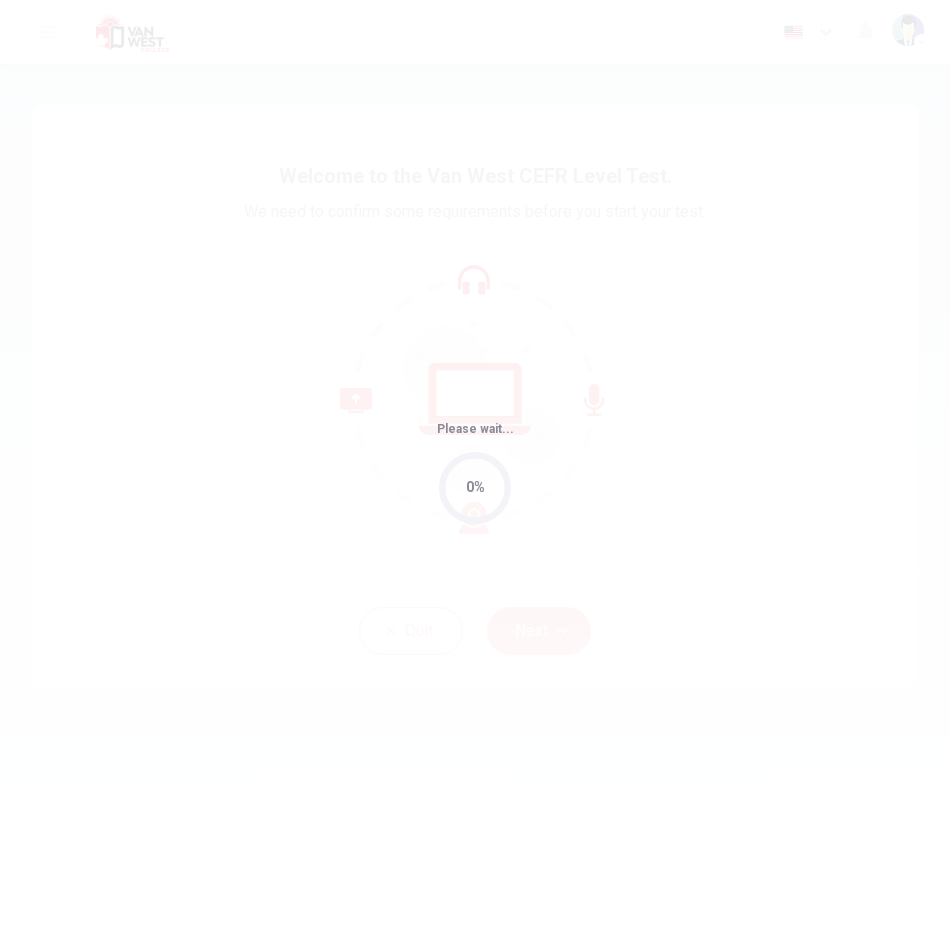 scroll, scrollTop: 0, scrollLeft: 0, axis: both 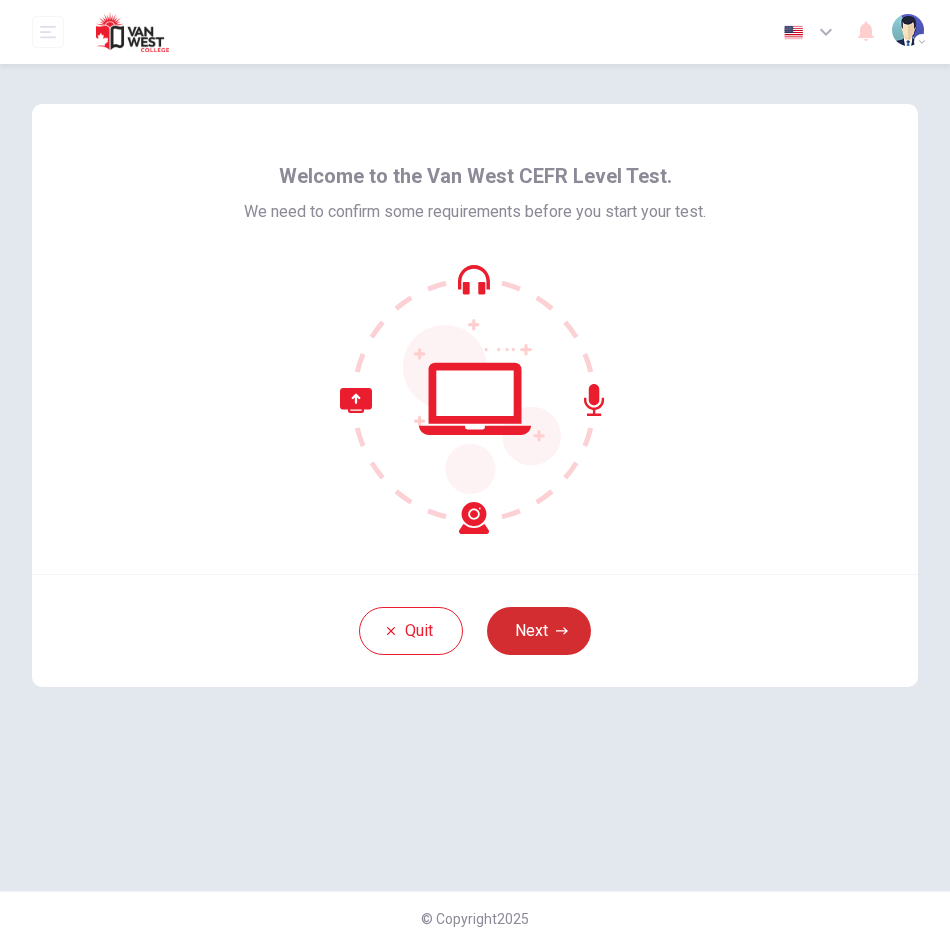 click on "Next" at bounding box center [539, 631] 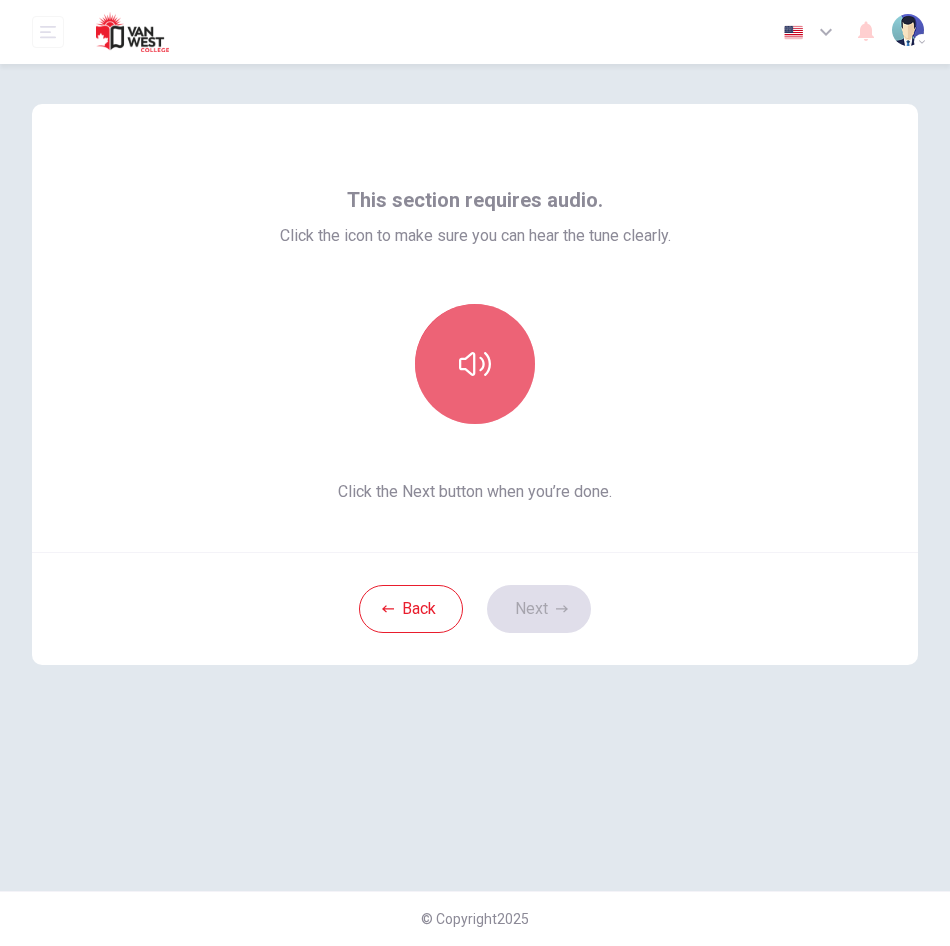 click 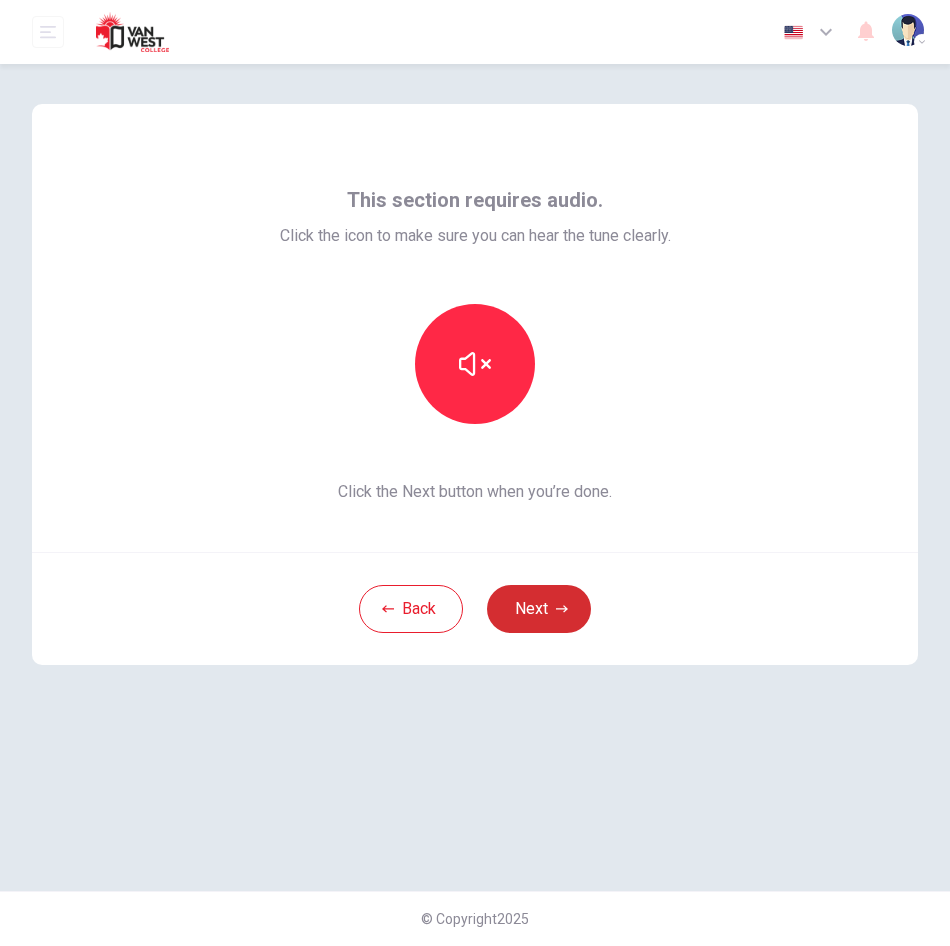 click on "Next" at bounding box center [539, 609] 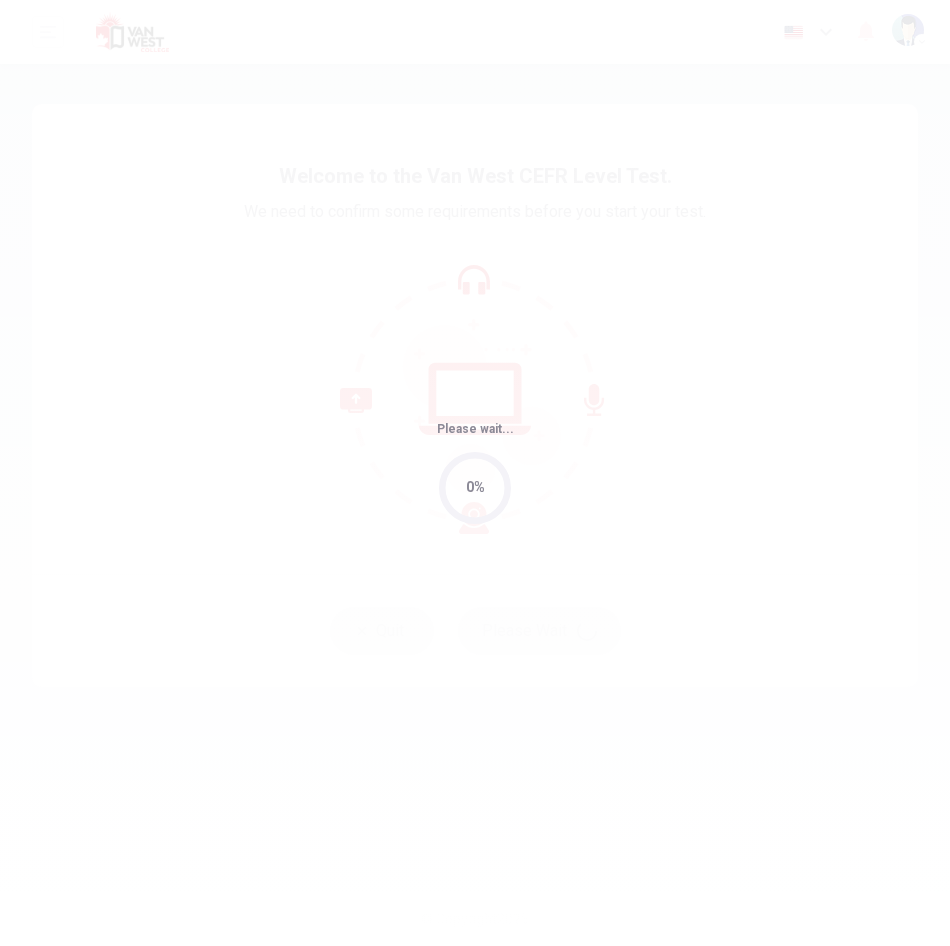scroll, scrollTop: 0, scrollLeft: 0, axis: both 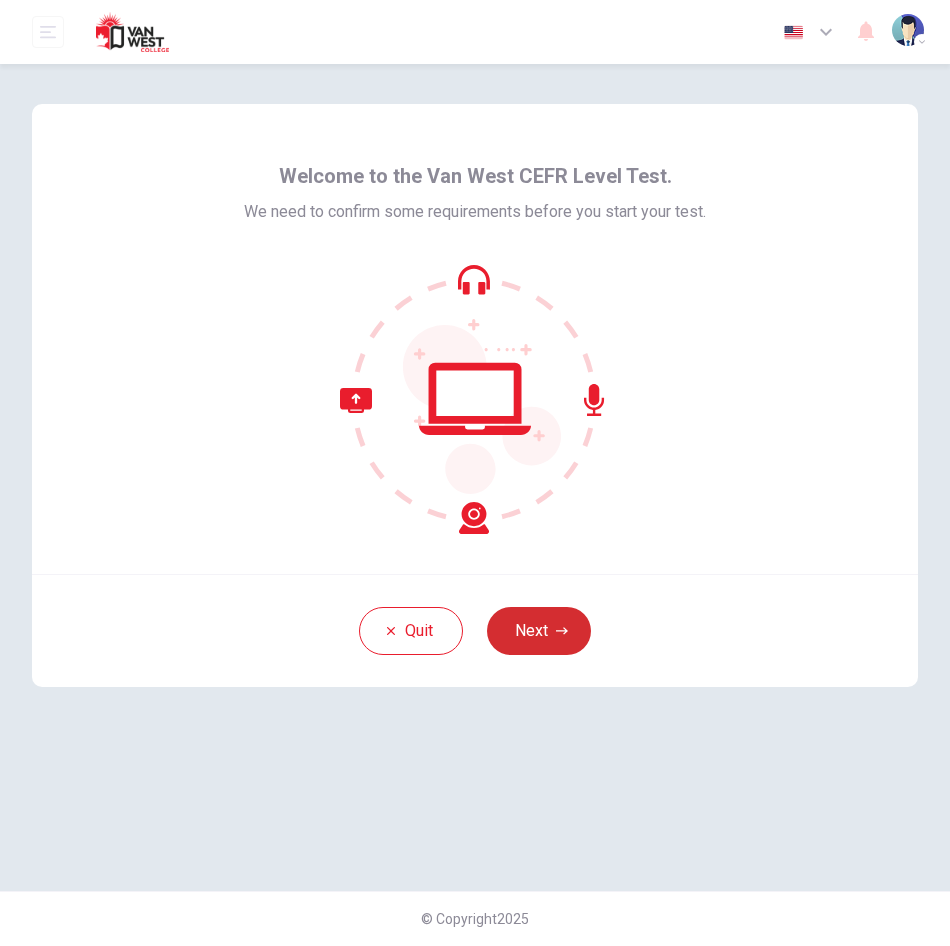click on "Next" at bounding box center [539, 631] 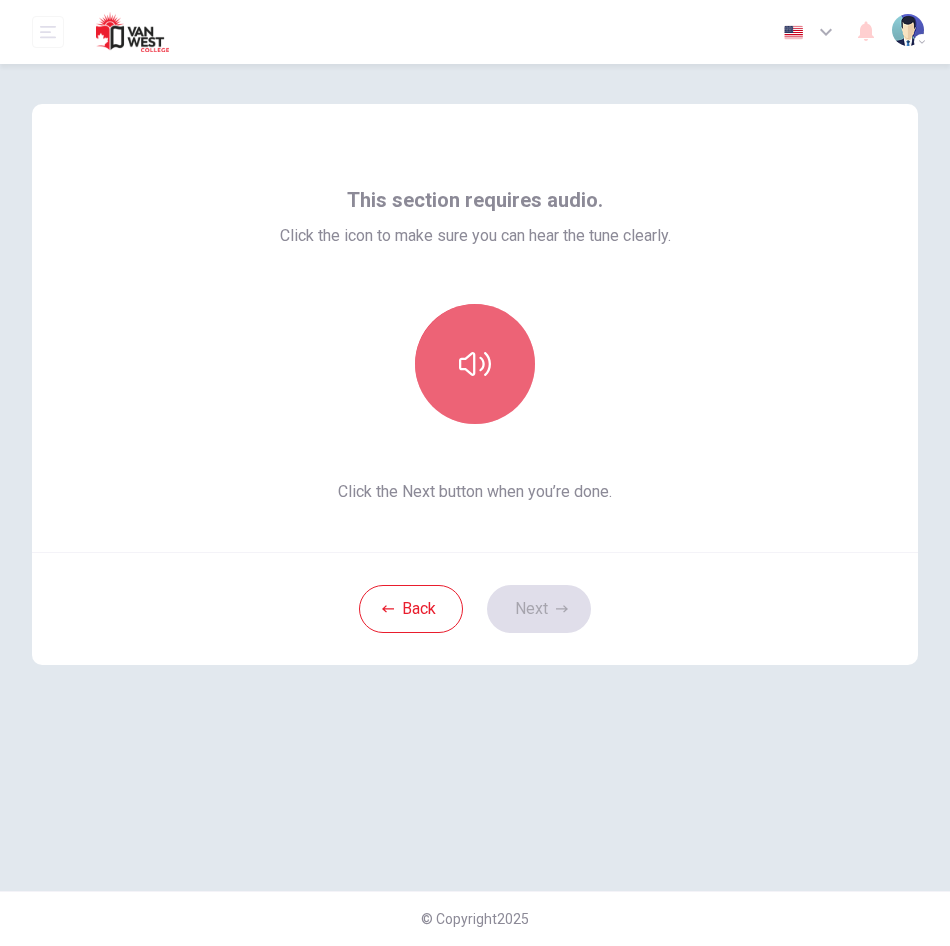 click at bounding box center [475, 364] 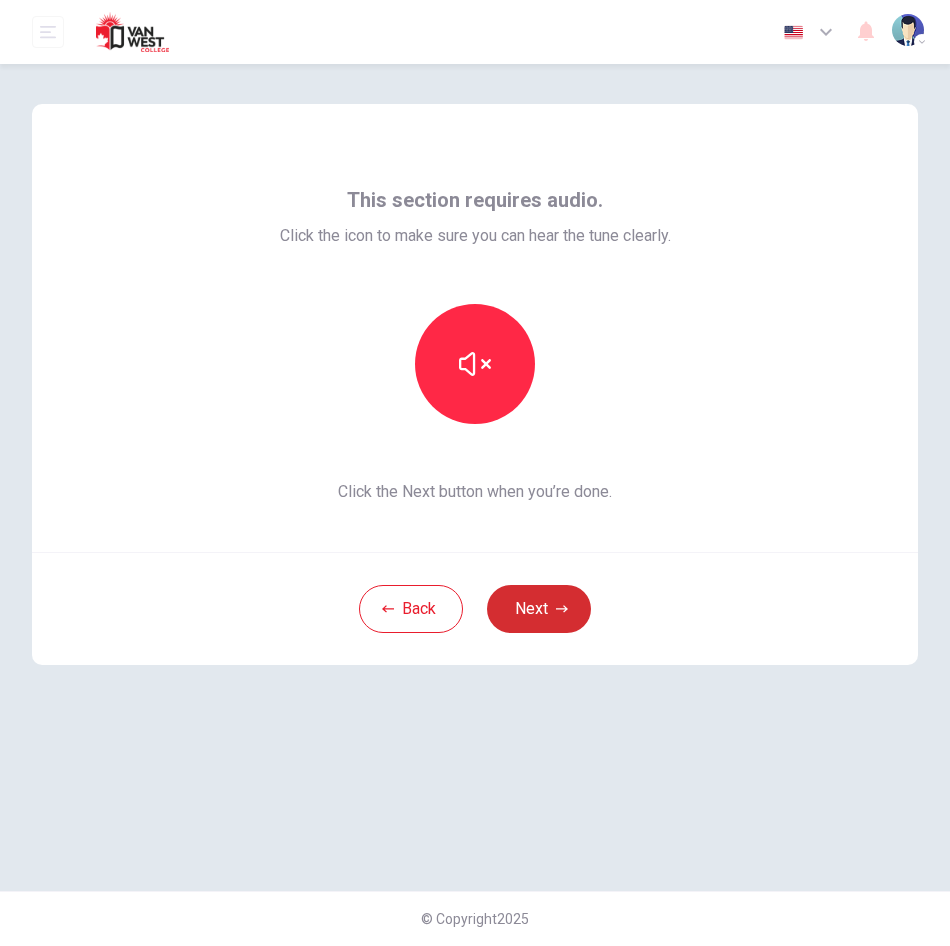 click on "Next" at bounding box center (539, 609) 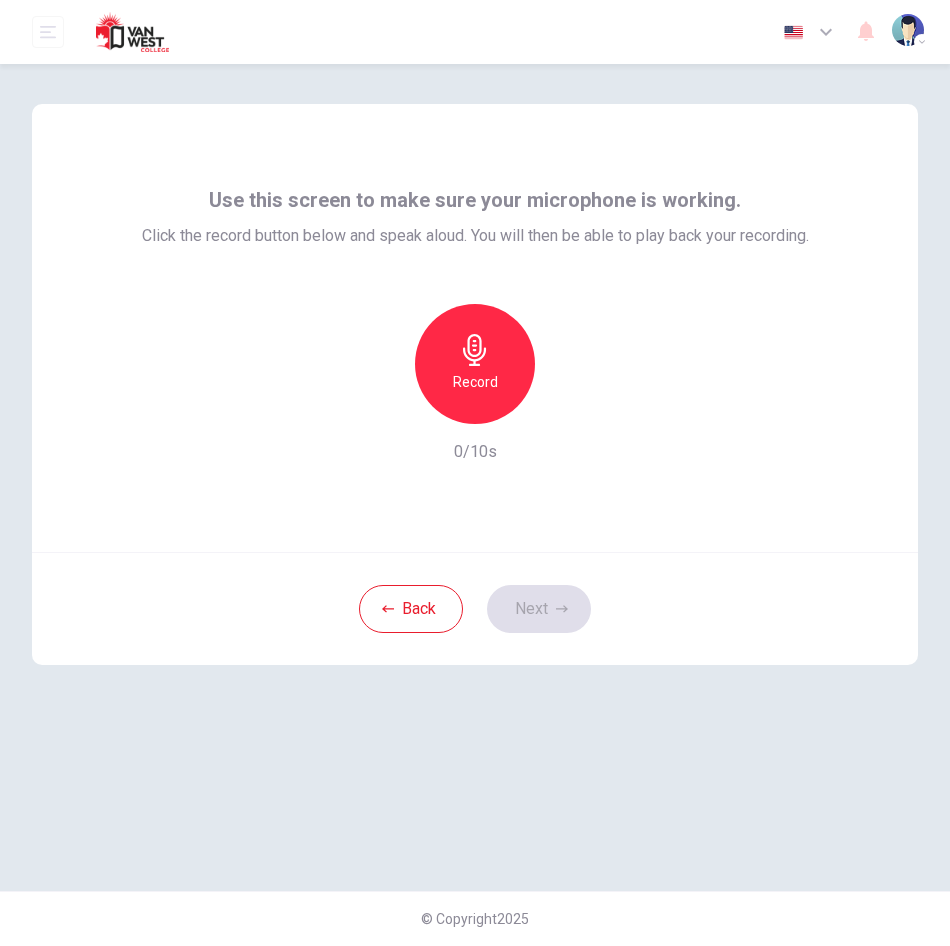 click 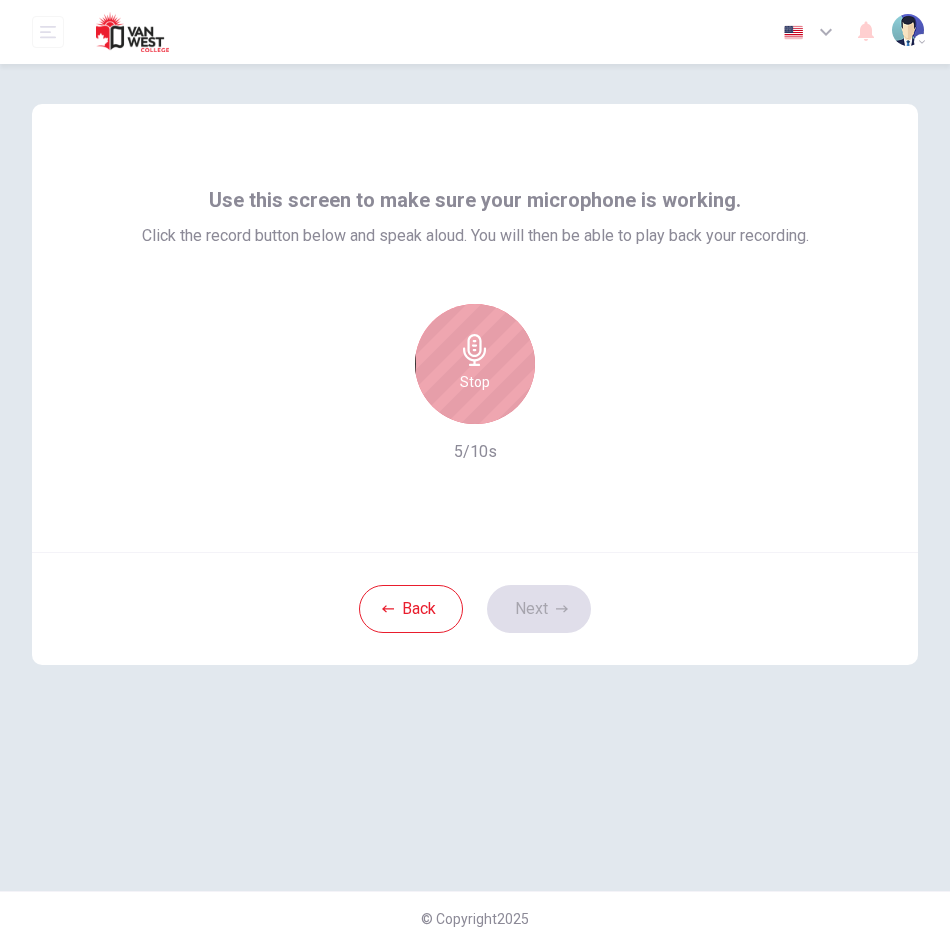 click on "Stop" at bounding box center (475, 382) 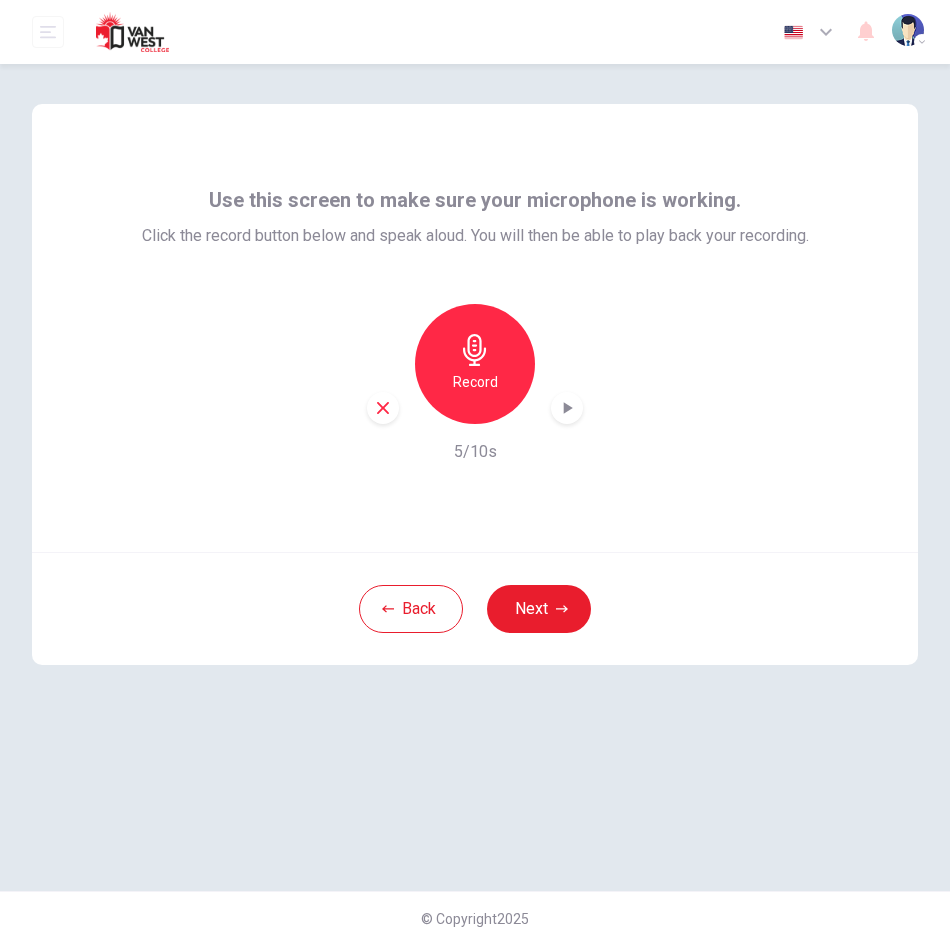 click 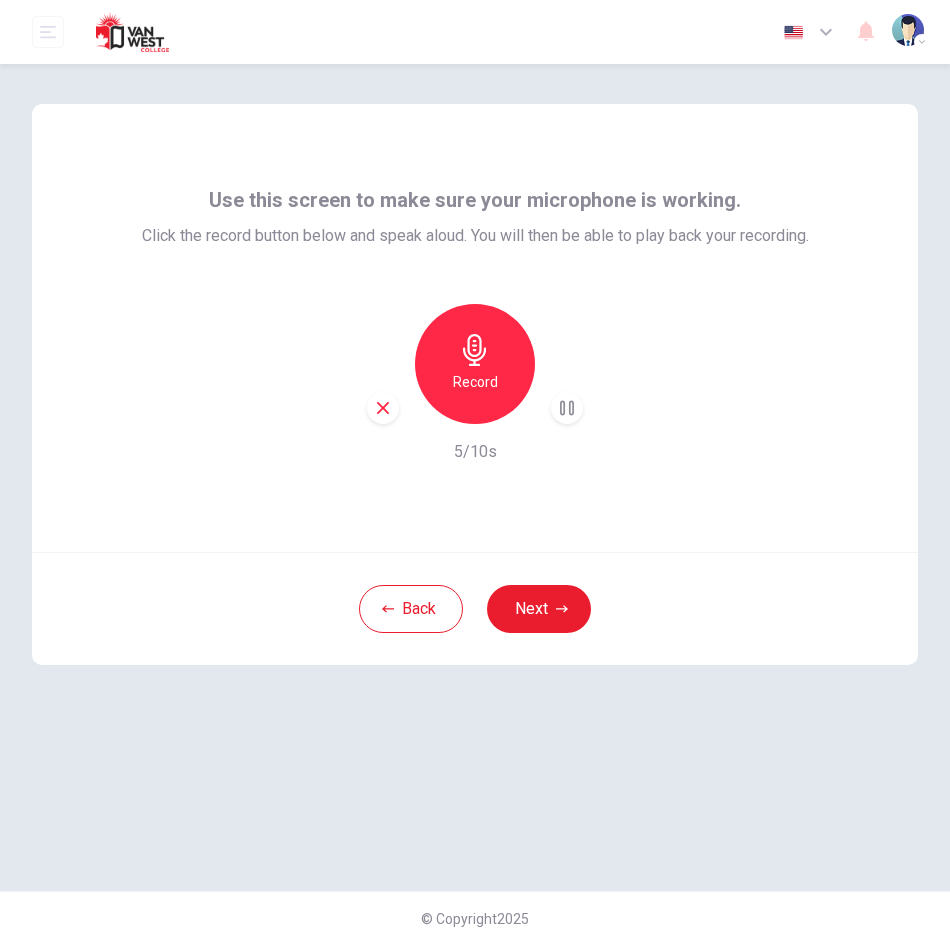 click 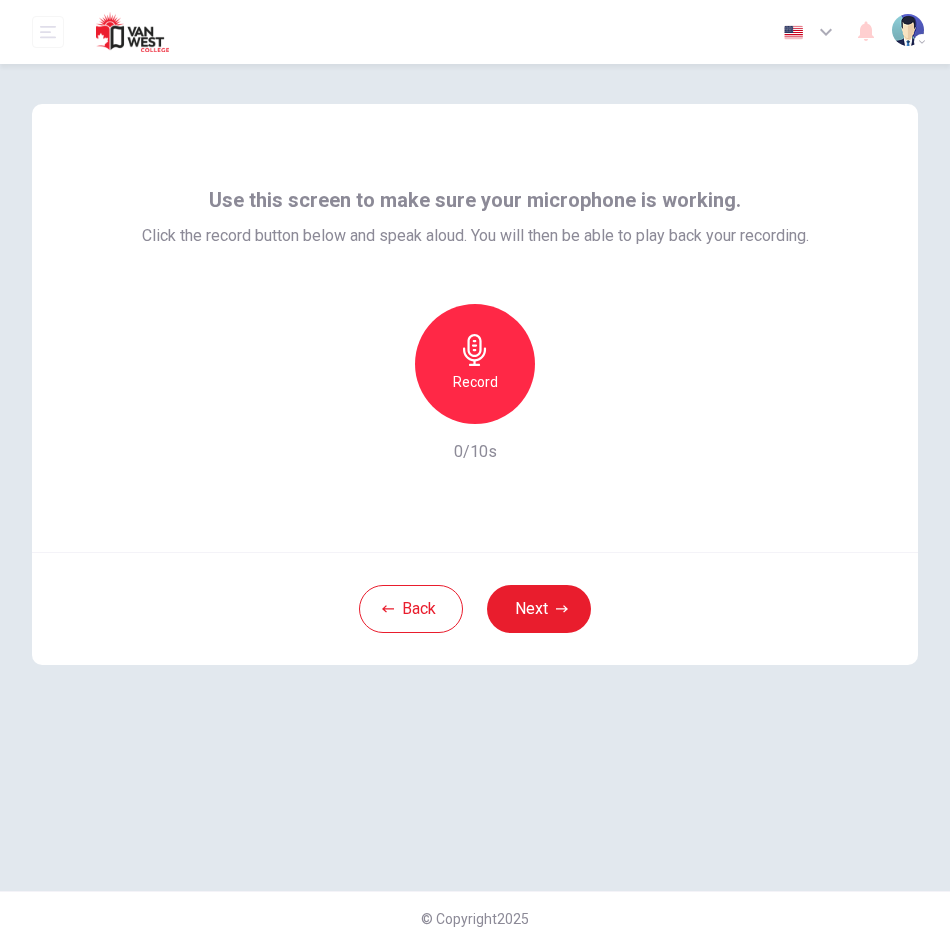 click 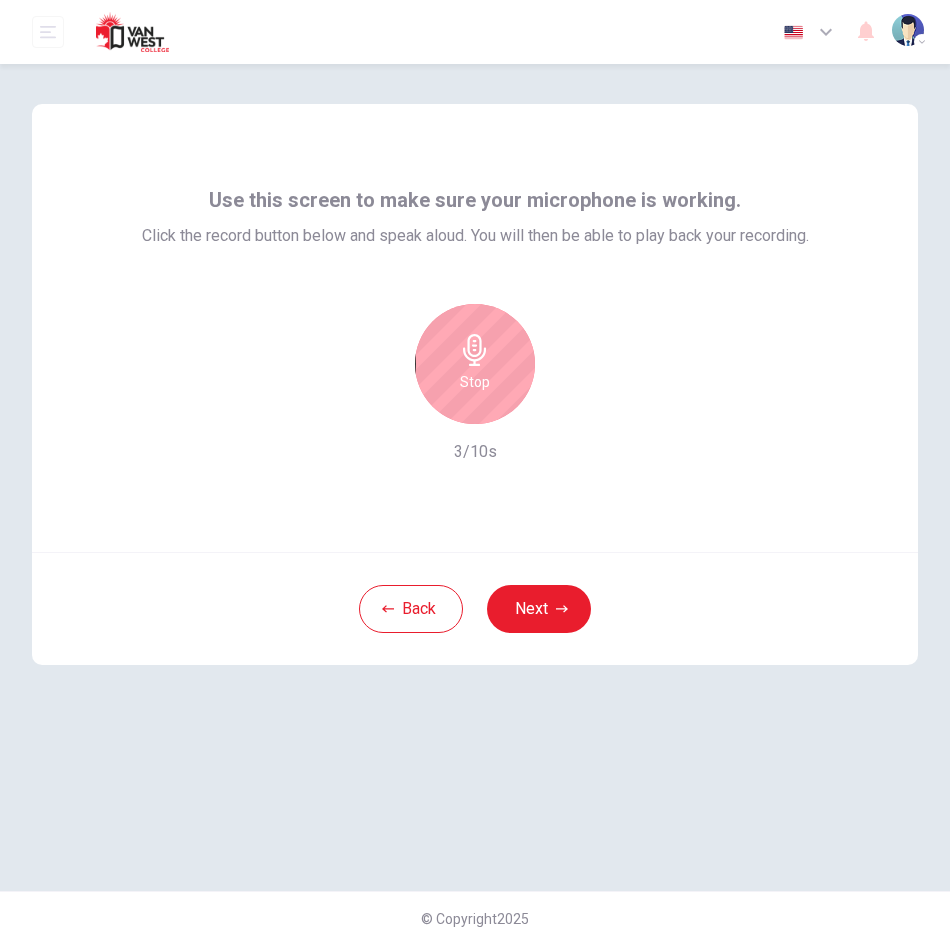 click 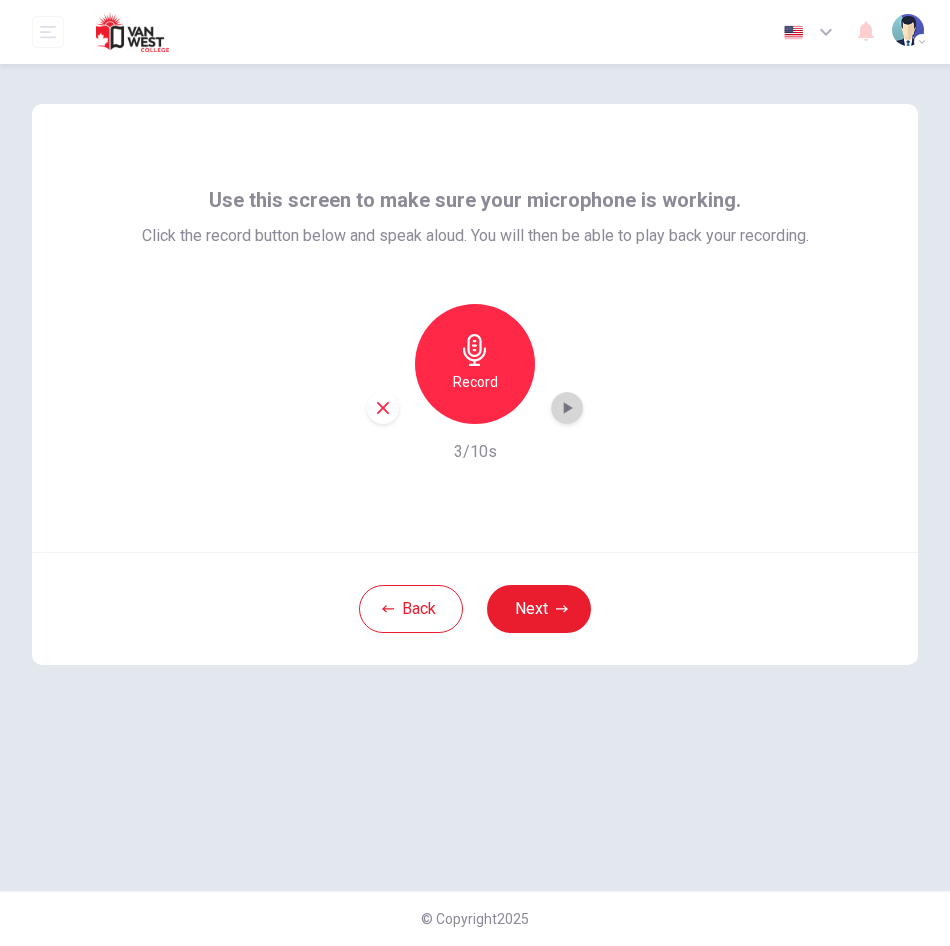 click 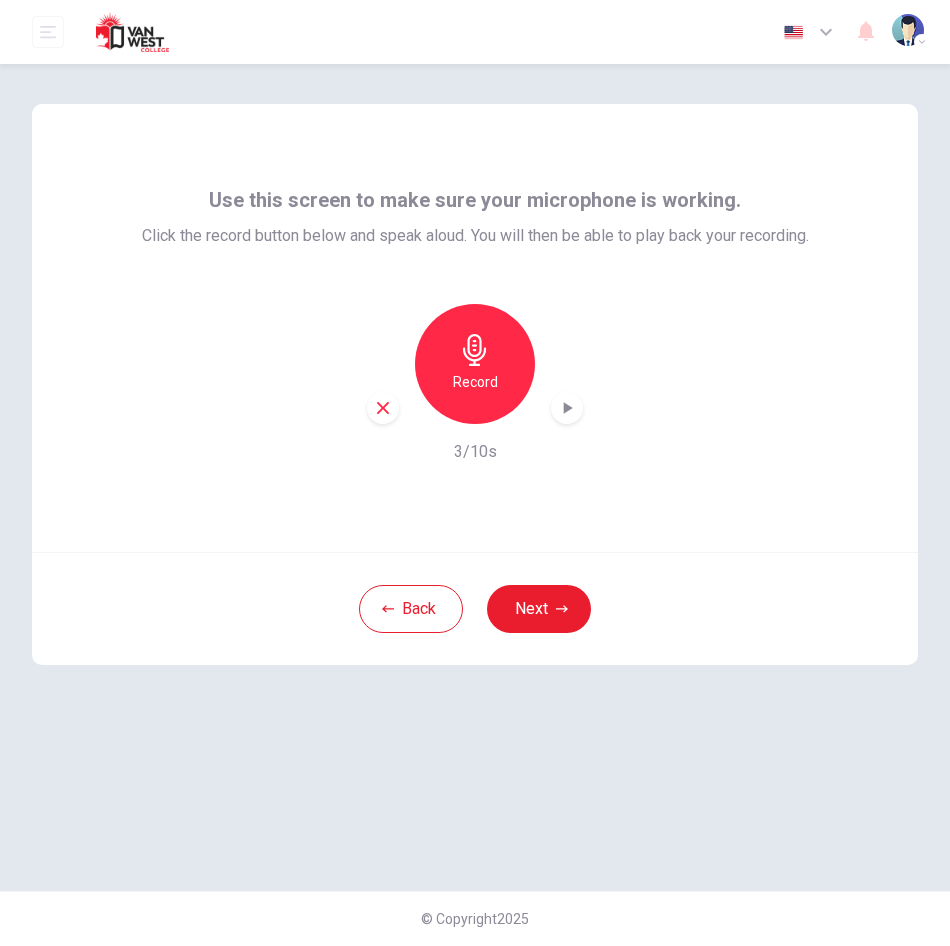 click 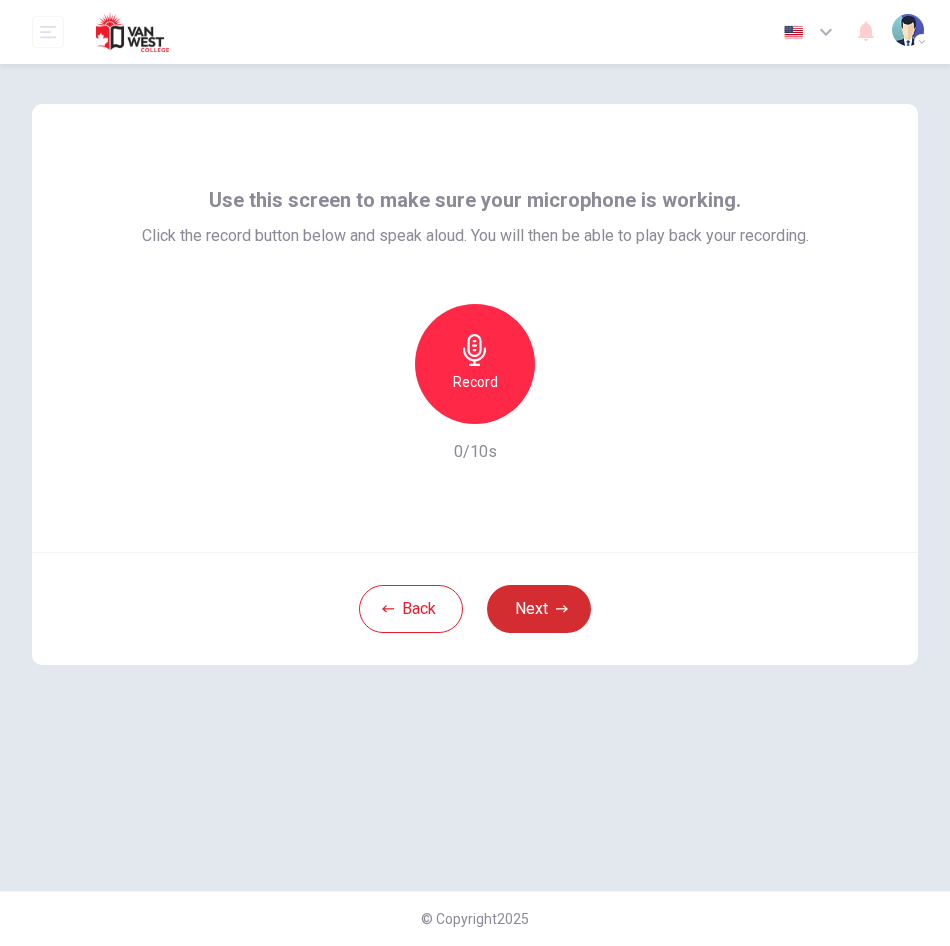 click on "Next" at bounding box center (539, 609) 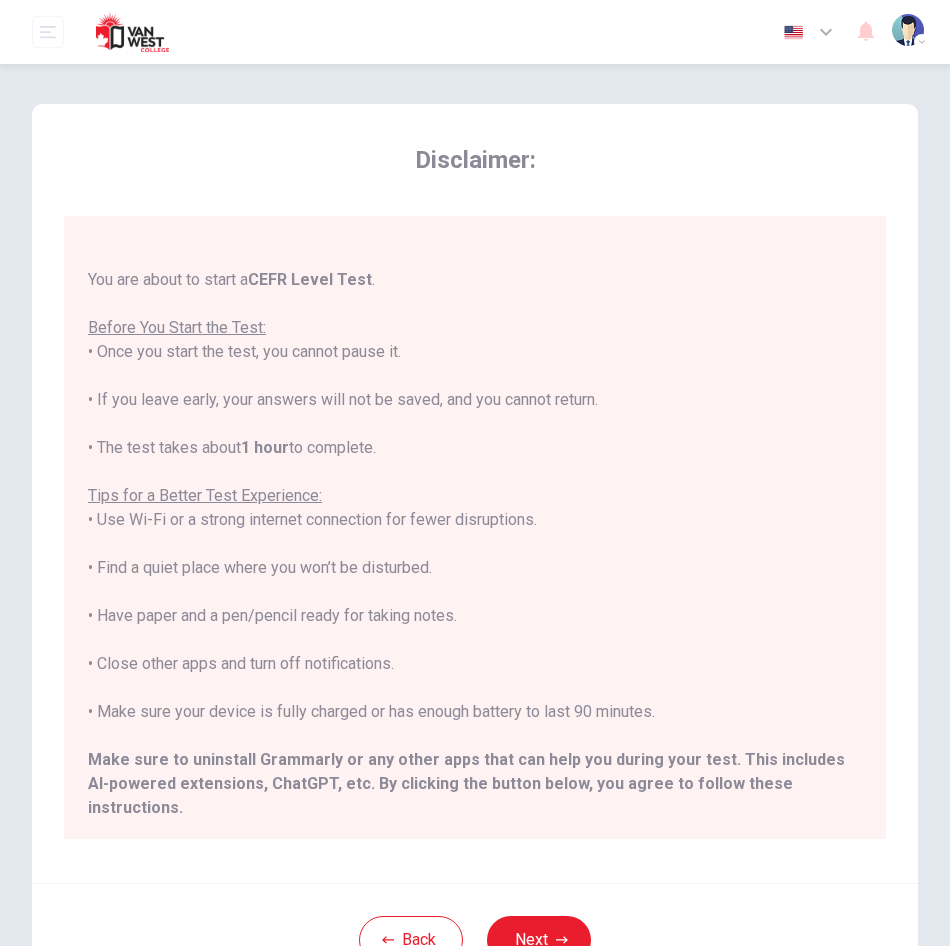 scroll, scrollTop: 147, scrollLeft: 0, axis: vertical 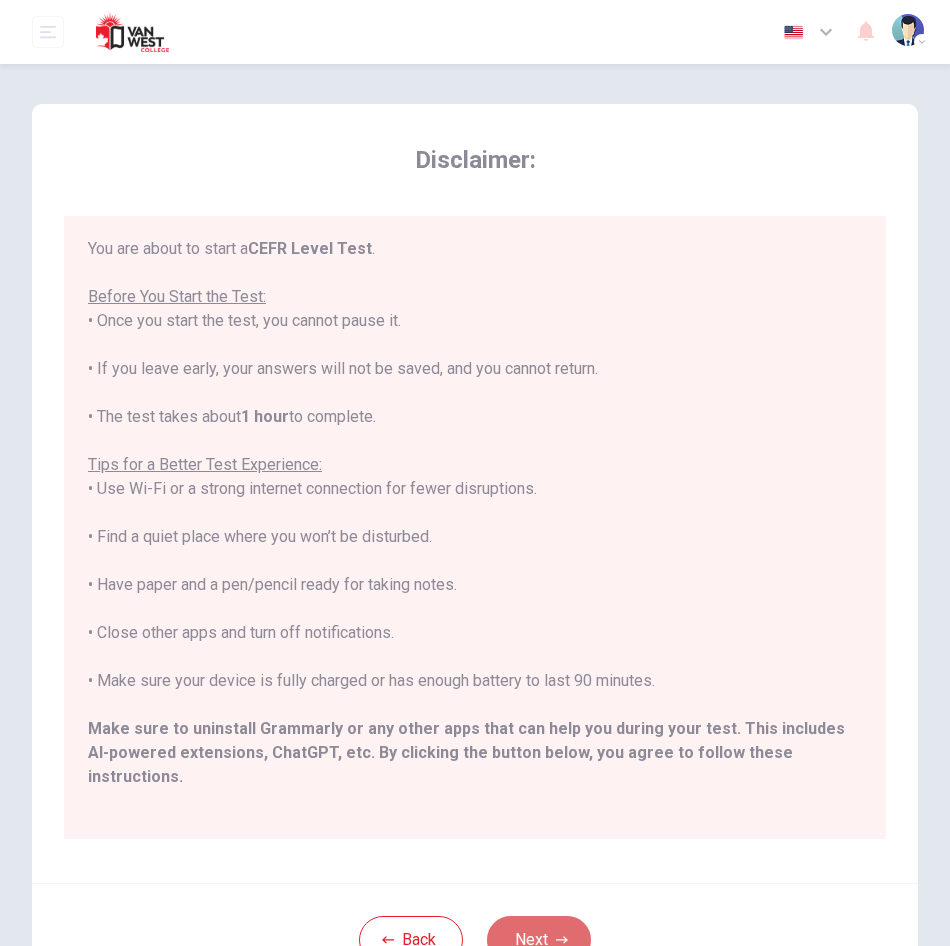 click on "Next" at bounding box center [539, 940] 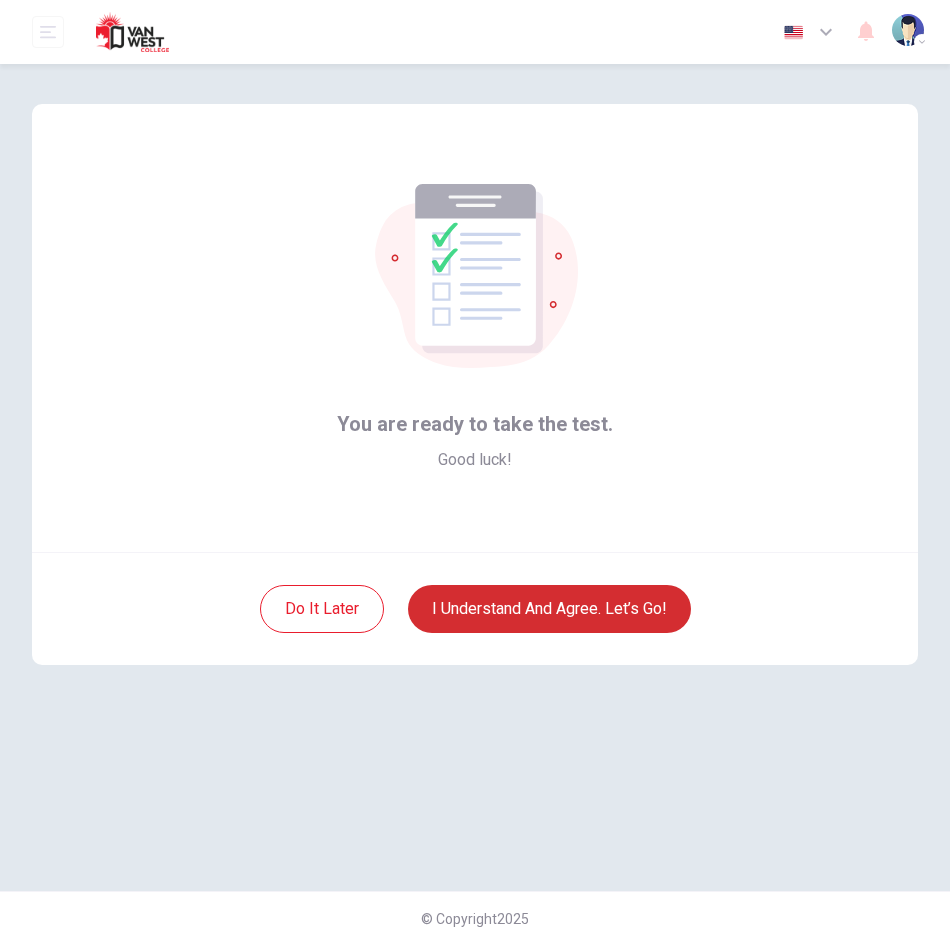 click on "I understand and agree. Let’s go!" at bounding box center (549, 609) 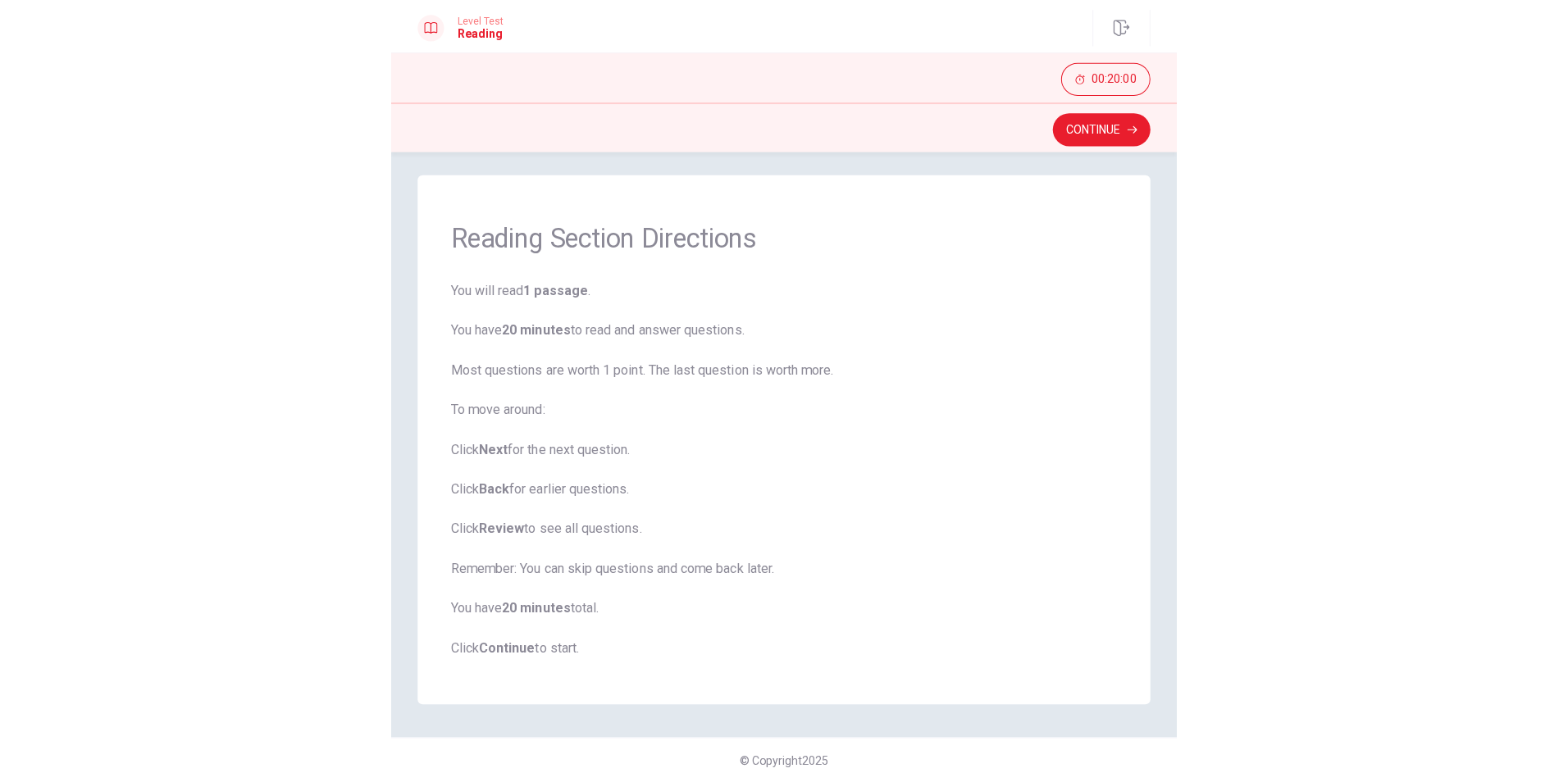 scroll, scrollTop: 11, scrollLeft: 0, axis: vertical 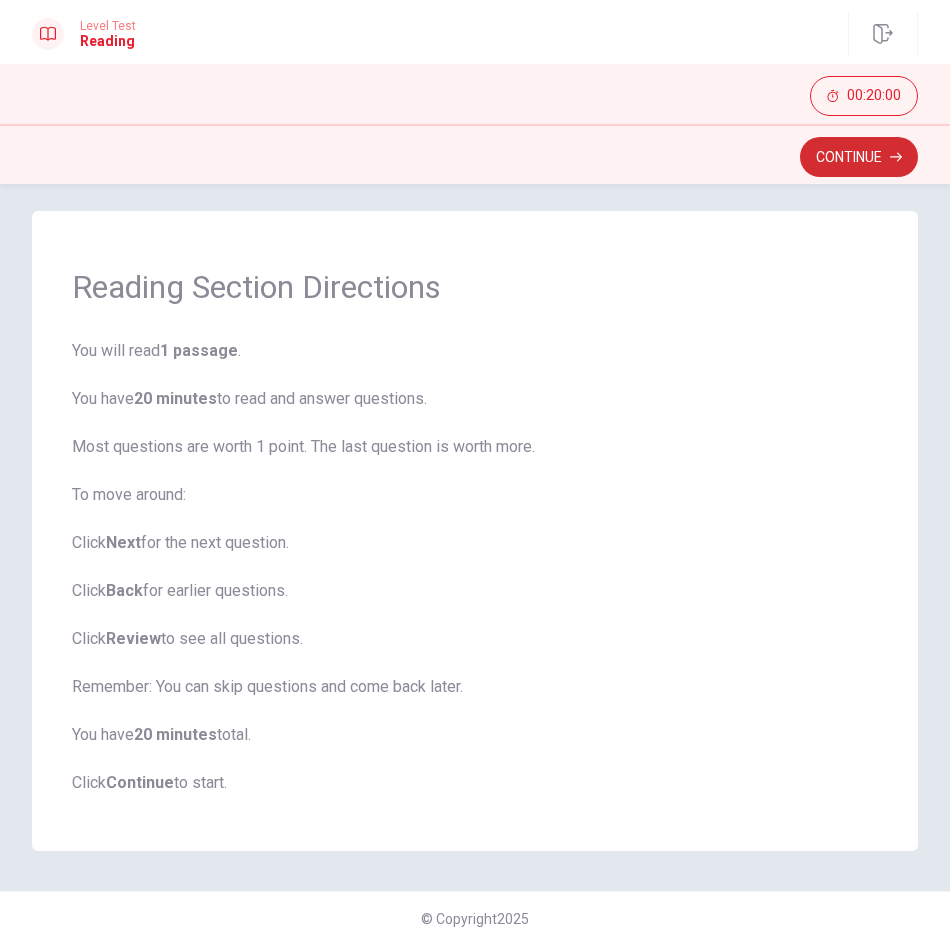 click on "Continue" at bounding box center (859, 157) 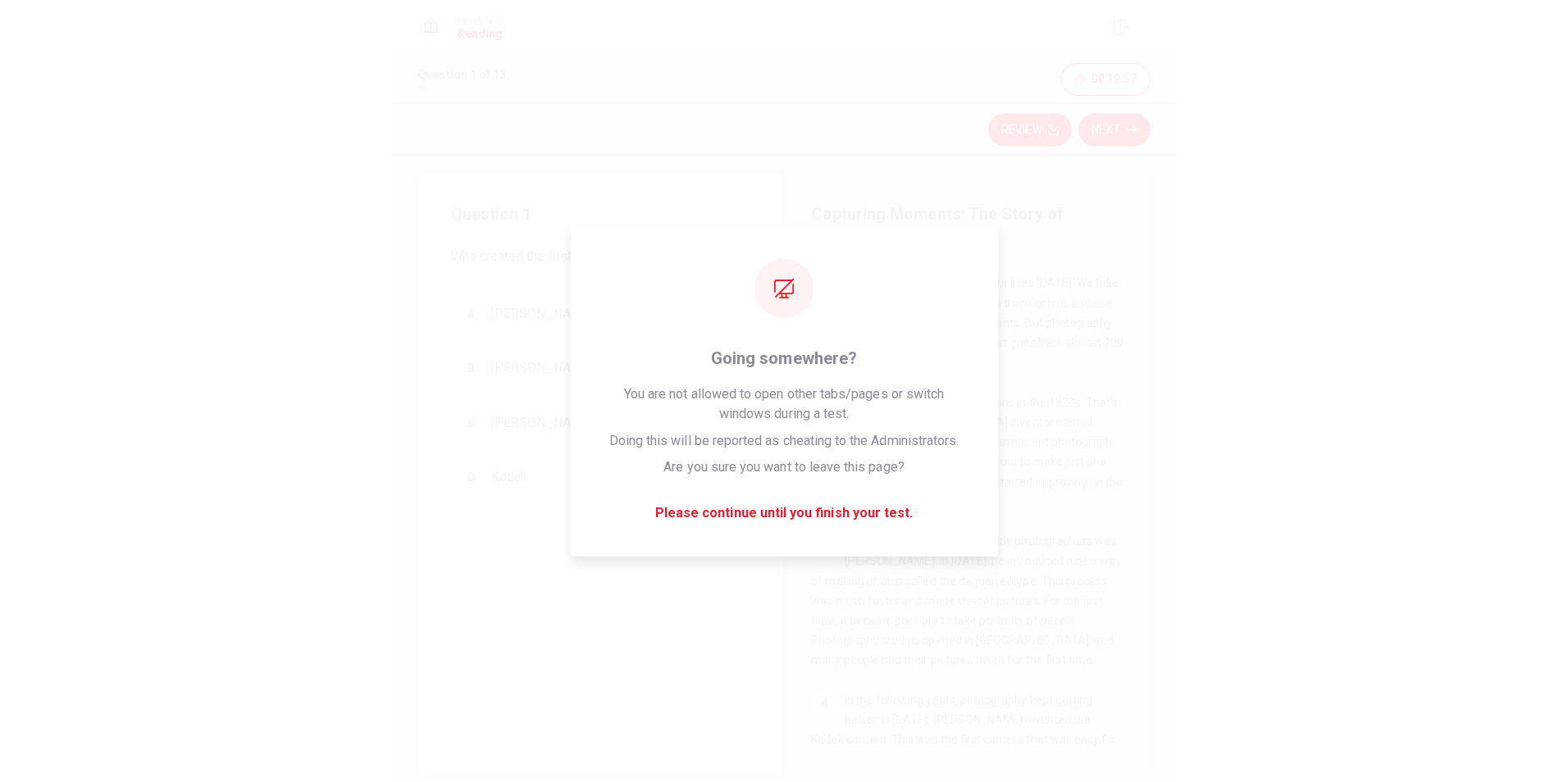 scroll, scrollTop: 0, scrollLeft: 0, axis: both 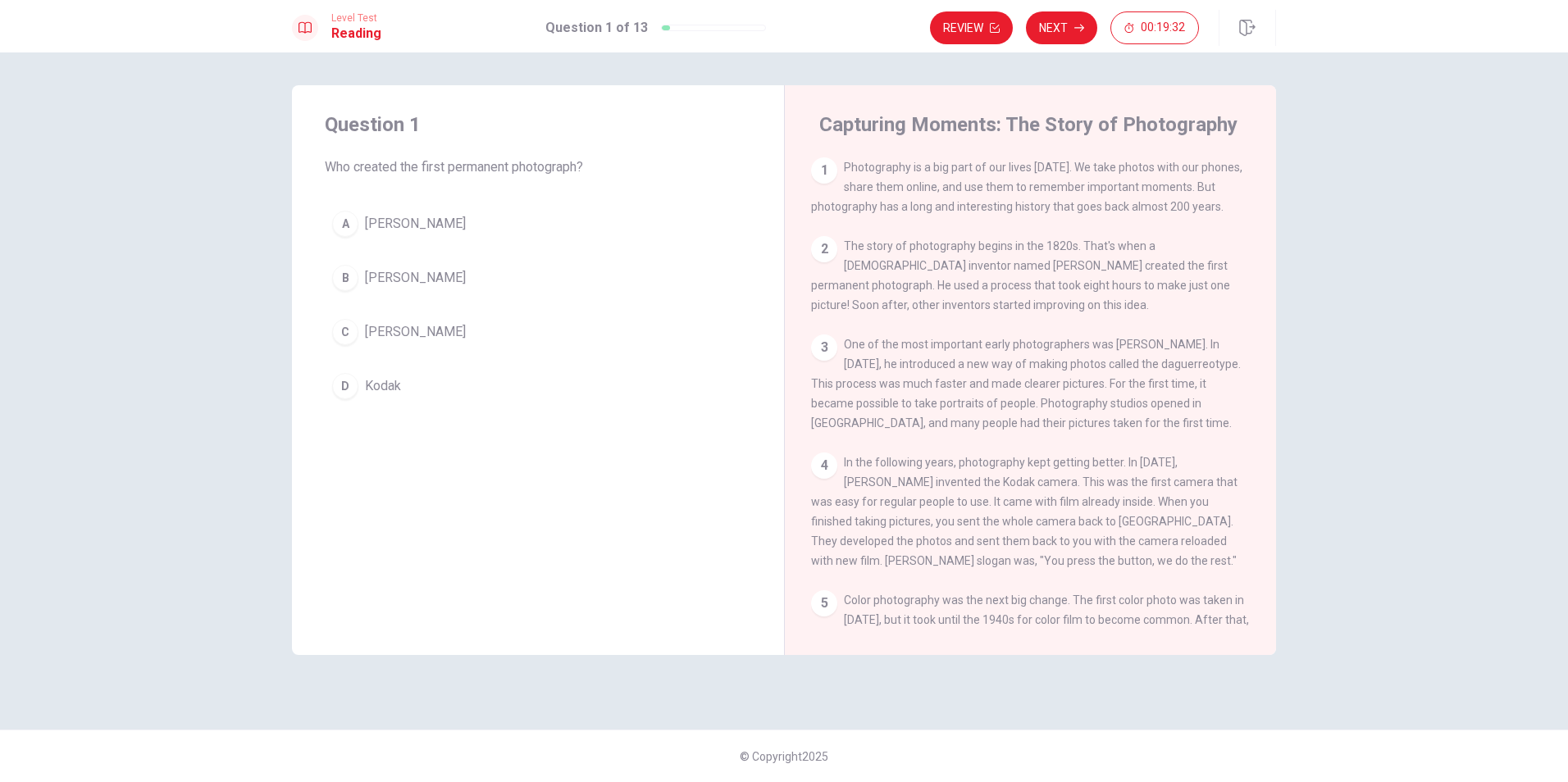 click on "[PERSON_NAME]" at bounding box center [415, 332] 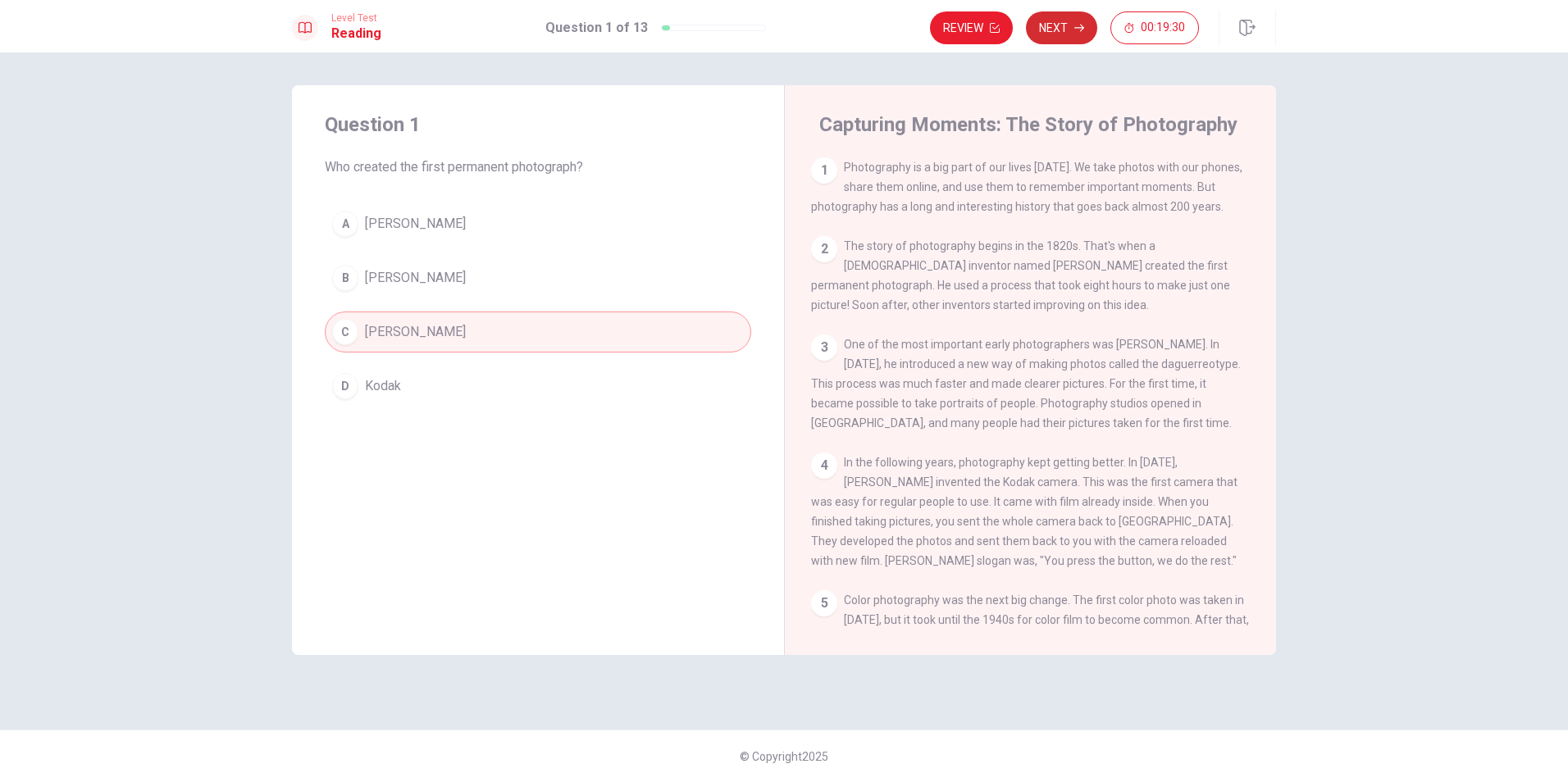 click on "Next" at bounding box center (1061, 28) 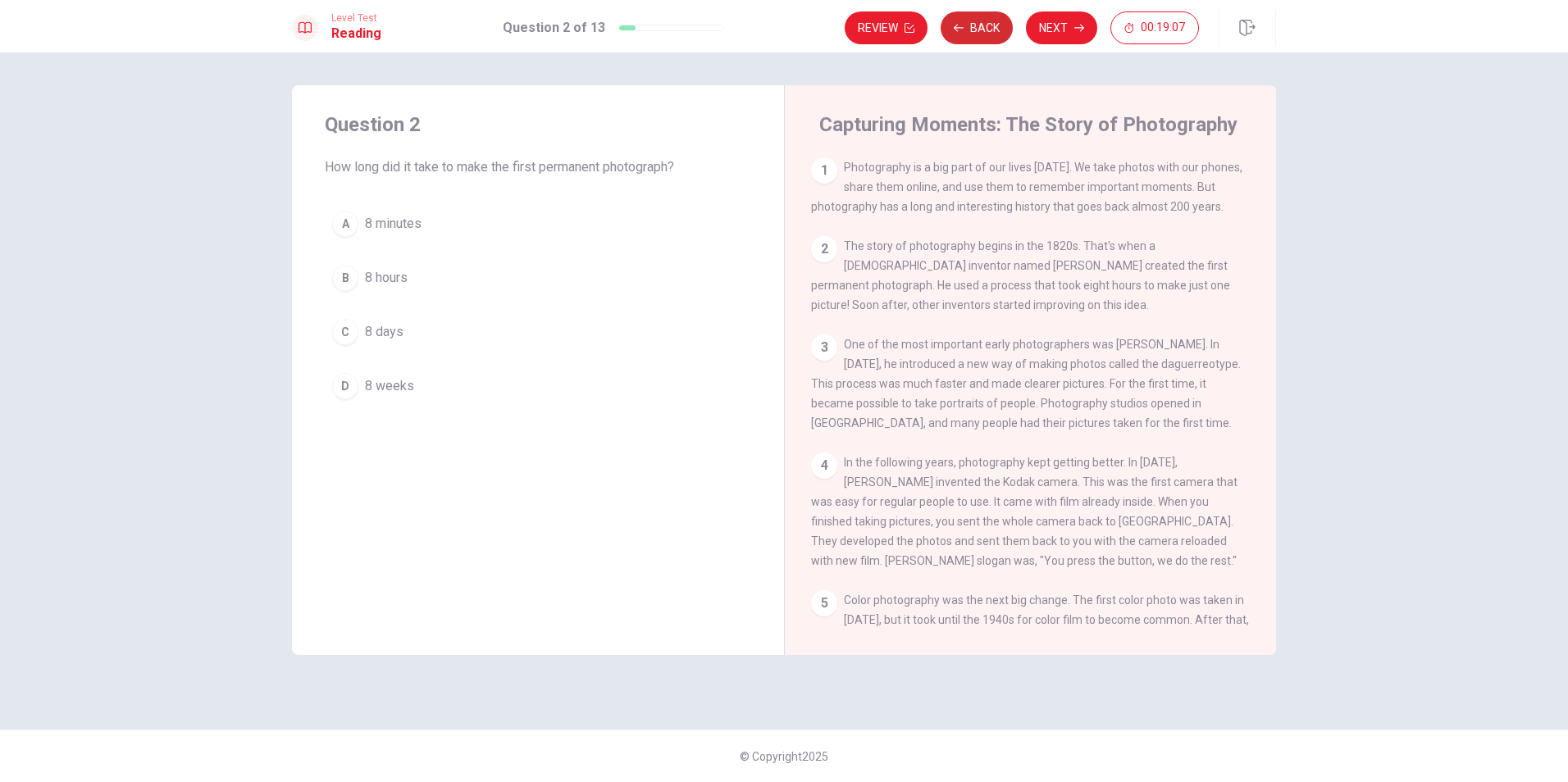 click on "Back" at bounding box center [977, 28] 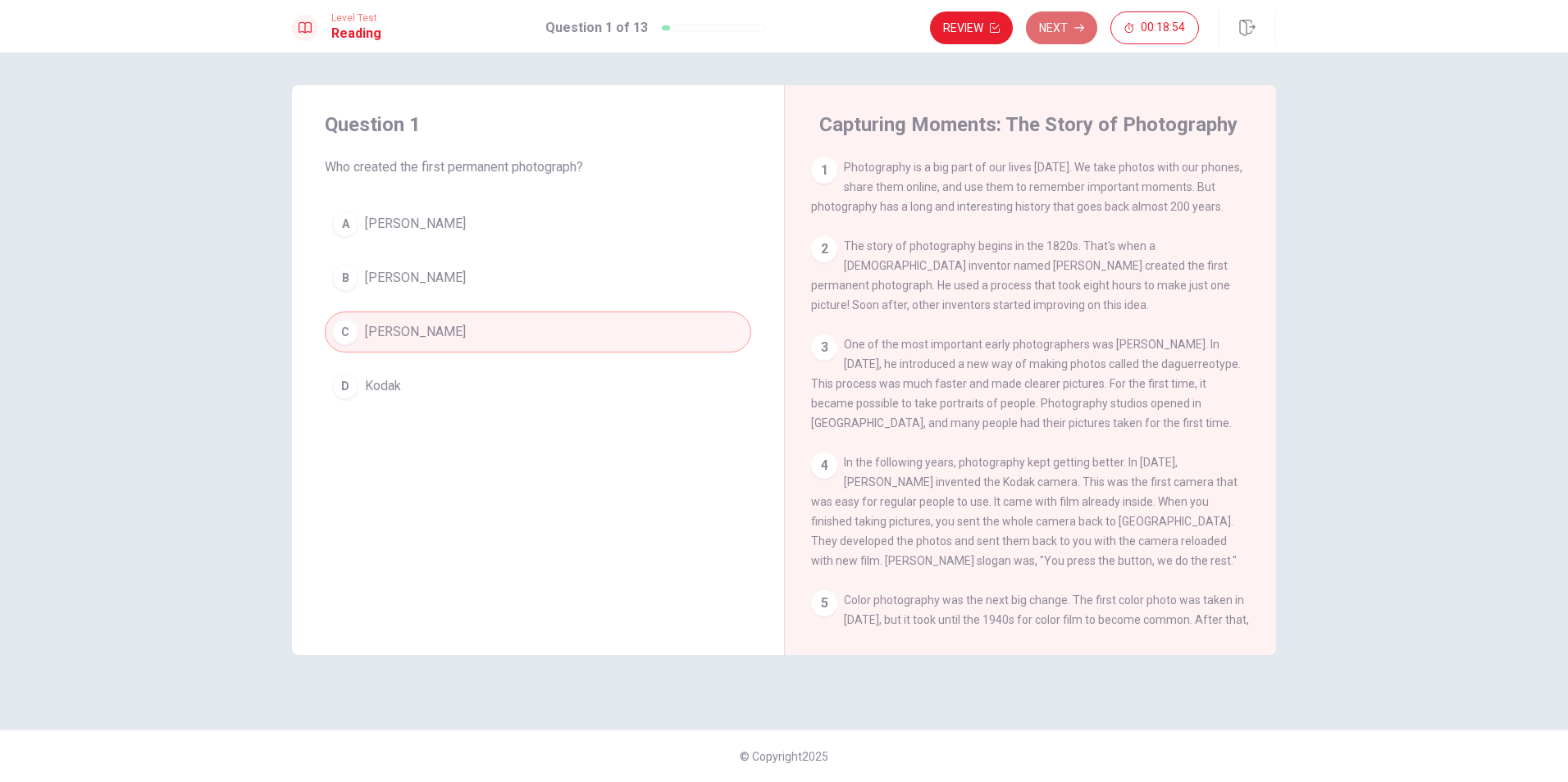 click on "Next" at bounding box center [1061, 28] 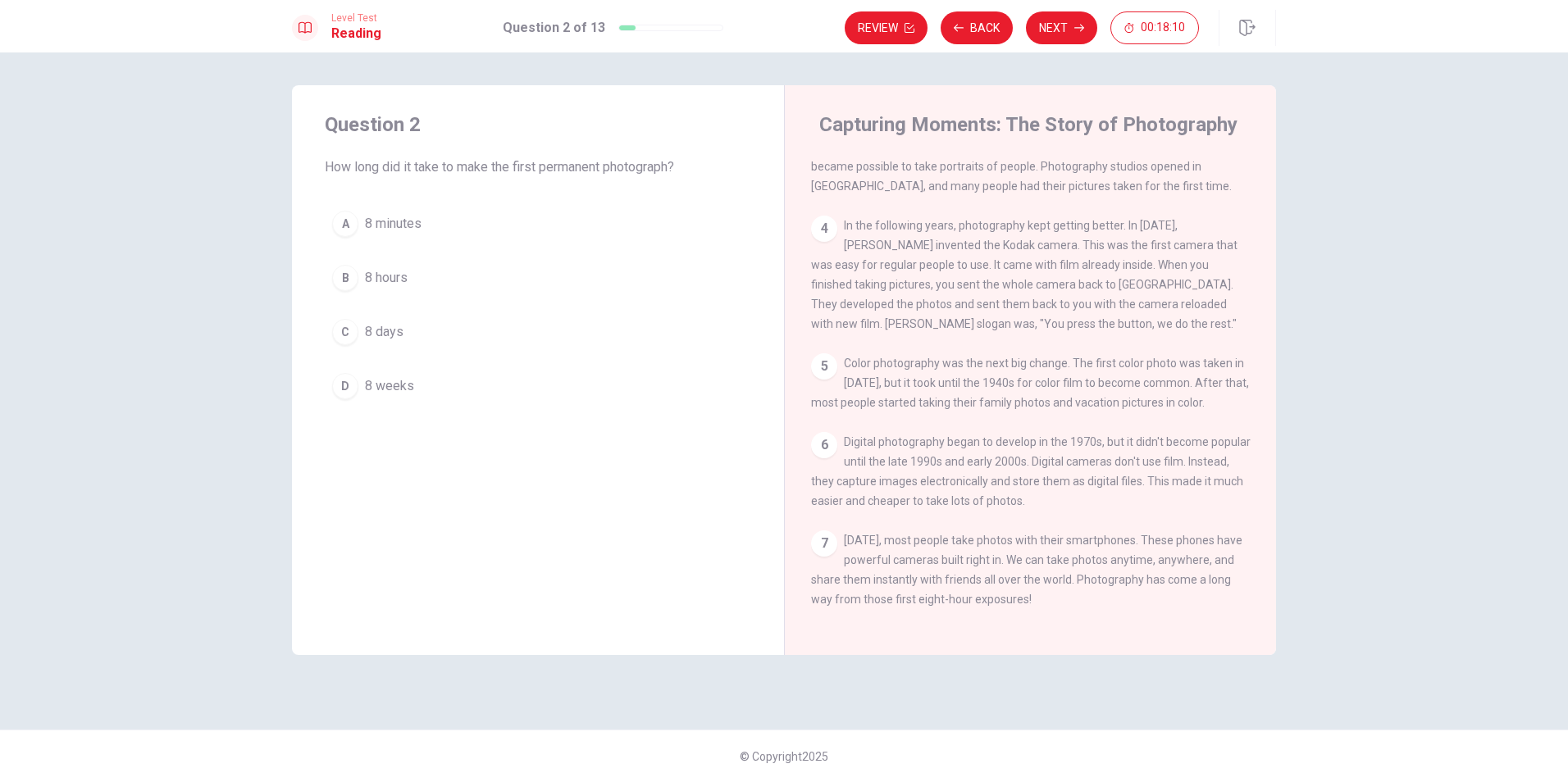 scroll, scrollTop: 261, scrollLeft: 0, axis: vertical 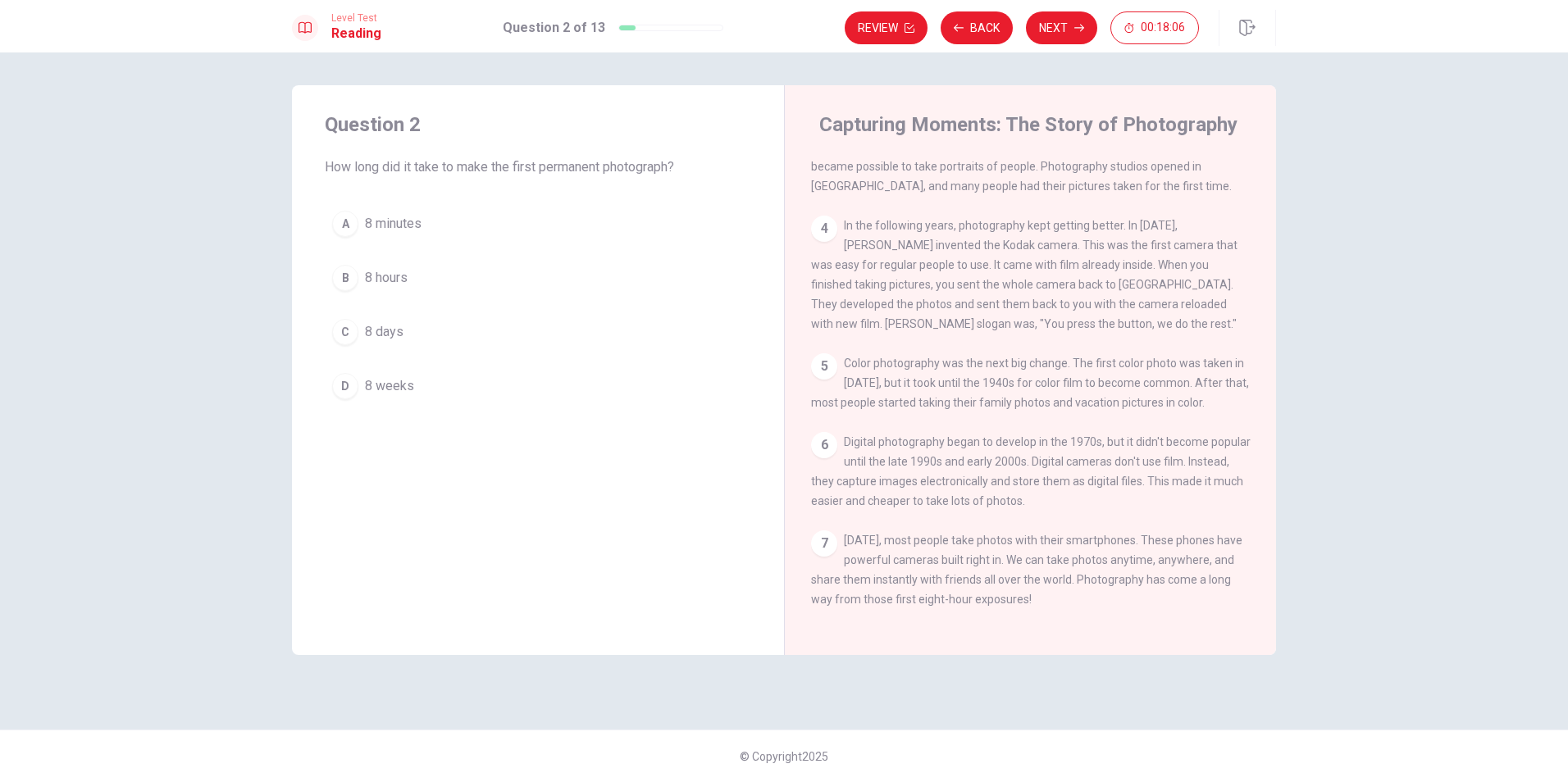 click on "B 8 hours" at bounding box center (538, 278) 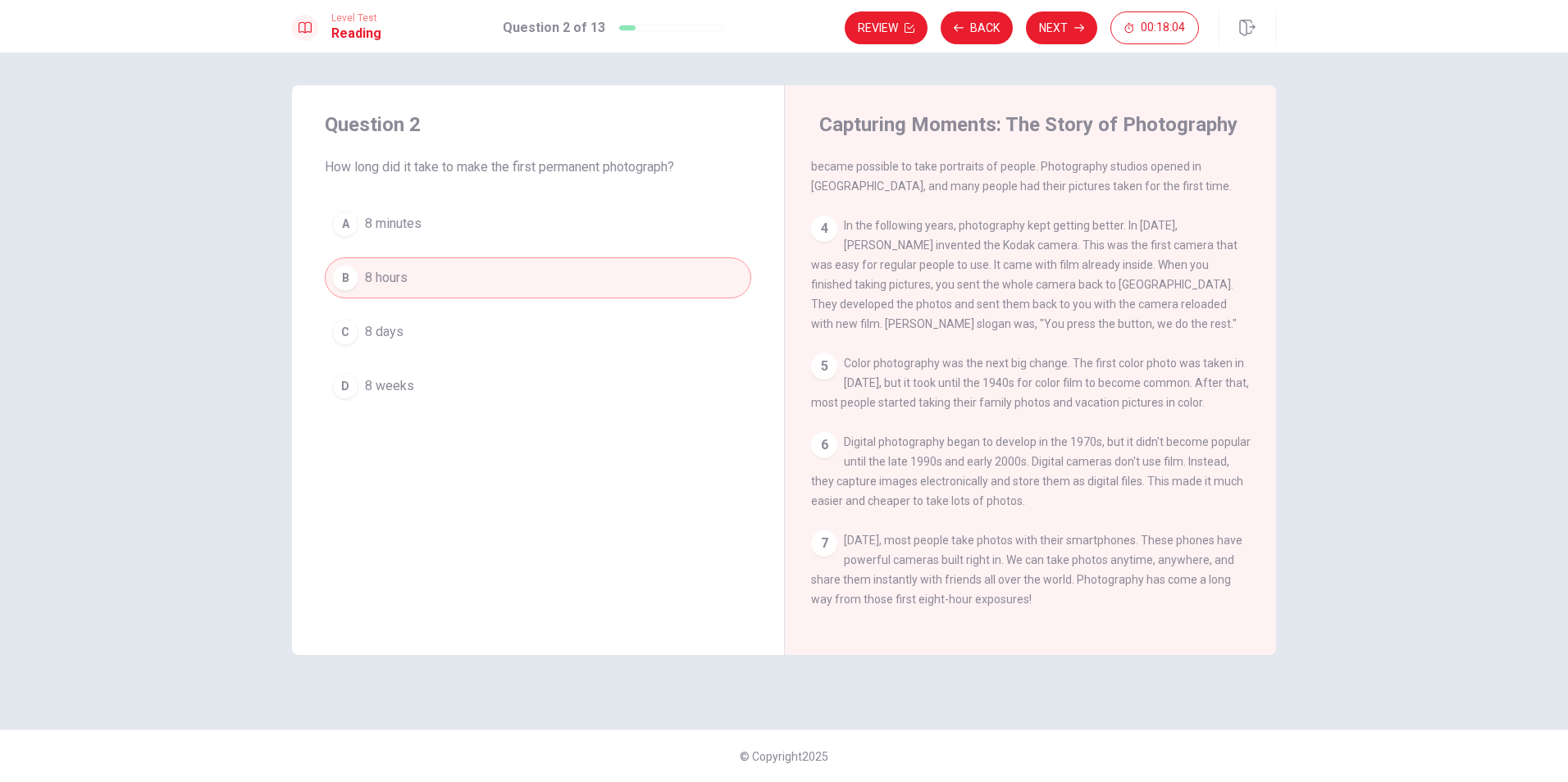 click on "Next" at bounding box center [1061, 28] 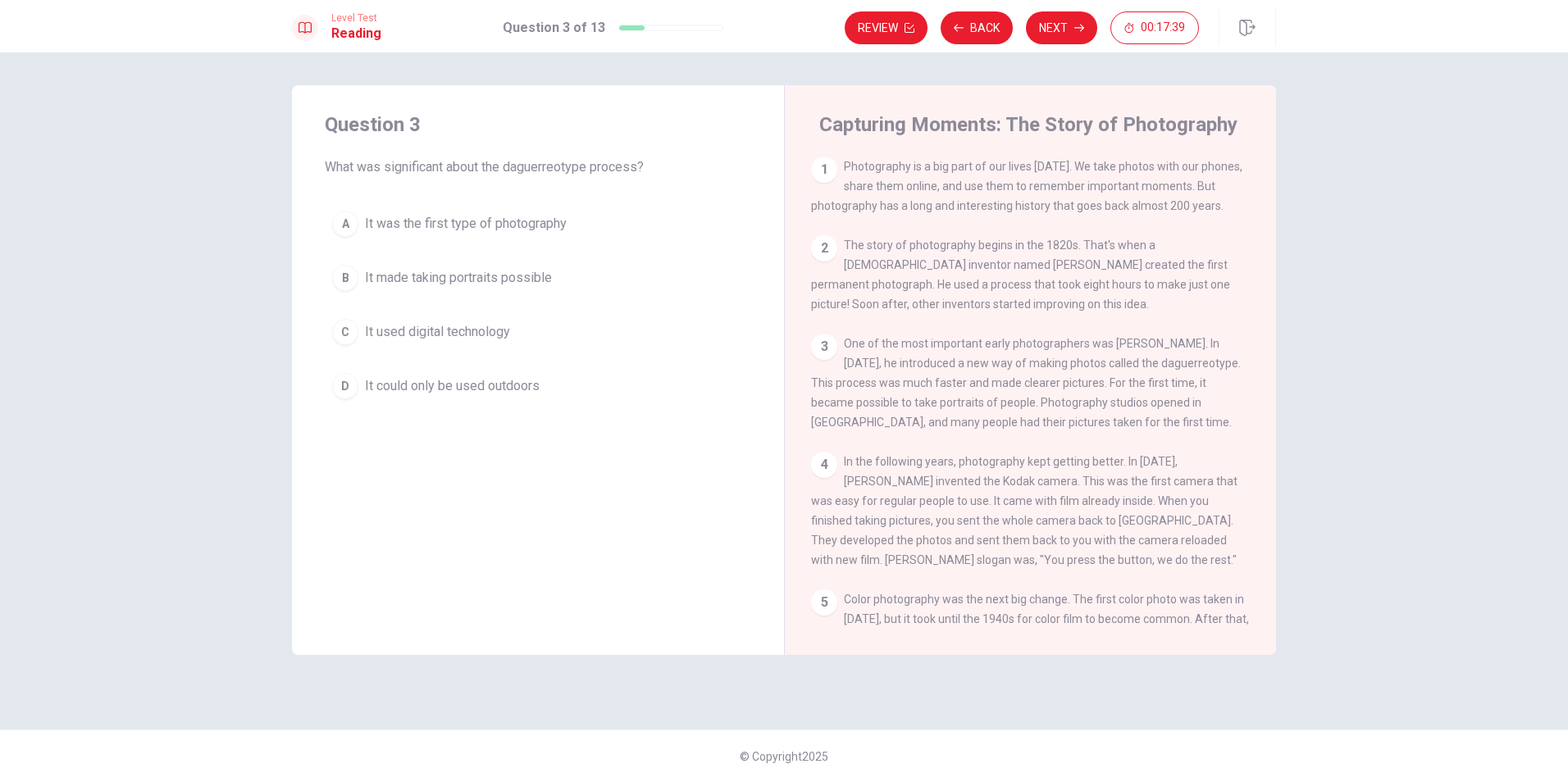scroll, scrollTop: 0, scrollLeft: 0, axis: both 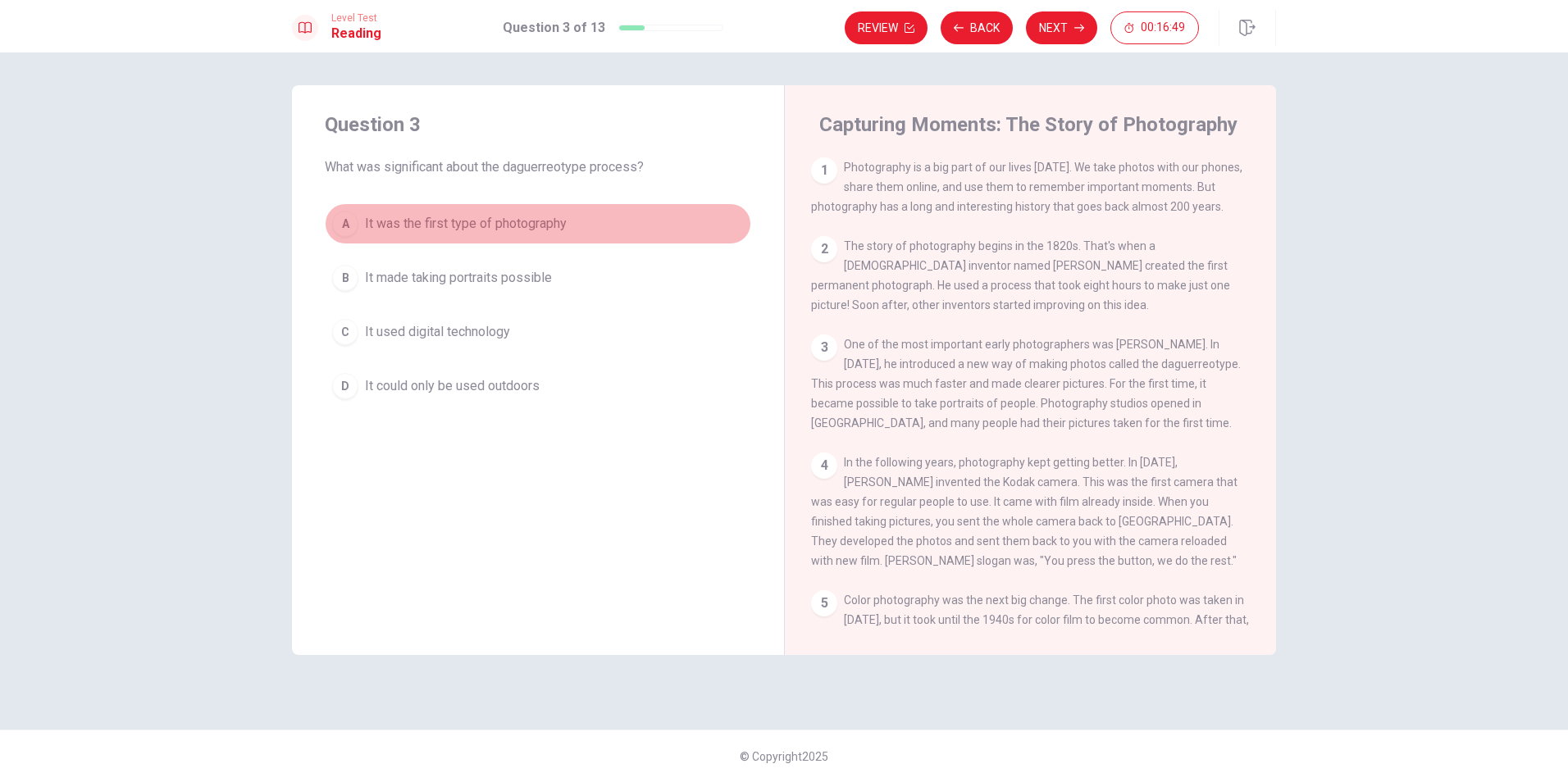 click on "It was the first type of photography" at bounding box center [466, 224] 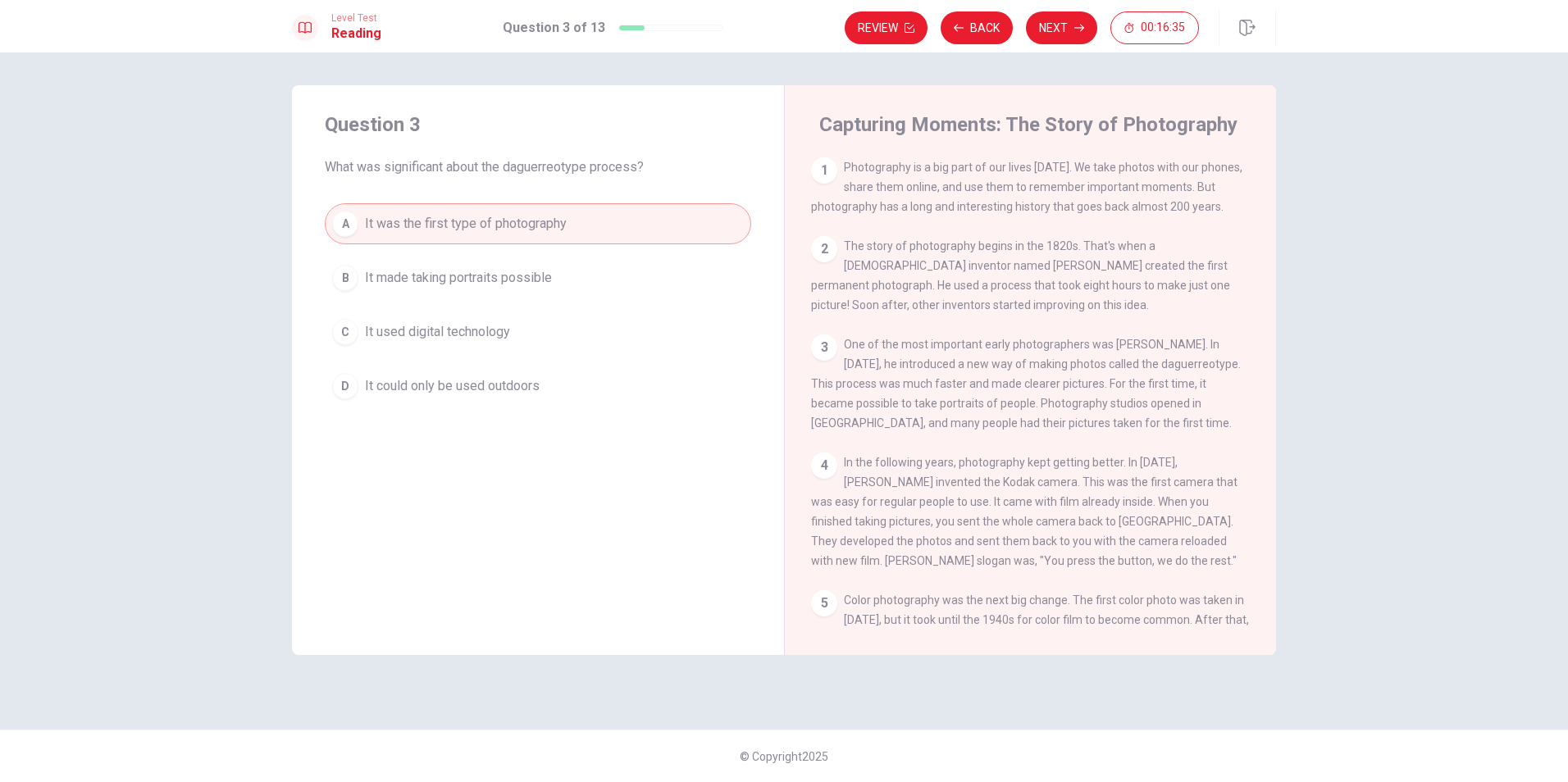 drag, startPoint x: 385, startPoint y: 167, endPoint x: 428, endPoint y: 168, distance: 43.011626 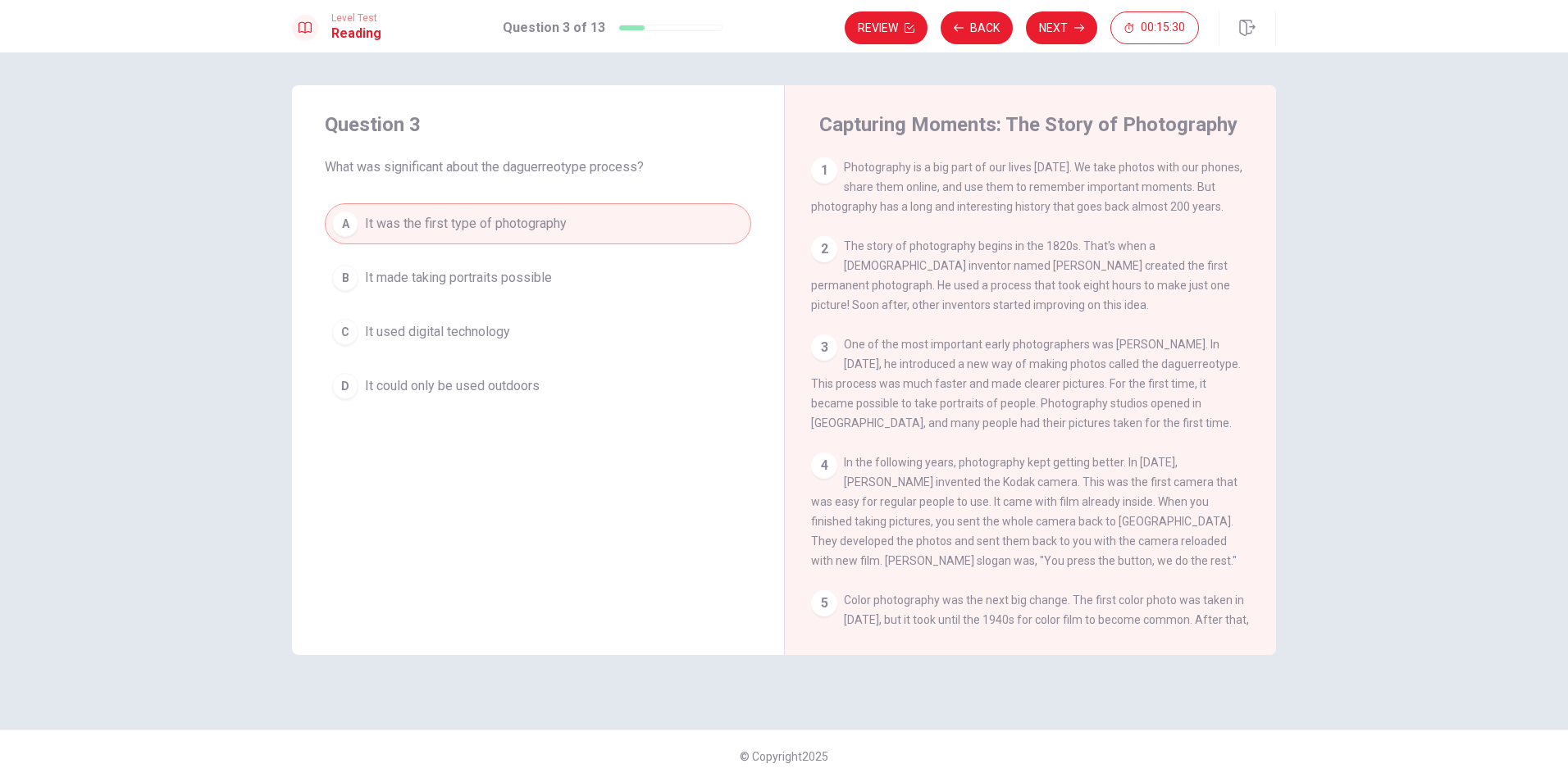 click on "It made taking portraits possible" at bounding box center [458, 278] 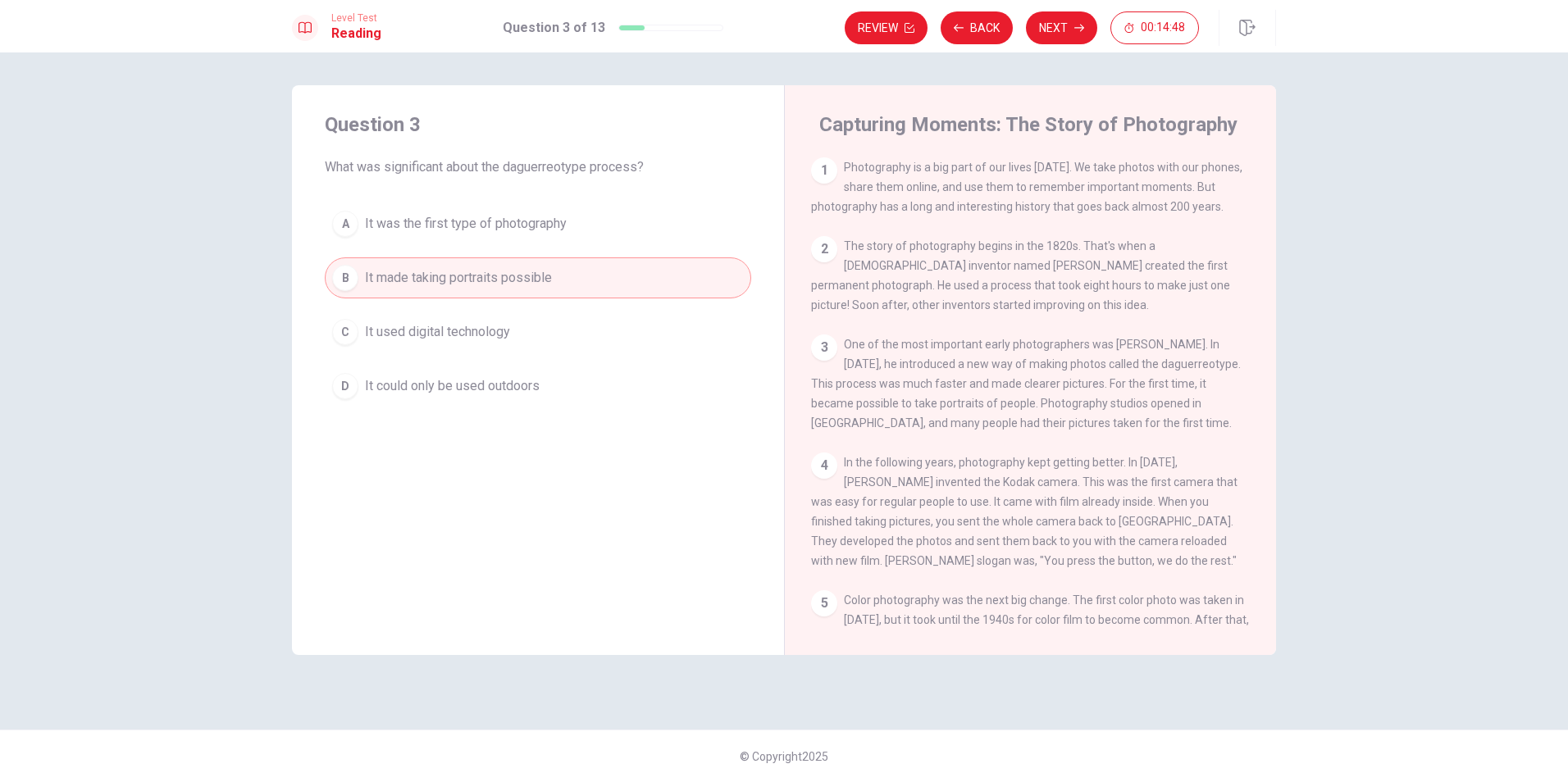 click 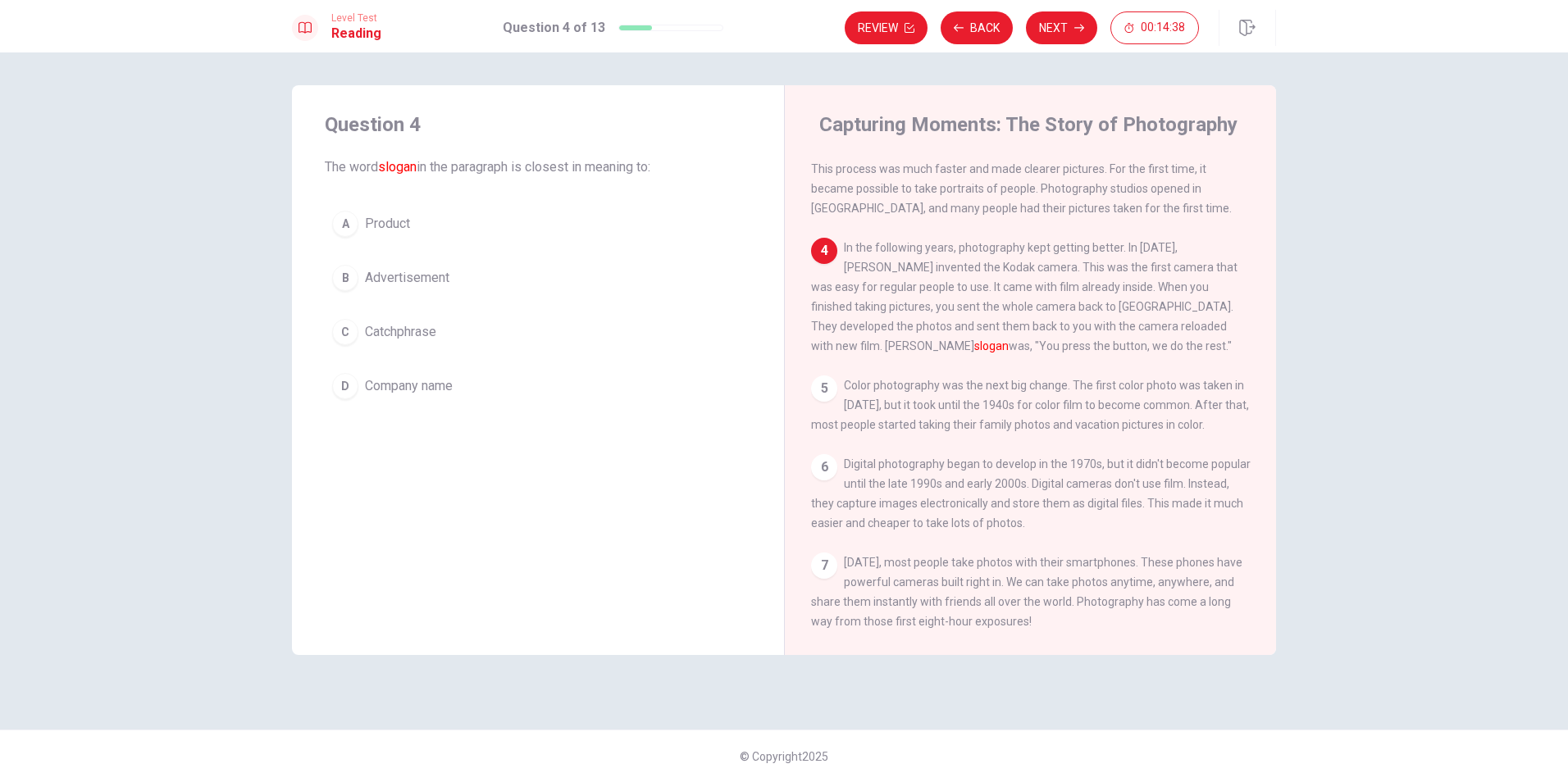 scroll, scrollTop: 261, scrollLeft: 0, axis: vertical 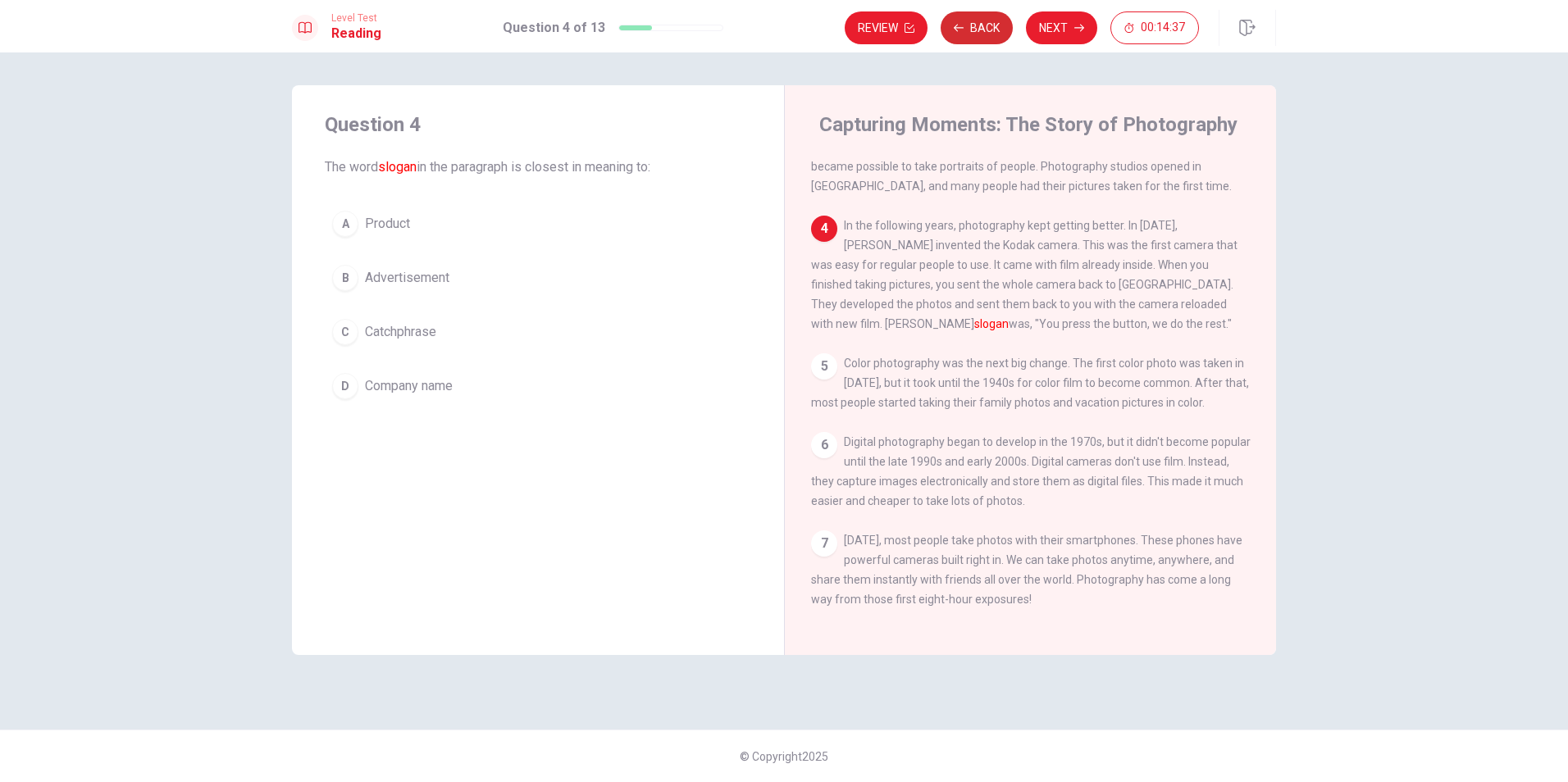click on "Back" at bounding box center (977, 28) 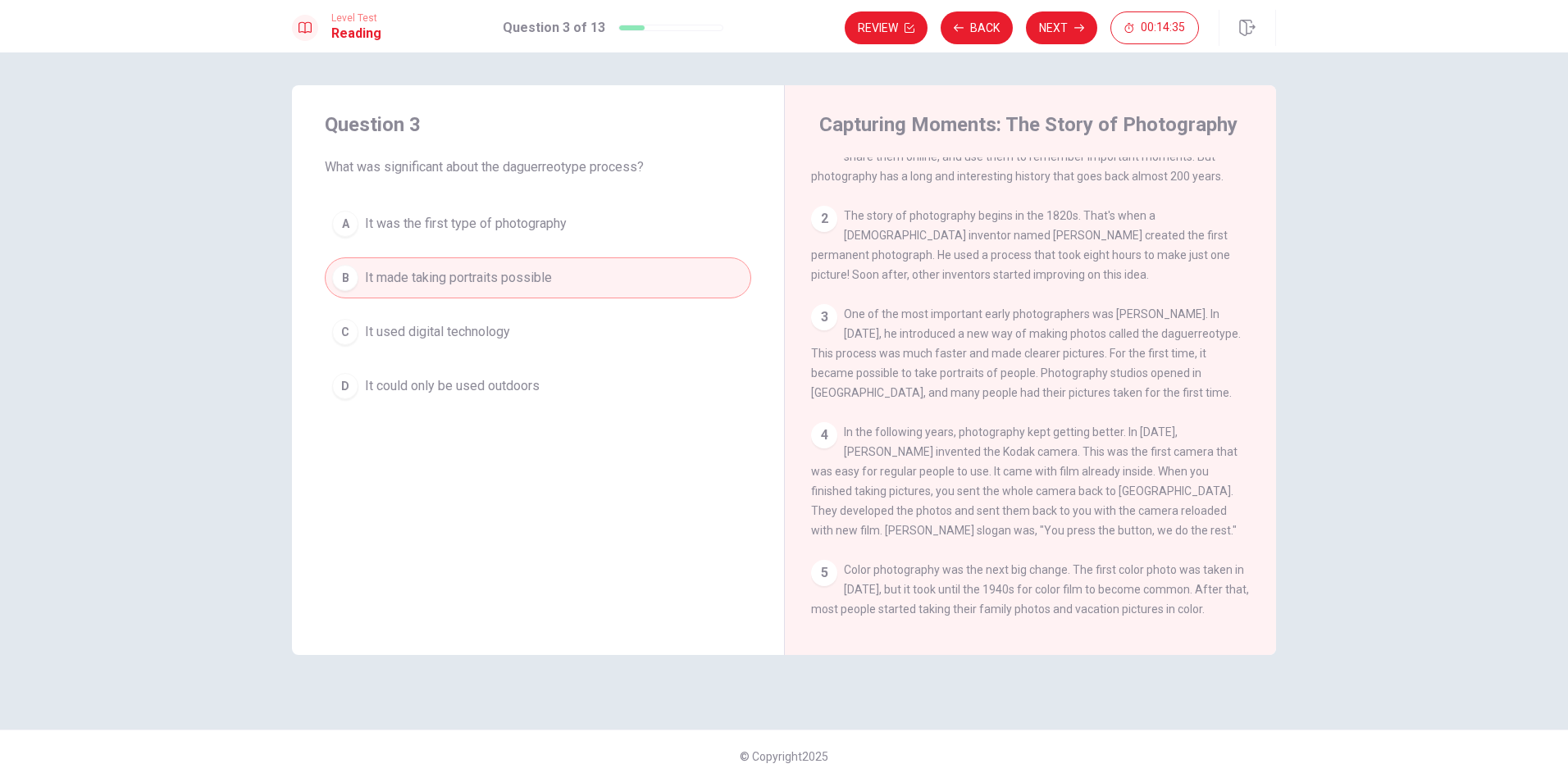 scroll, scrollTop: 0, scrollLeft: 0, axis: both 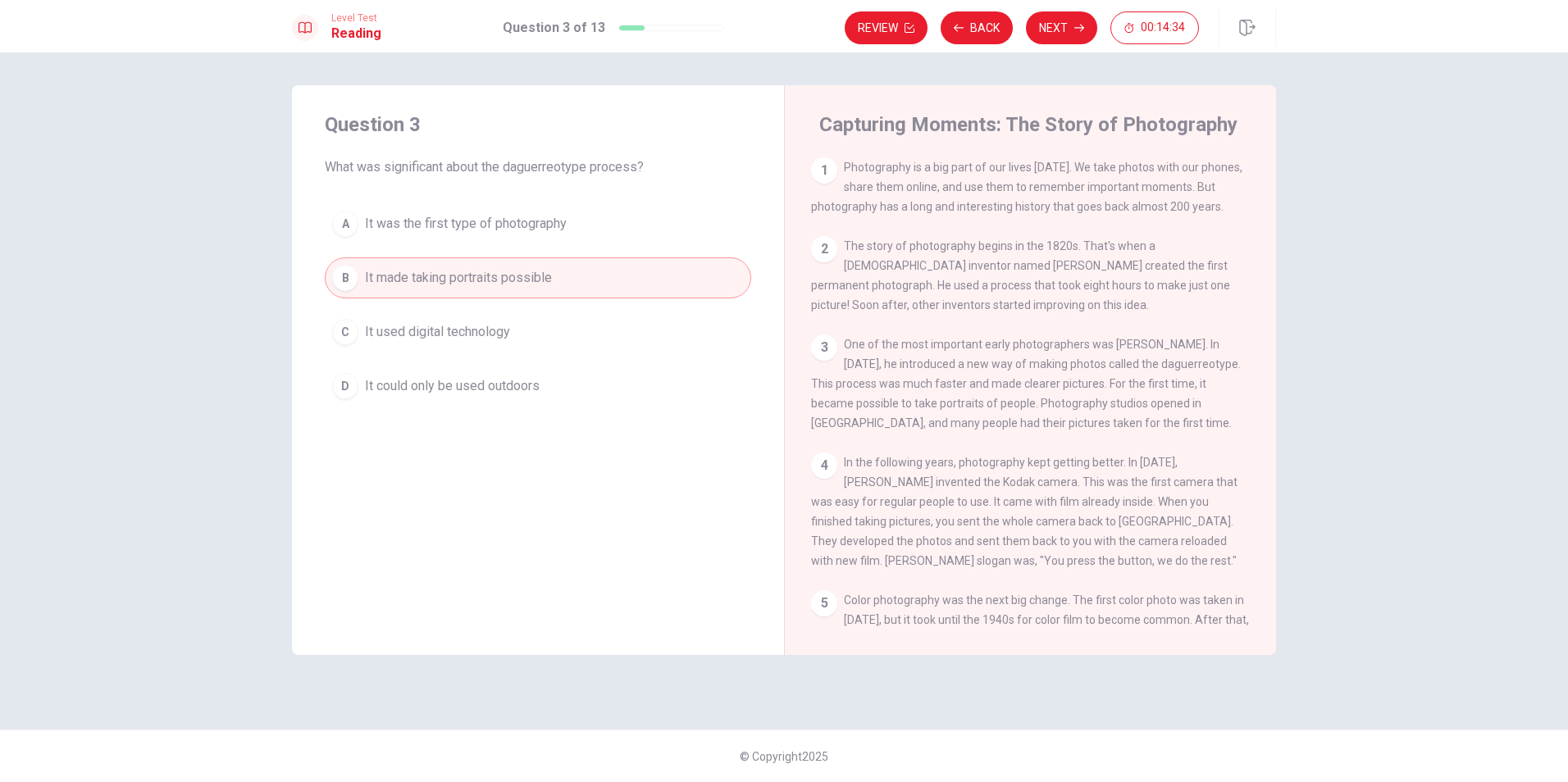 click on "Review Back Next 00:14:34" at bounding box center [1022, 28] 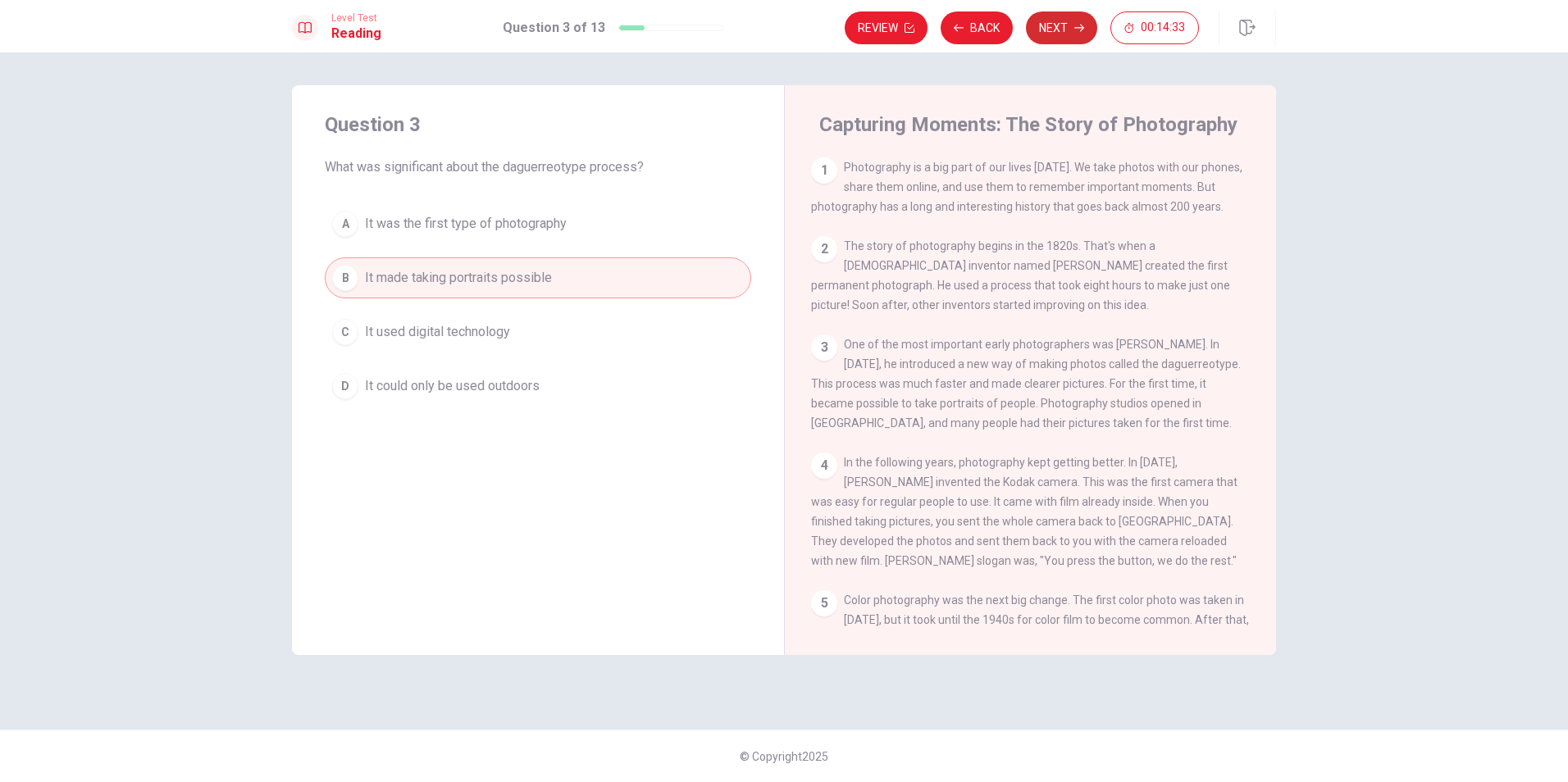 click 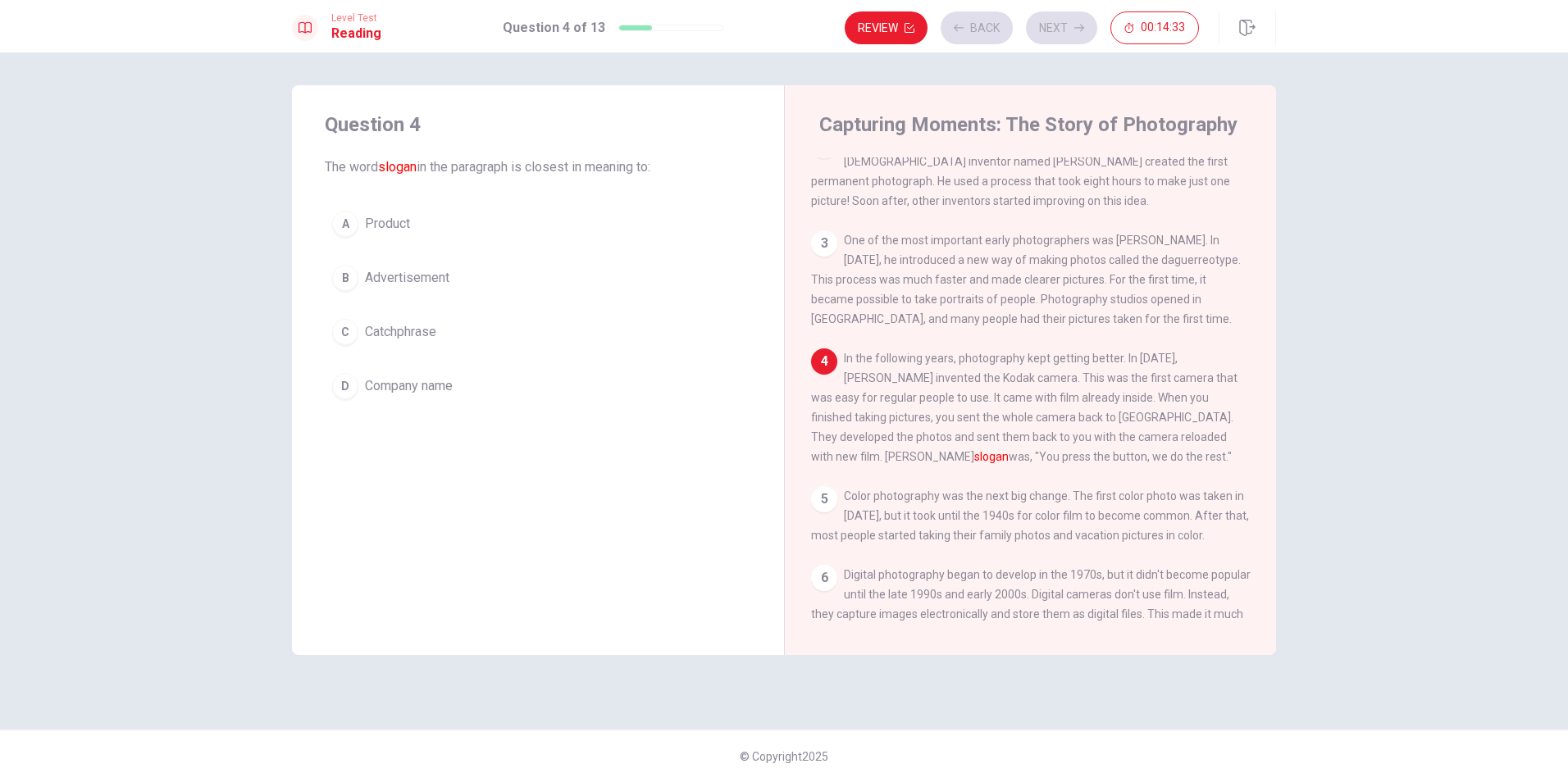 scroll, scrollTop: 120, scrollLeft: 0, axis: vertical 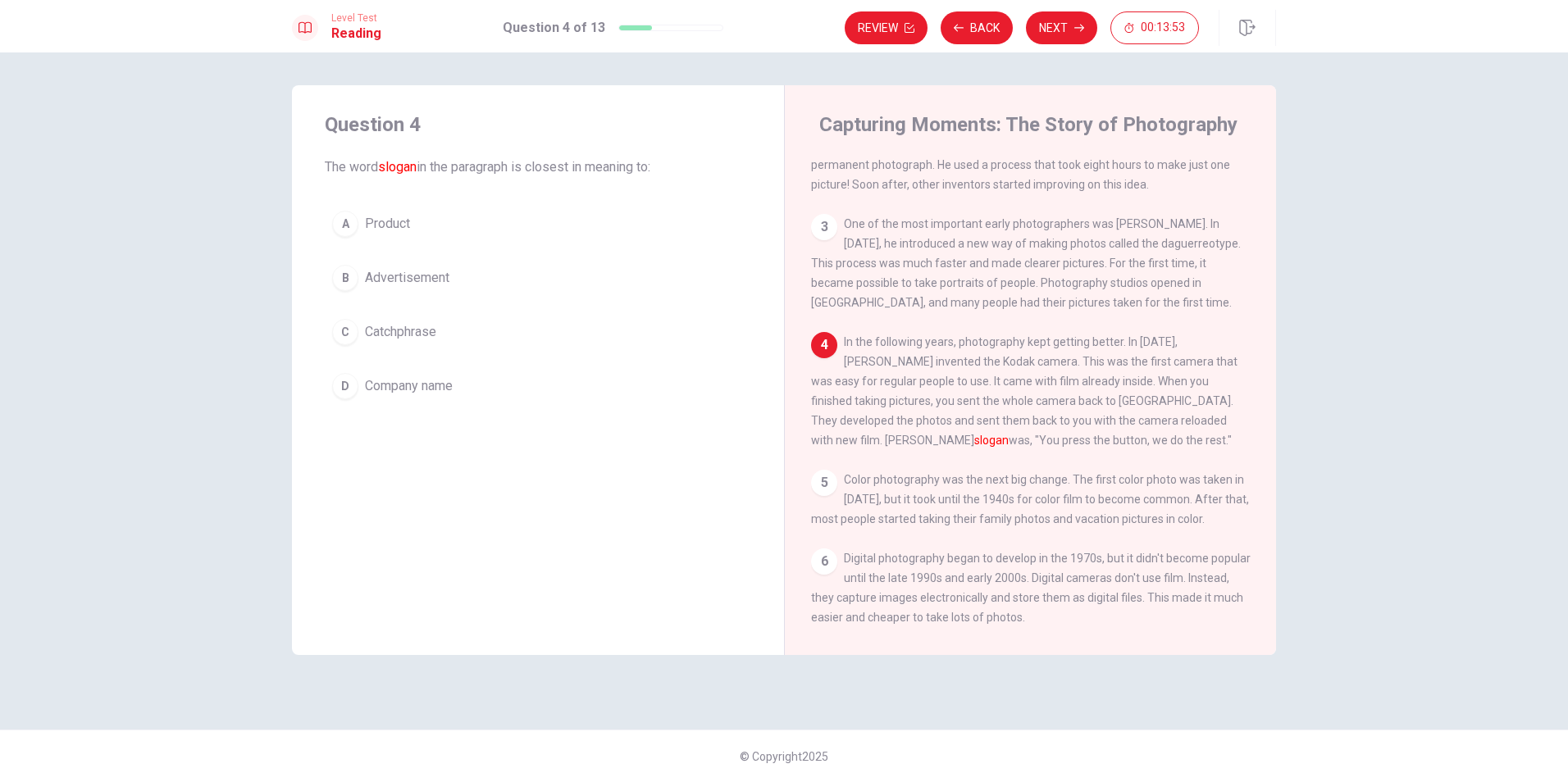 click on "Catchphrase" at bounding box center [400, 332] 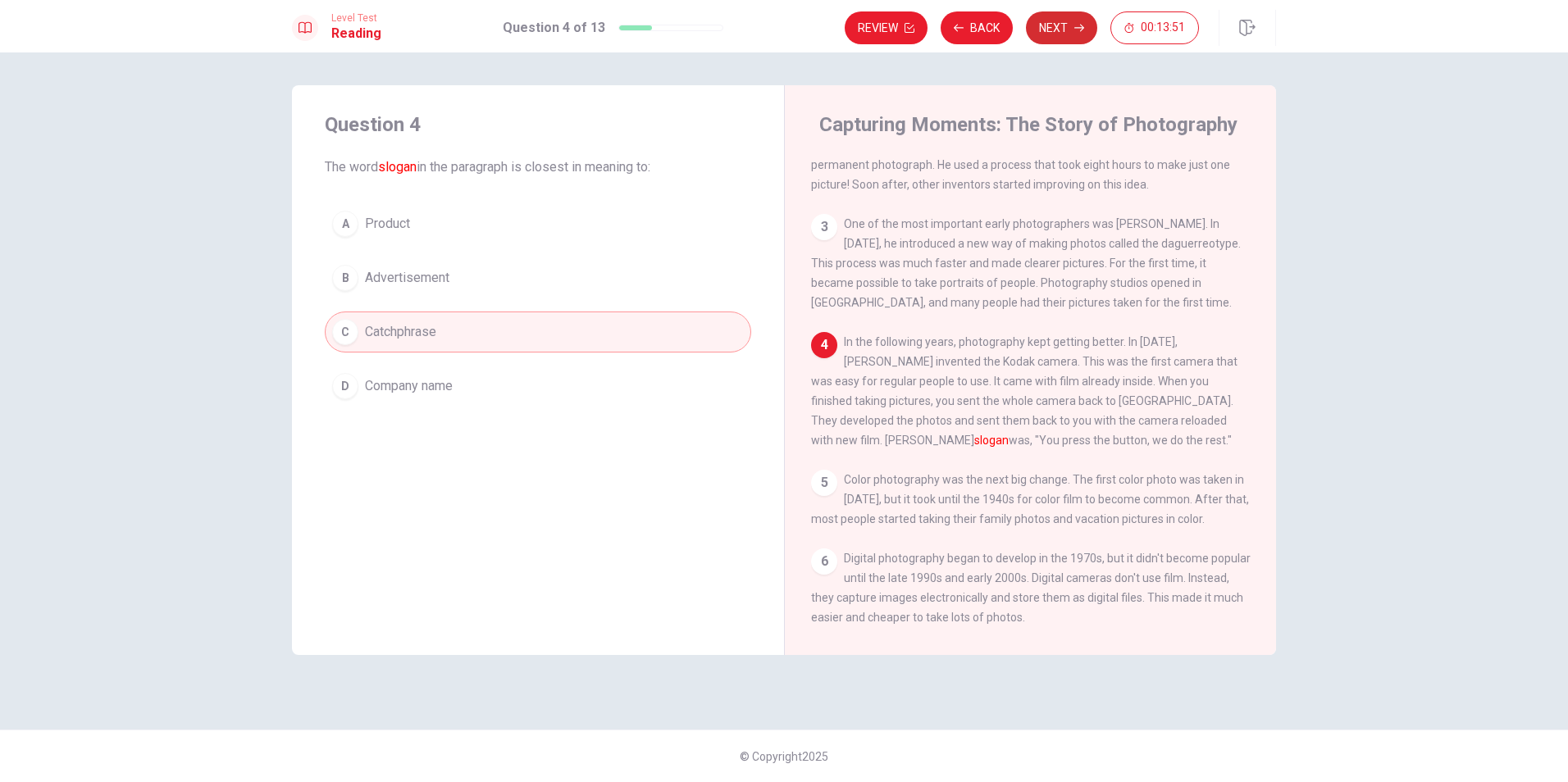 click on "Next" at bounding box center [1061, 28] 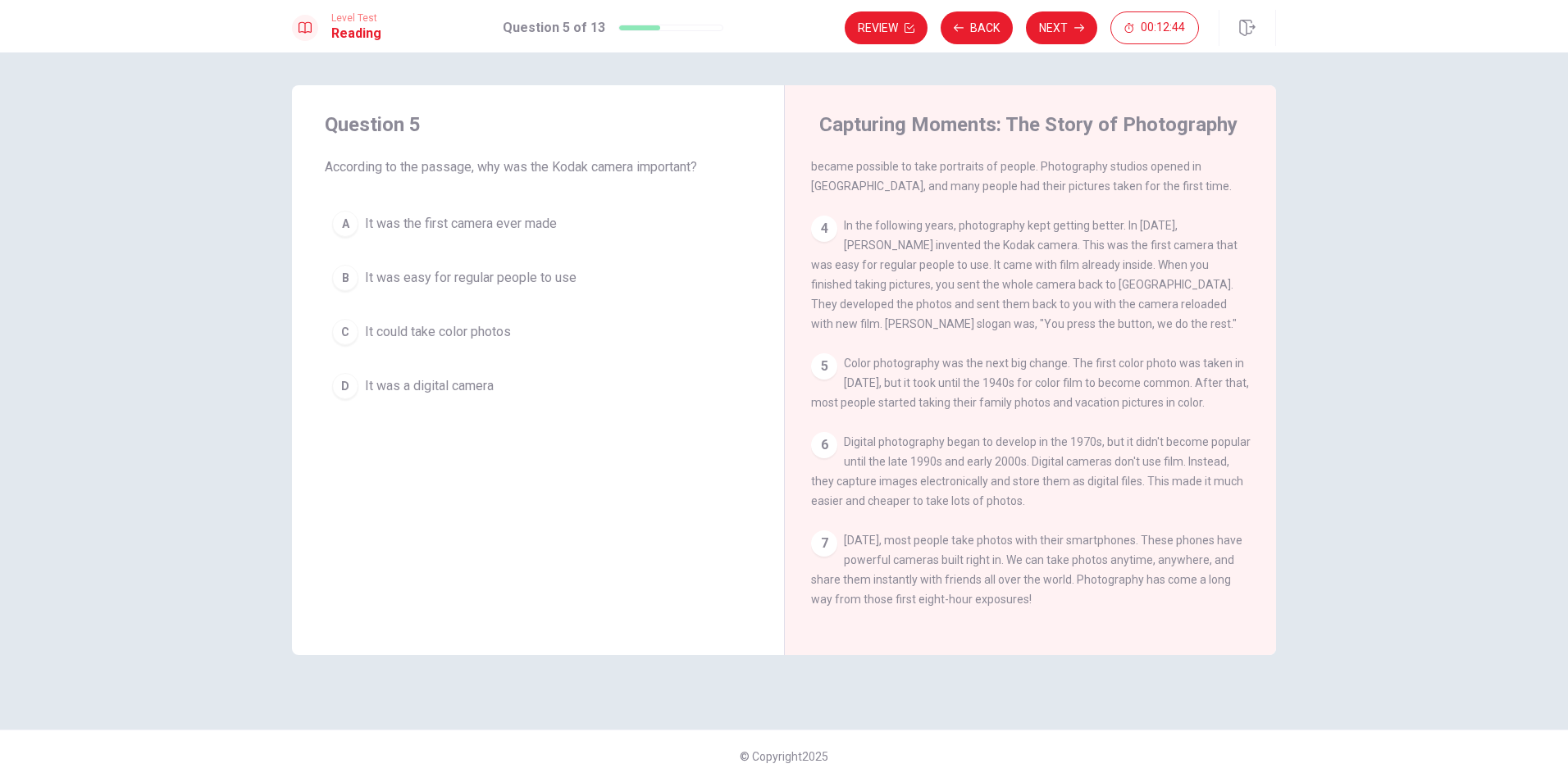 scroll, scrollTop: 261, scrollLeft: 0, axis: vertical 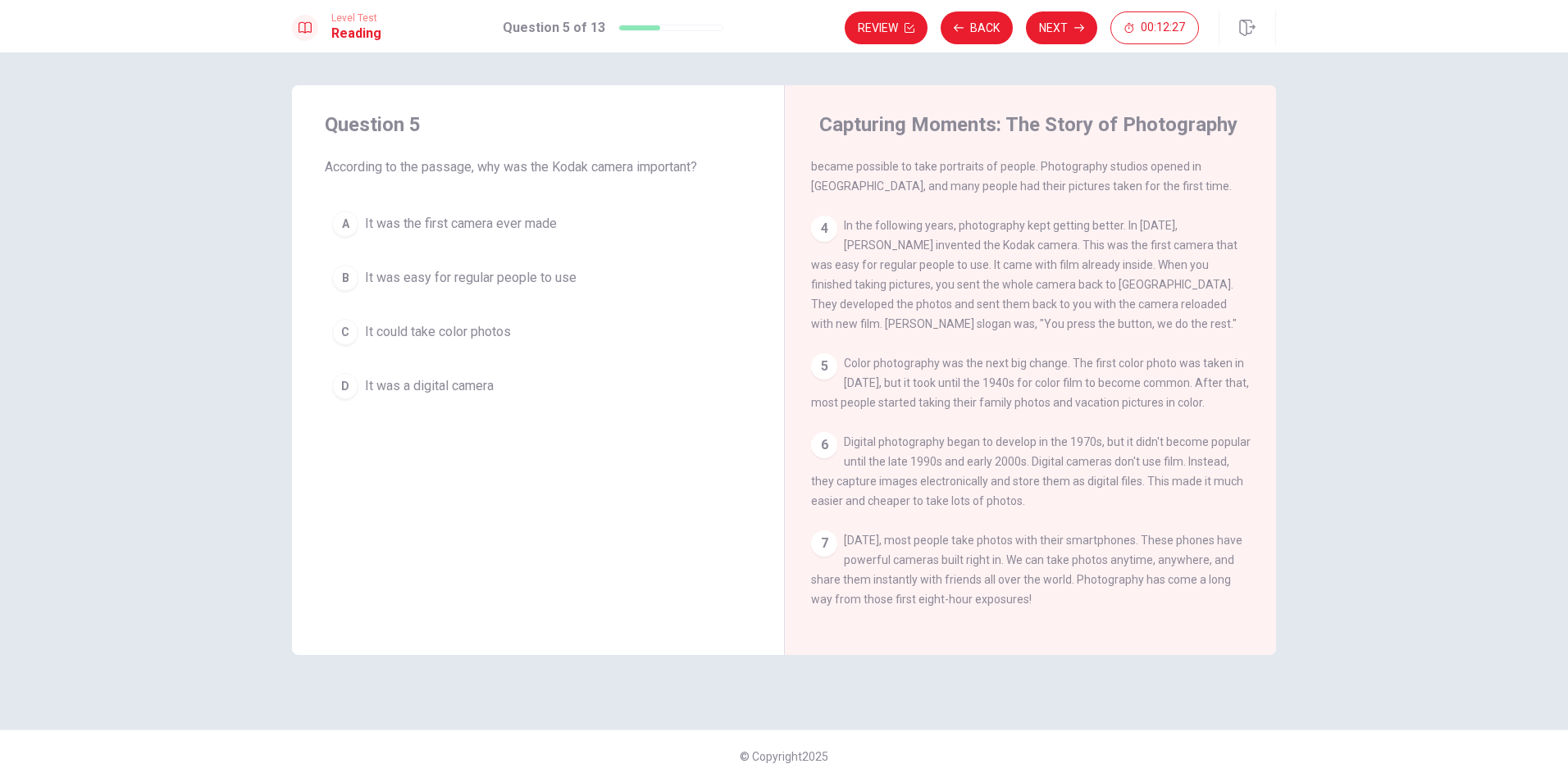 click on "B It was easy for regular people to use" at bounding box center (538, 278) 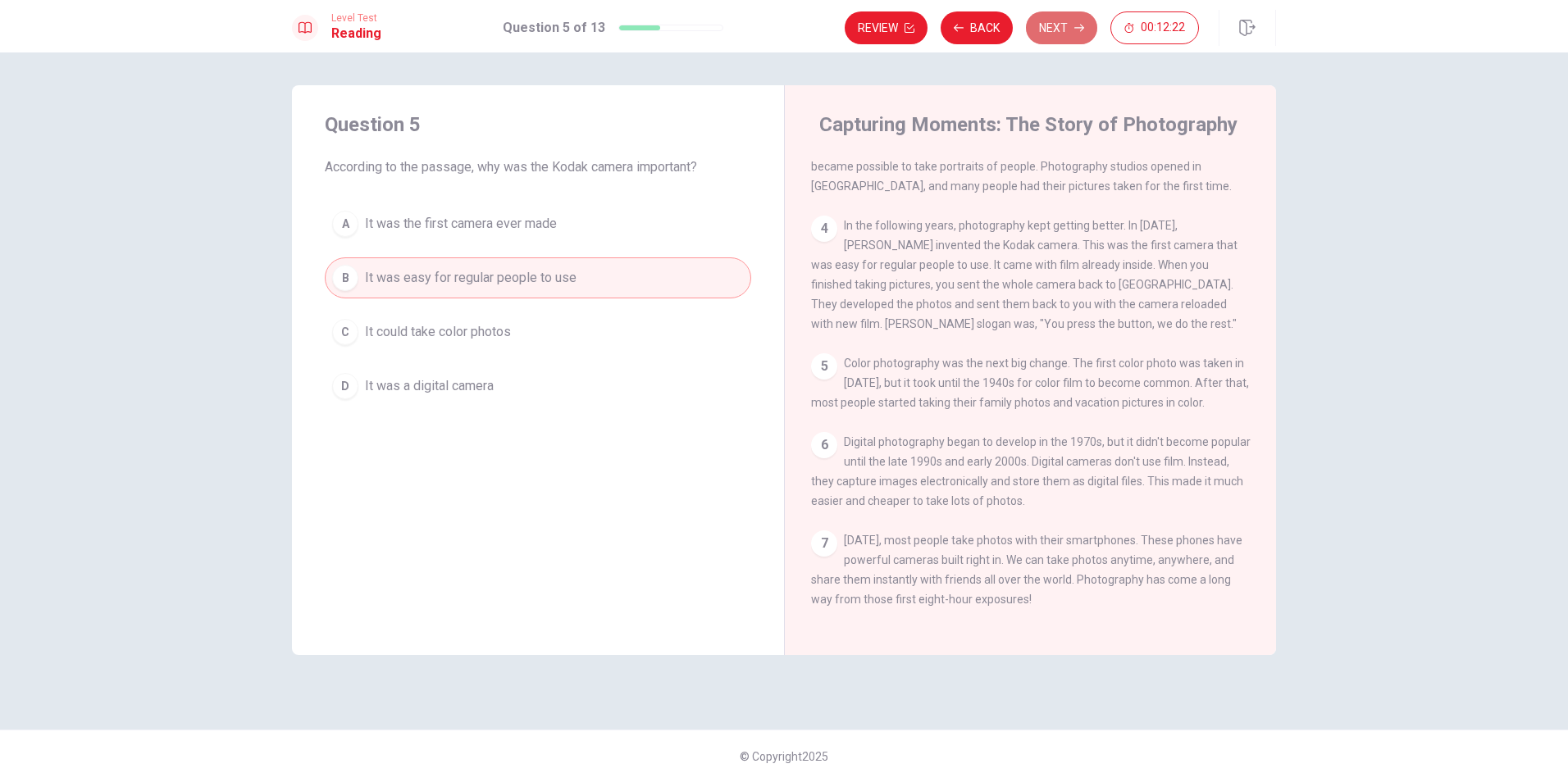 click on "Next" at bounding box center (1061, 28) 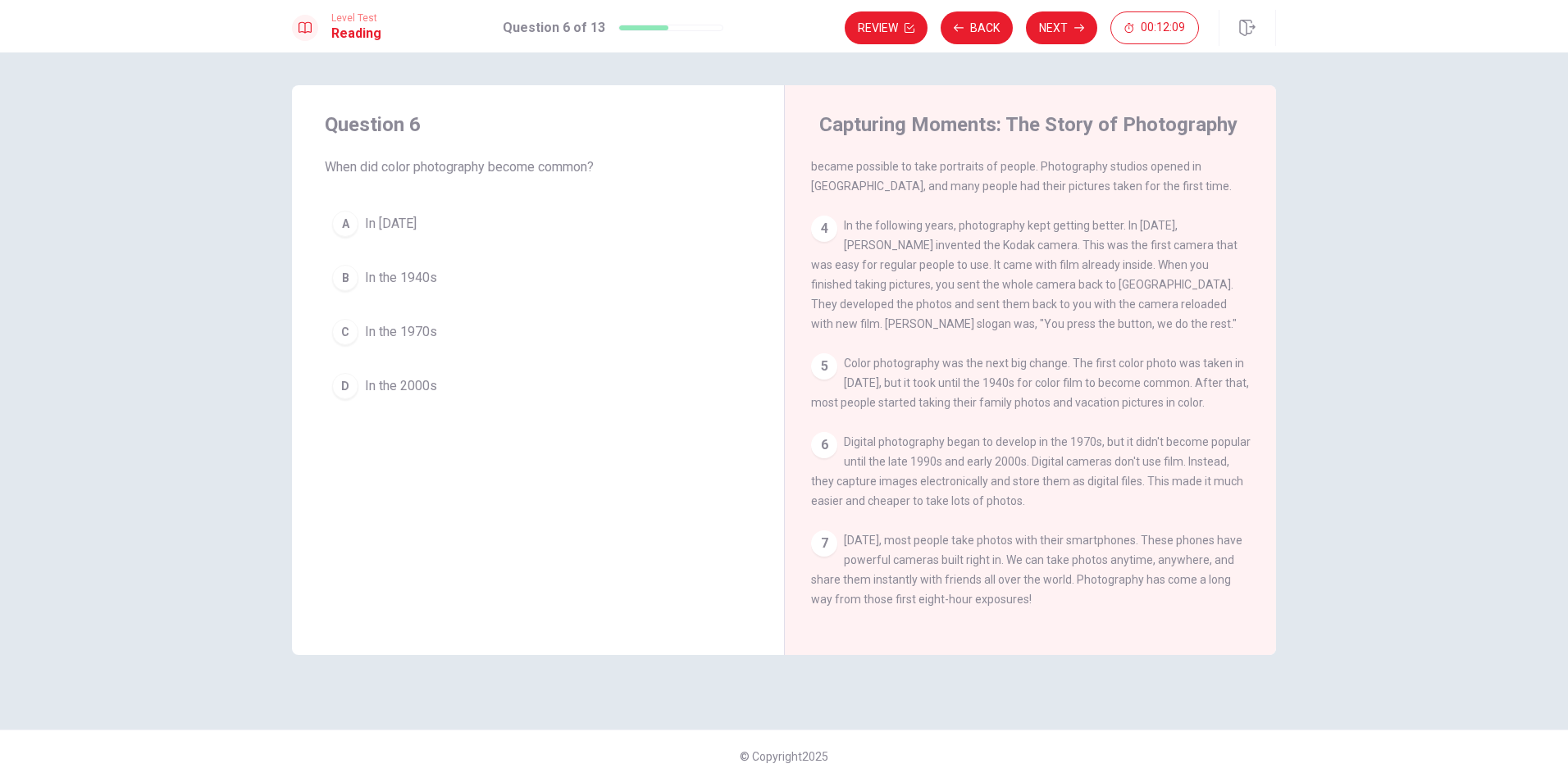 click on "In [DATE]" at bounding box center [390, 224] 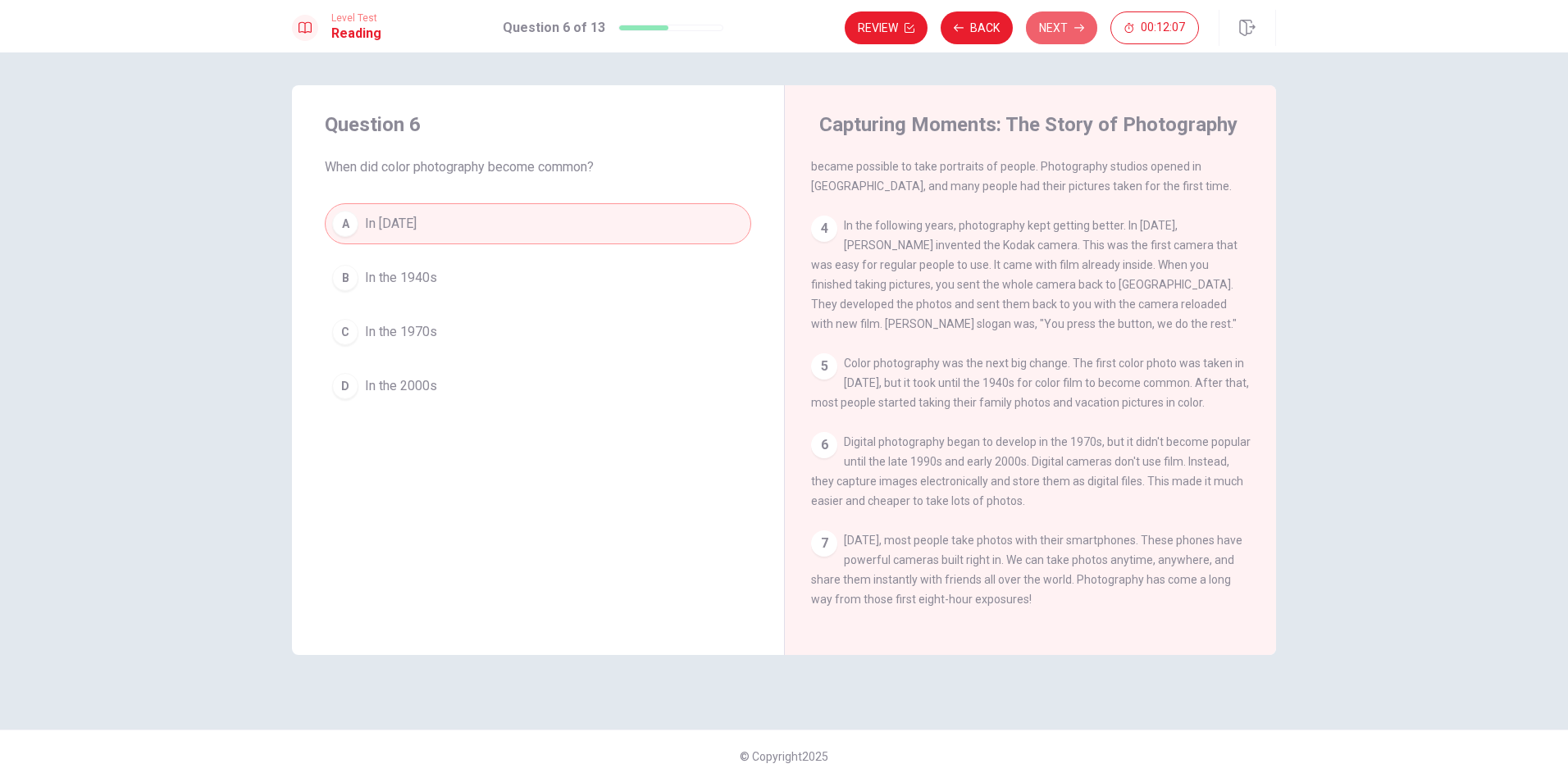 click on "Next" at bounding box center (1061, 28) 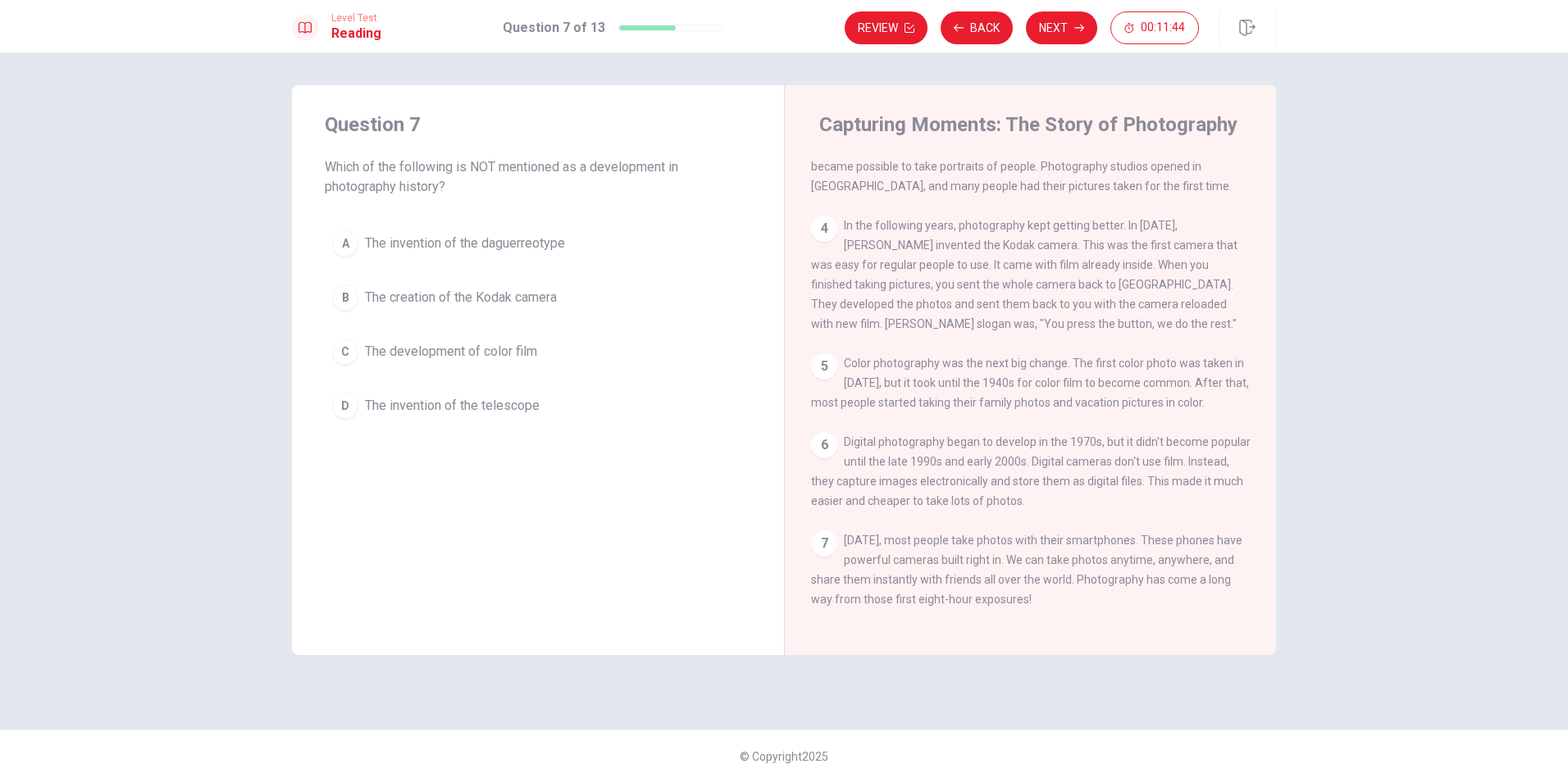 click on "The invention of the telescope" at bounding box center [452, 406] 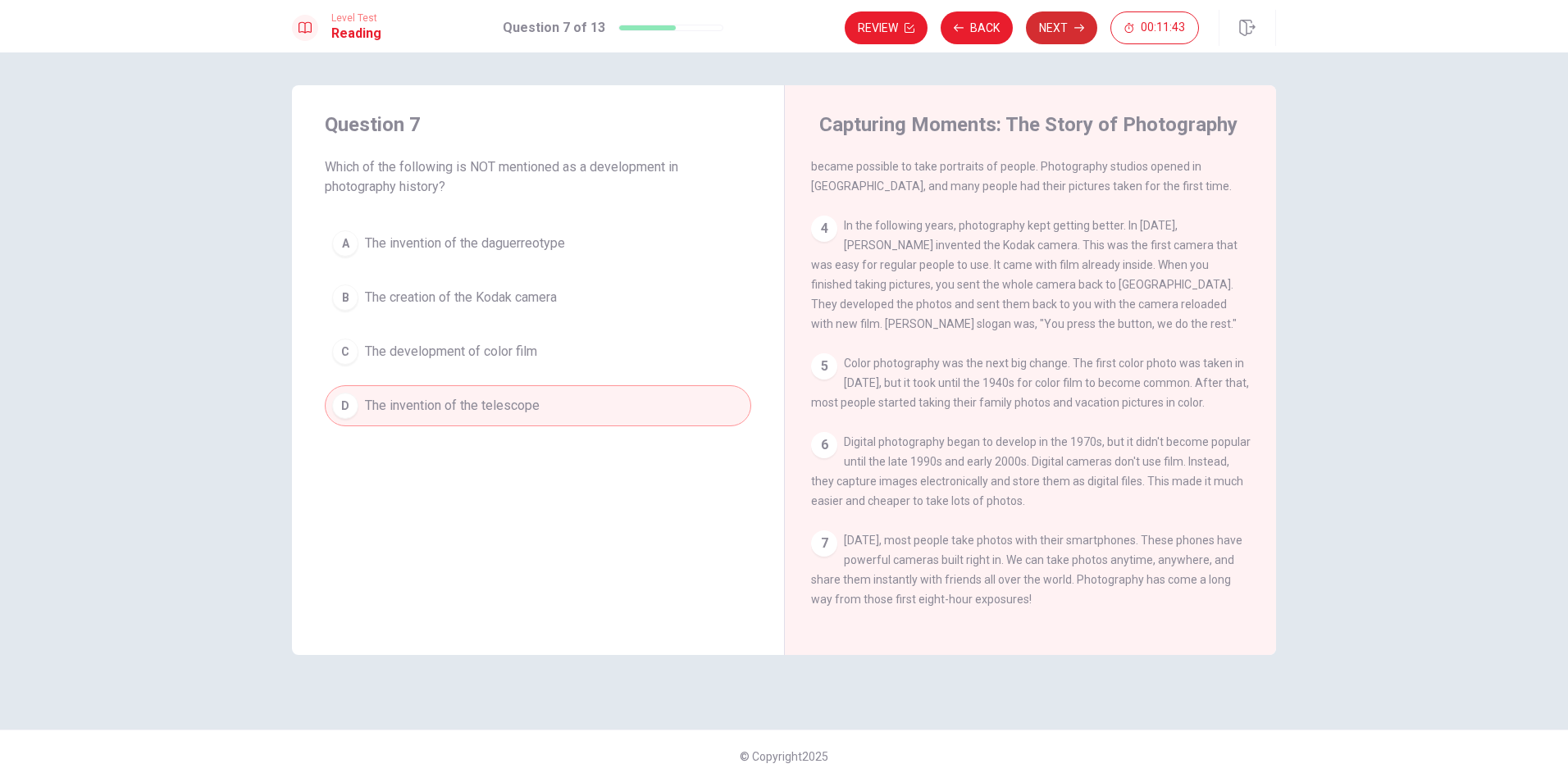 click on "Next" at bounding box center [1061, 28] 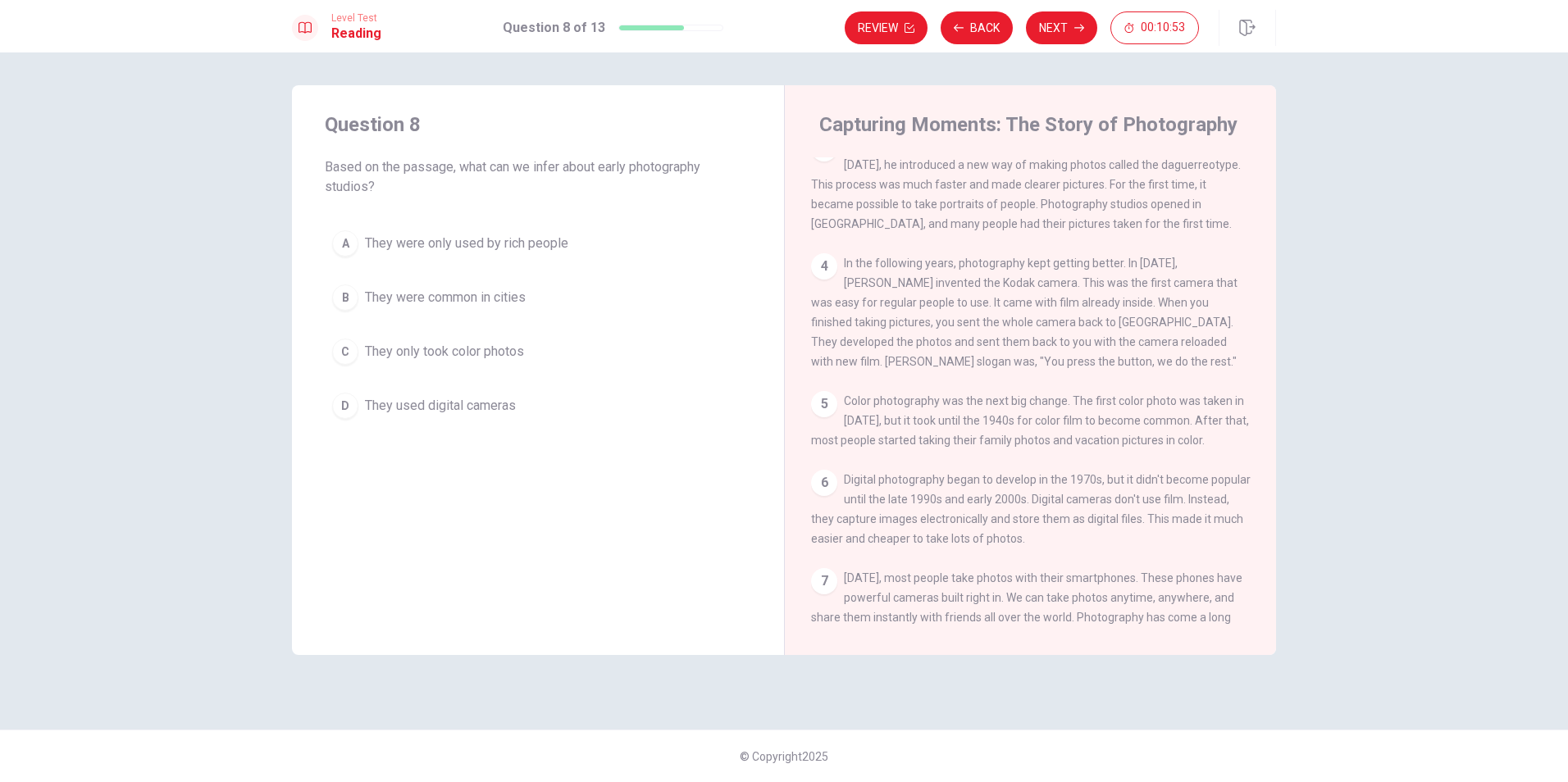 scroll, scrollTop: 261, scrollLeft: 0, axis: vertical 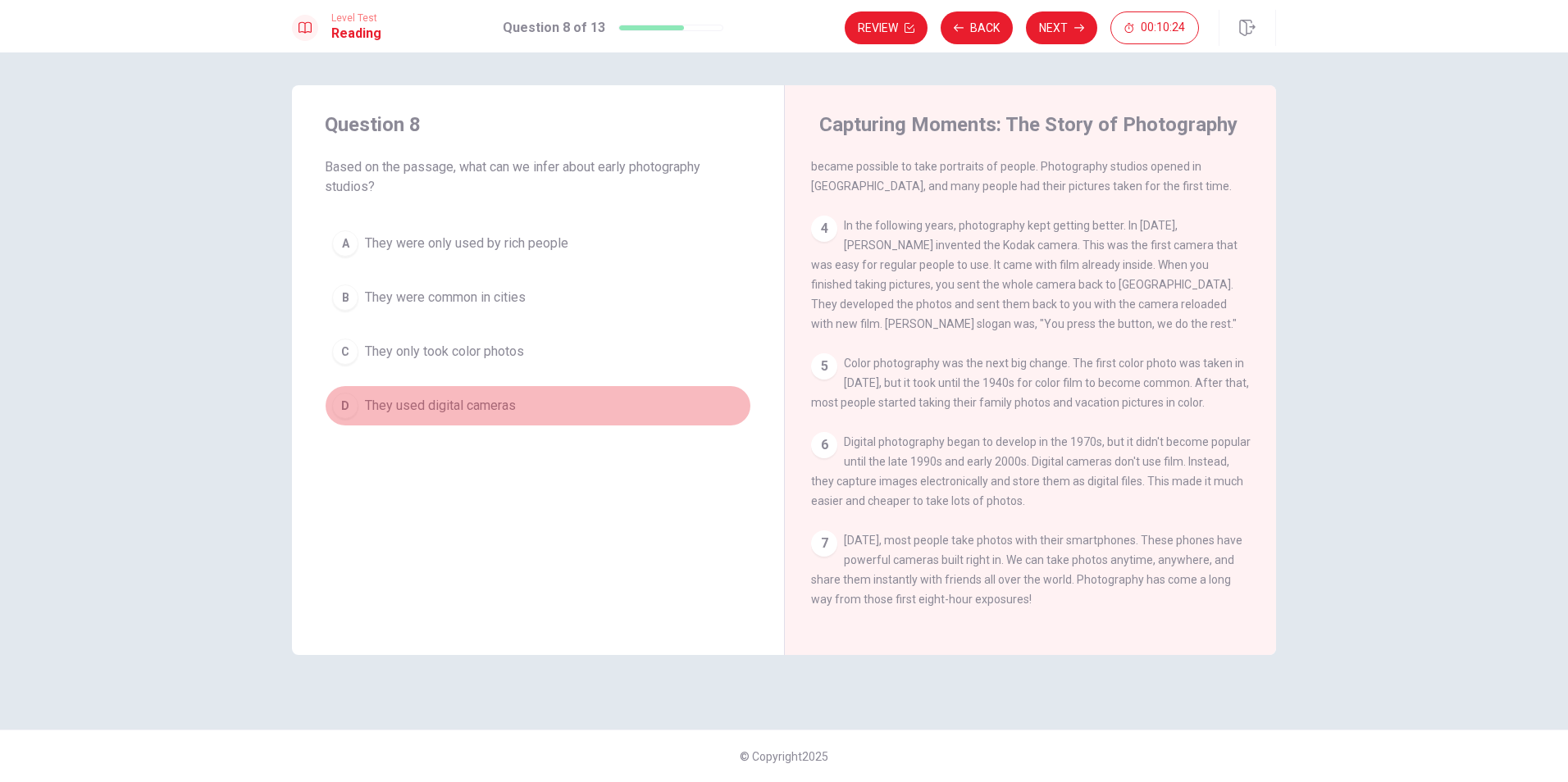 click on "They used digital cameras" at bounding box center (440, 406) 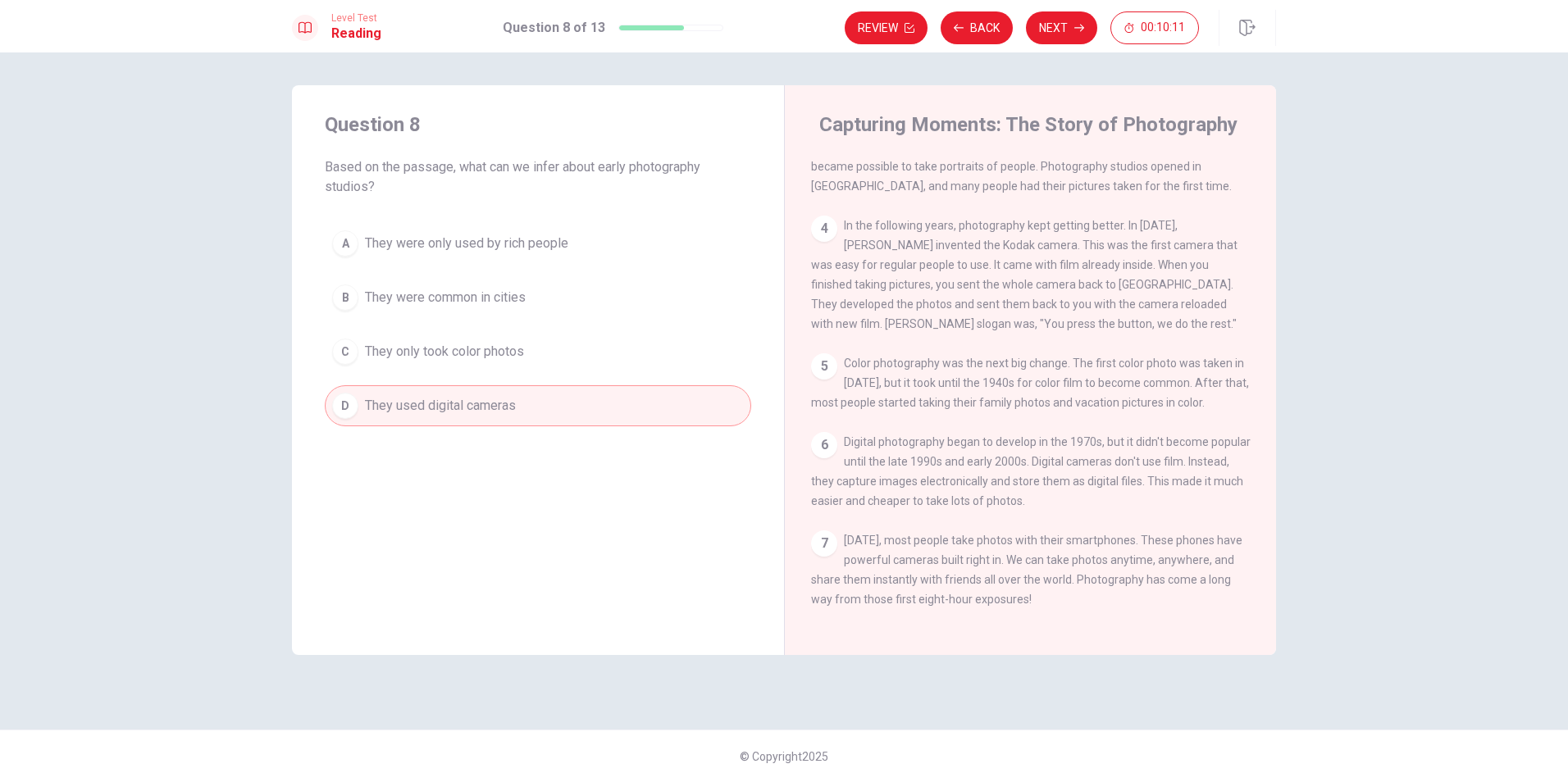 click on "They were only used by rich people" at bounding box center (467, 243) 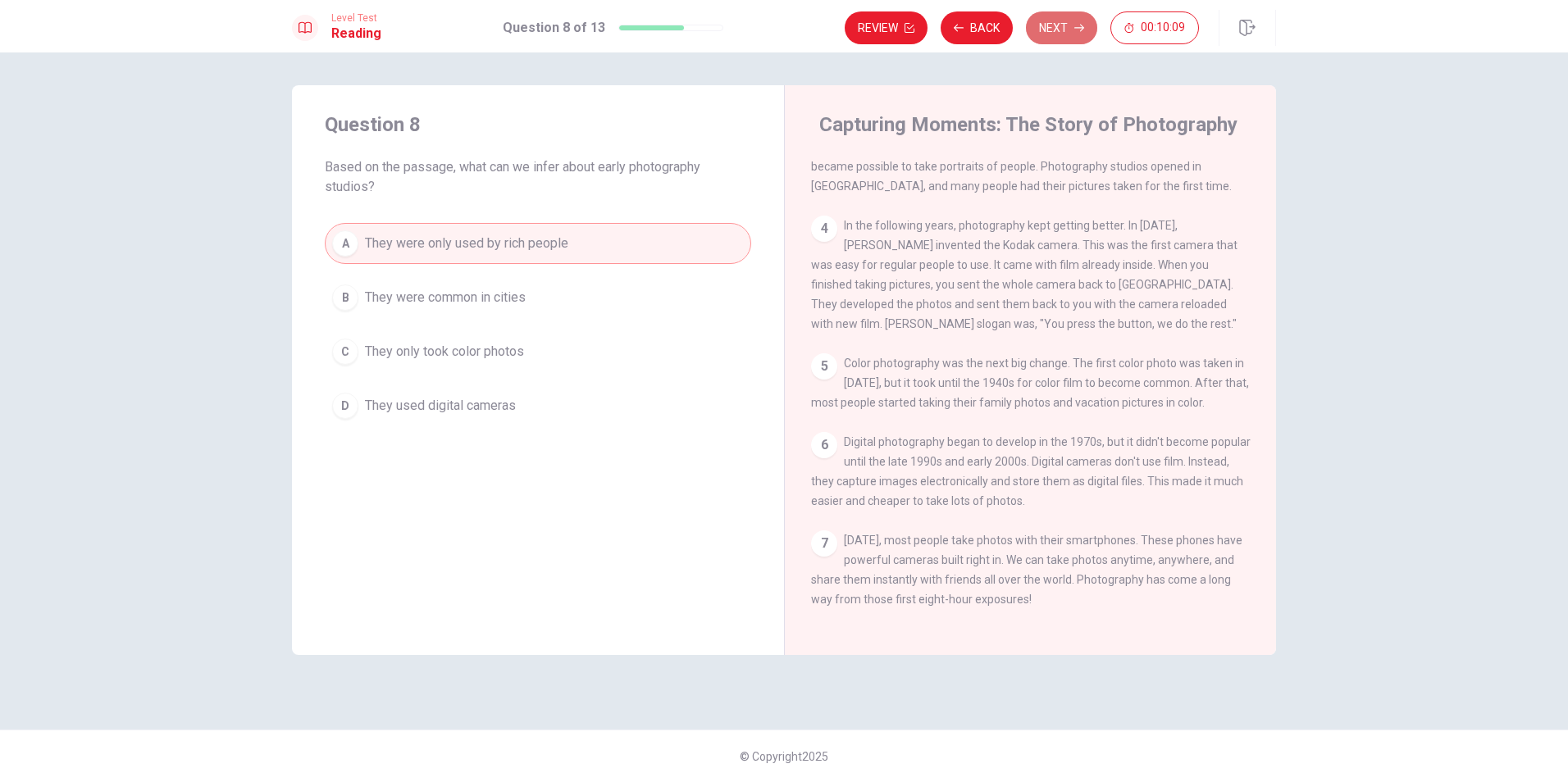 click on "Next" at bounding box center [1061, 28] 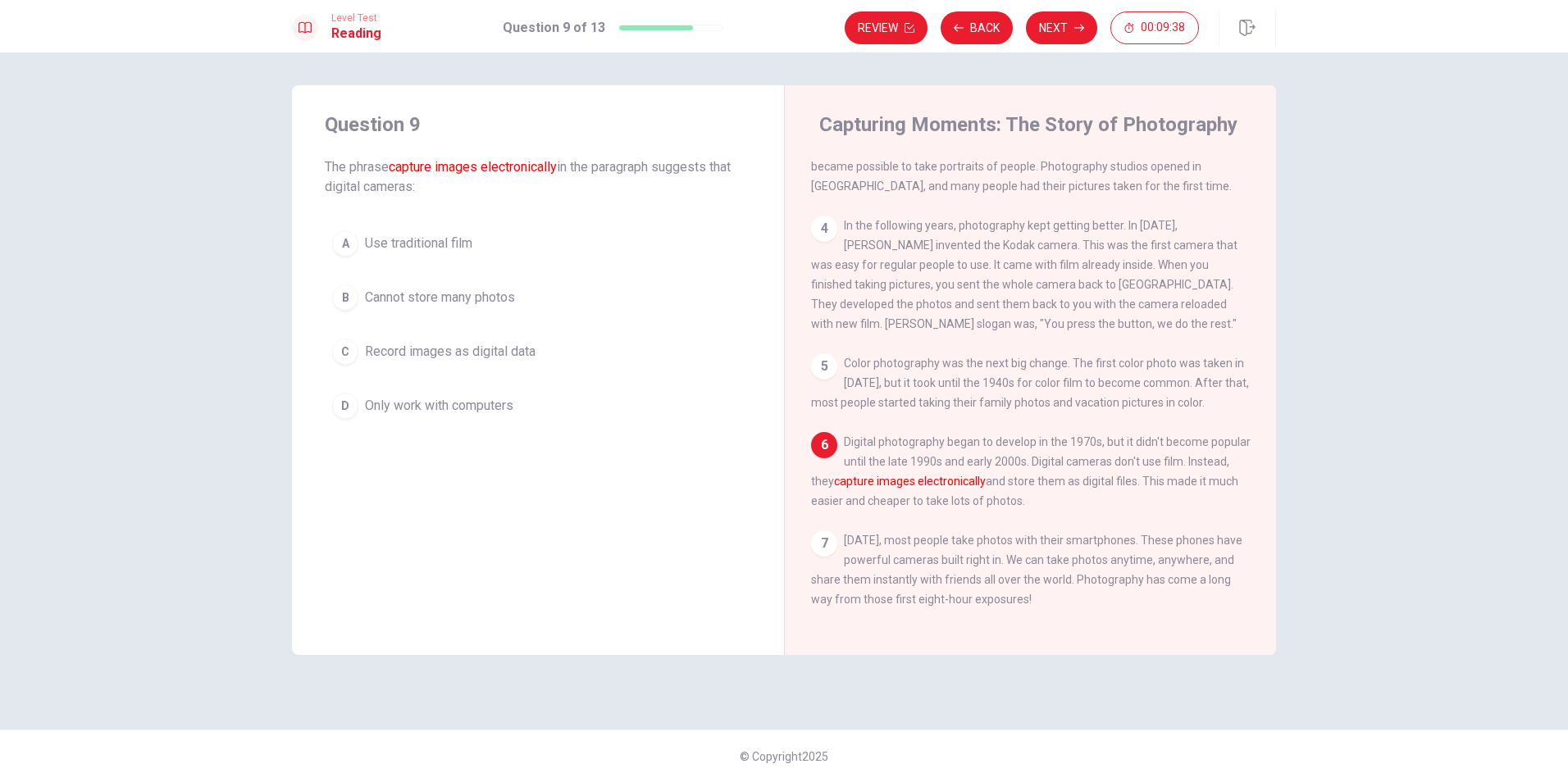 click on "Record images as digital data" at bounding box center [450, 352] 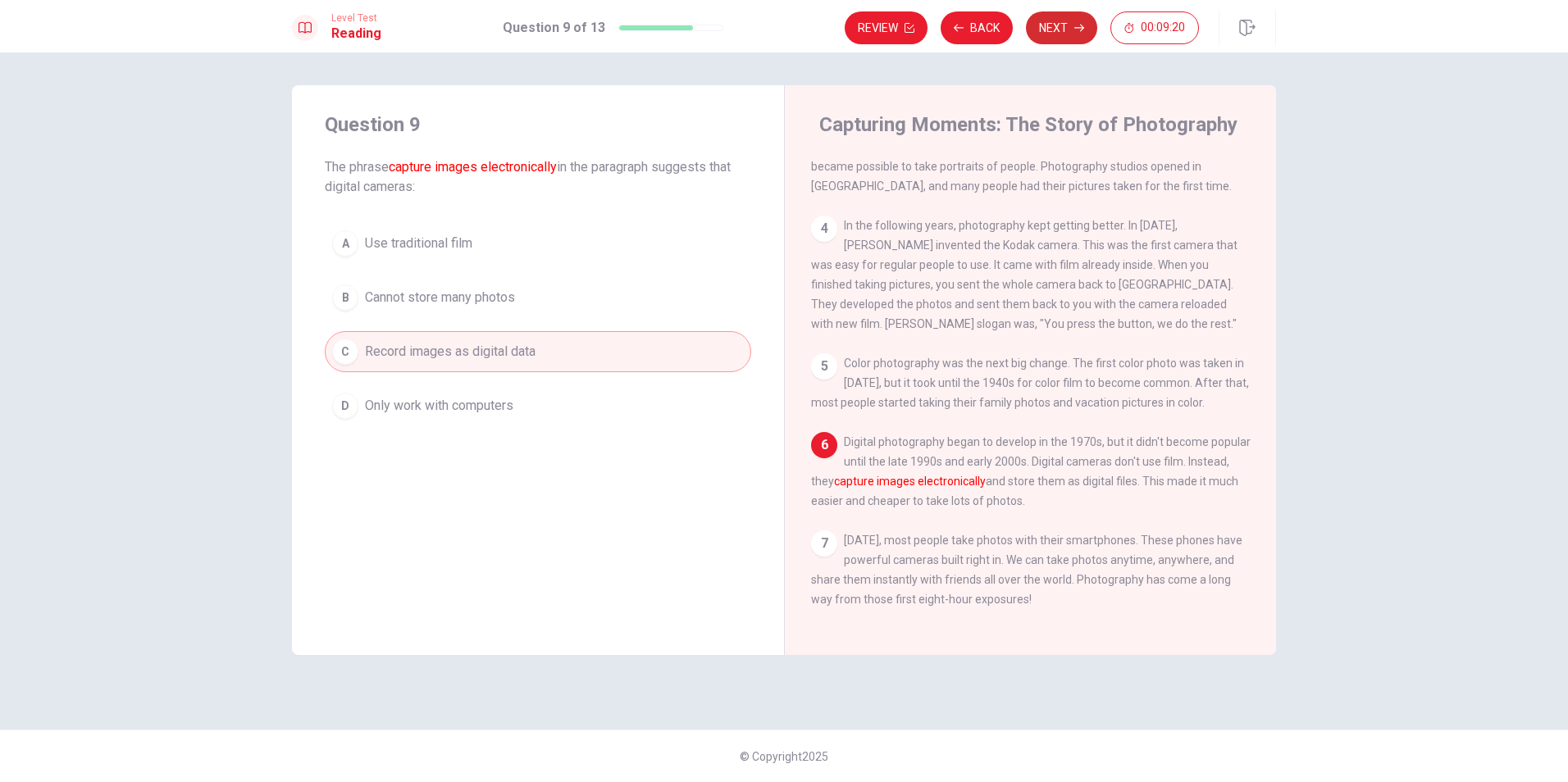 click on "Next" at bounding box center [1061, 28] 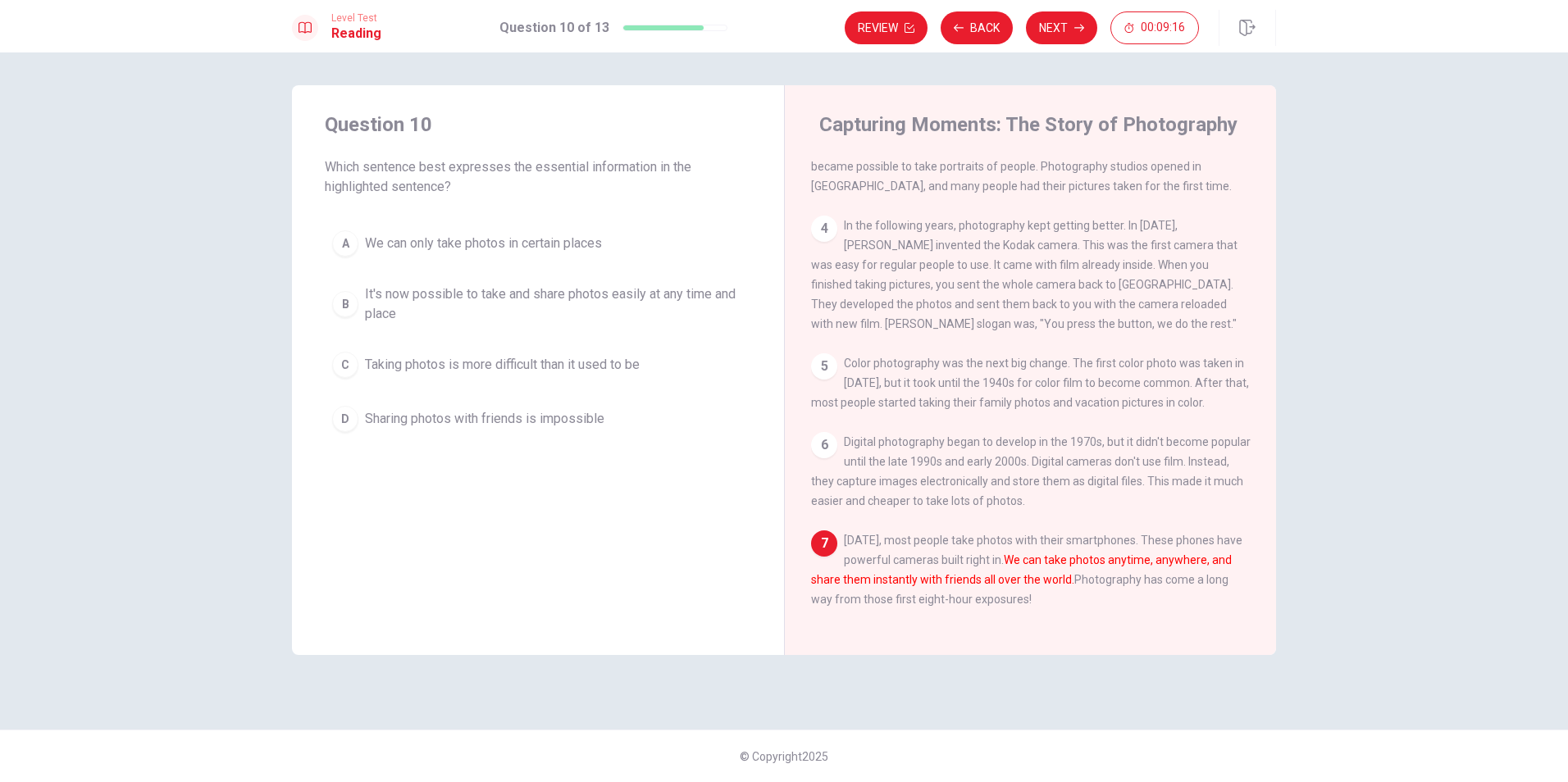 drag, startPoint x: 381, startPoint y: 168, endPoint x: 415, endPoint y: 167, distance: 34.0147 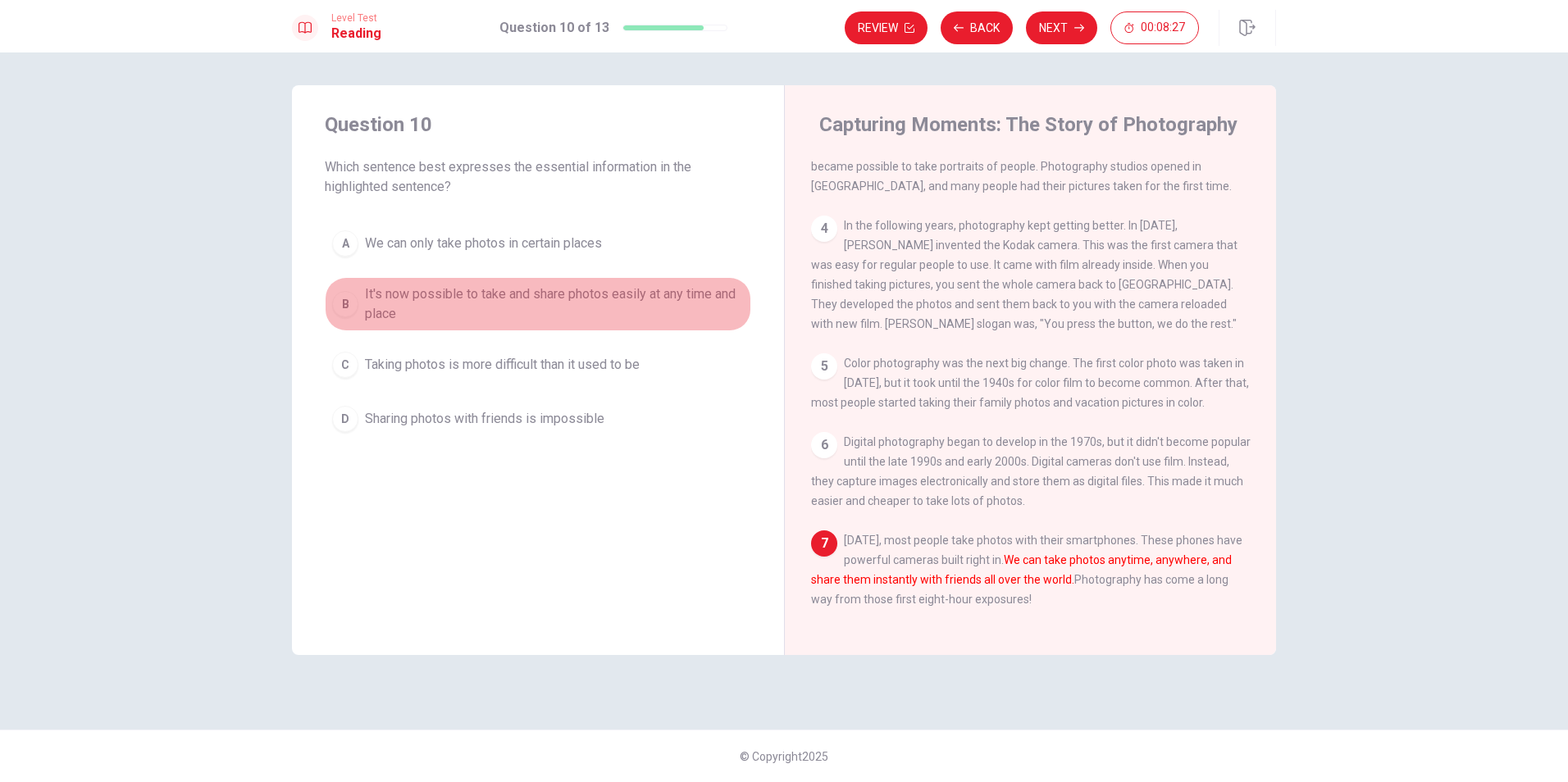 click on "It's now possible to take and share photos easily at any time and place" at bounding box center [554, 304] 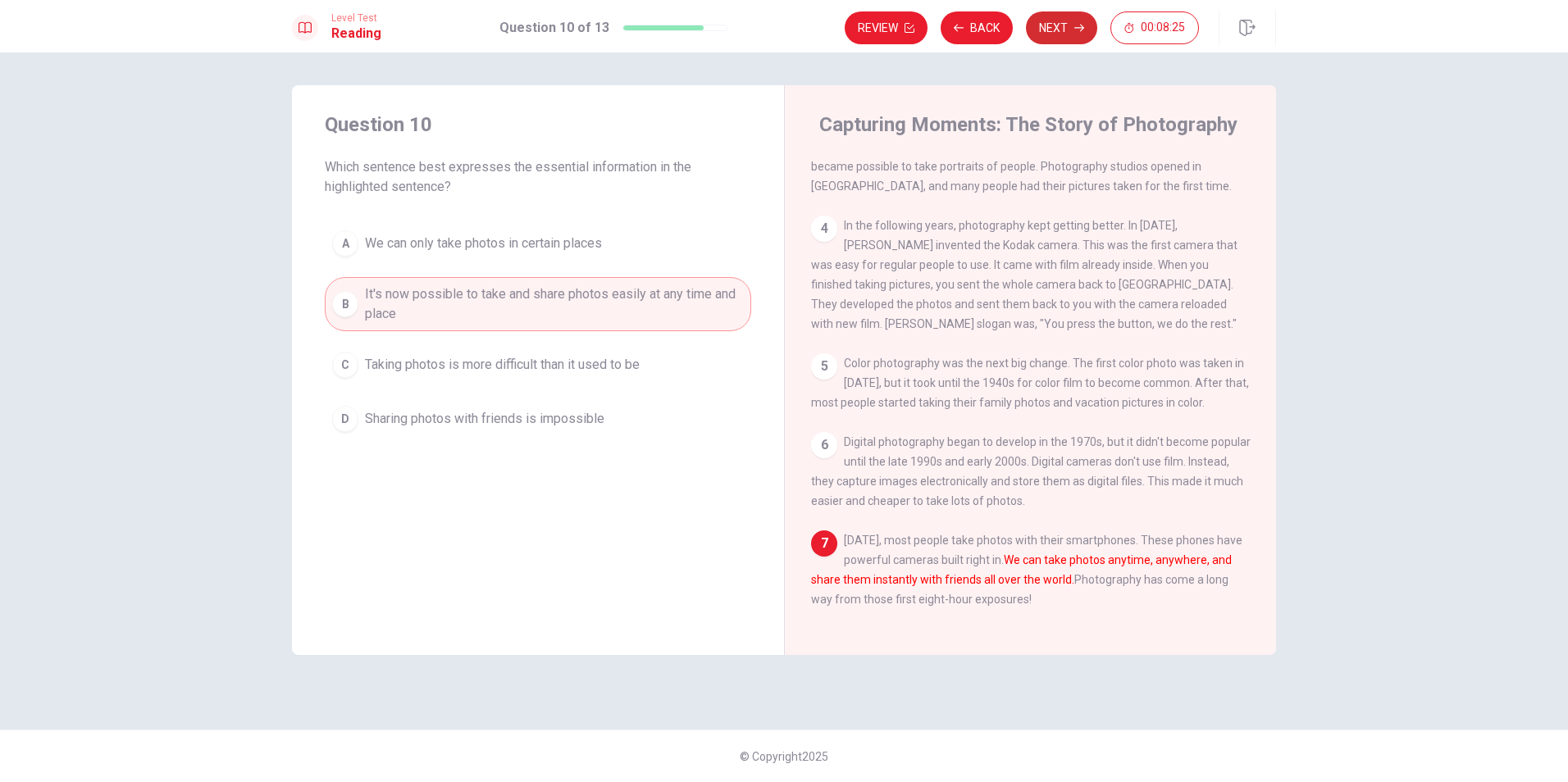 click on "Next" at bounding box center (1061, 28) 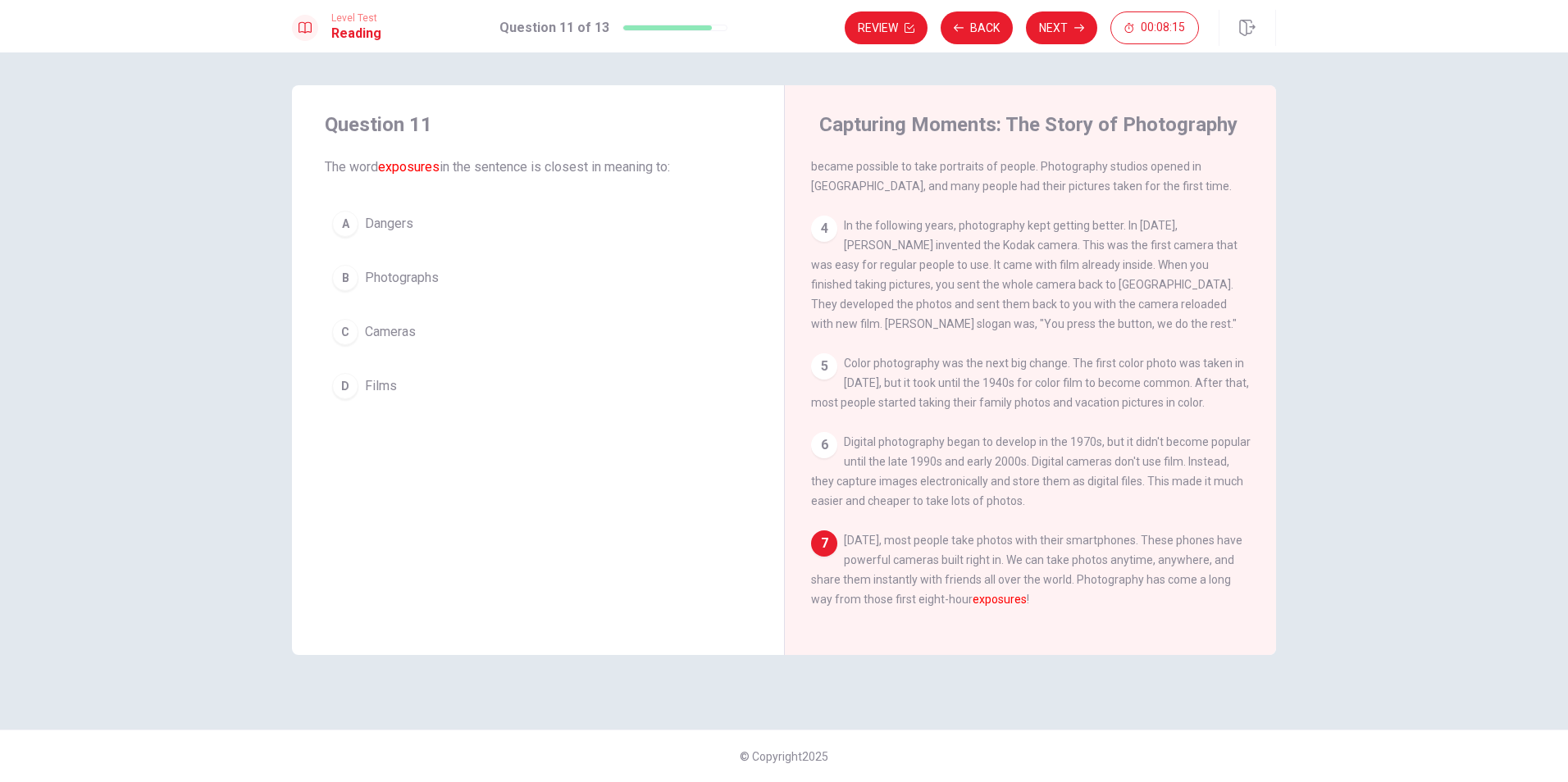 drag, startPoint x: 905, startPoint y: 543, endPoint x: 989, endPoint y: 535, distance: 84.380092 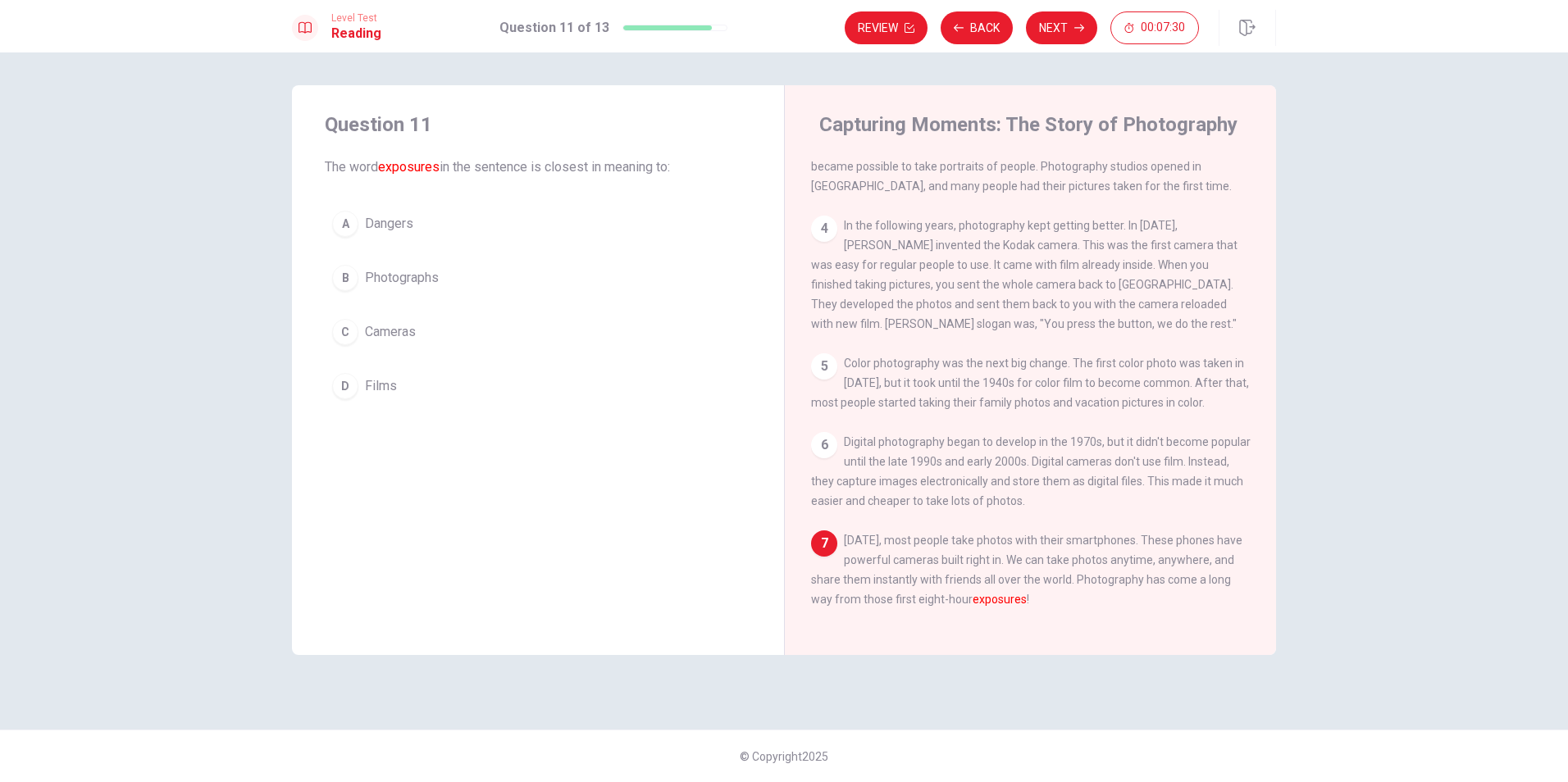 click on "Cameras" at bounding box center (390, 332) 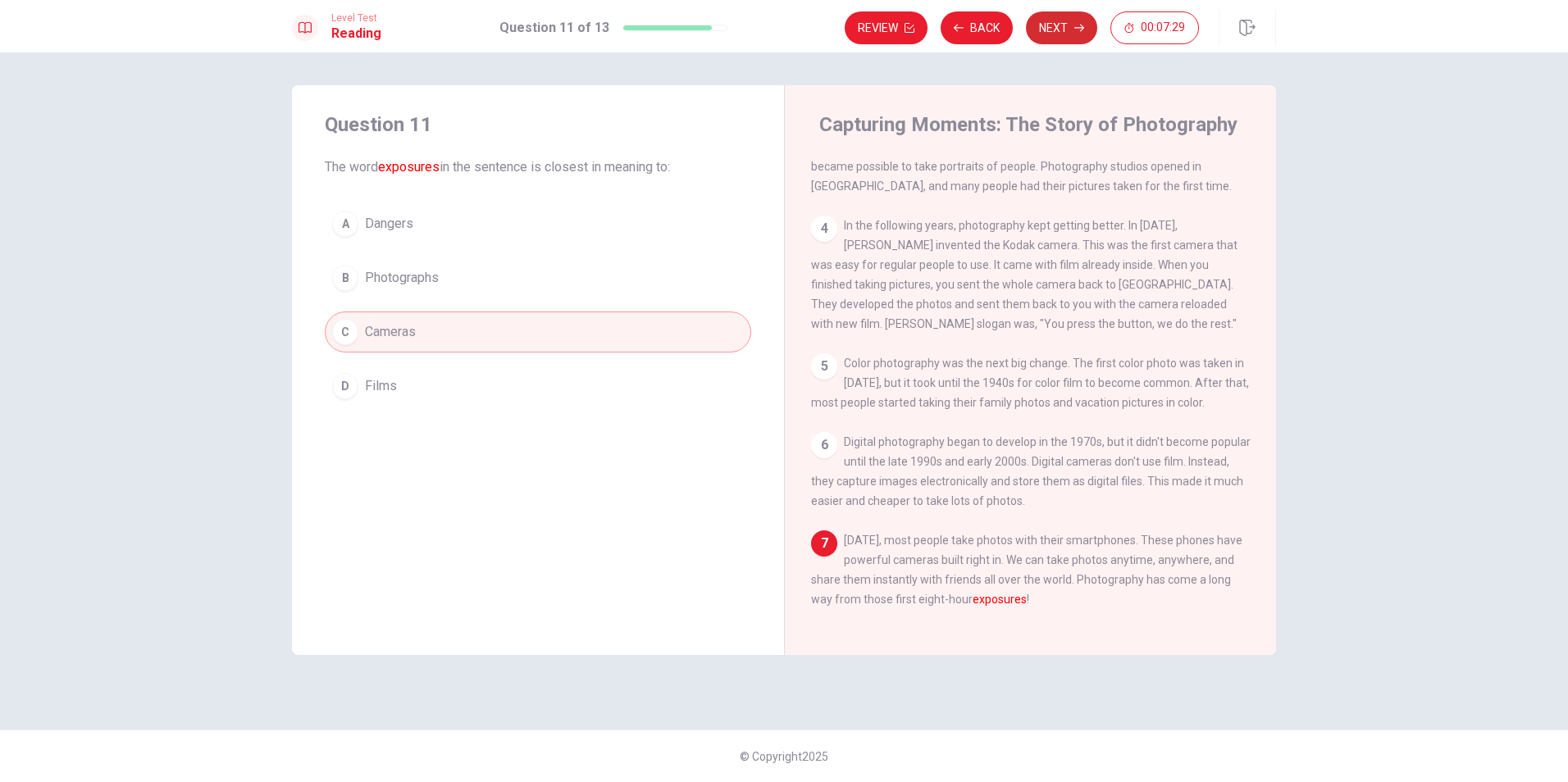 click on "Next" at bounding box center (1061, 28) 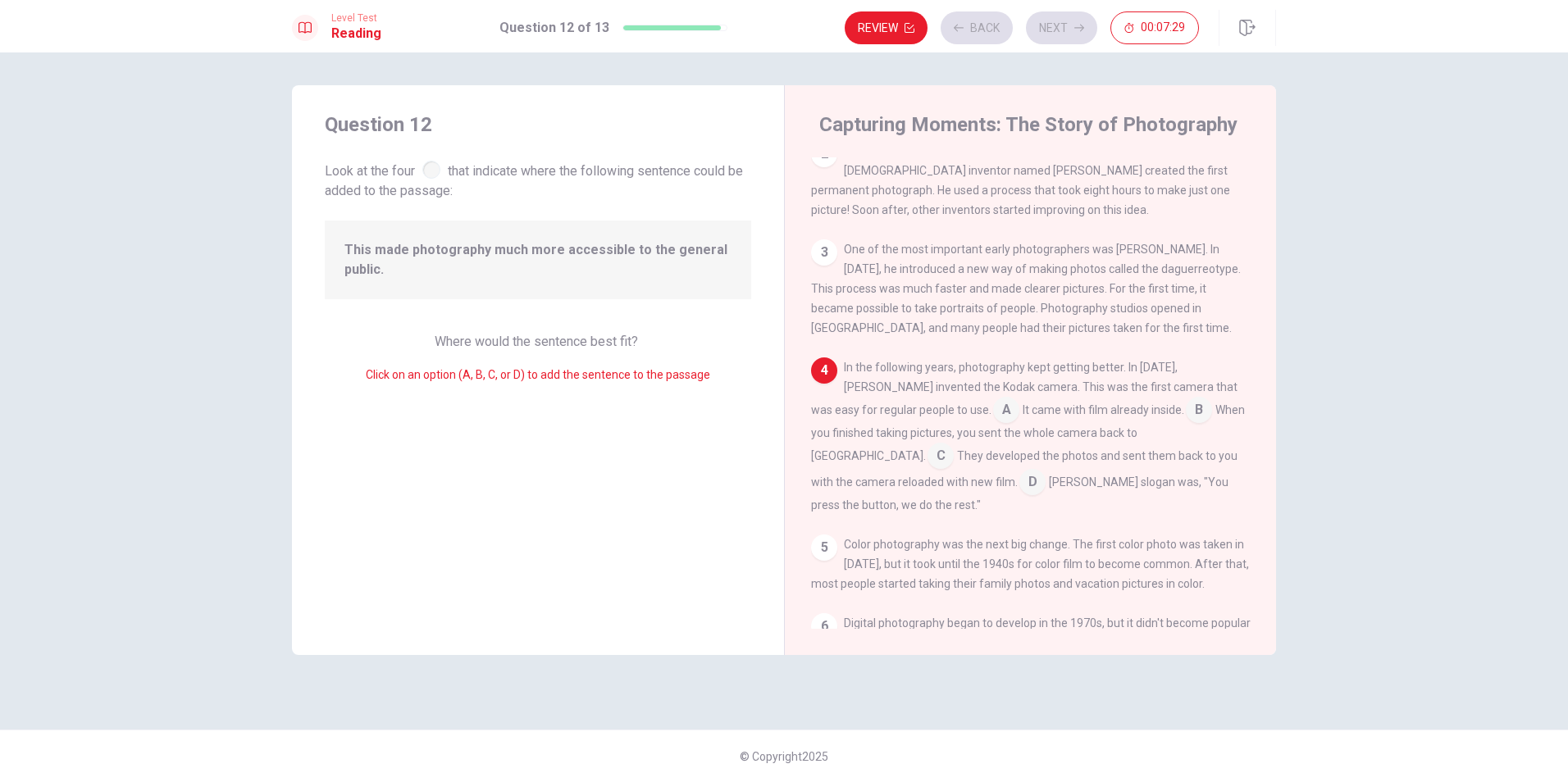 scroll, scrollTop: 135, scrollLeft: 0, axis: vertical 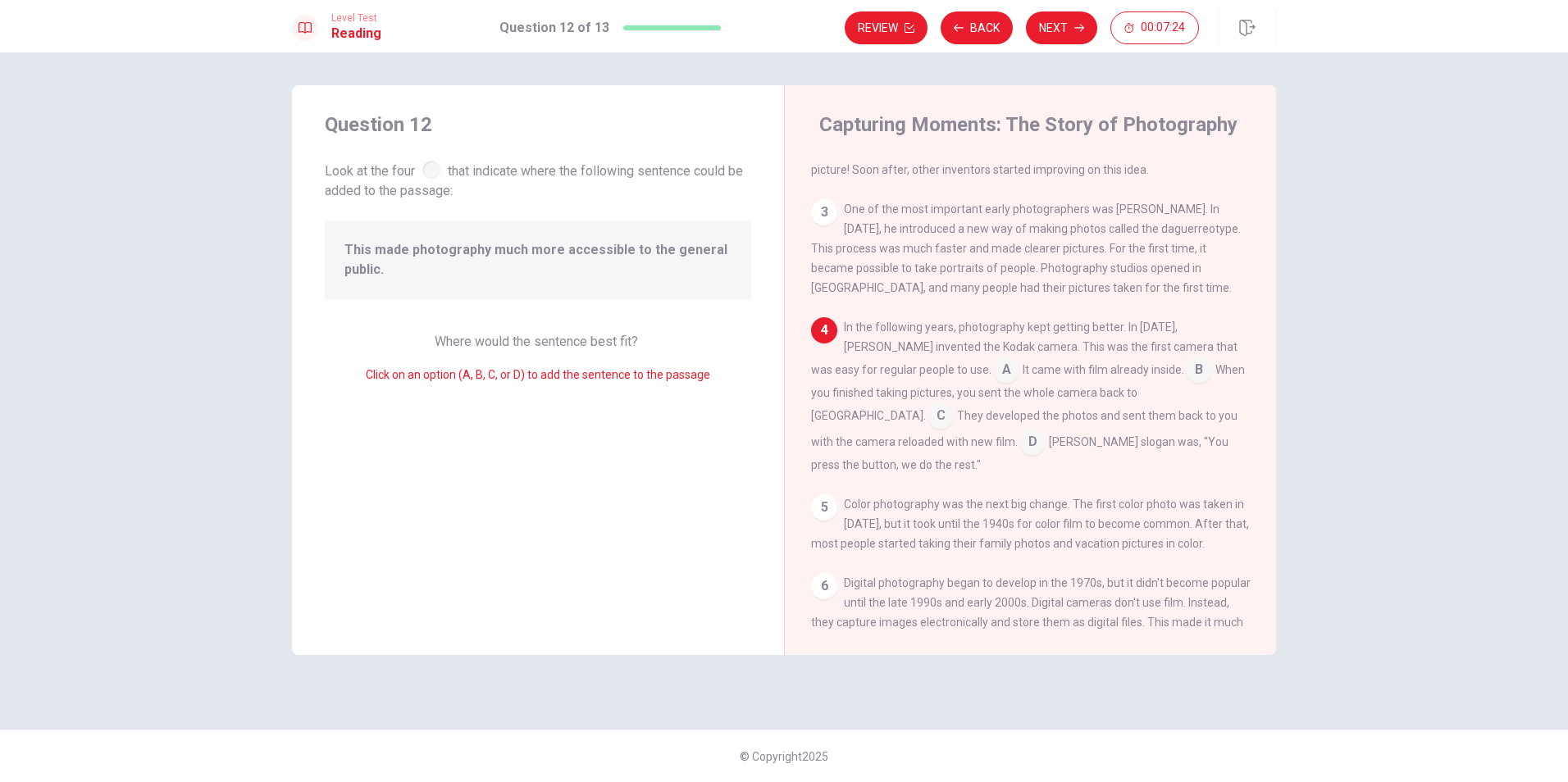 click on "This made photography much more accessible to the general public." at bounding box center [538, 260] 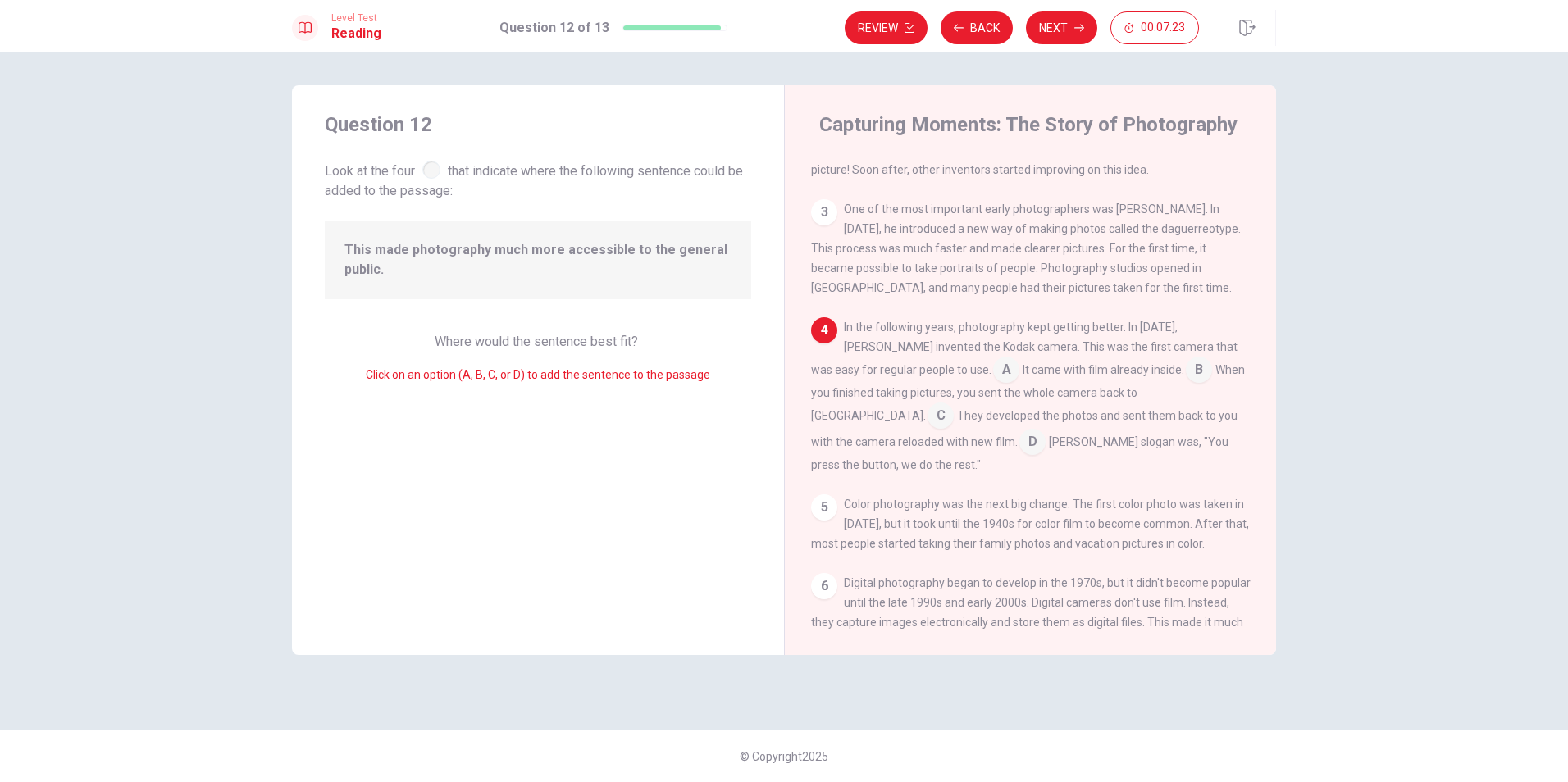 drag, startPoint x: 440, startPoint y: 246, endPoint x: 454, endPoint y: 249, distance: 14.317821 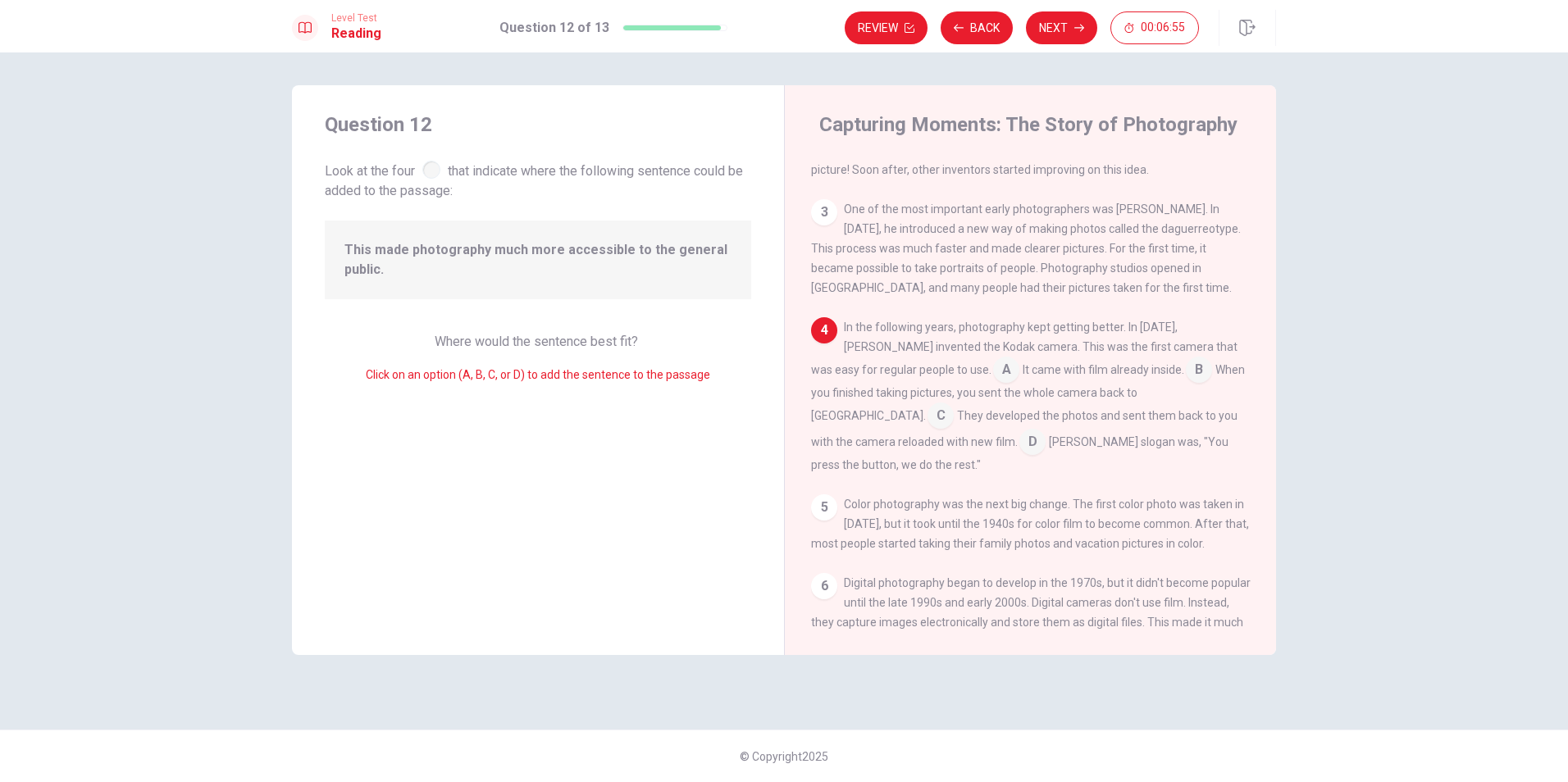 click at bounding box center (1006, 371) 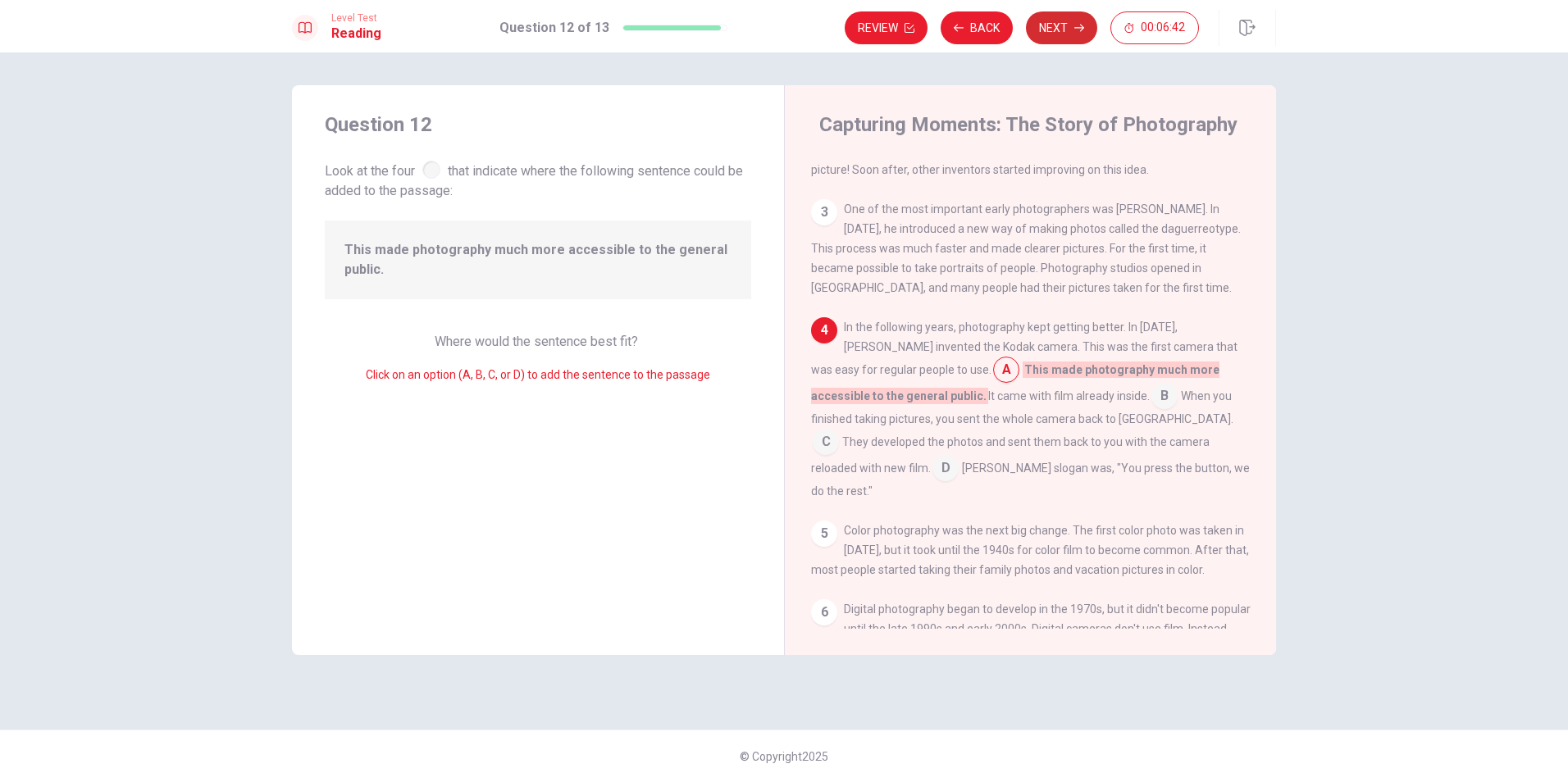 click on "Next" at bounding box center (1061, 28) 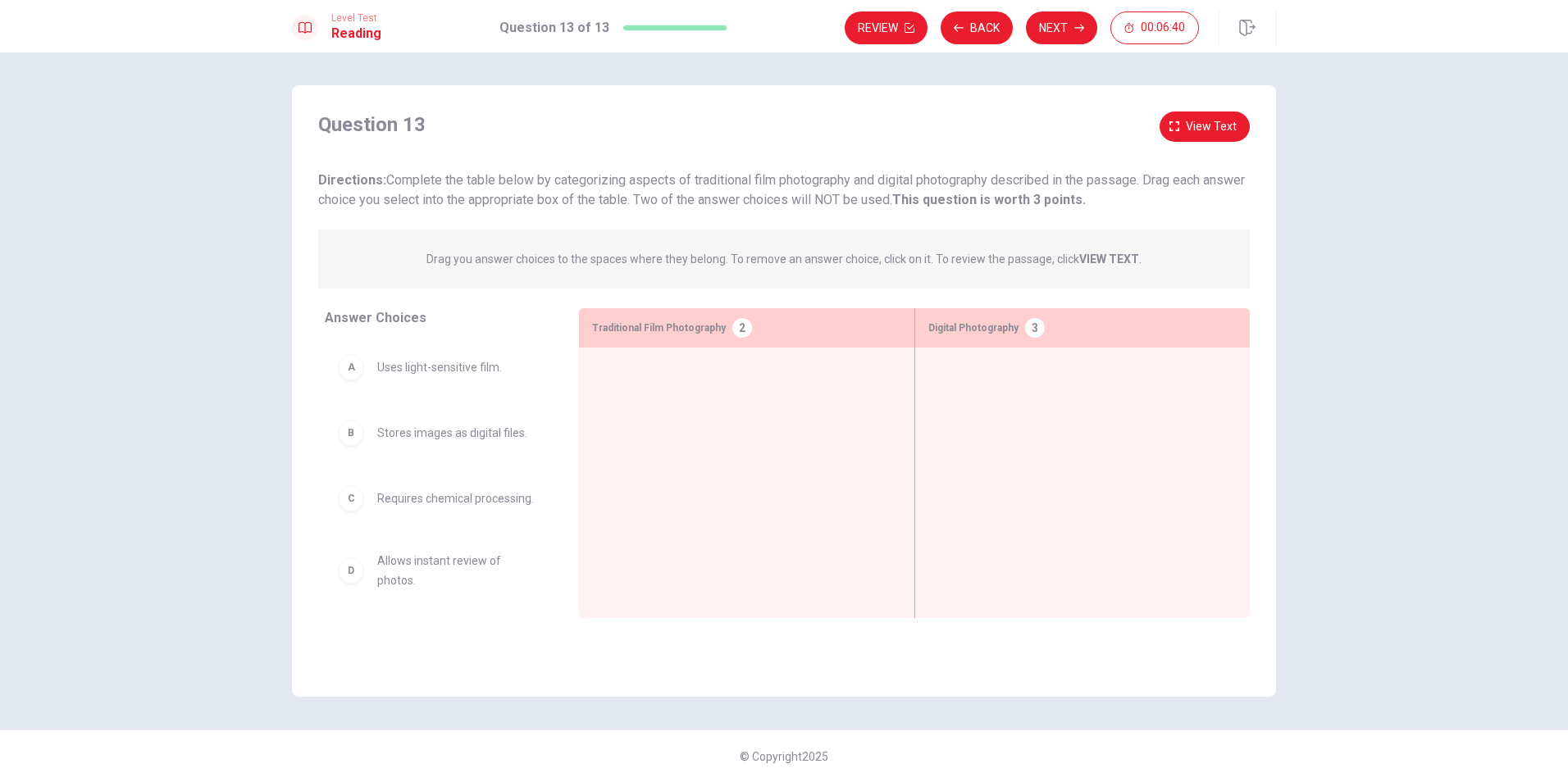 click on "Traditional Film Photography 2" at bounding box center [746, 328] 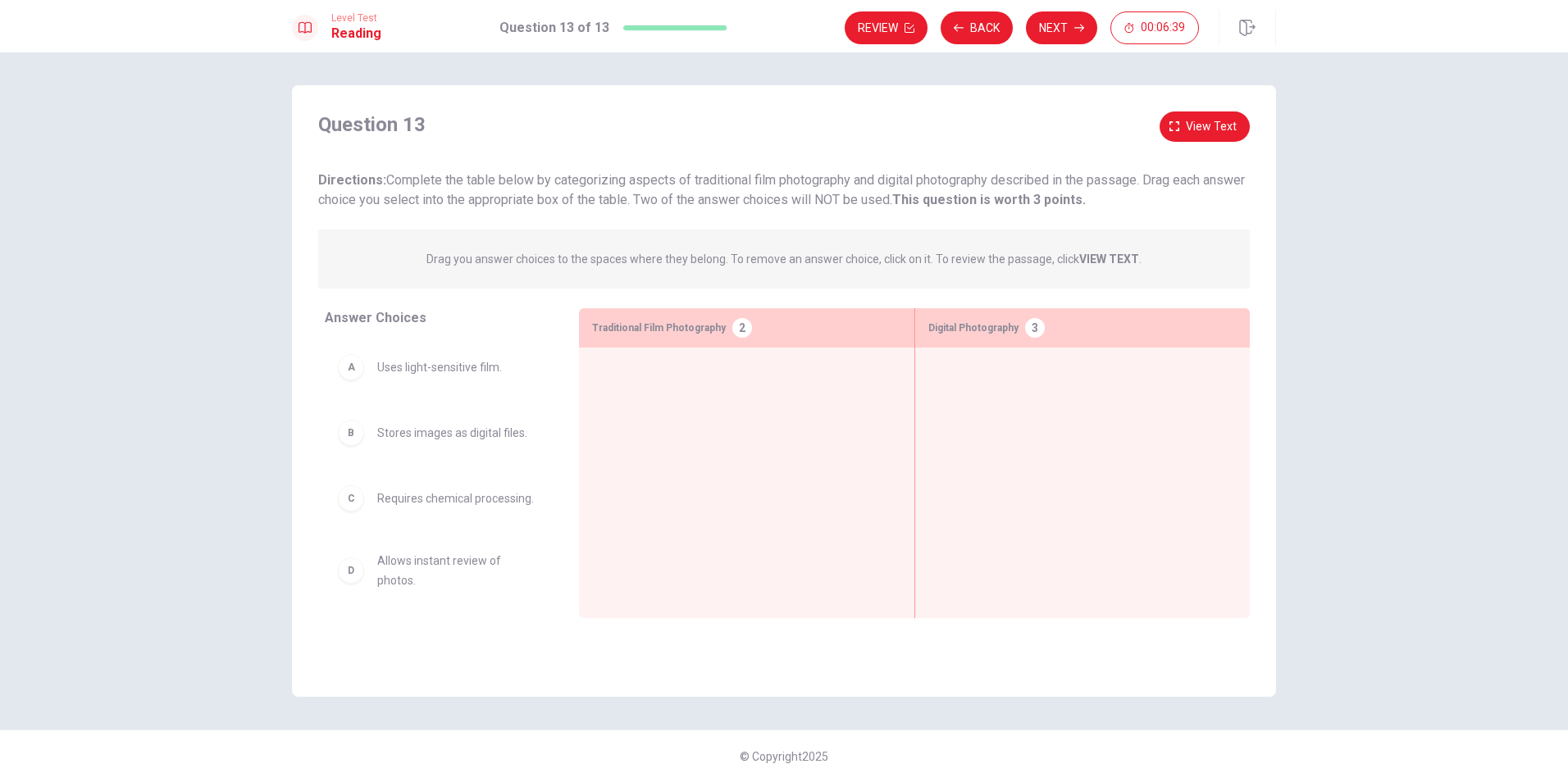 click at bounding box center (746, 457) 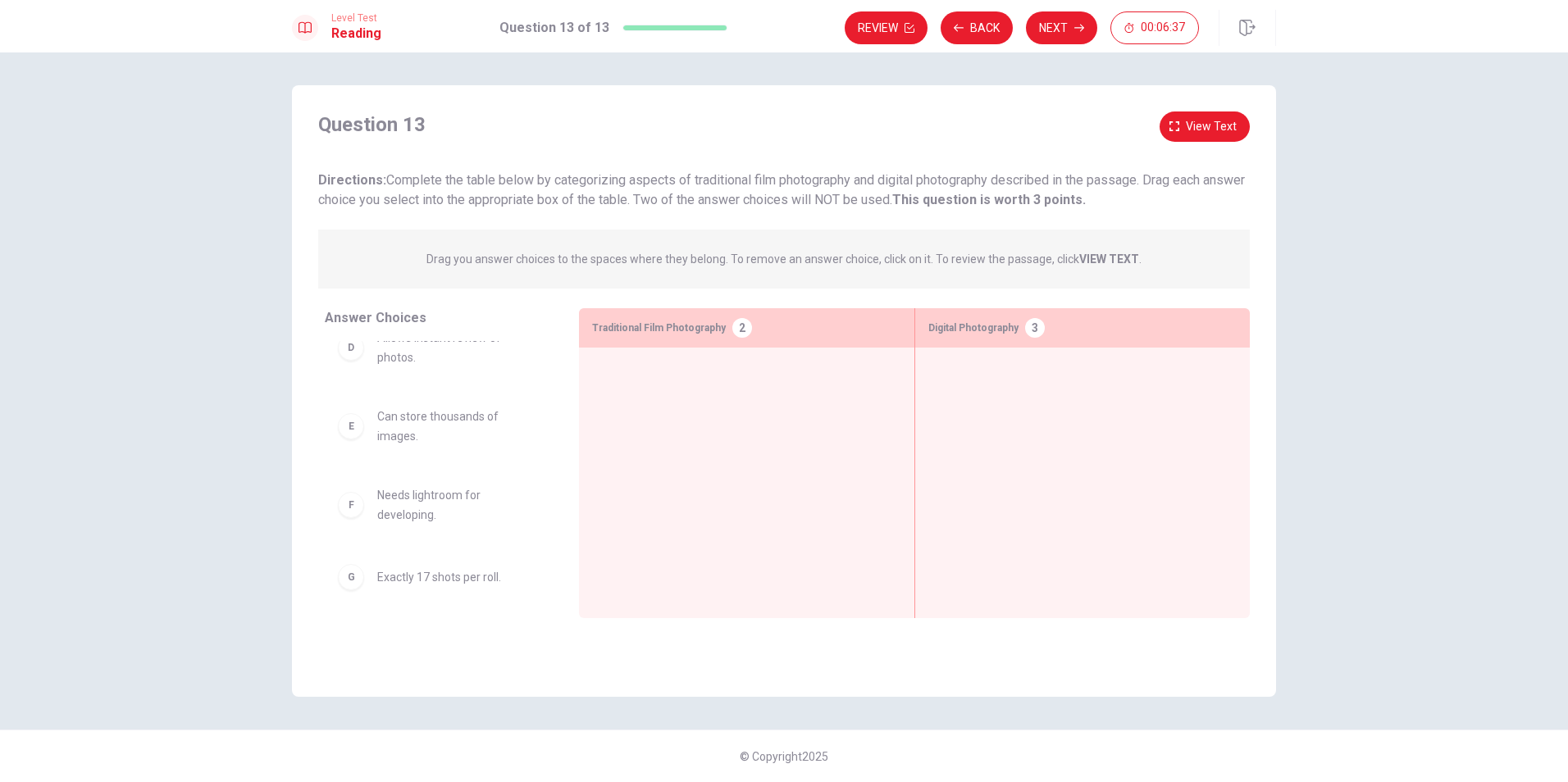 scroll, scrollTop: 246, scrollLeft: 0, axis: vertical 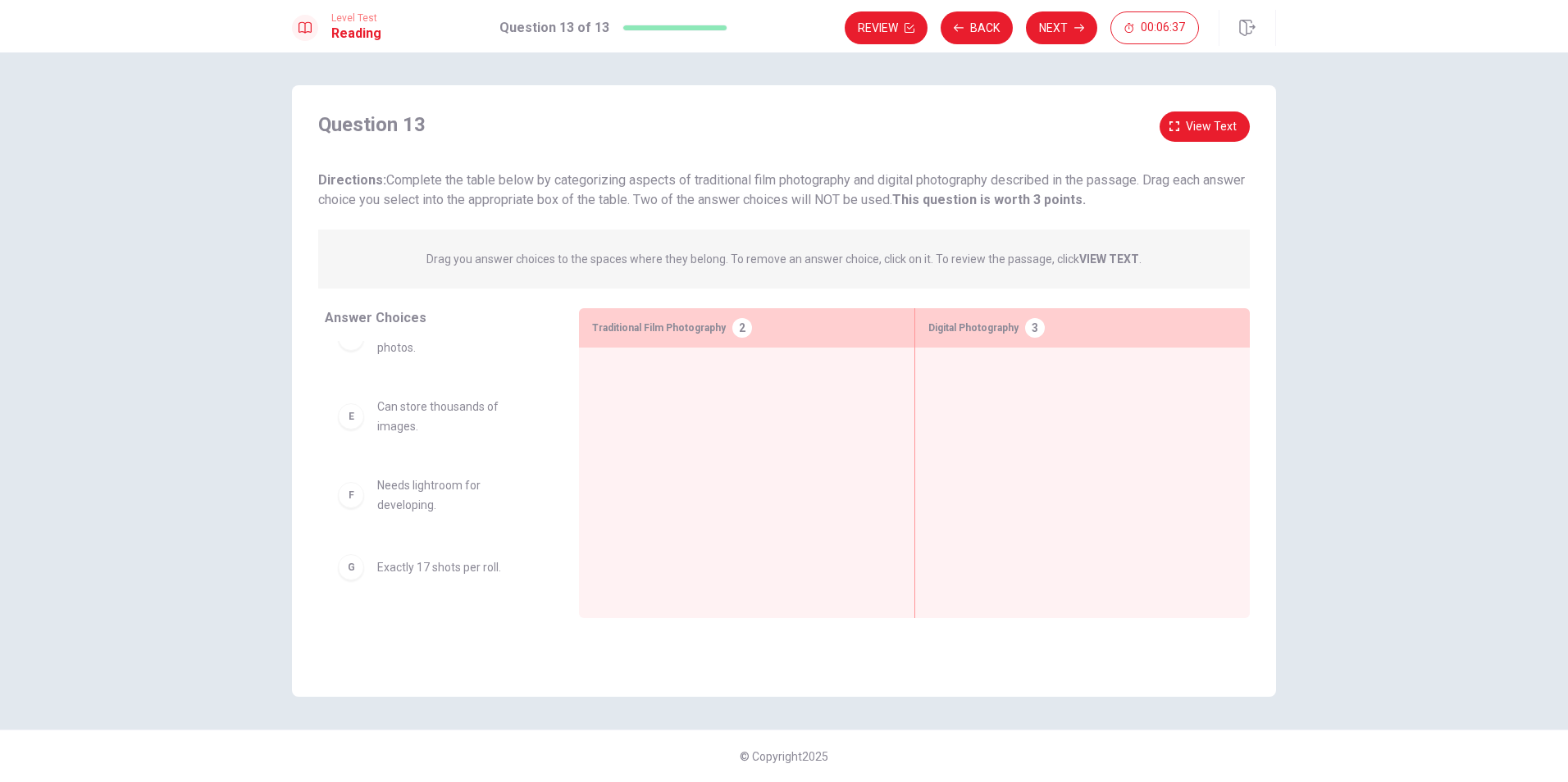 drag, startPoint x: 458, startPoint y: 400, endPoint x: 451, endPoint y: 407, distance: 9.899495 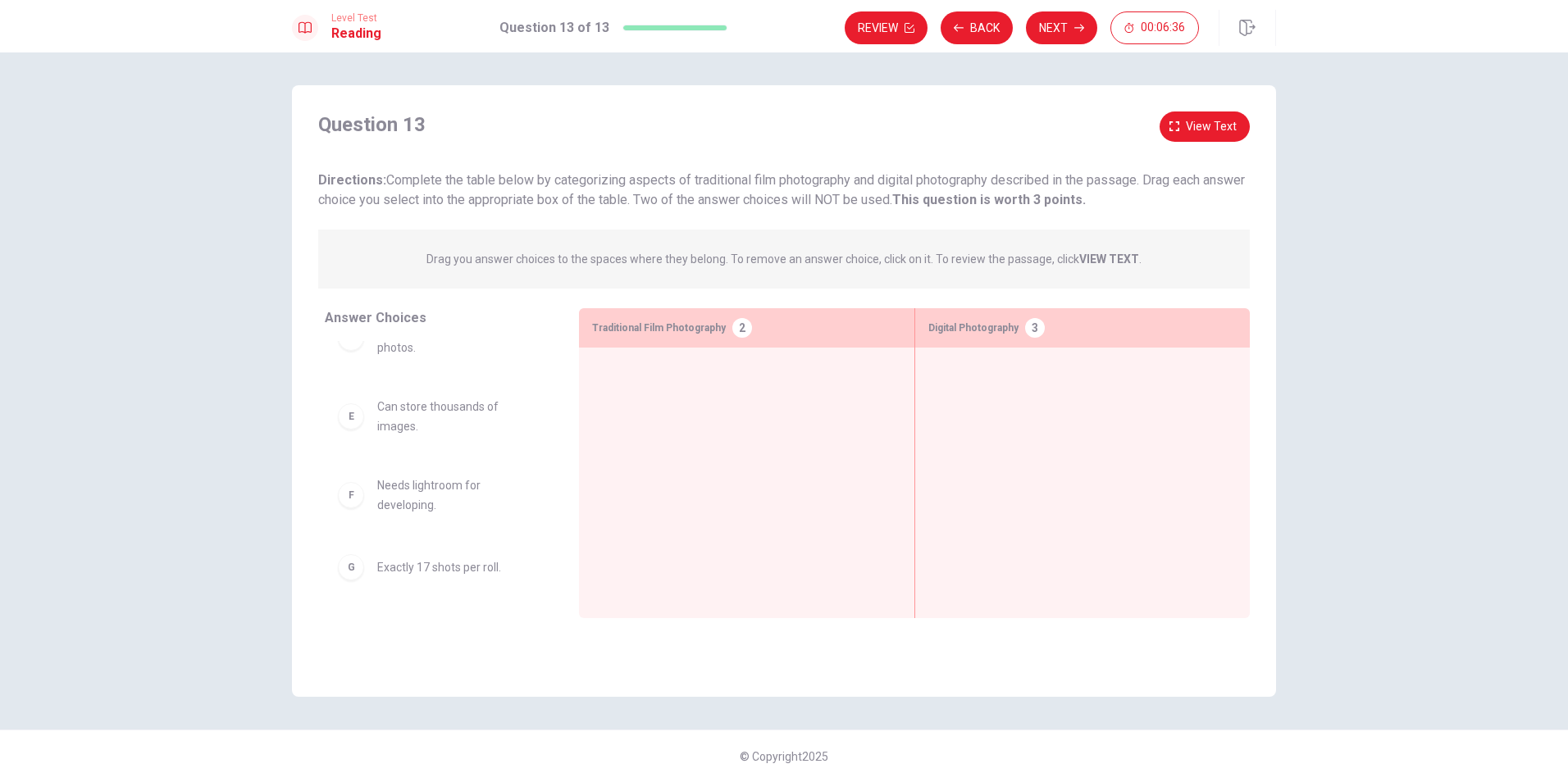 click on "E Can store thousands of images." at bounding box center (439, 416) 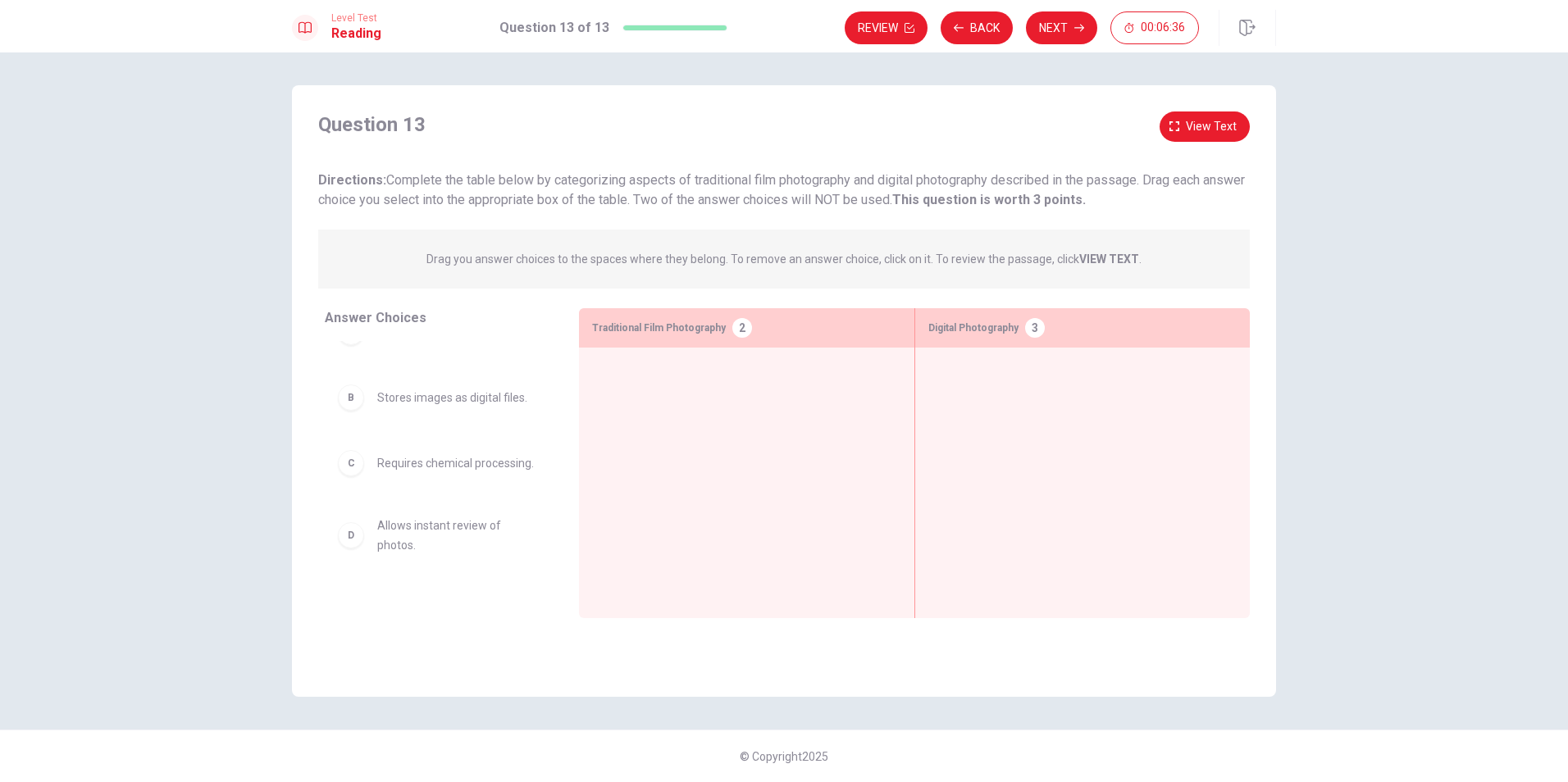scroll, scrollTop: 0, scrollLeft: 0, axis: both 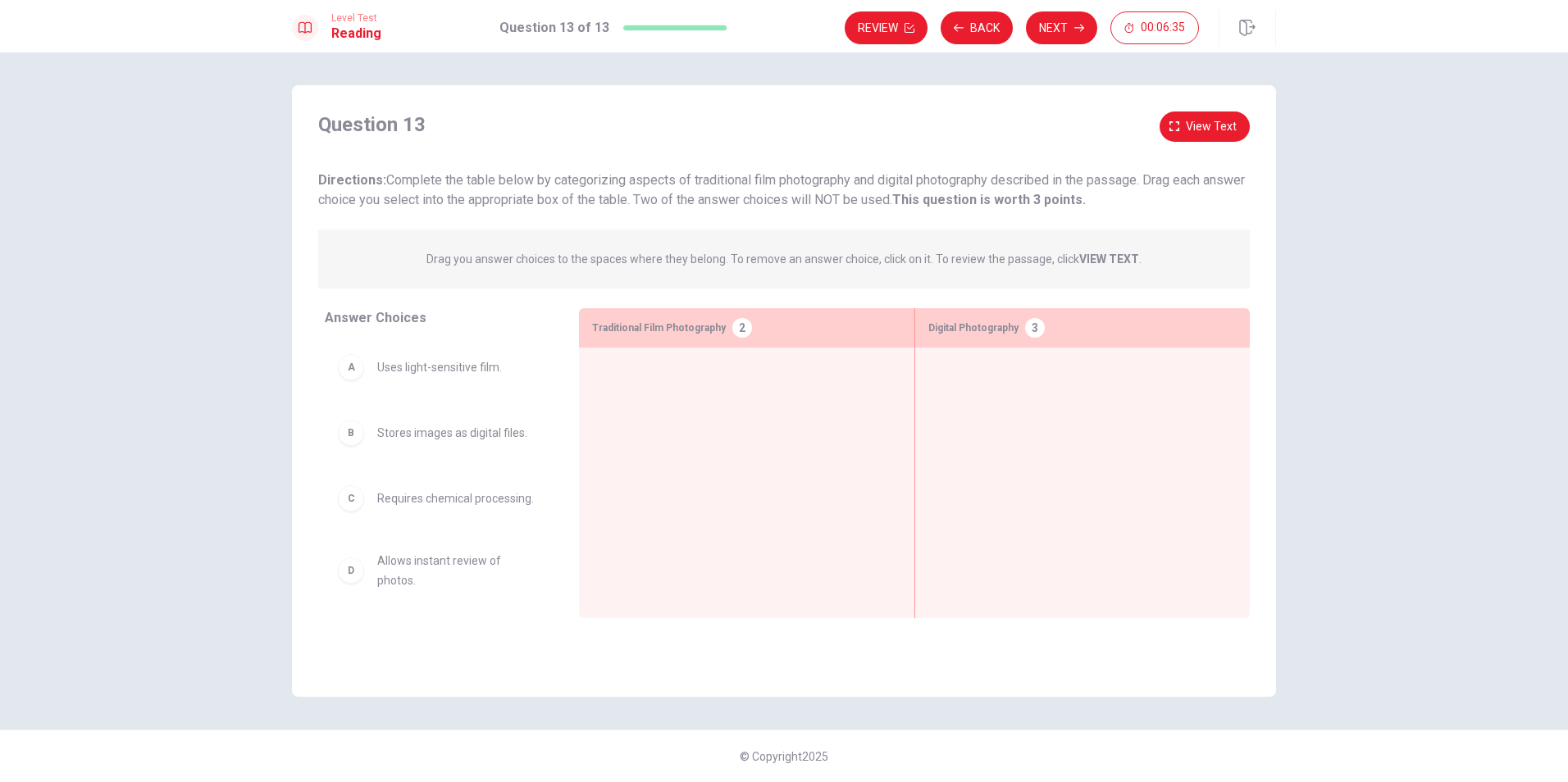 click on "Drag you answer choices to the spaces where they belong. To remove an answer choice, click on it. To review the passage, click  VIEW TEXT ." at bounding box center [784, 259] 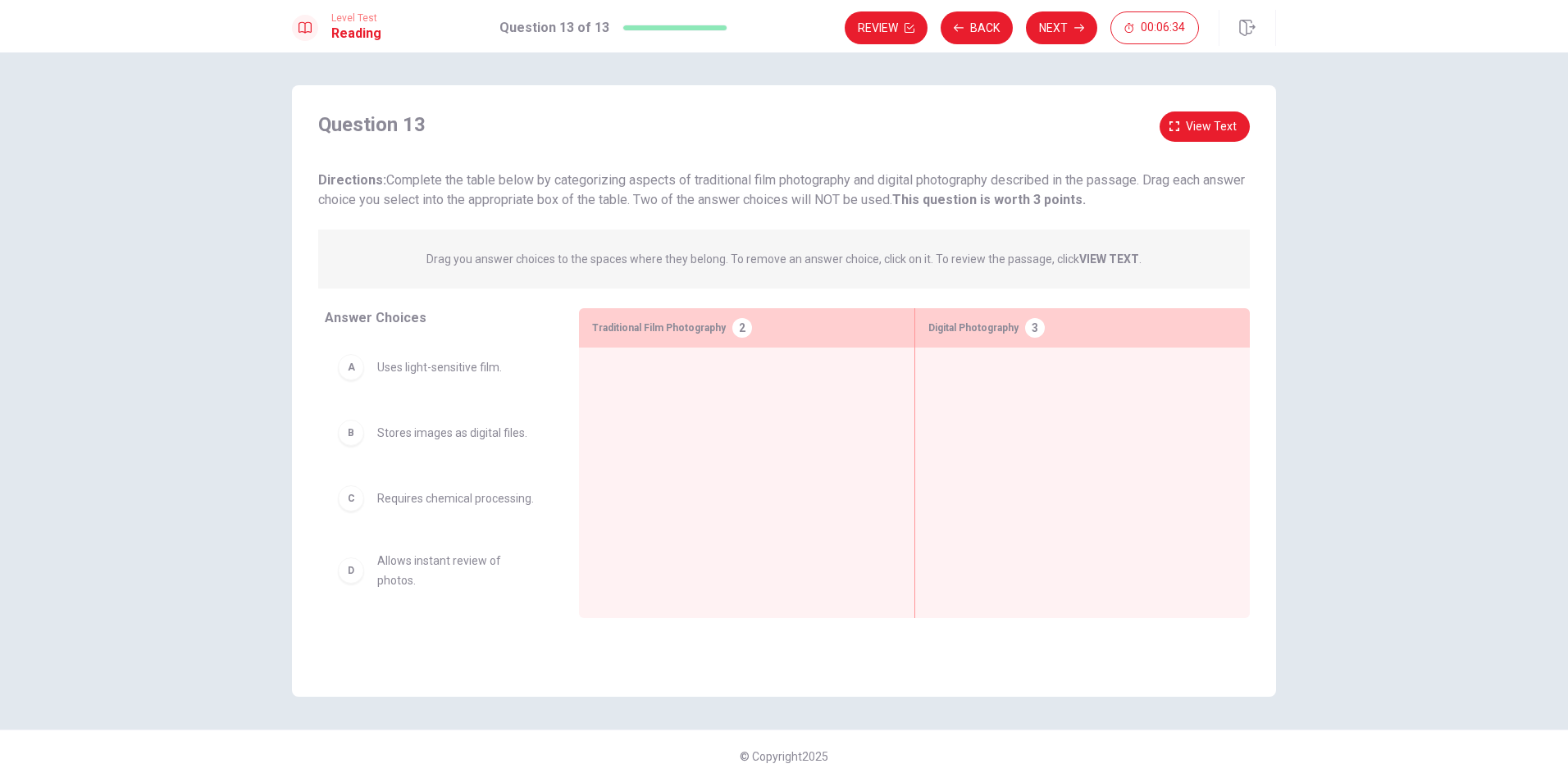 click on "Digital Photography 3" at bounding box center [1083, 328] 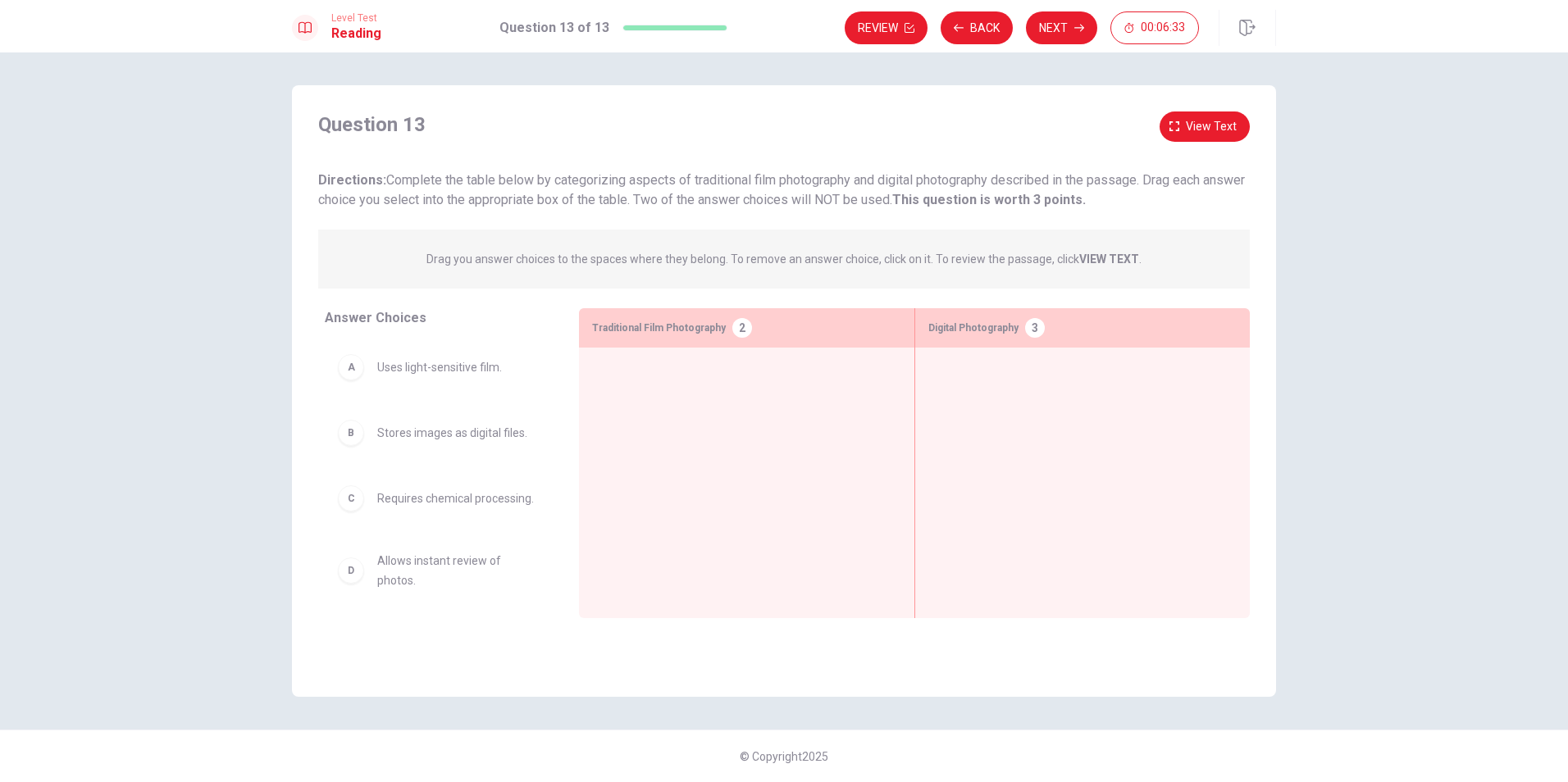 drag, startPoint x: 709, startPoint y: 411, endPoint x: 659, endPoint y: 399, distance: 51.419841 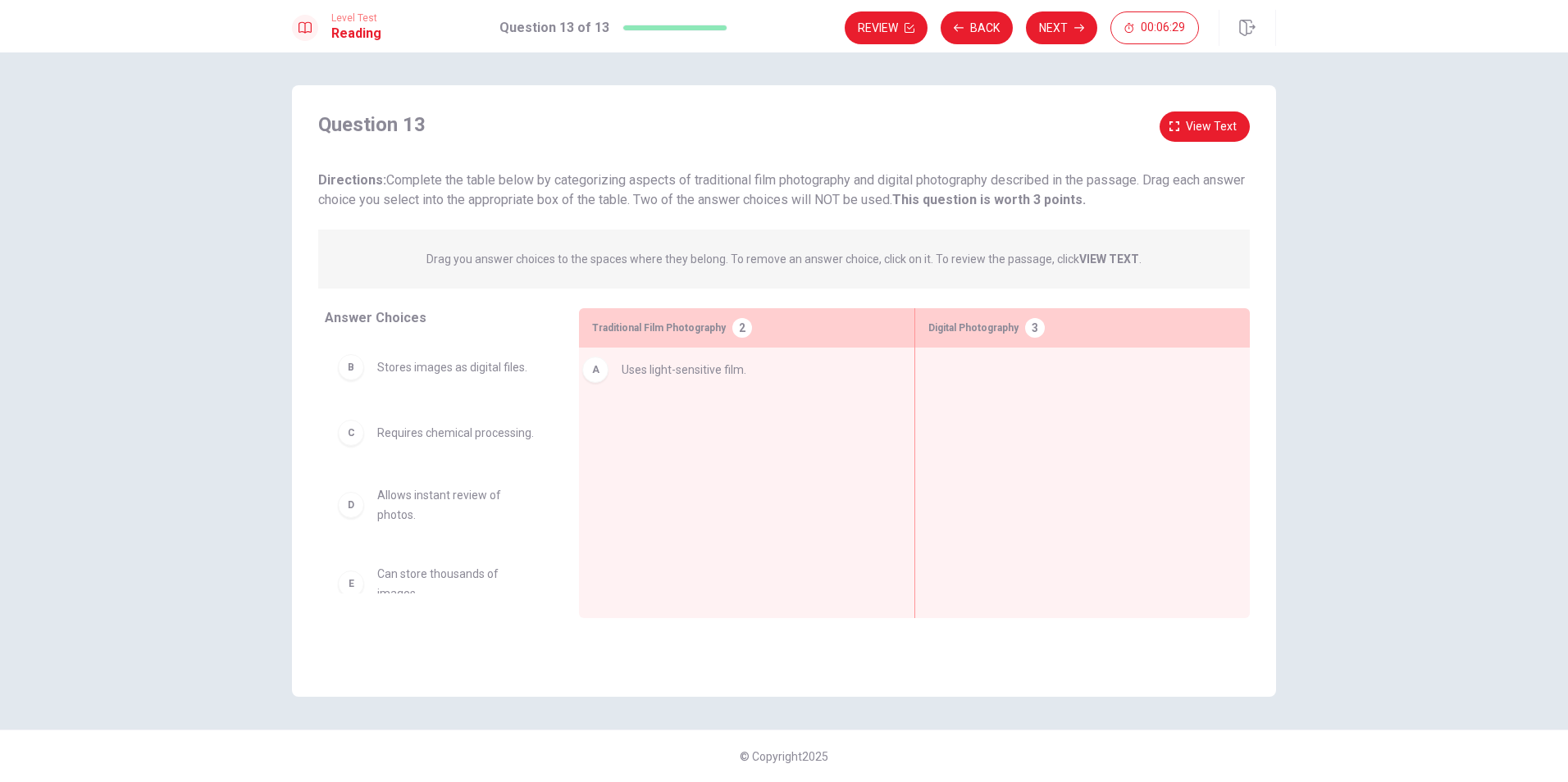 drag, startPoint x: 389, startPoint y: 378, endPoint x: 630, endPoint y: 380, distance: 241.0083 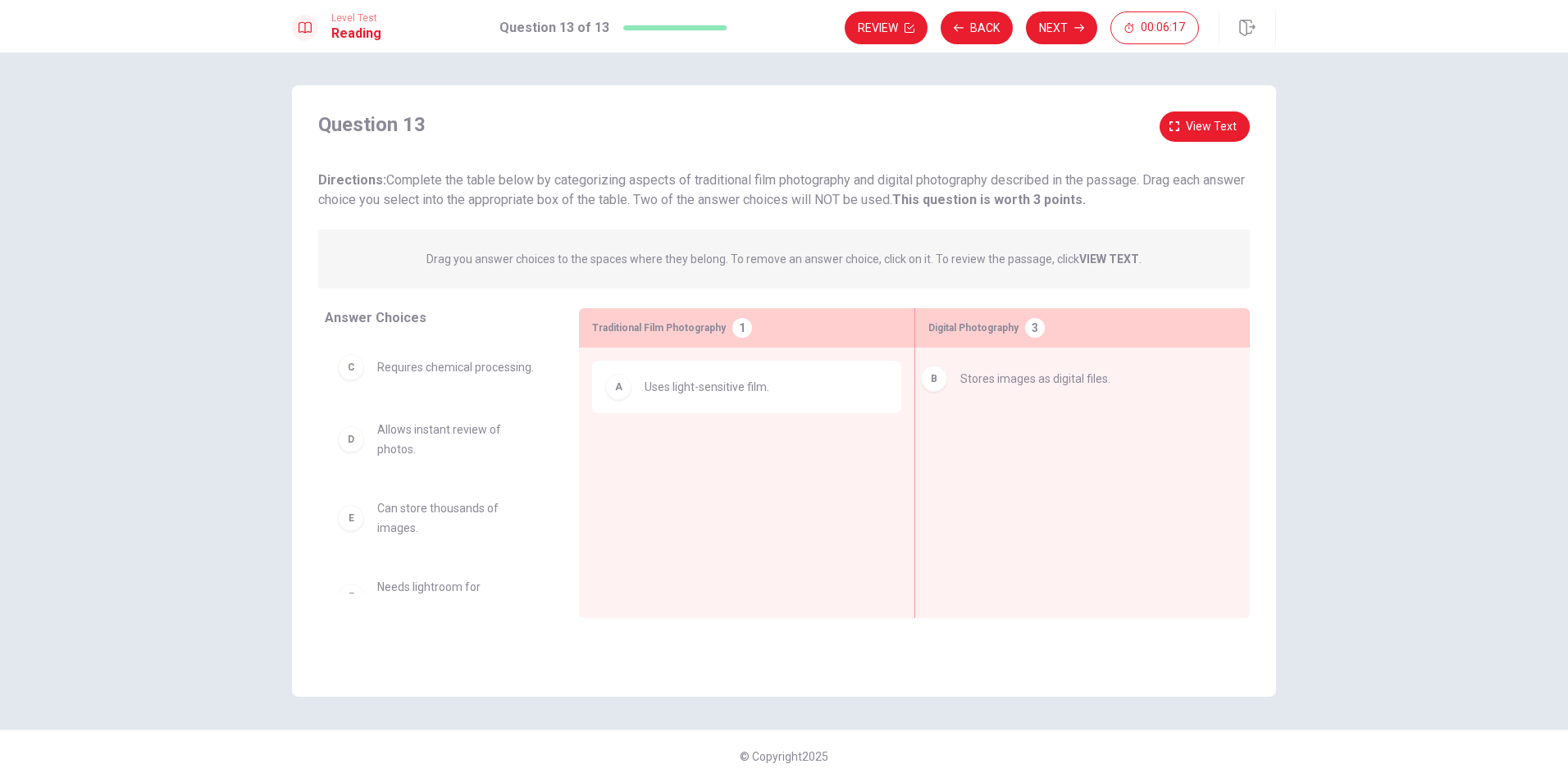 drag, startPoint x: 470, startPoint y: 380, endPoint x: 1057, endPoint y: 390, distance: 587.085 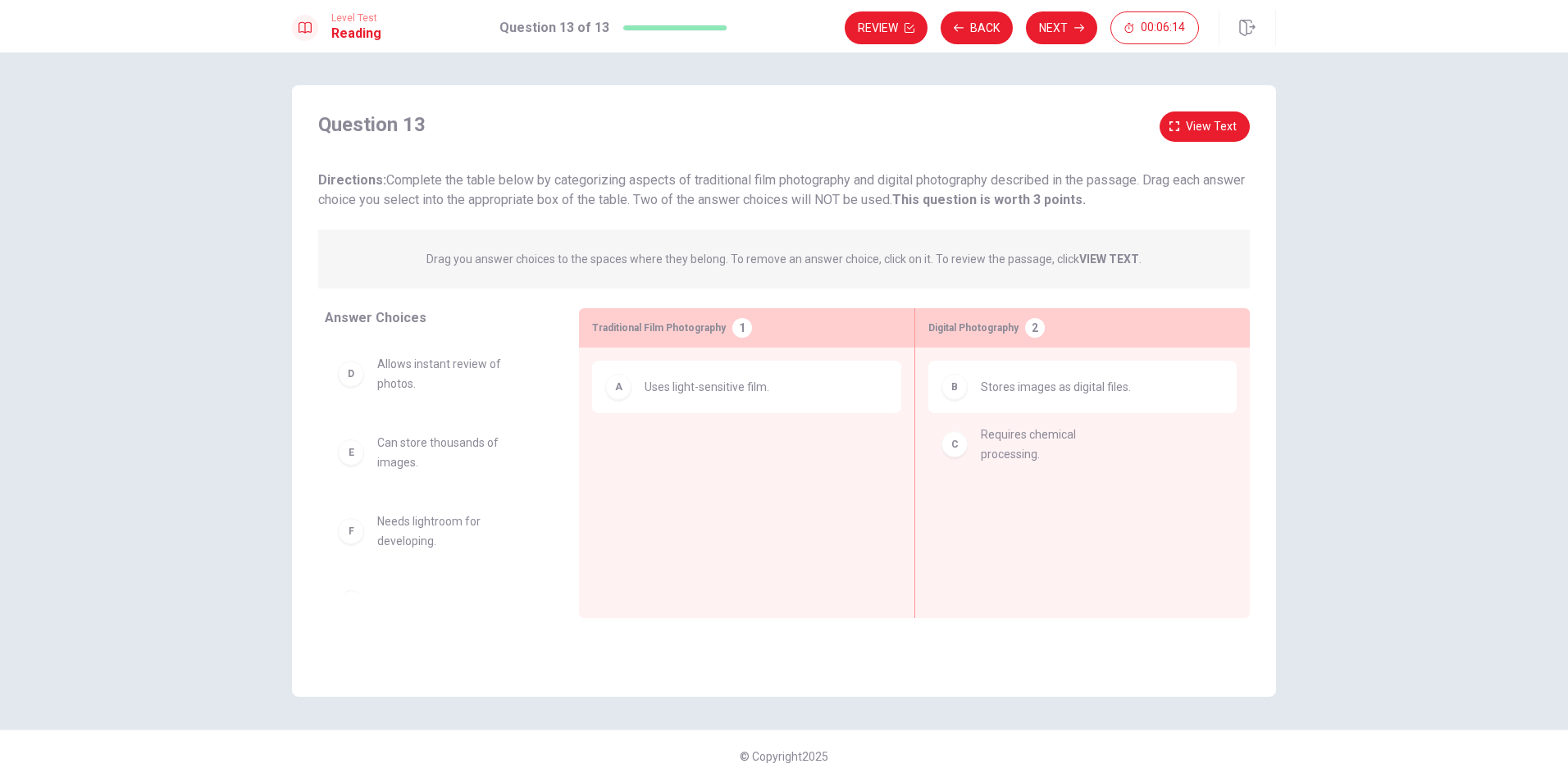 drag, startPoint x: 481, startPoint y: 381, endPoint x: 1037, endPoint y: 443, distance: 559.4462 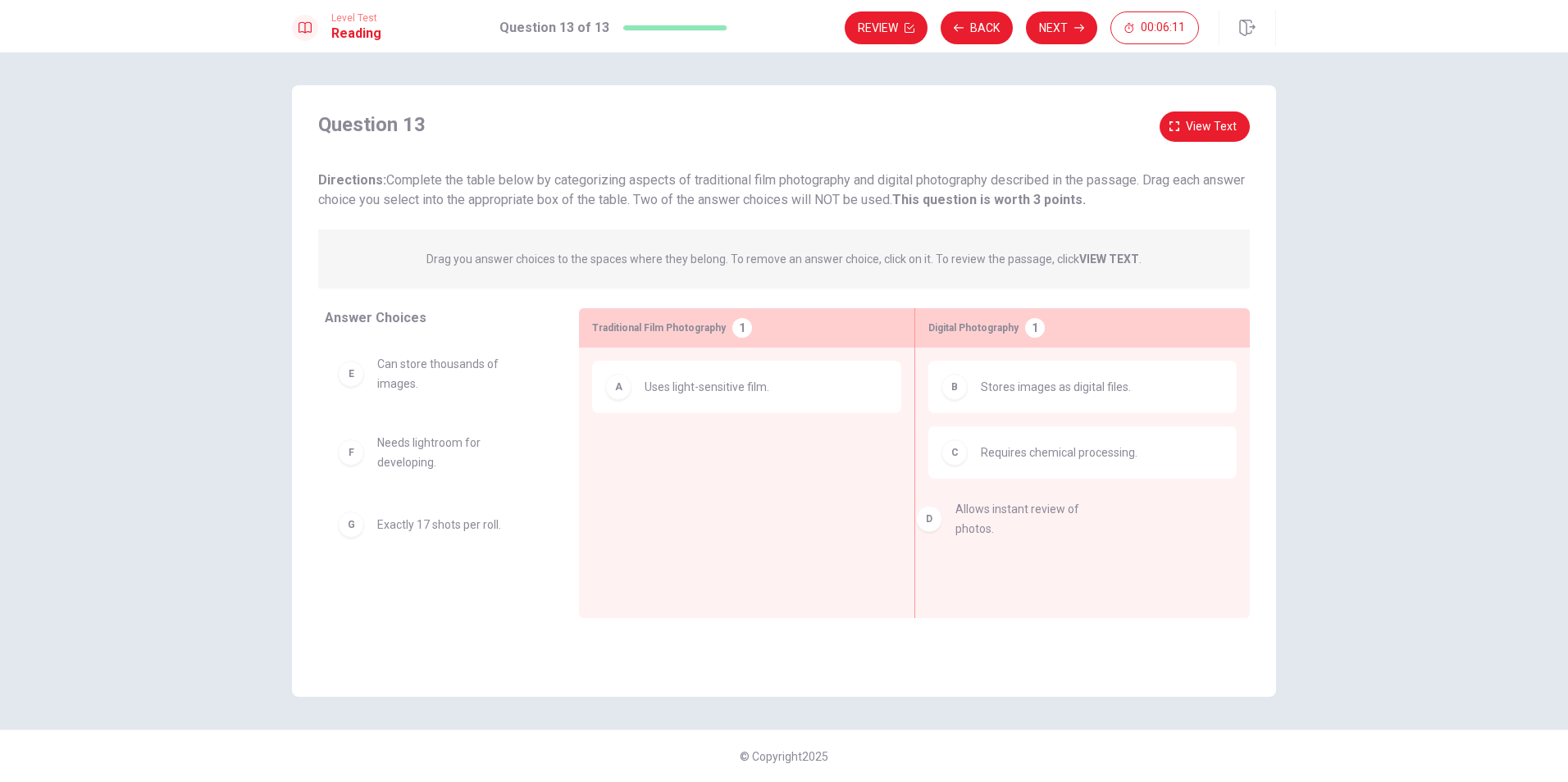 drag, startPoint x: 503, startPoint y: 382, endPoint x: 1096, endPoint y: 522, distance: 609.30206 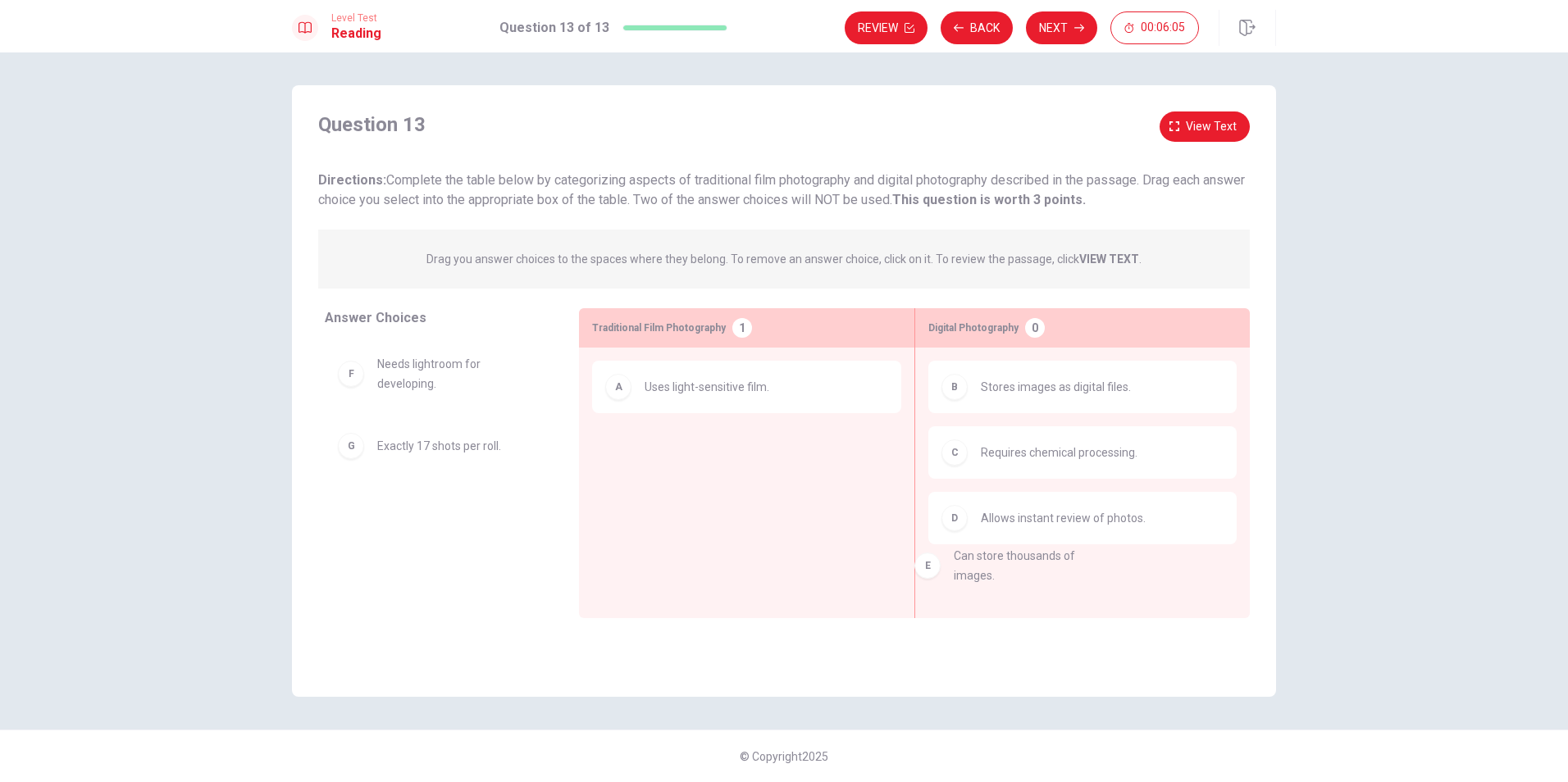 drag, startPoint x: 510, startPoint y: 382, endPoint x: 1092, endPoint y: 575, distance: 613.1664 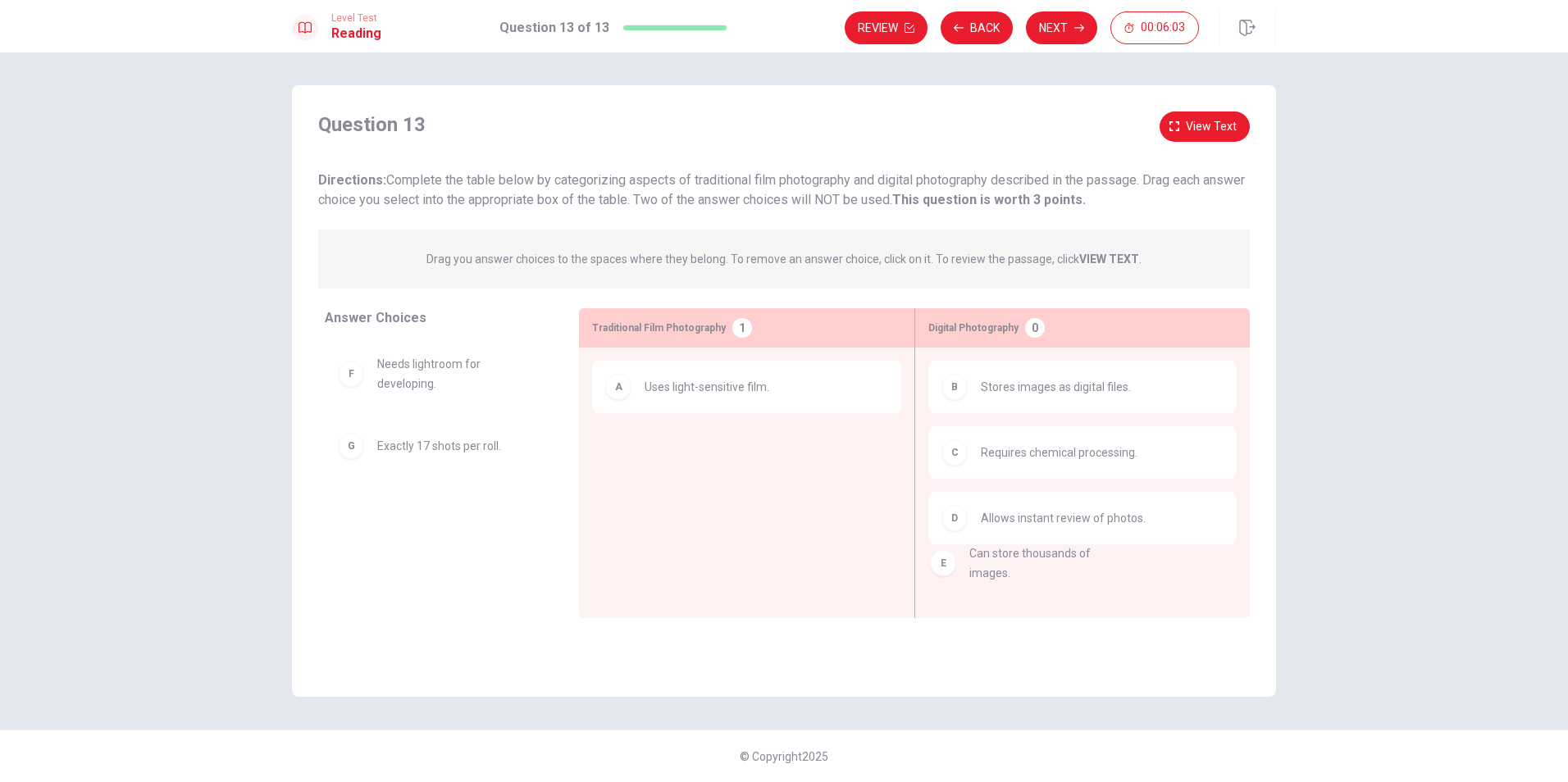 drag, startPoint x: 619, startPoint y: 421, endPoint x: 1090, endPoint y: 571, distance: 494.30861 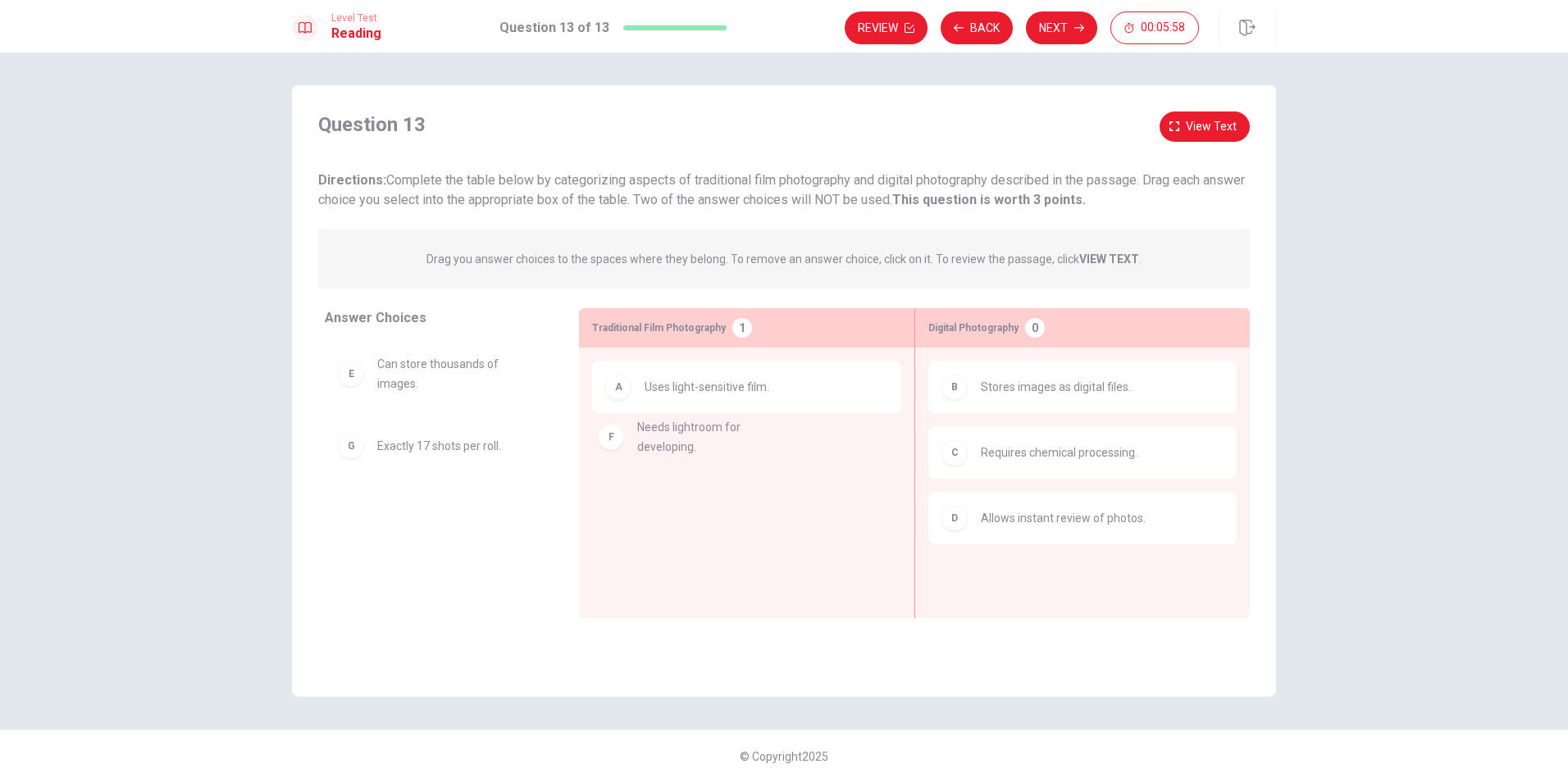 drag, startPoint x: 478, startPoint y: 446, endPoint x: 785, endPoint y: 444, distance: 307.00651 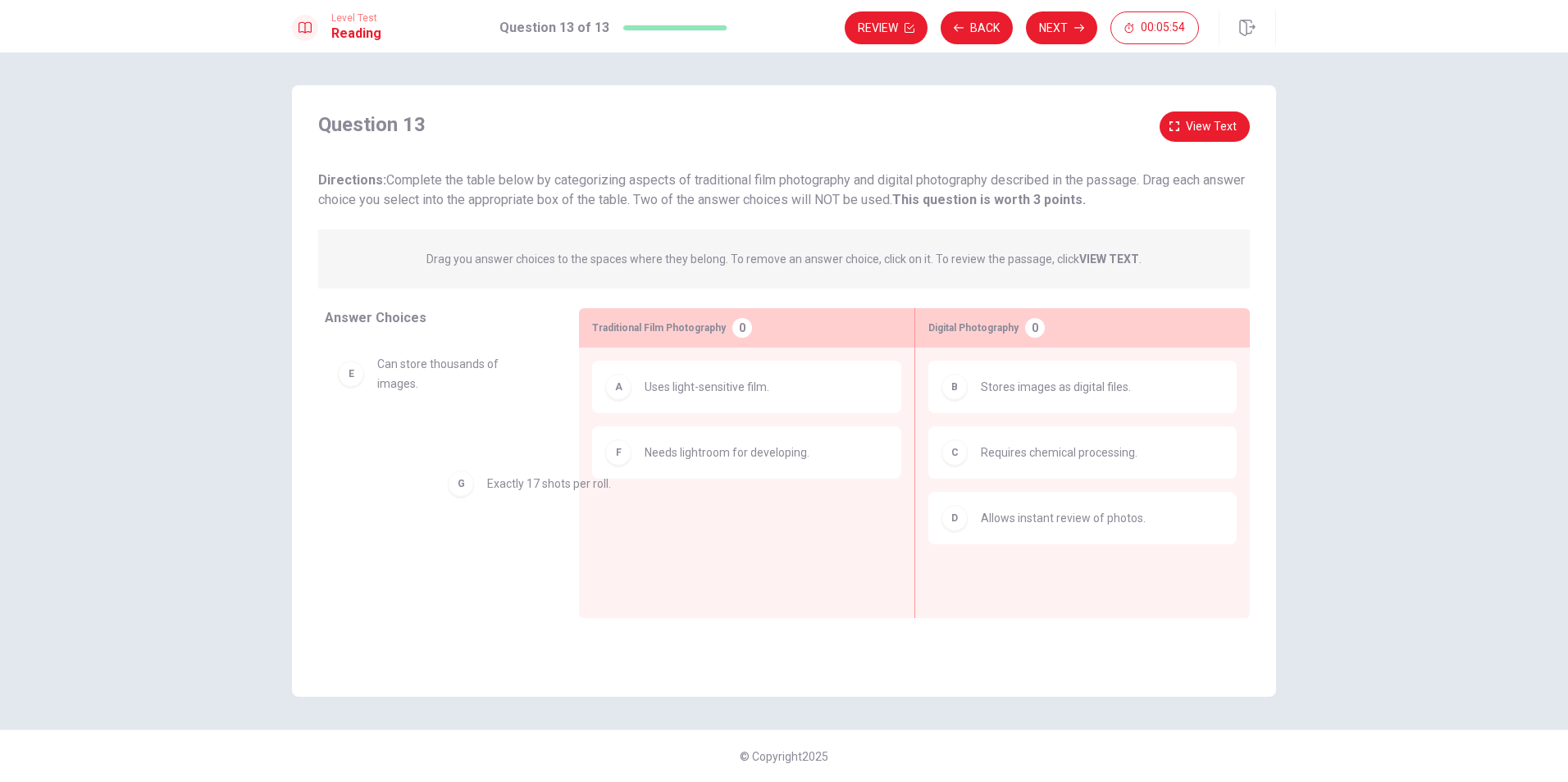 drag, startPoint x: 568, startPoint y: 476, endPoint x: 794, endPoint y: 513, distance: 229.0087 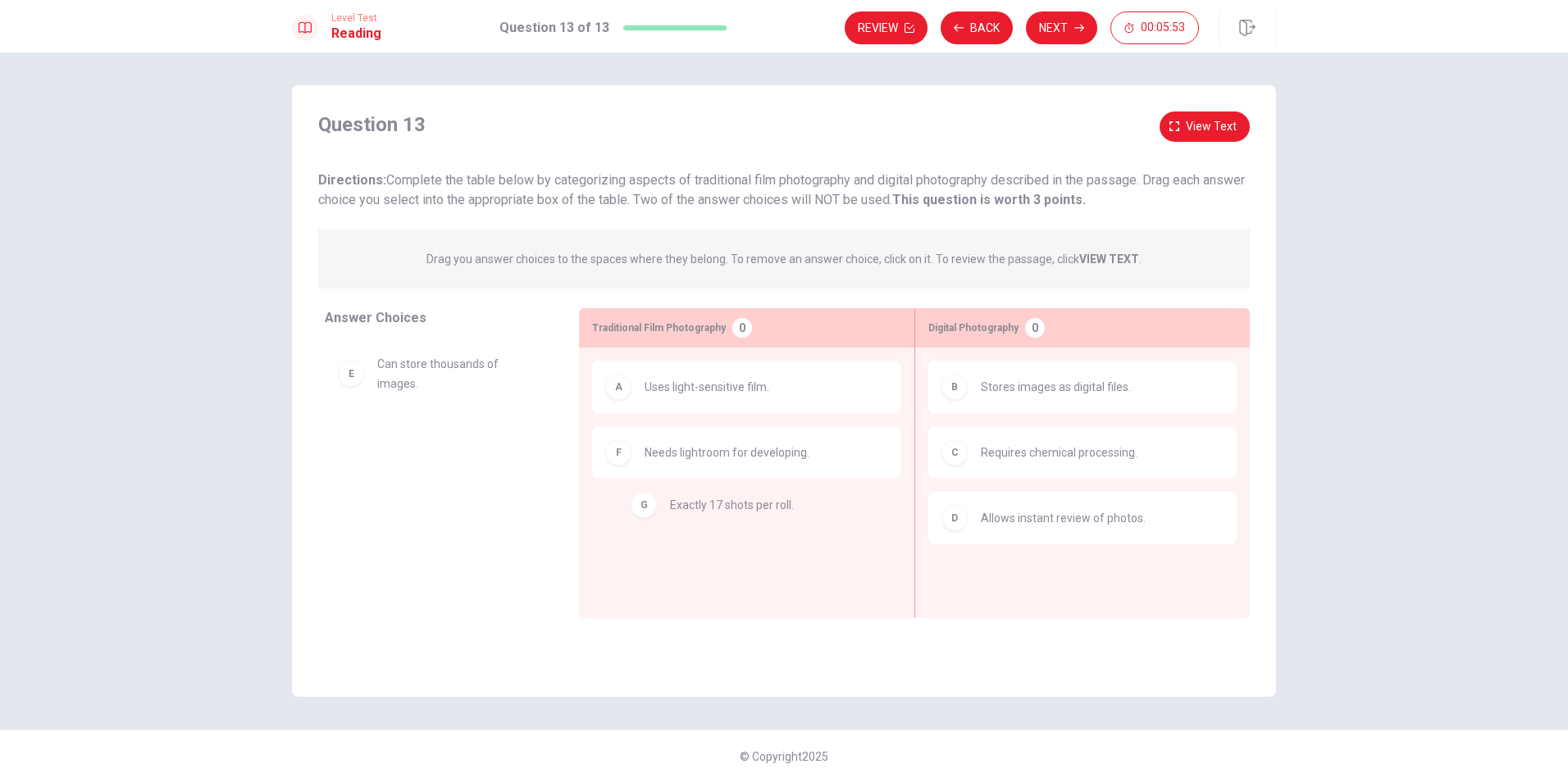 drag, startPoint x: 514, startPoint y: 461, endPoint x: 772, endPoint y: 517, distance: 264.00758 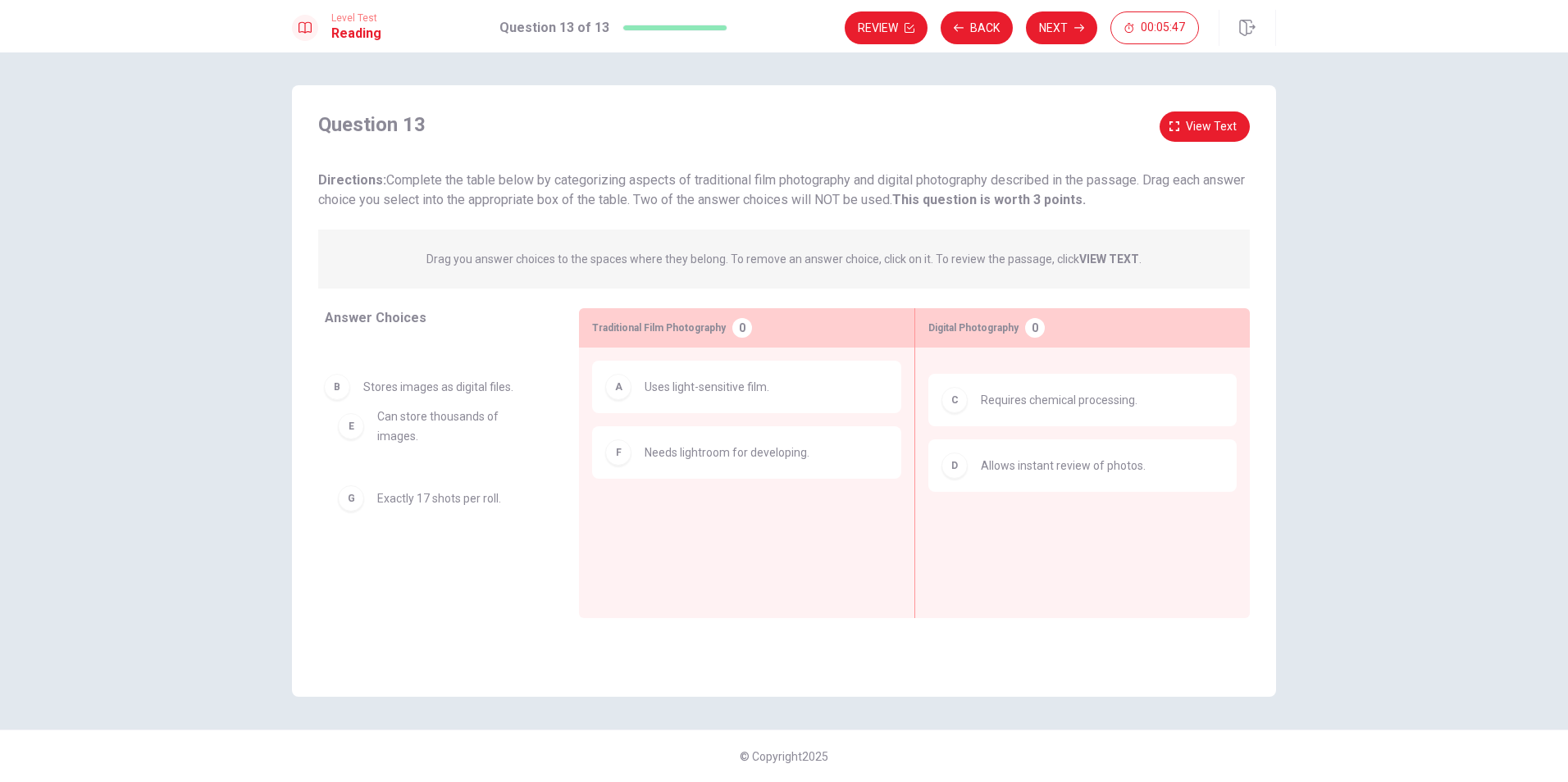 drag, startPoint x: 981, startPoint y: 398, endPoint x: 392, endPoint y: 398, distance: 589 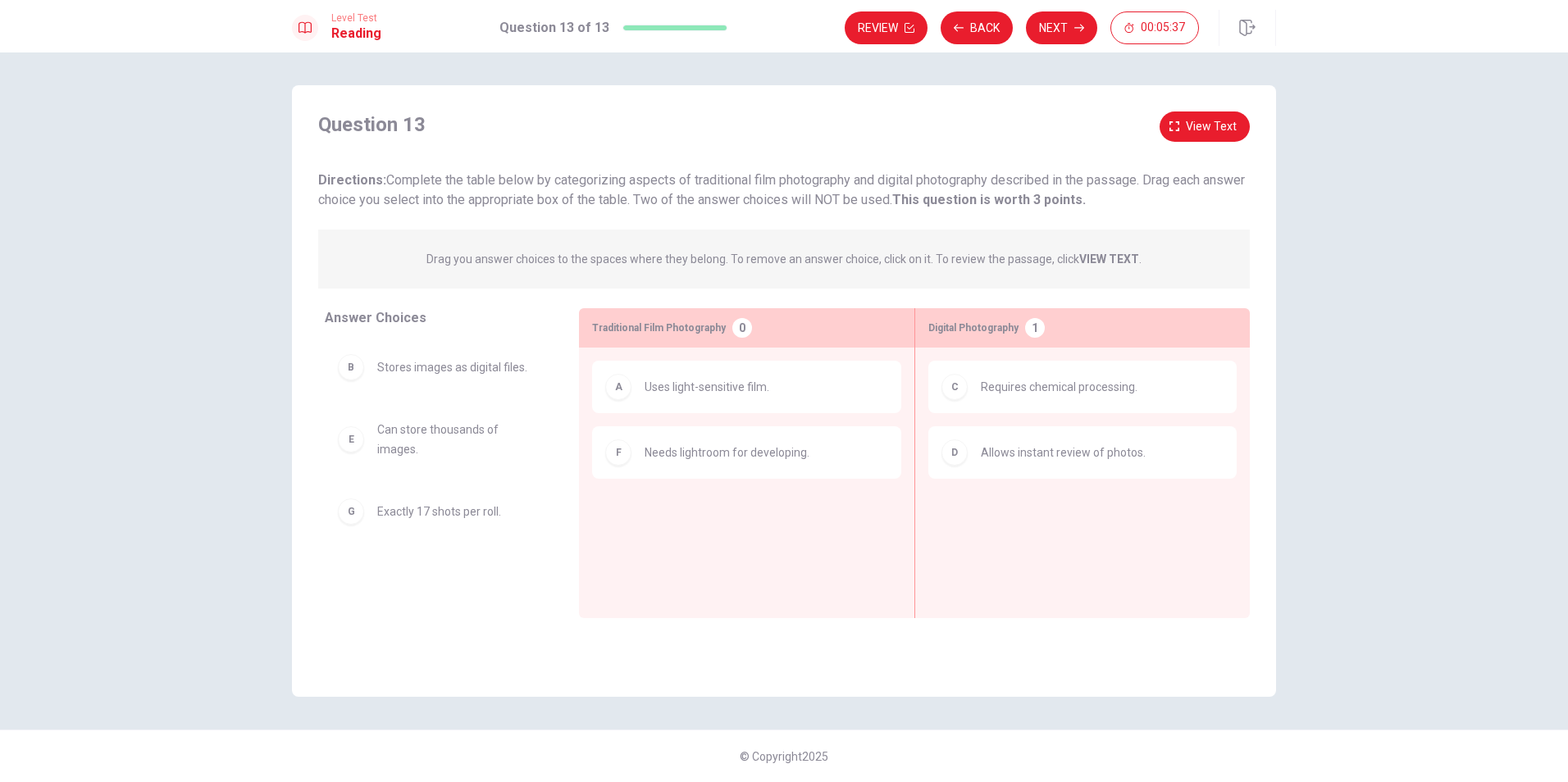 click on "G Exactly 17 shots per roll." at bounding box center [439, 511] 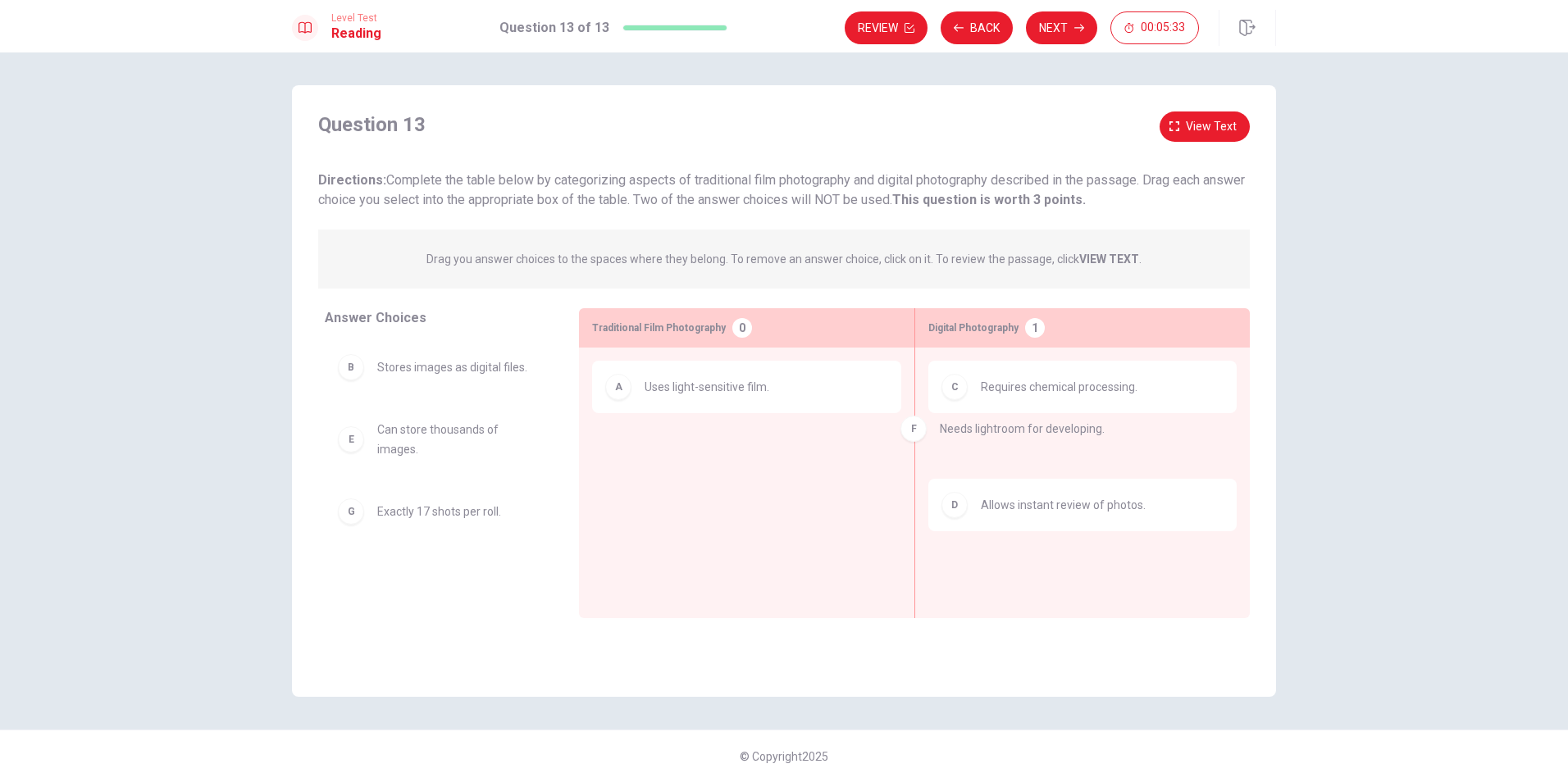 drag, startPoint x: 827, startPoint y: 453, endPoint x: 1136, endPoint y: 430, distance: 309.8548 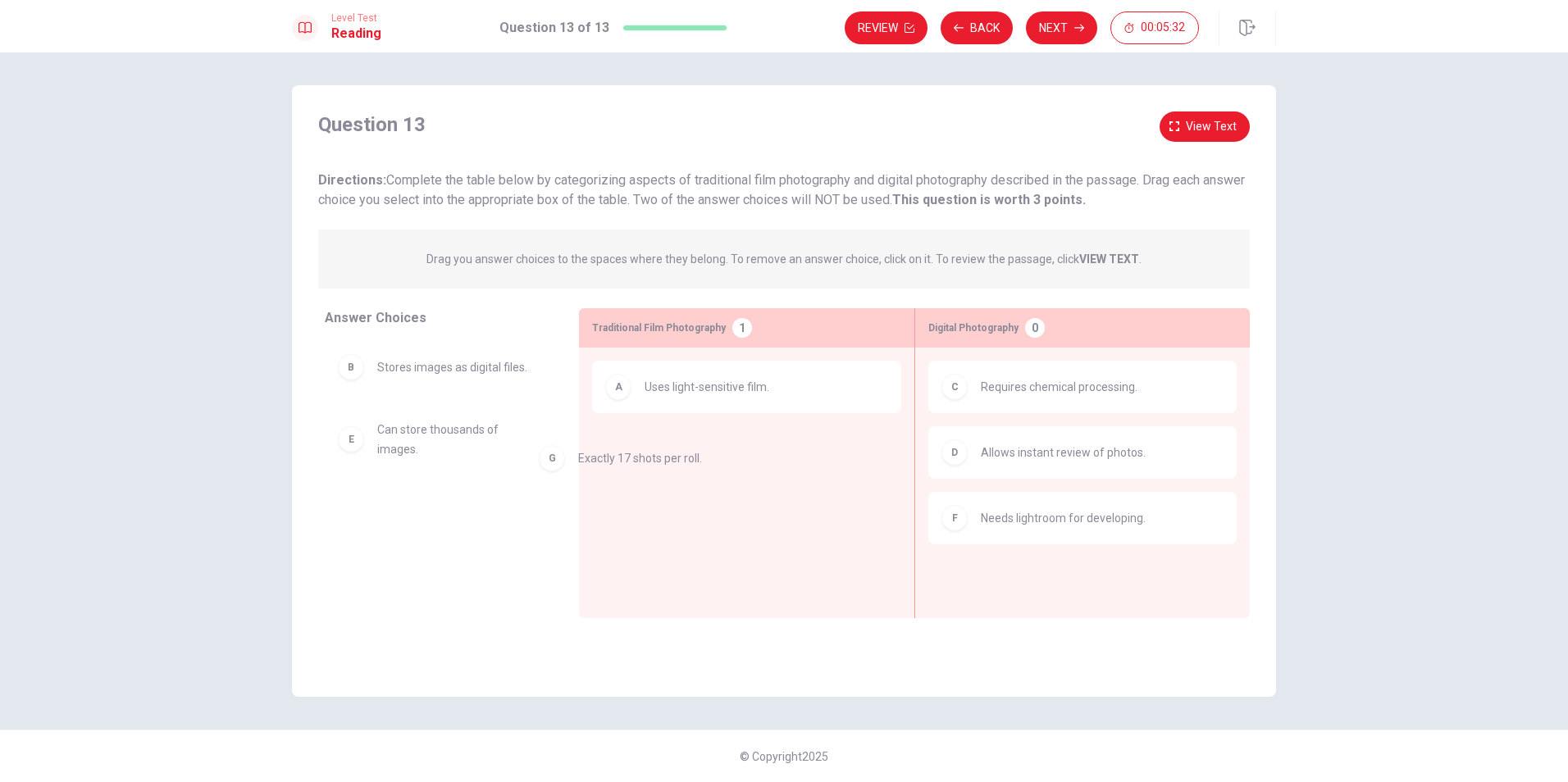 drag, startPoint x: 483, startPoint y: 499, endPoint x: 734, endPoint y: 451, distance: 255.54843 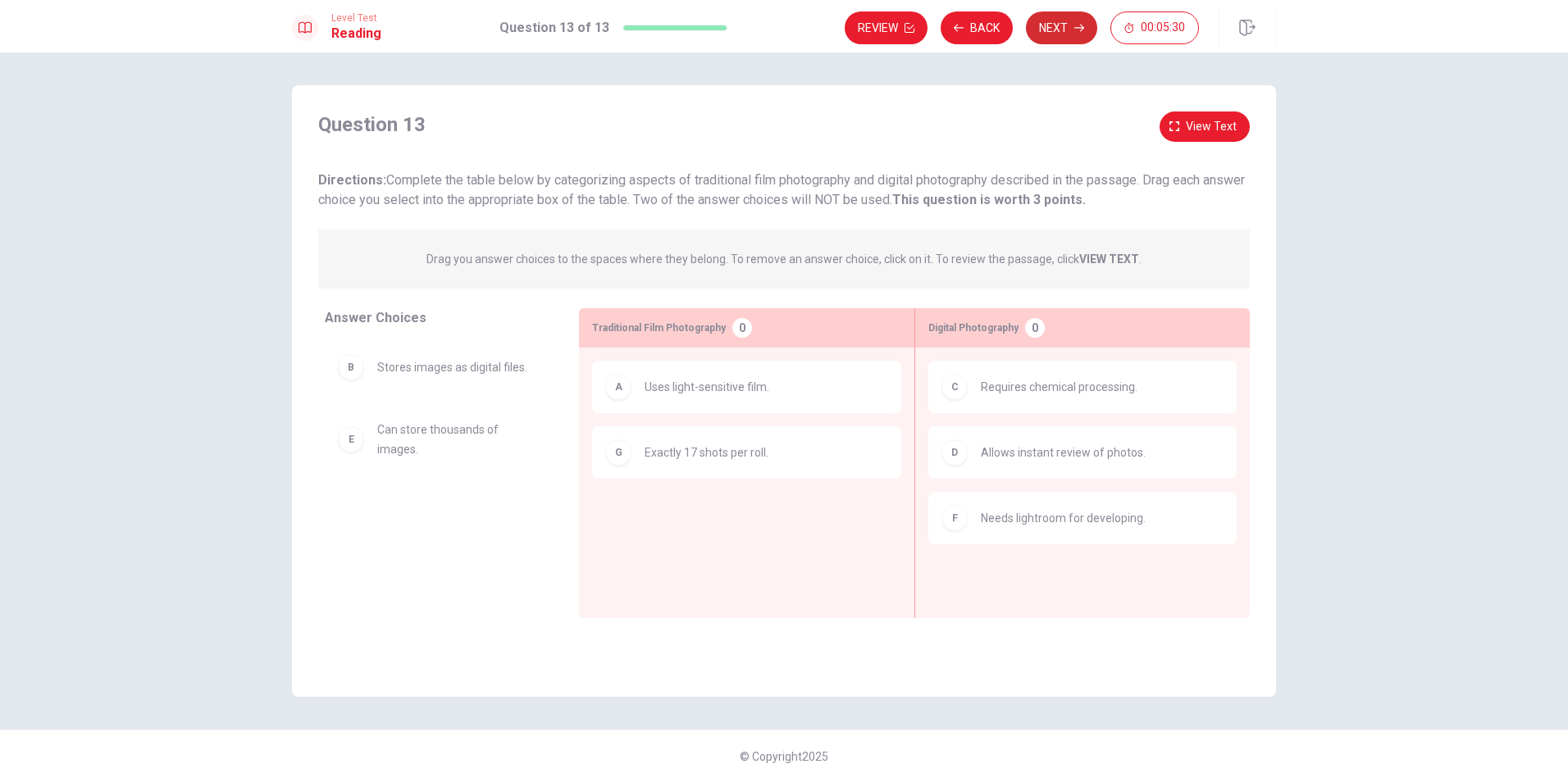 click on "Next" at bounding box center [1061, 28] 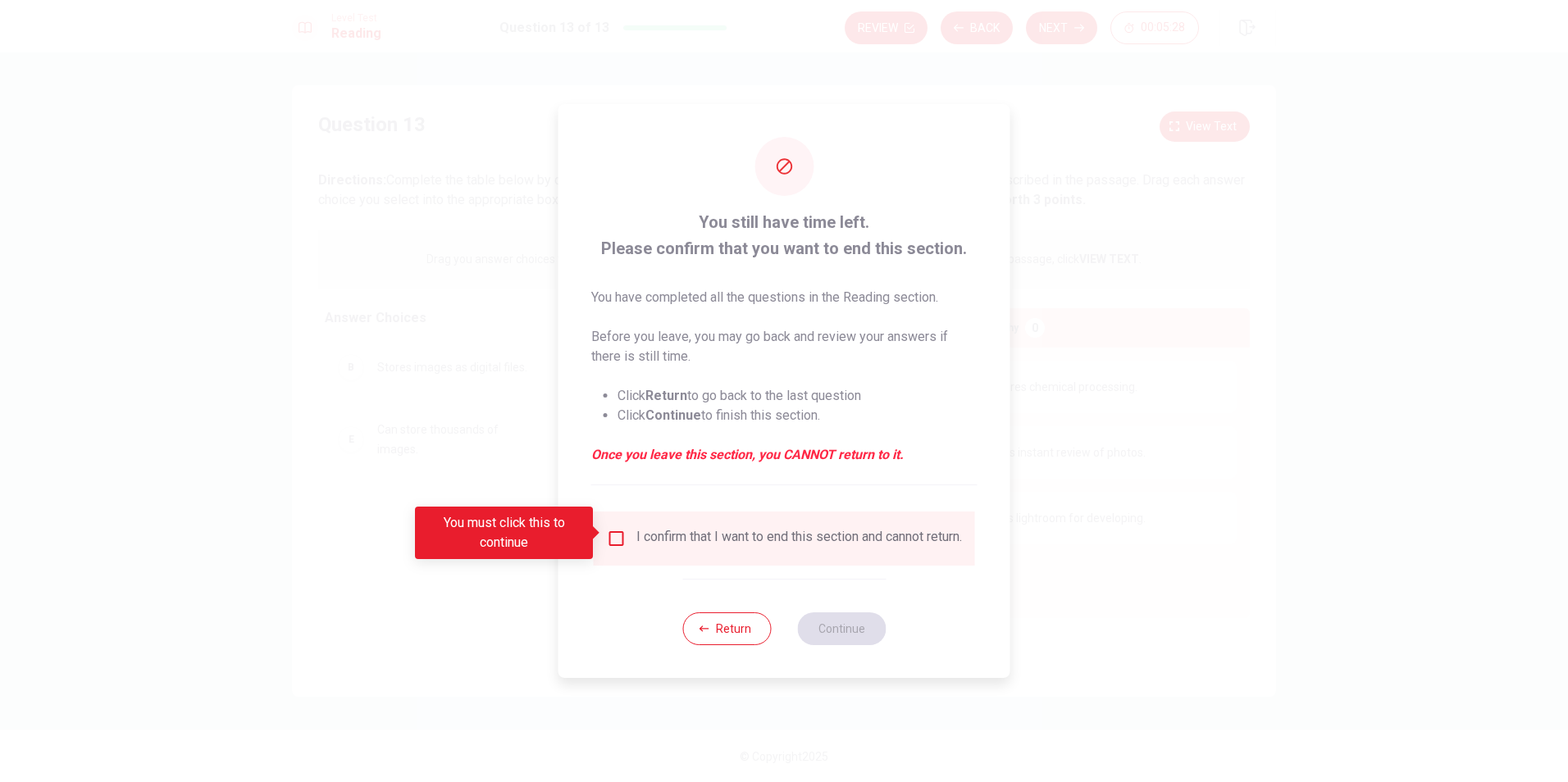 click at bounding box center [617, 539] 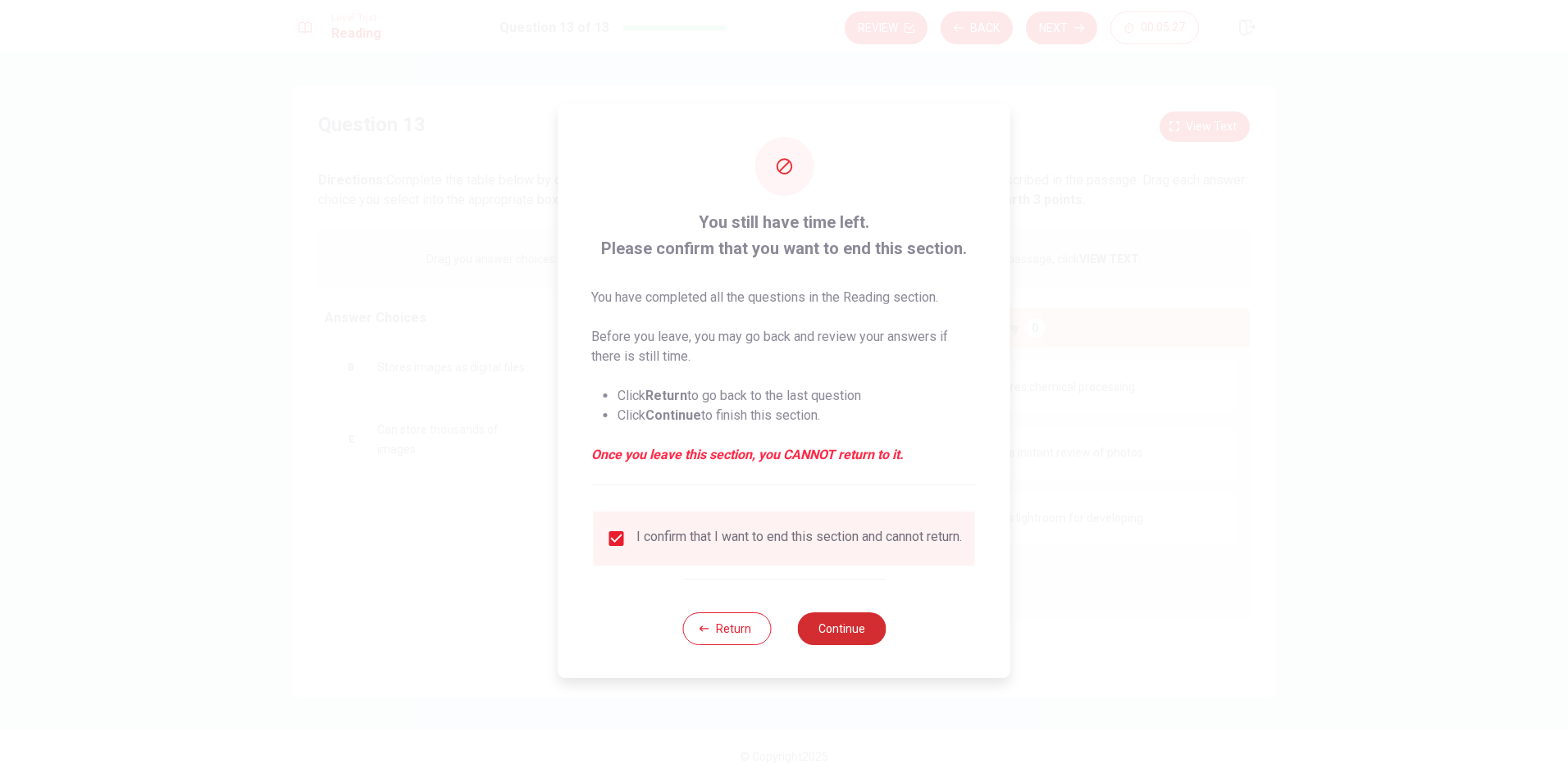 click on "Continue" at bounding box center (841, 629) 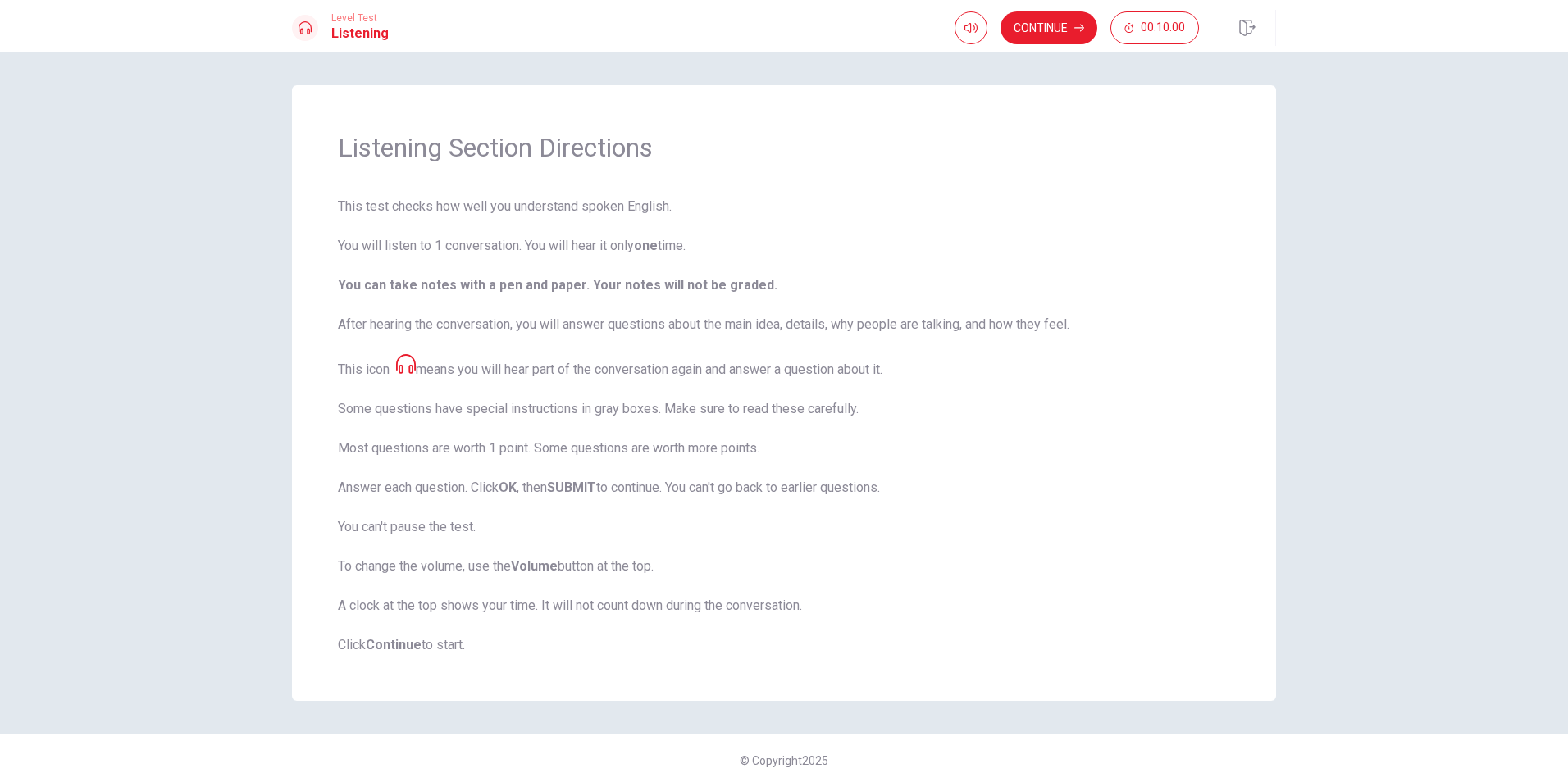 scroll, scrollTop: 4, scrollLeft: 0, axis: vertical 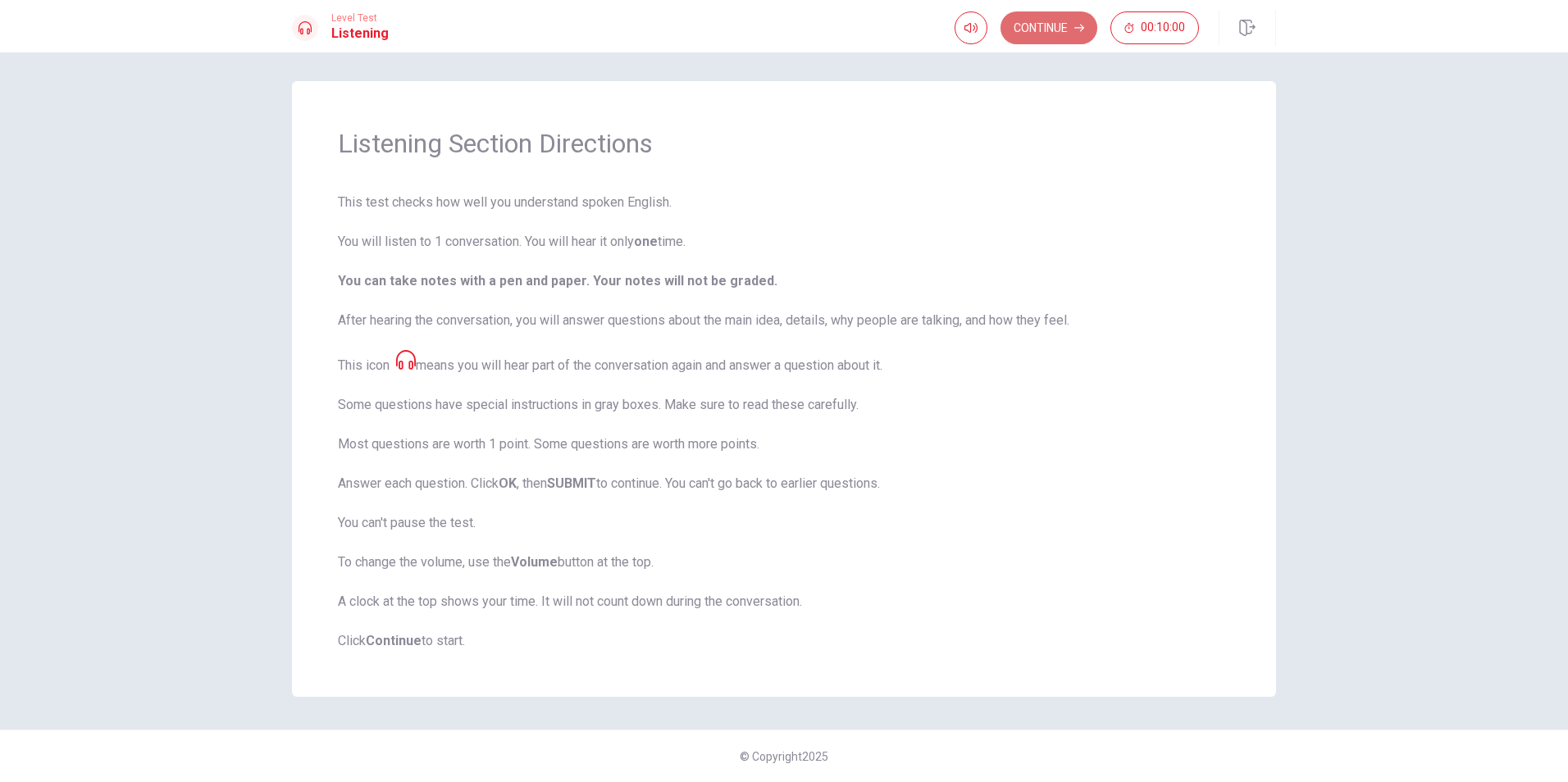 click on "Continue" at bounding box center (1049, 28) 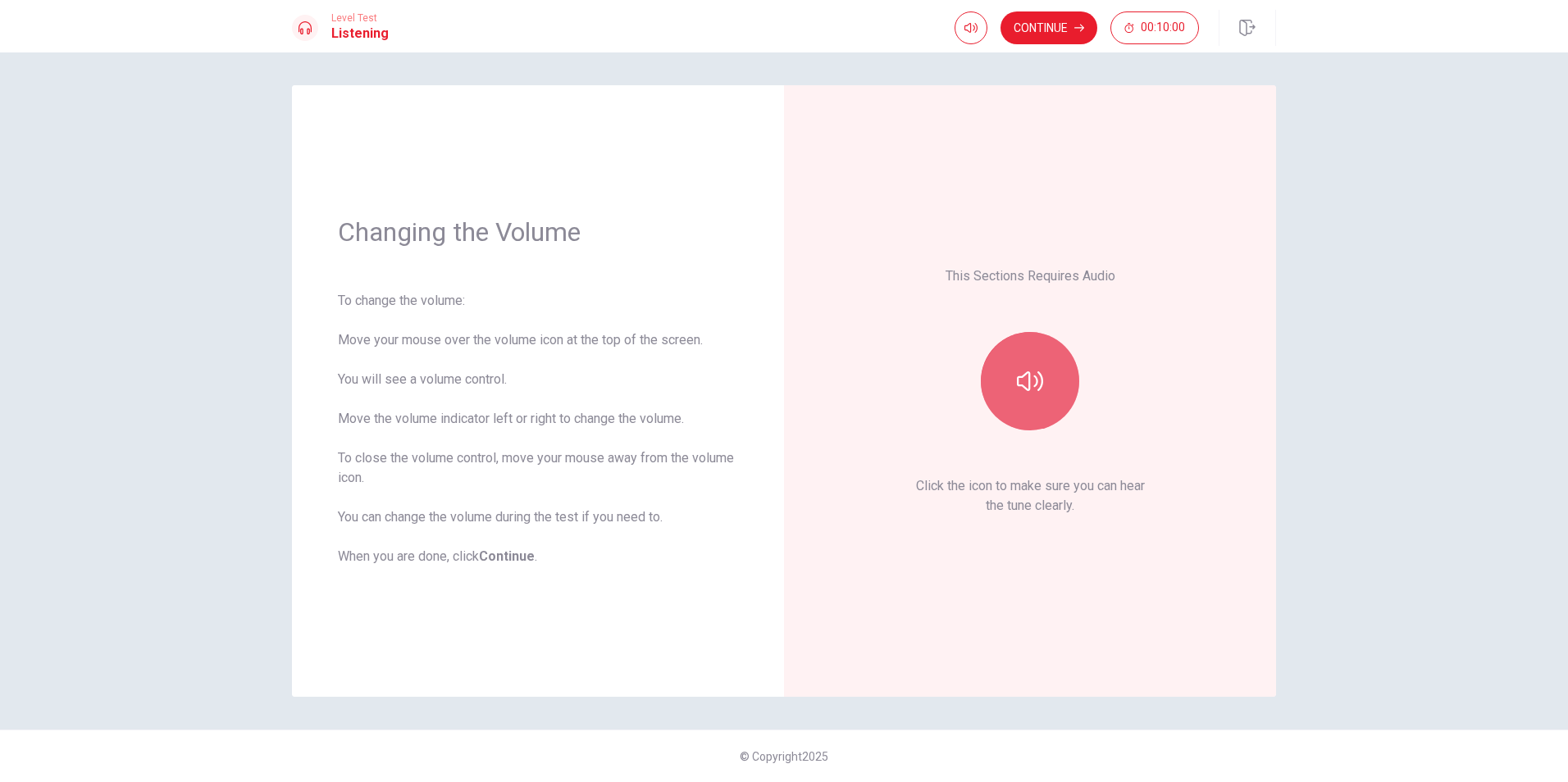click at bounding box center (1030, 381) 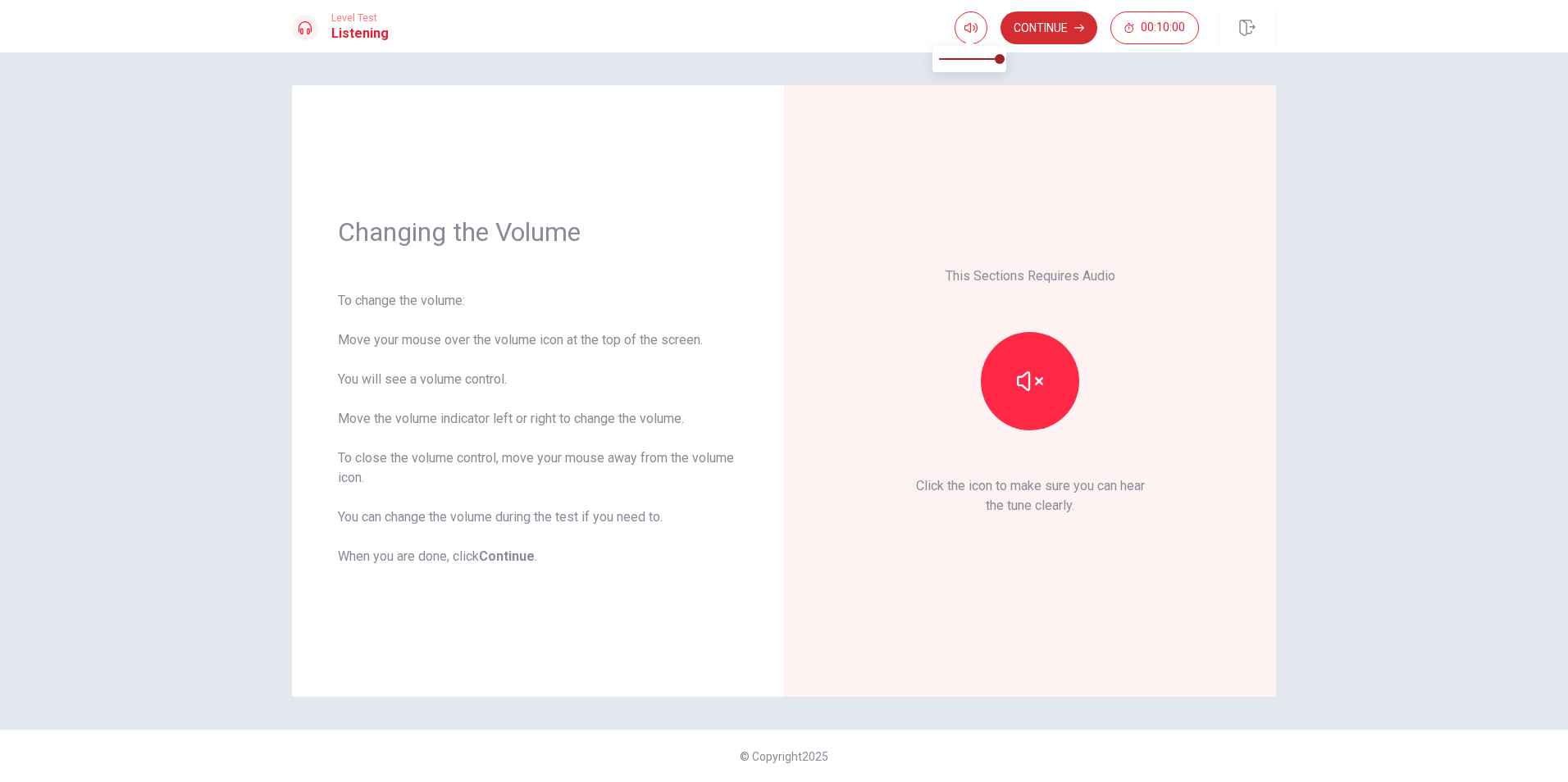 click on "Continue" at bounding box center [1049, 28] 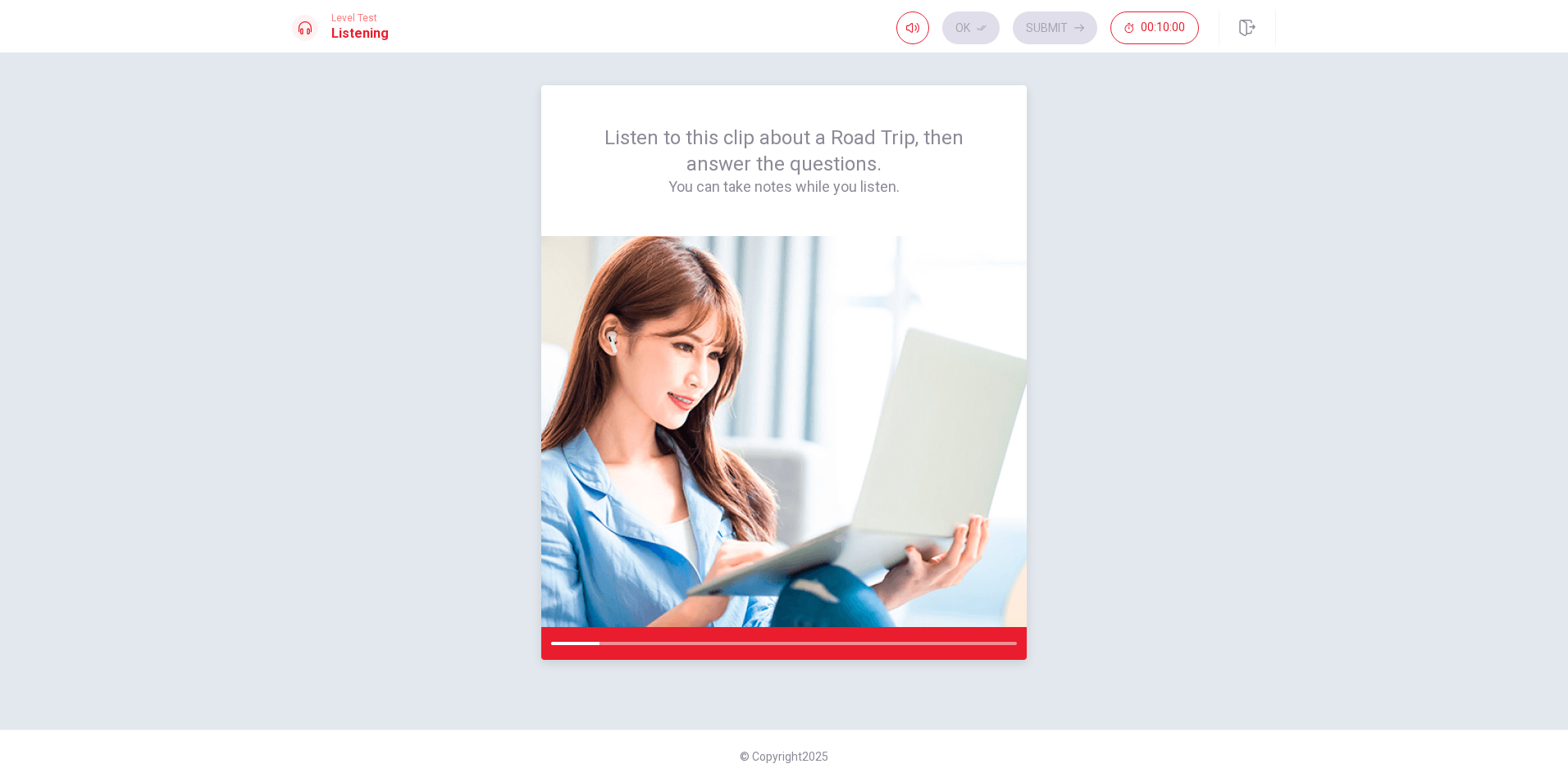drag, startPoint x: 891, startPoint y: 190, endPoint x: 855, endPoint y: 188, distance: 36.055513 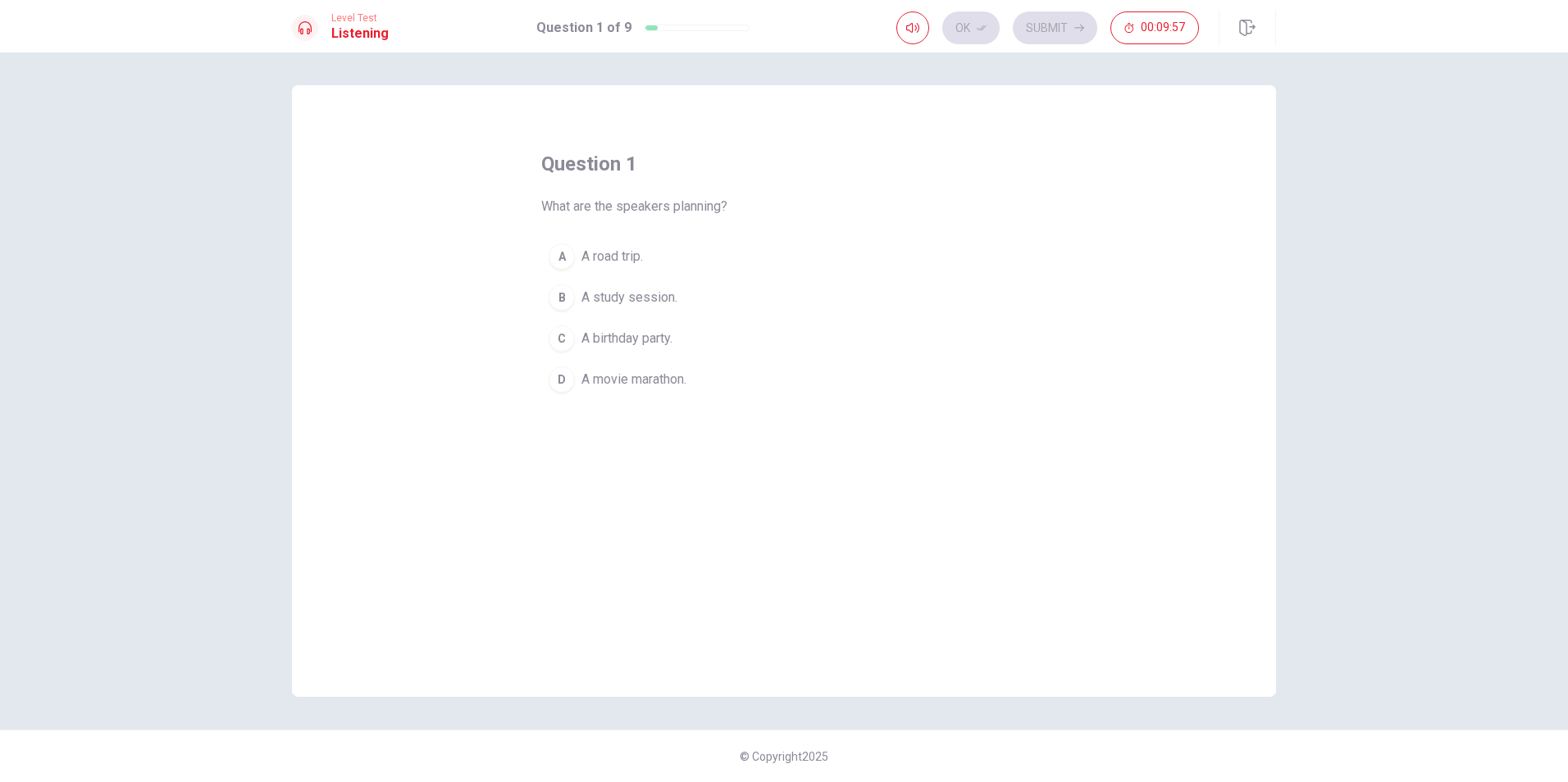 click on "A A road trip." at bounding box center (784, 257) 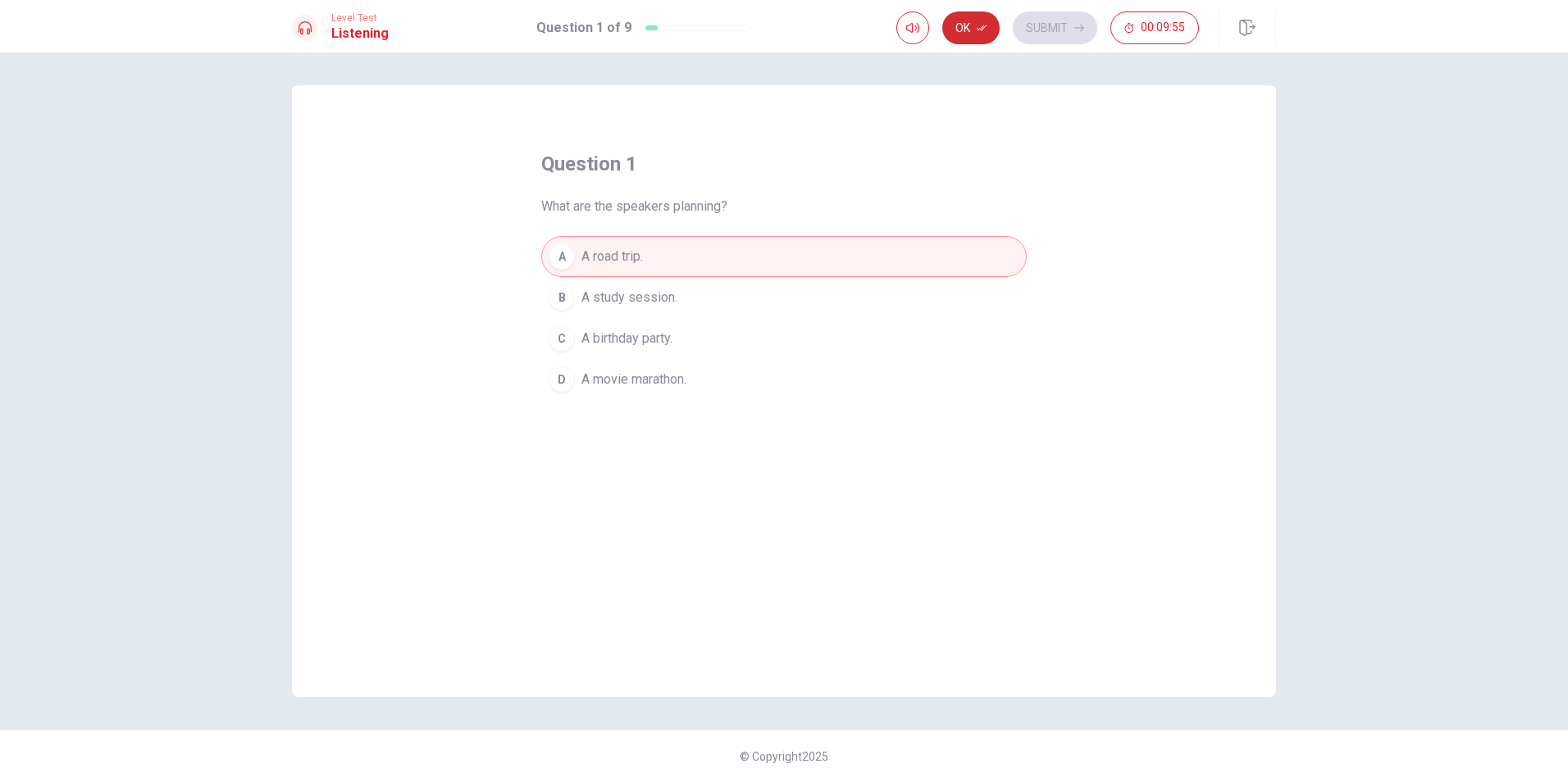 click 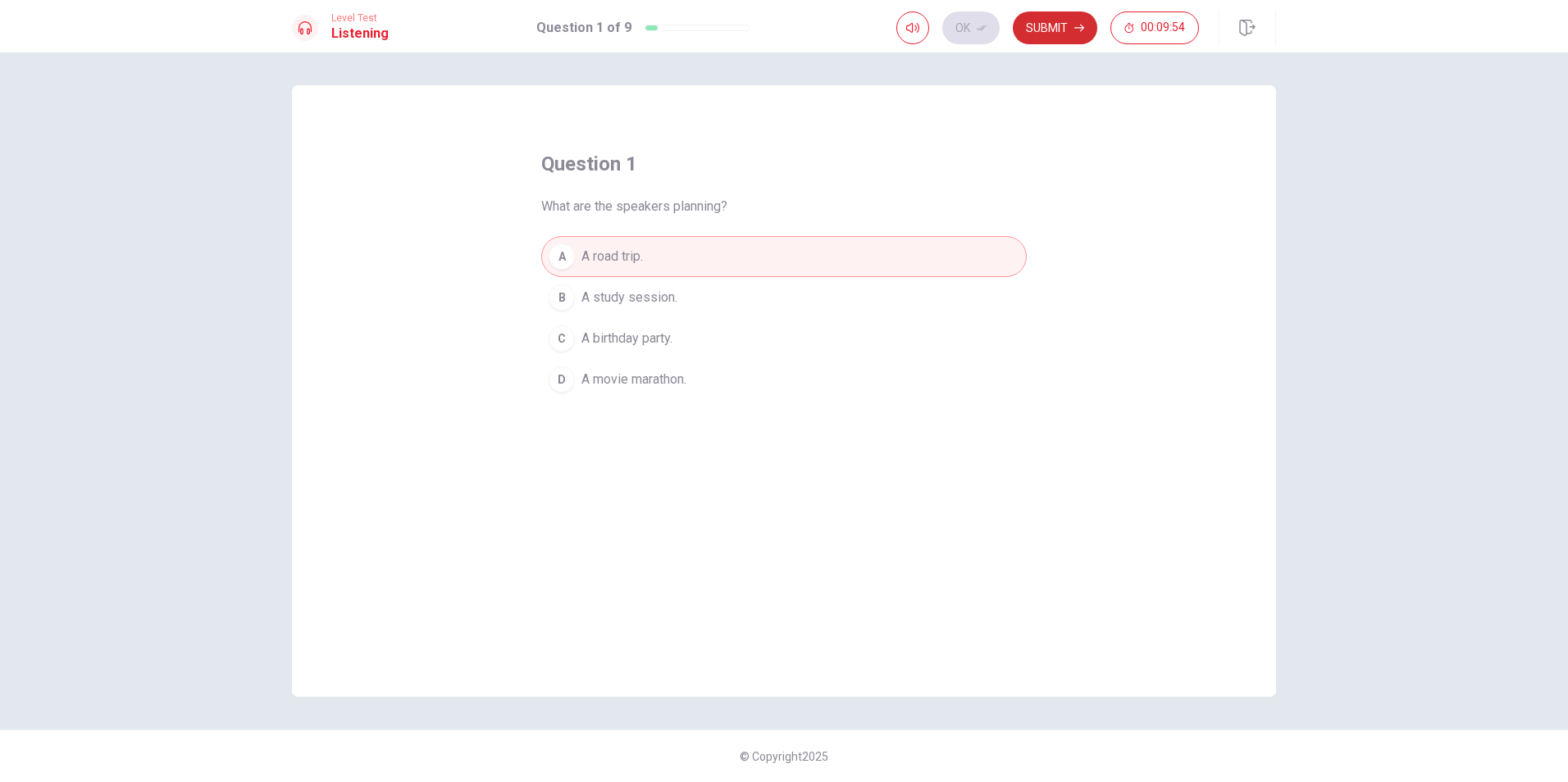 click on "Submit" at bounding box center (1055, 28) 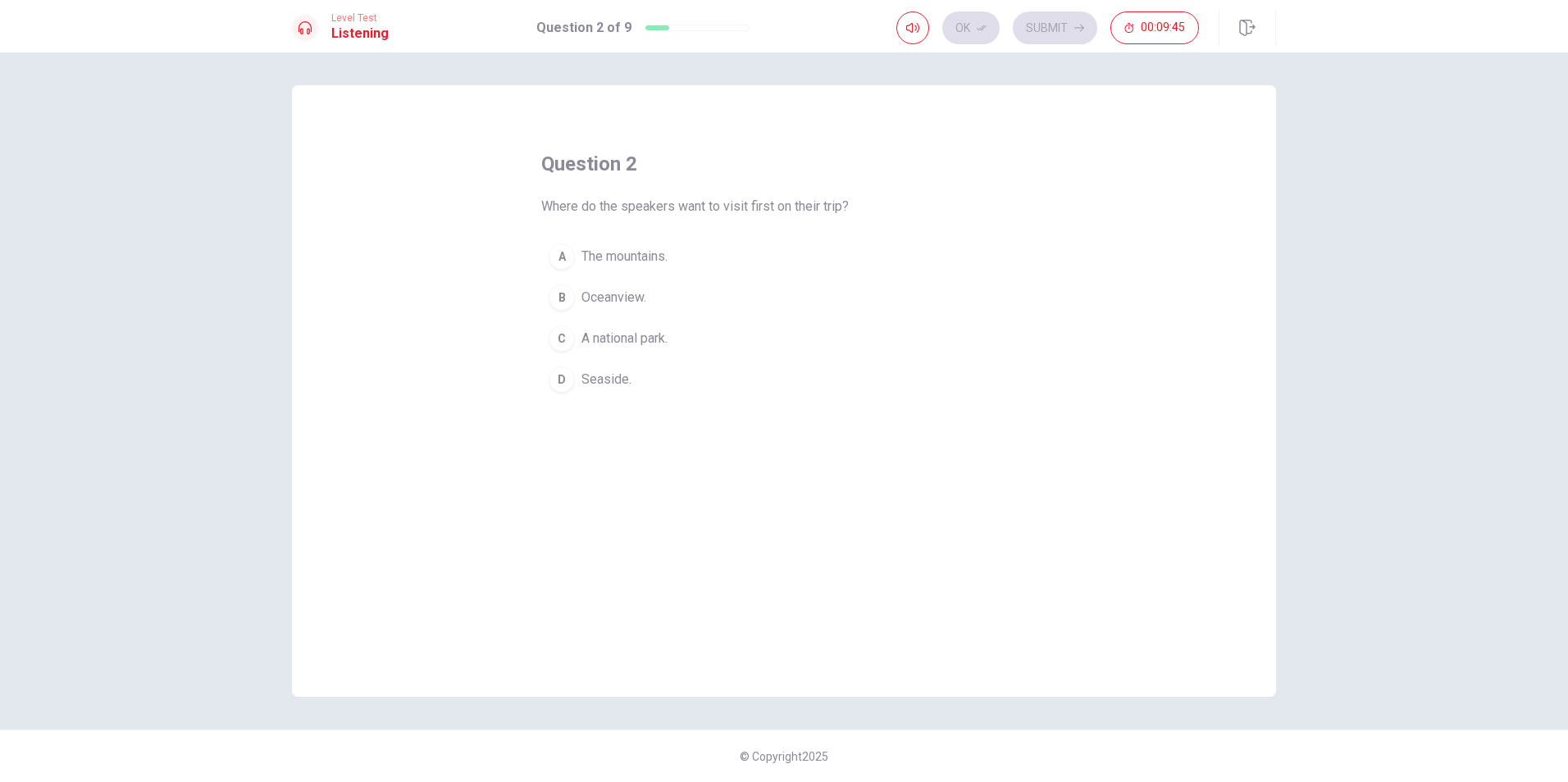 click on "The mountains." at bounding box center (624, 257) 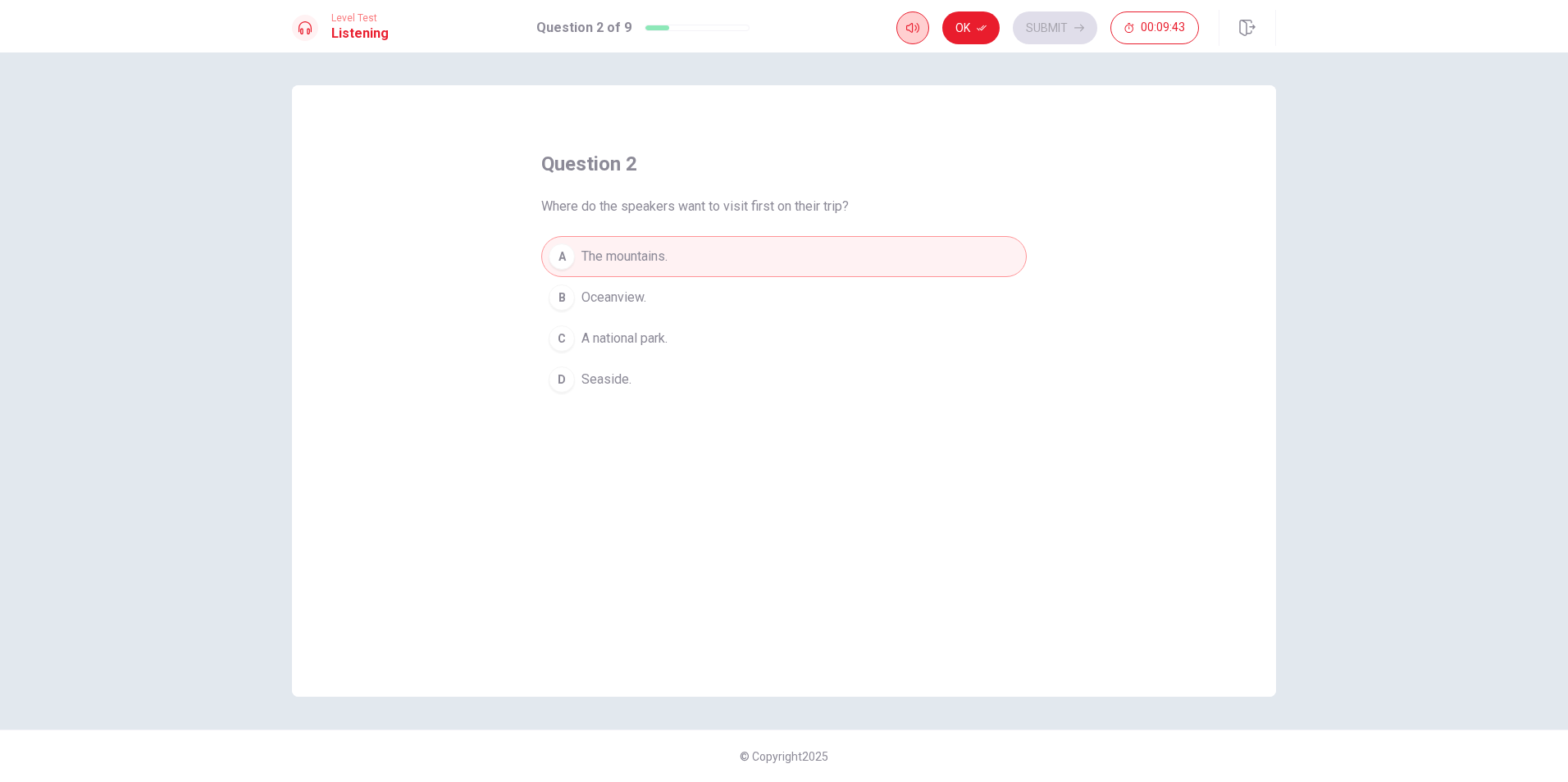 click 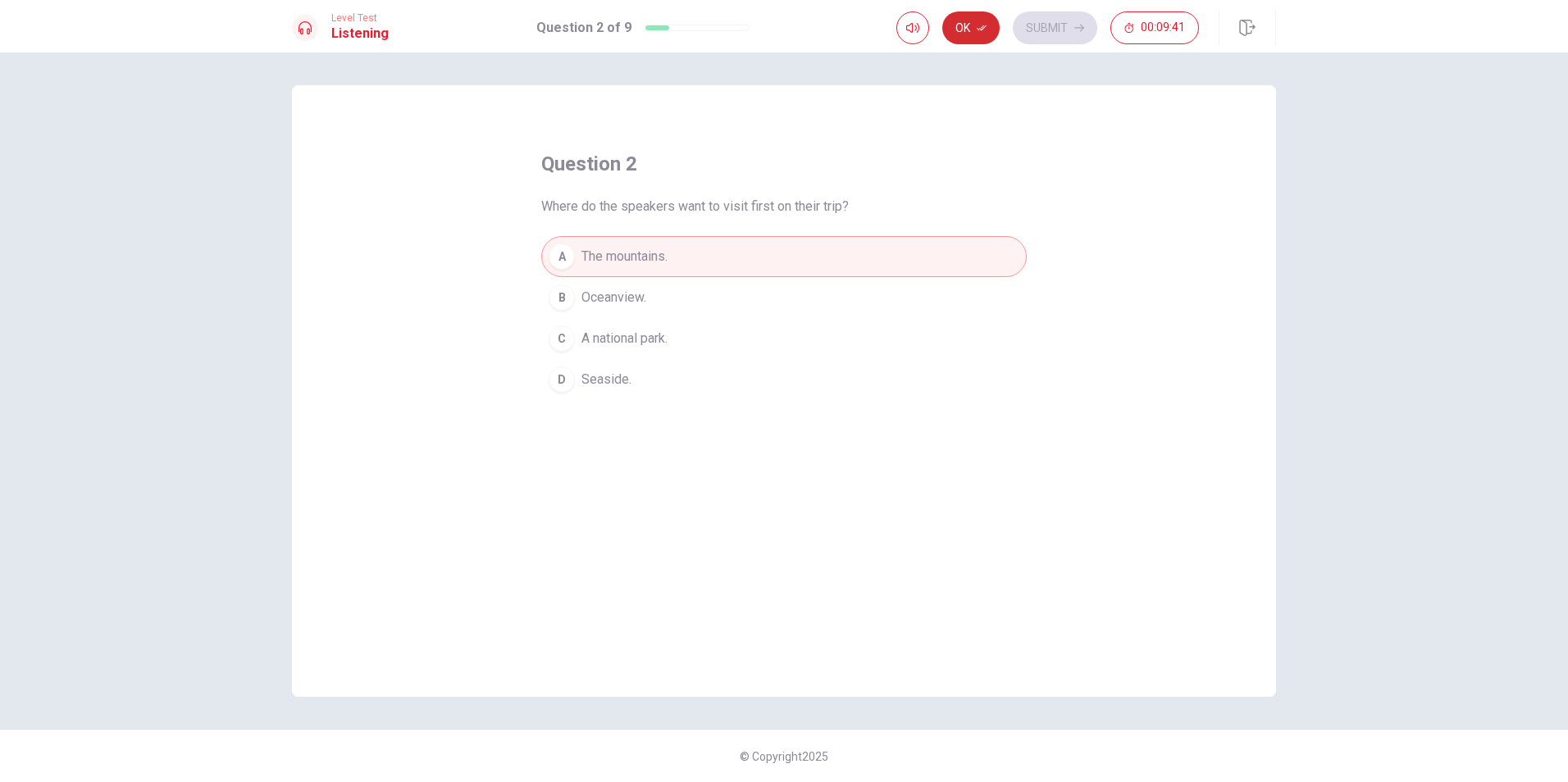 click on "Ok" at bounding box center (971, 28) 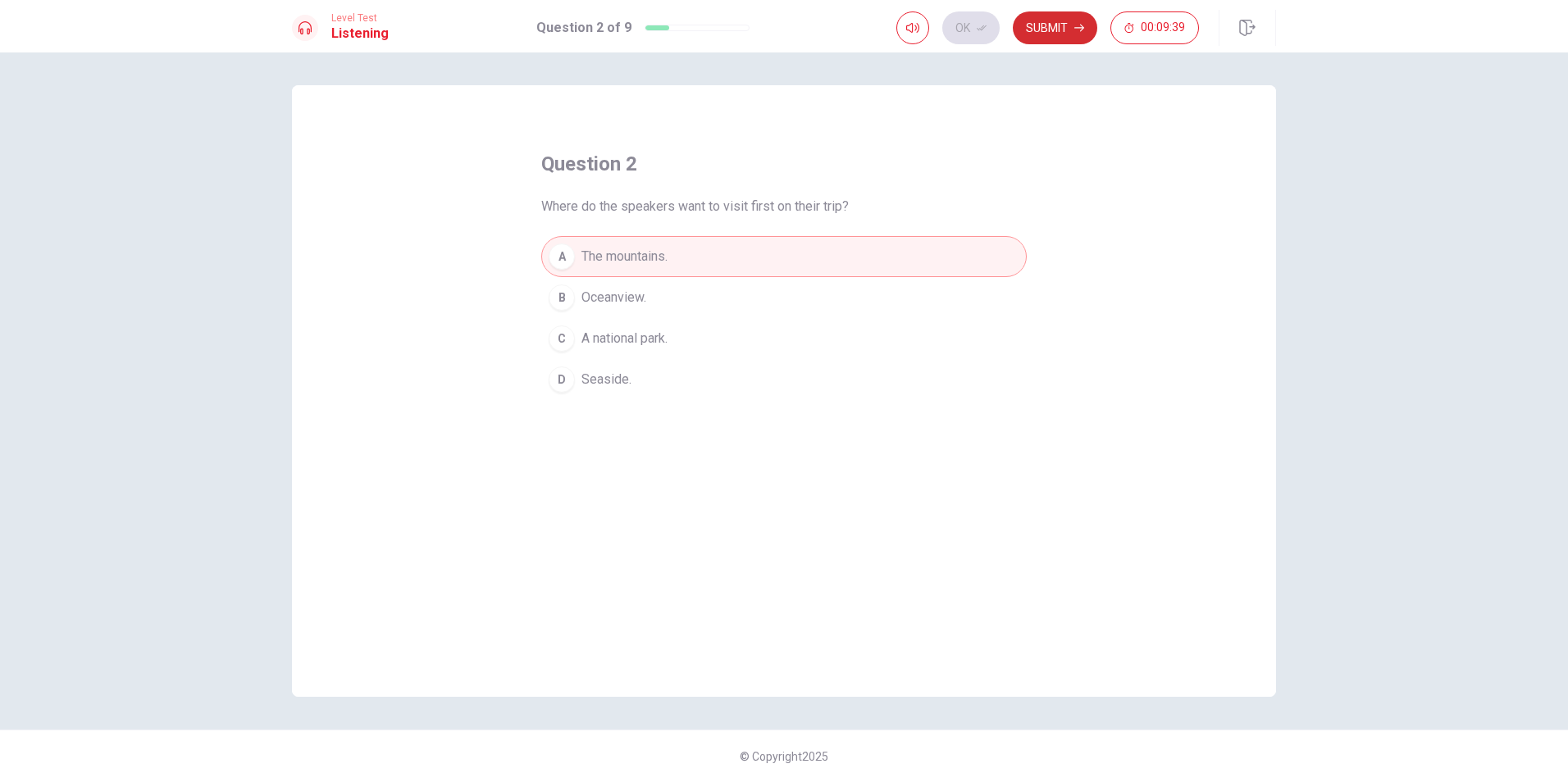 click on "Submit" at bounding box center [1055, 28] 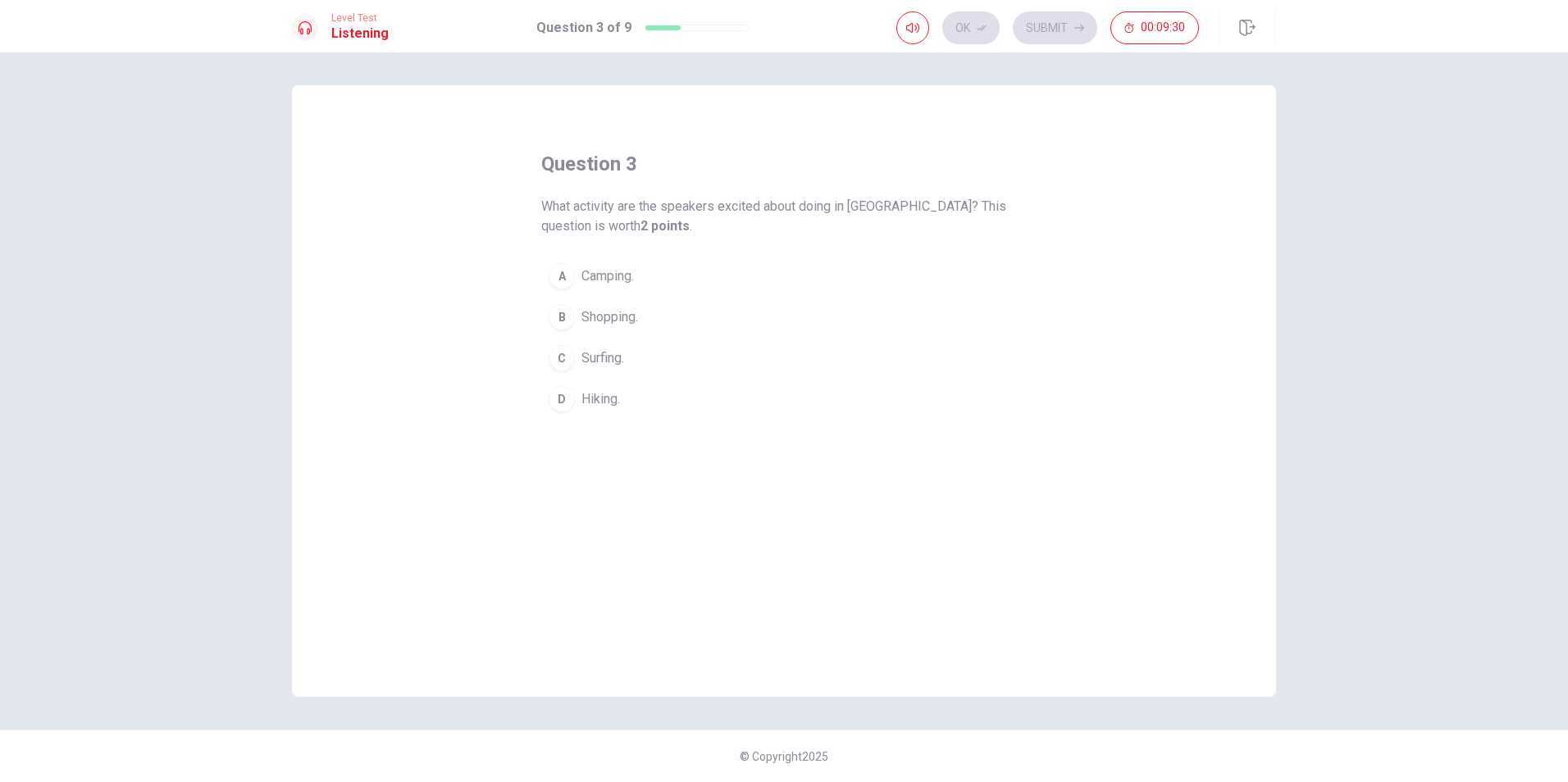 click on "Camping." at bounding box center (608, 276) 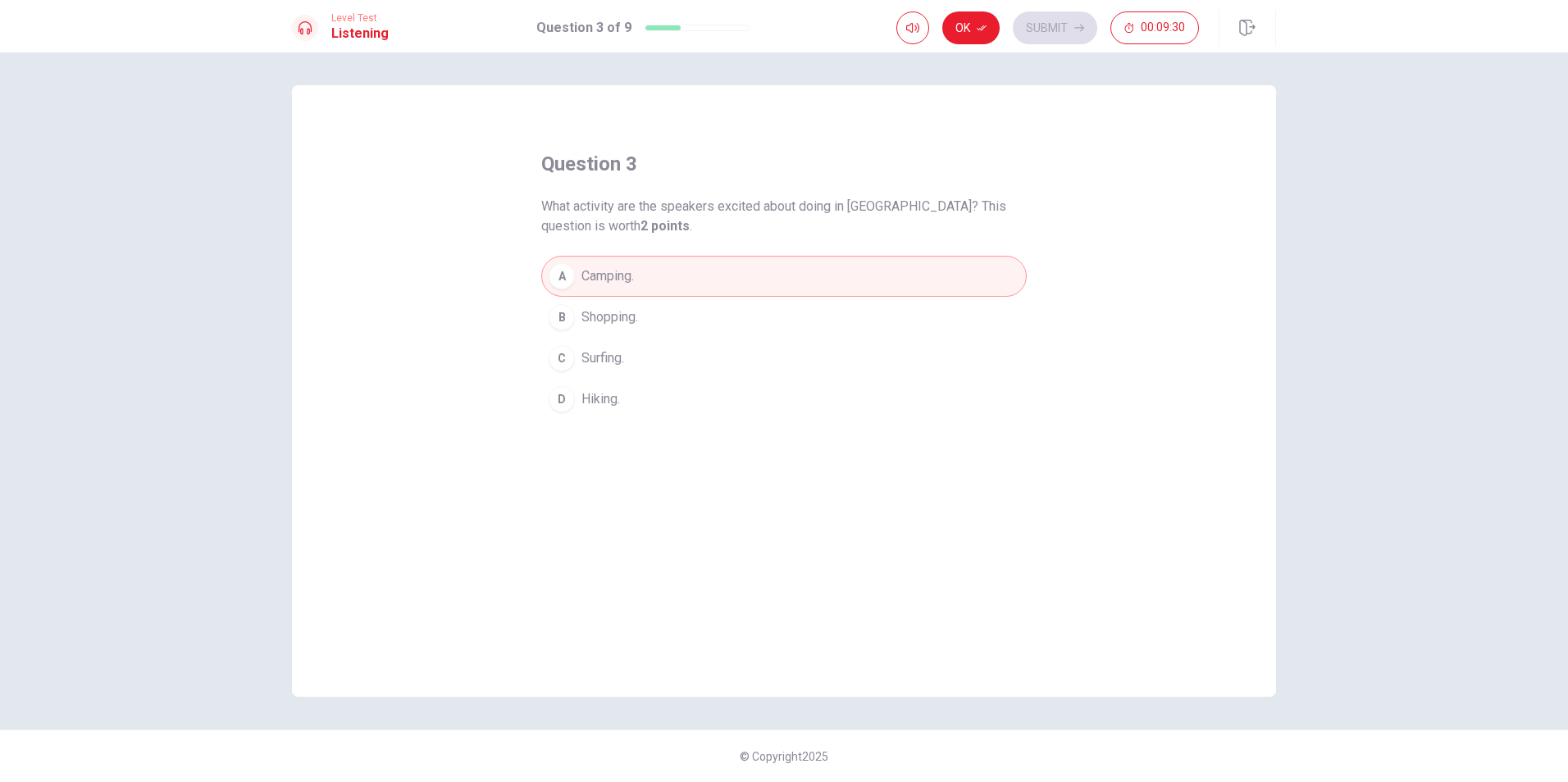click on "Shopping." at bounding box center [609, 317] 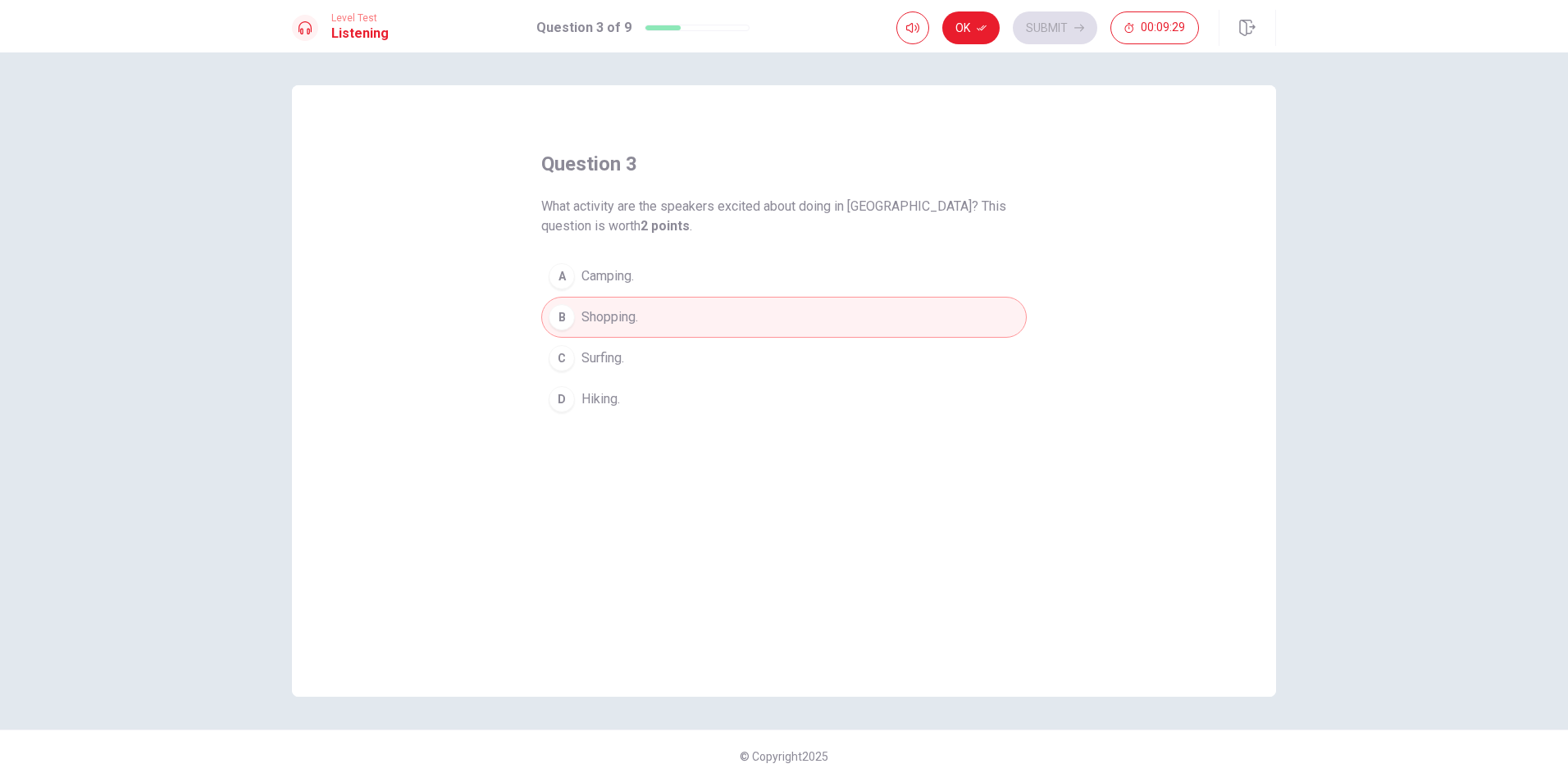 click on "A Camping." at bounding box center (784, 276) 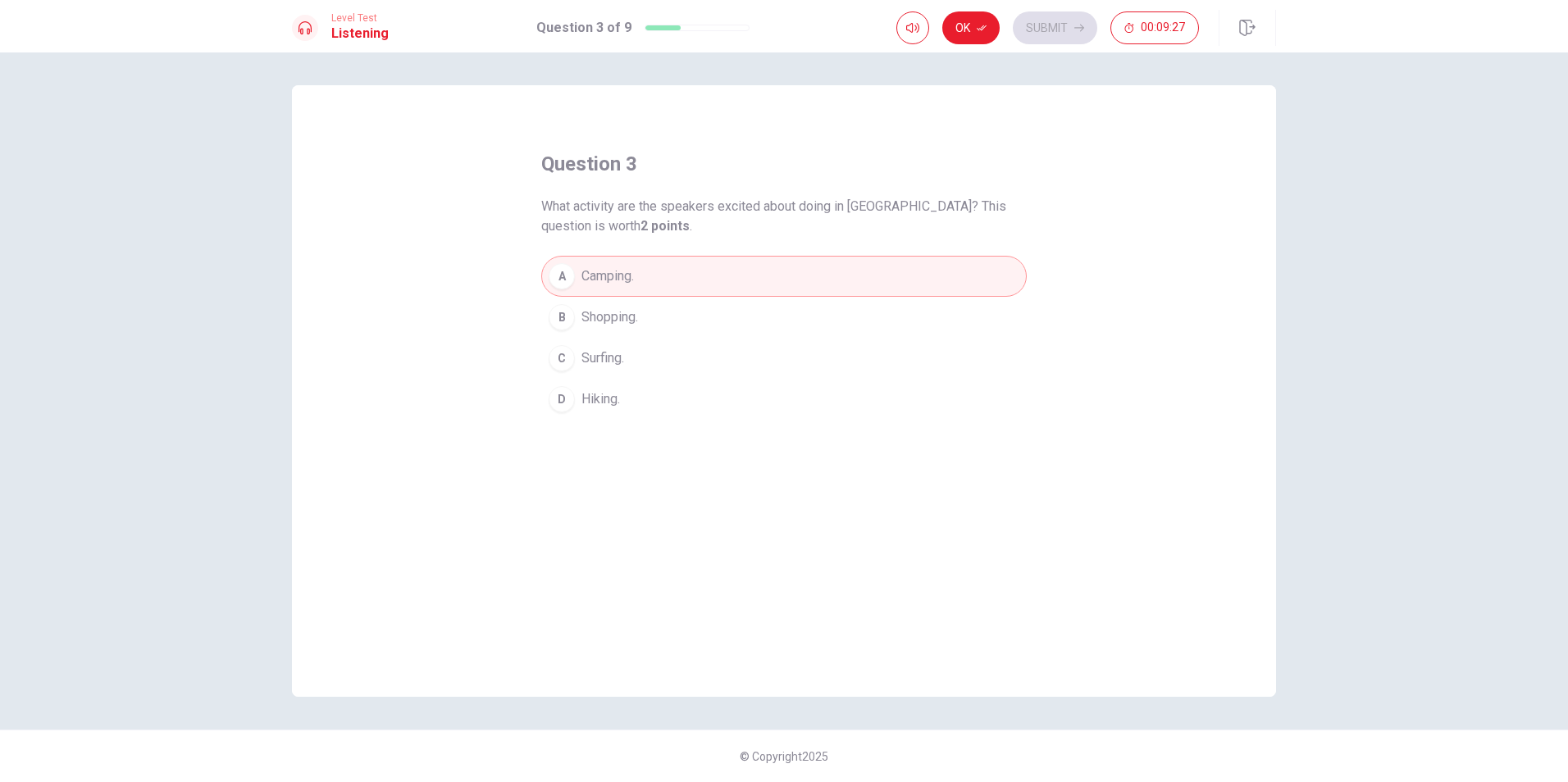 click on "B Shopping." at bounding box center (784, 317) 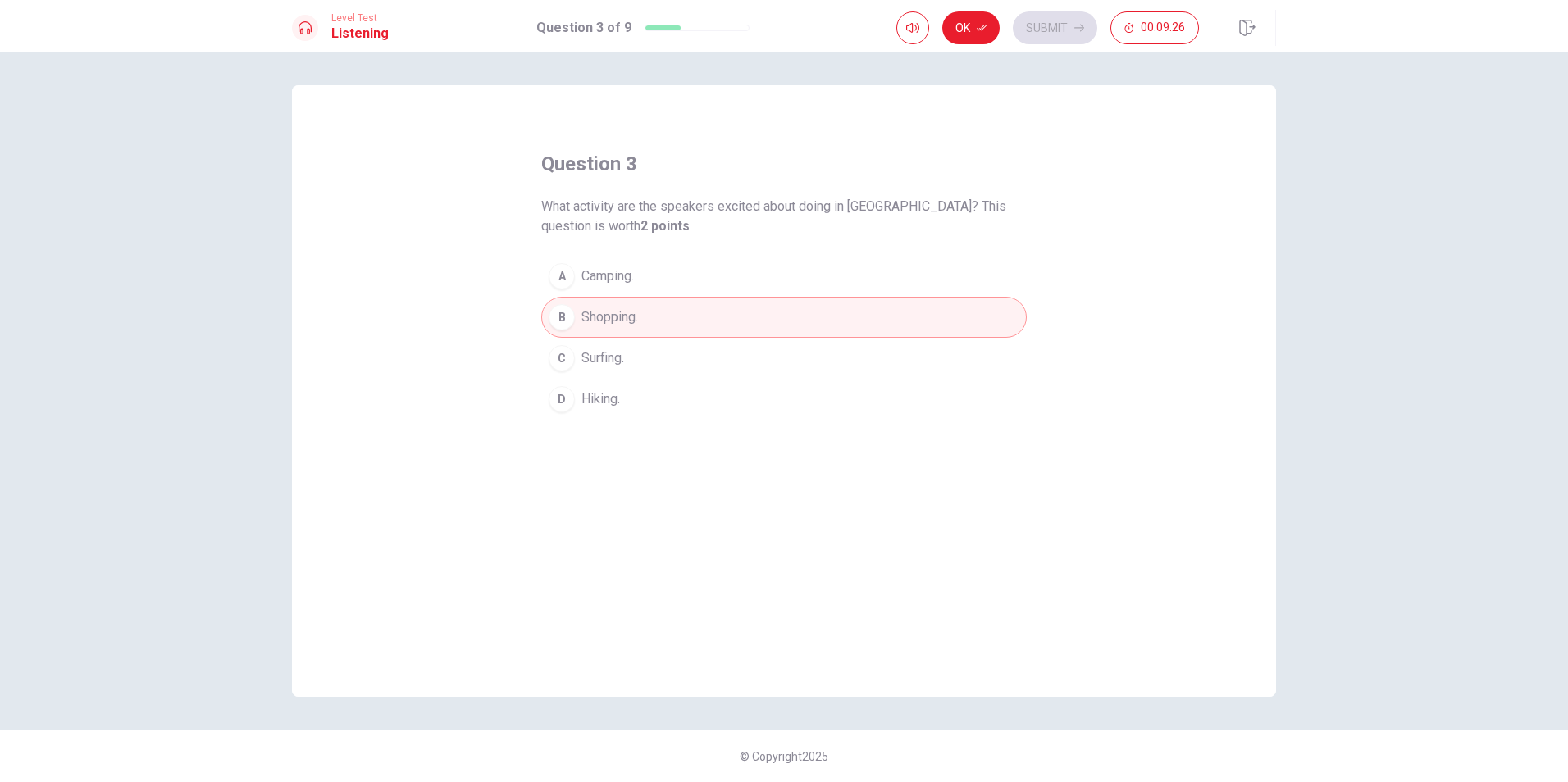 click on "A Camping." at bounding box center (784, 276) 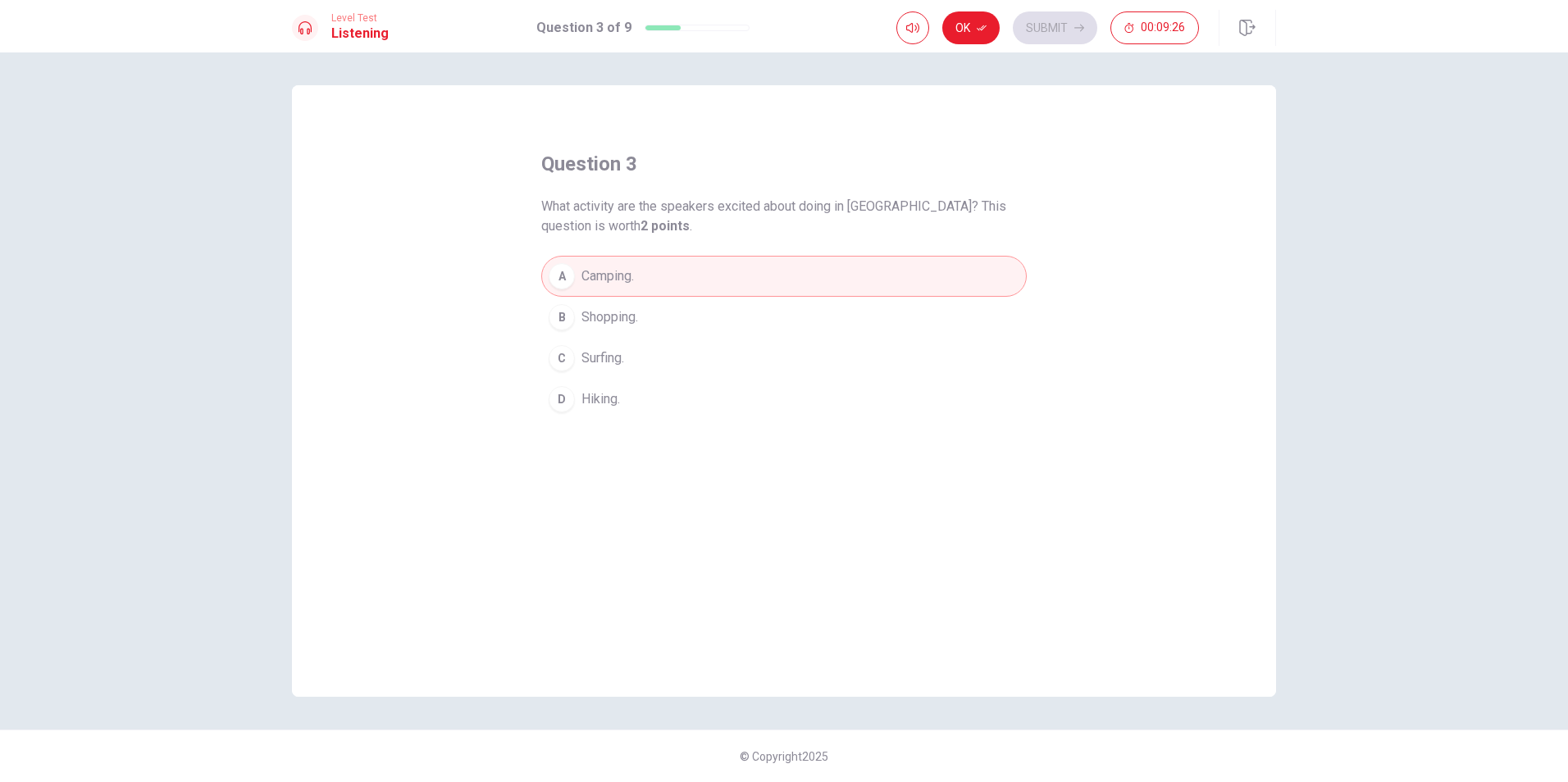 click on "B Shopping." at bounding box center [784, 317] 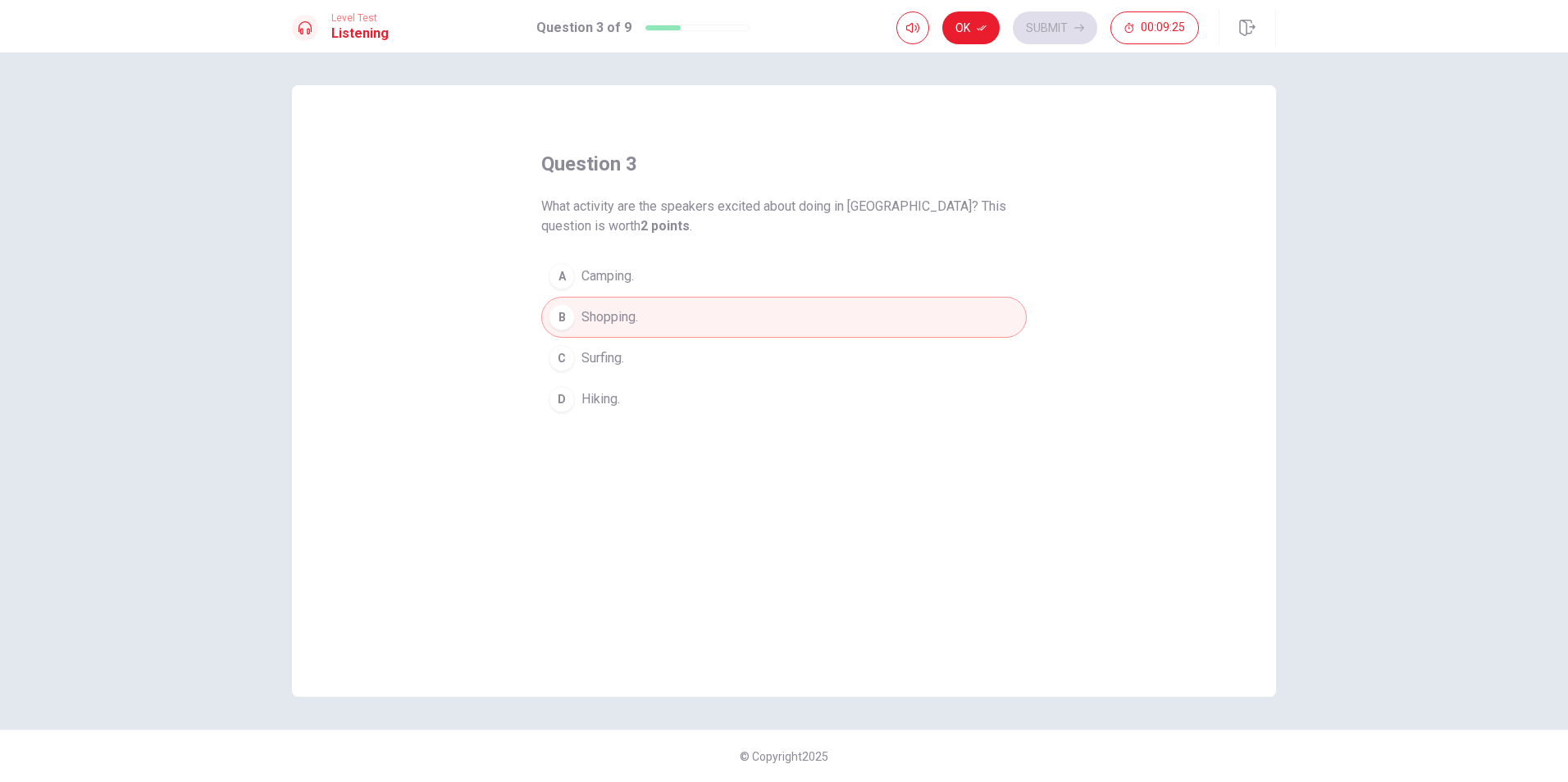 click on "B Shopping." at bounding box center [784, 317] 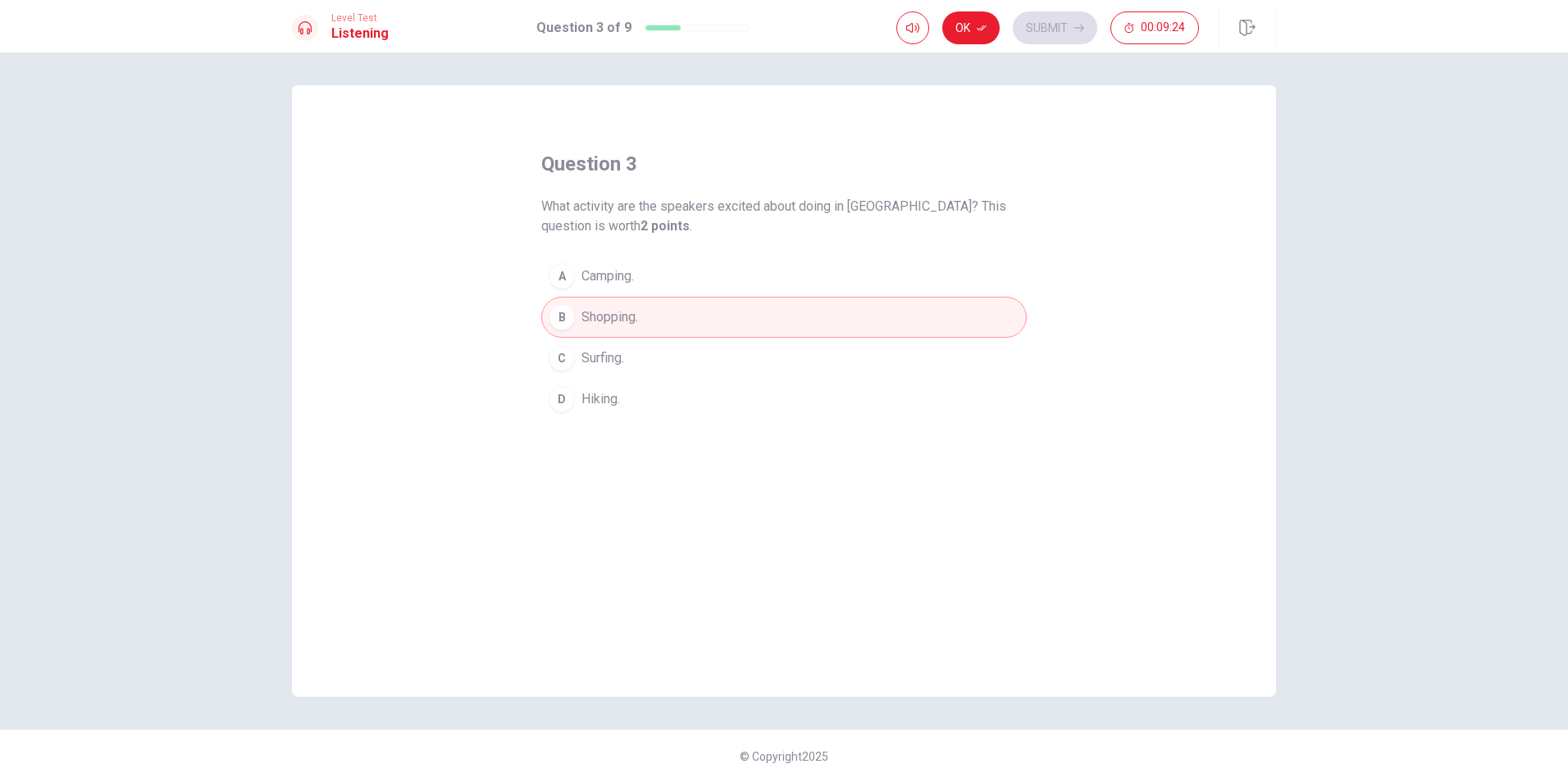 click on "A Camping." at bounding box center (784, 276) 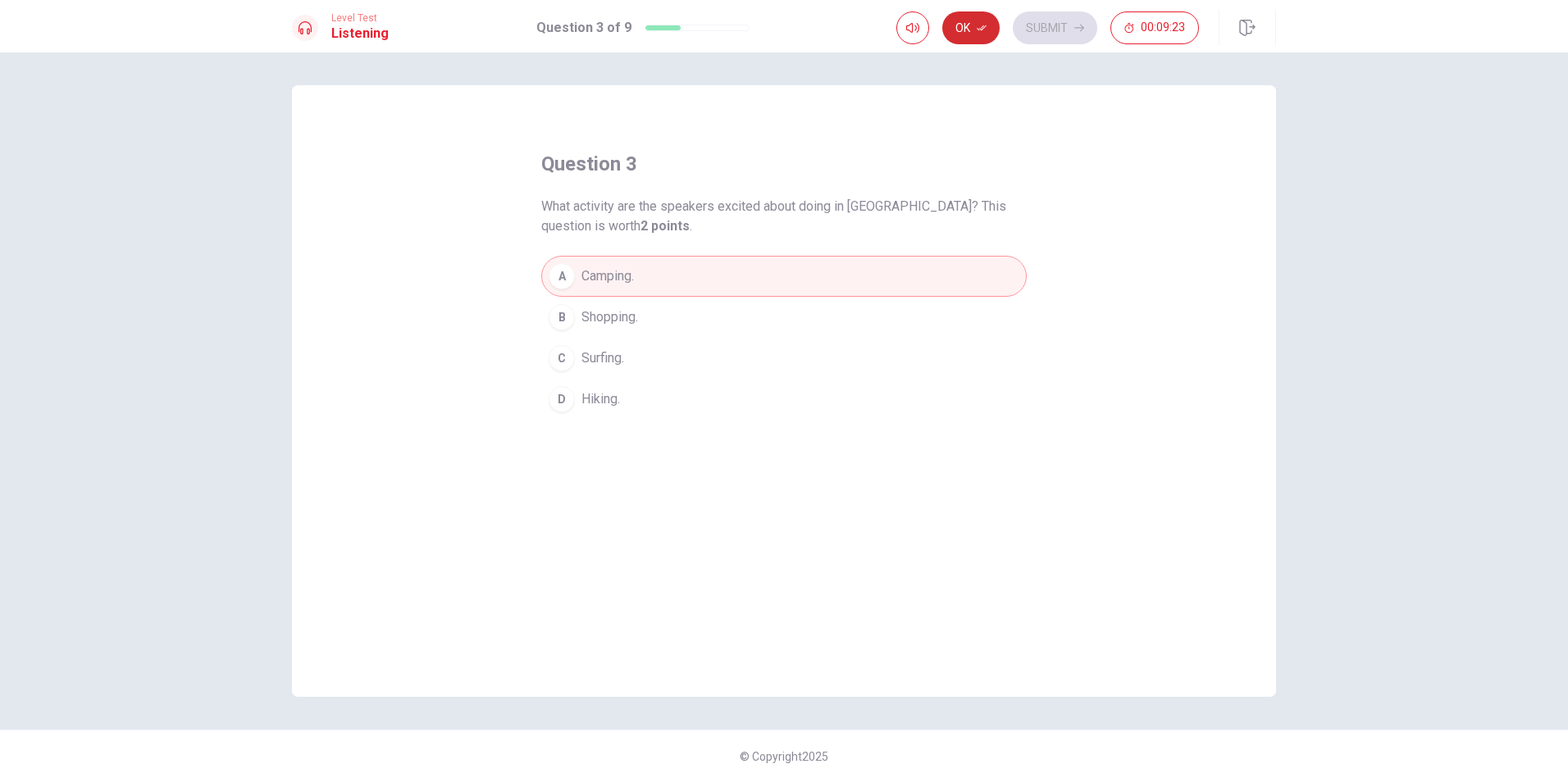 click on "Ok" at bounding box center [971, 28] 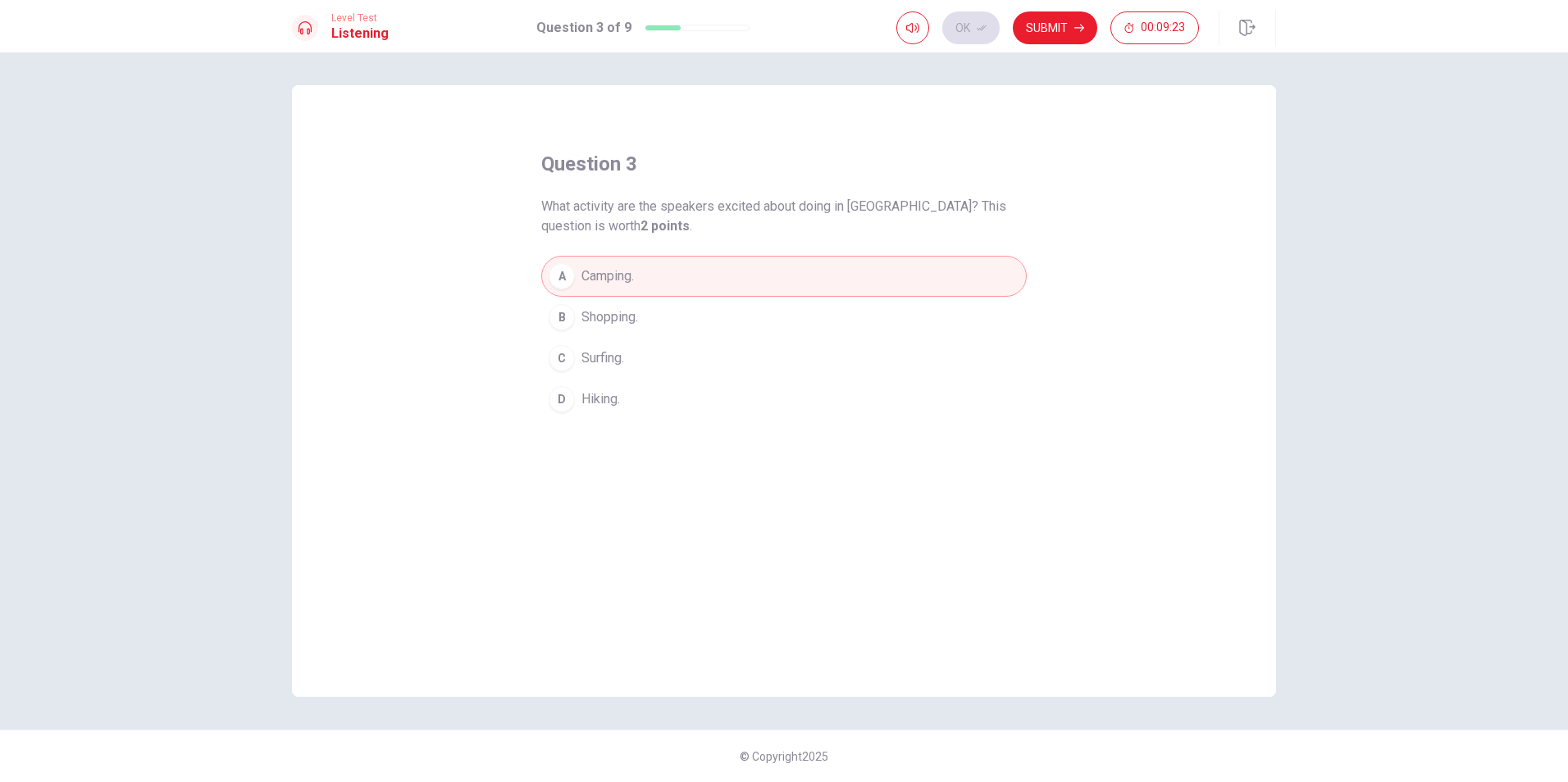 click on "Submit" at bounding box center [1055, 28] 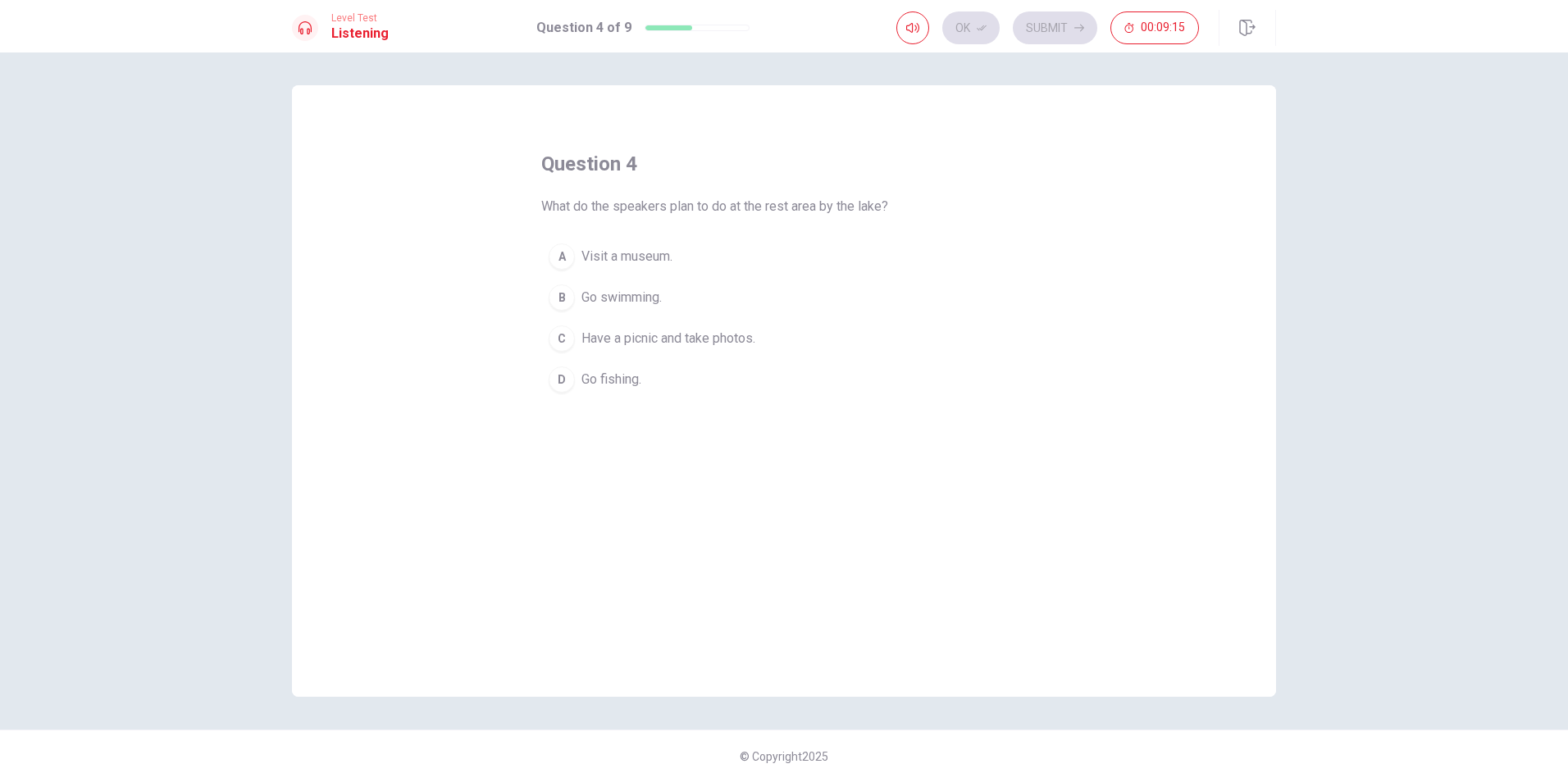 click on "Have a picnic and take photos." at bounding box center (668, 339) 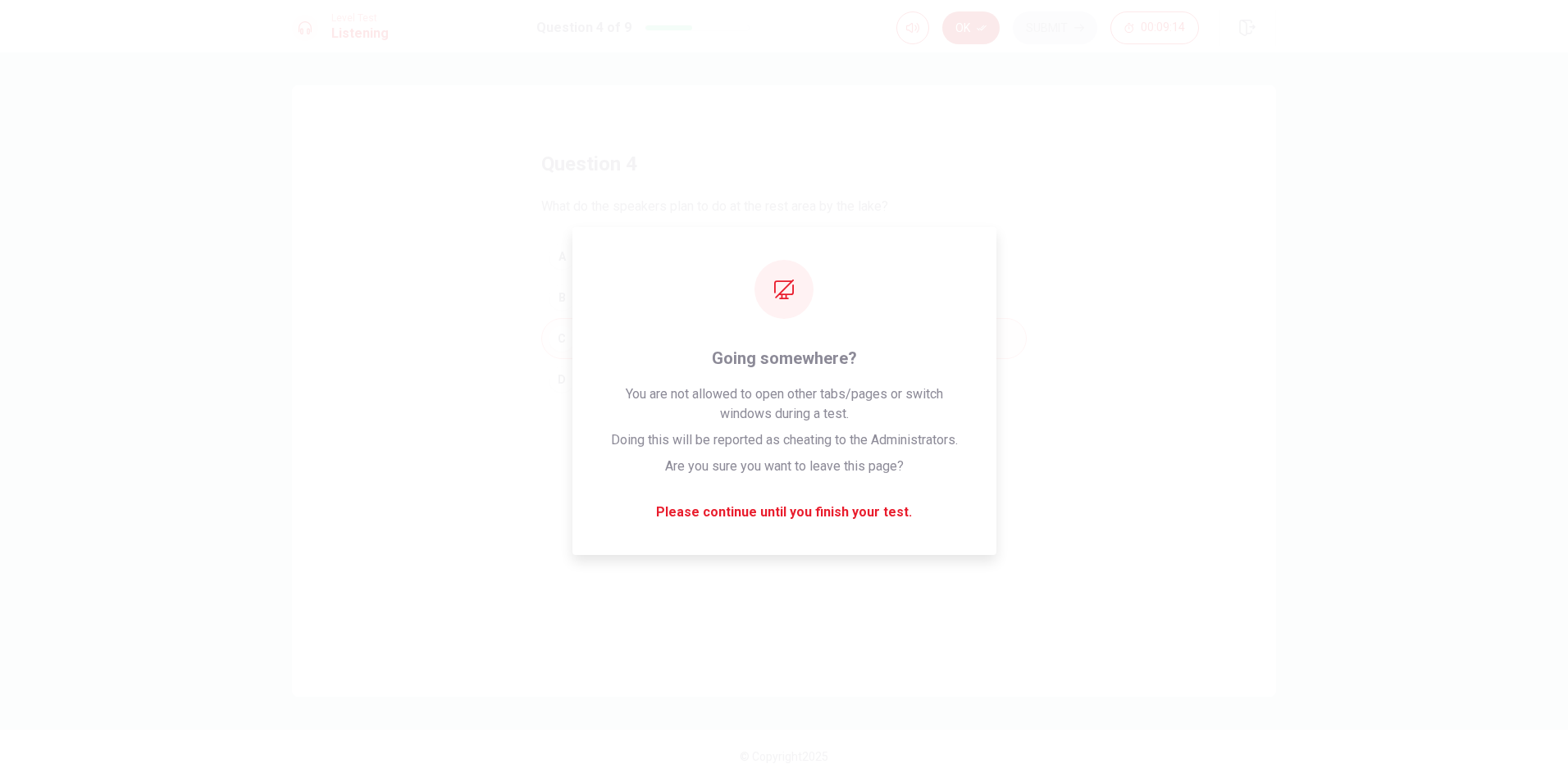click on "Ok" at bounding box center (971, 28) 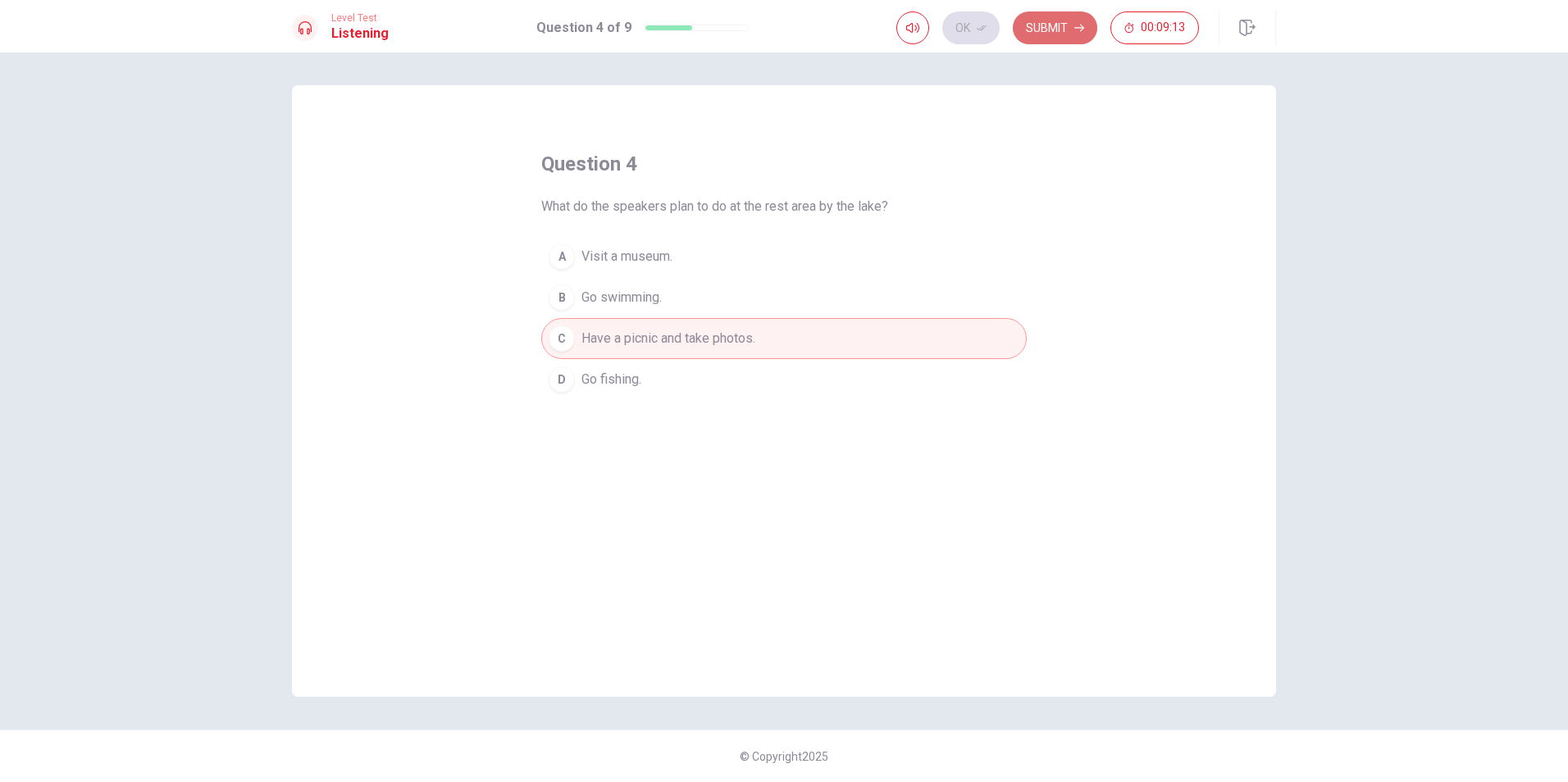click on "Submit" at bounding box center (1055, 28) 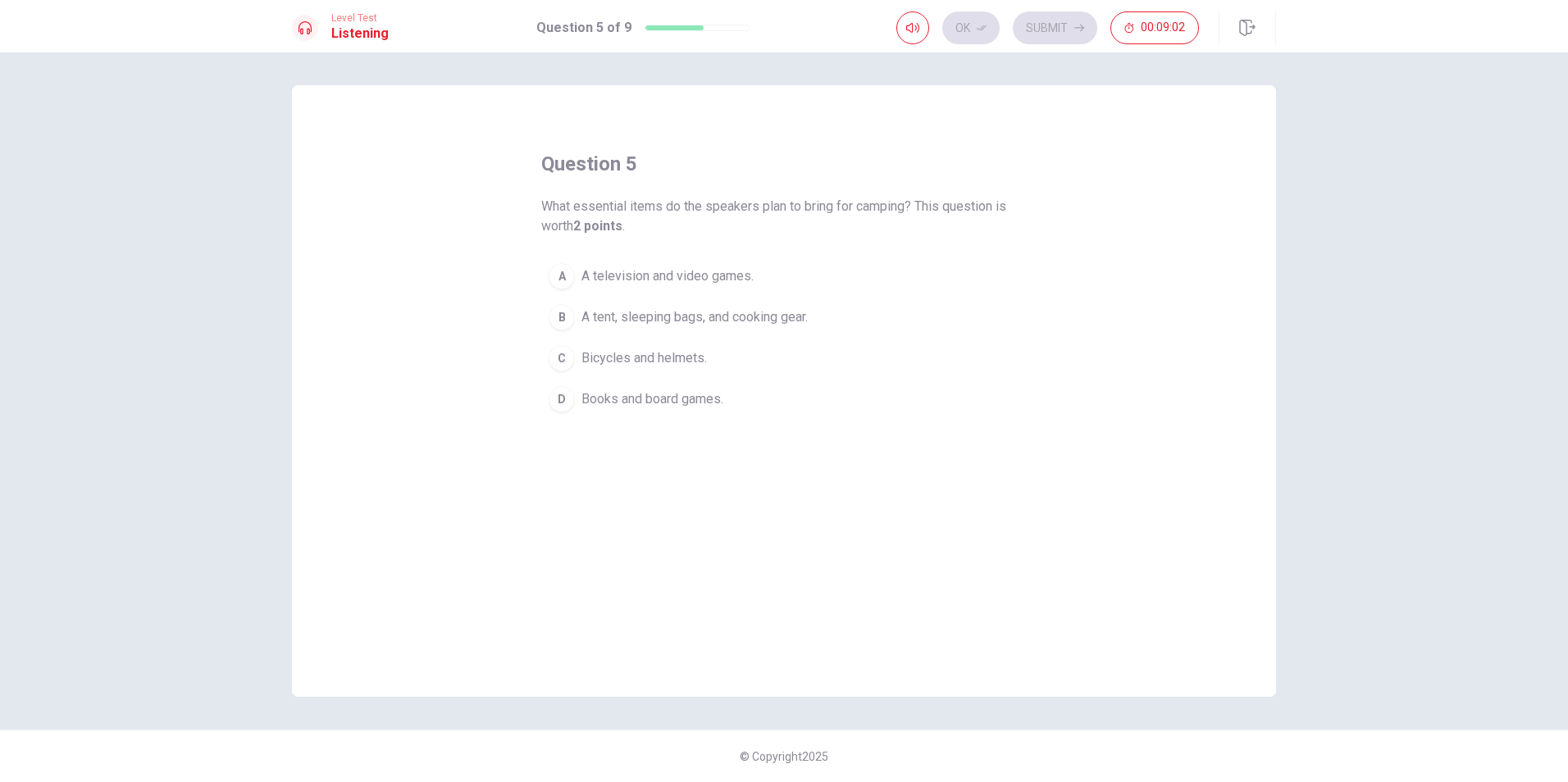 click on "Books and board games." at bounding box center (652, 399) 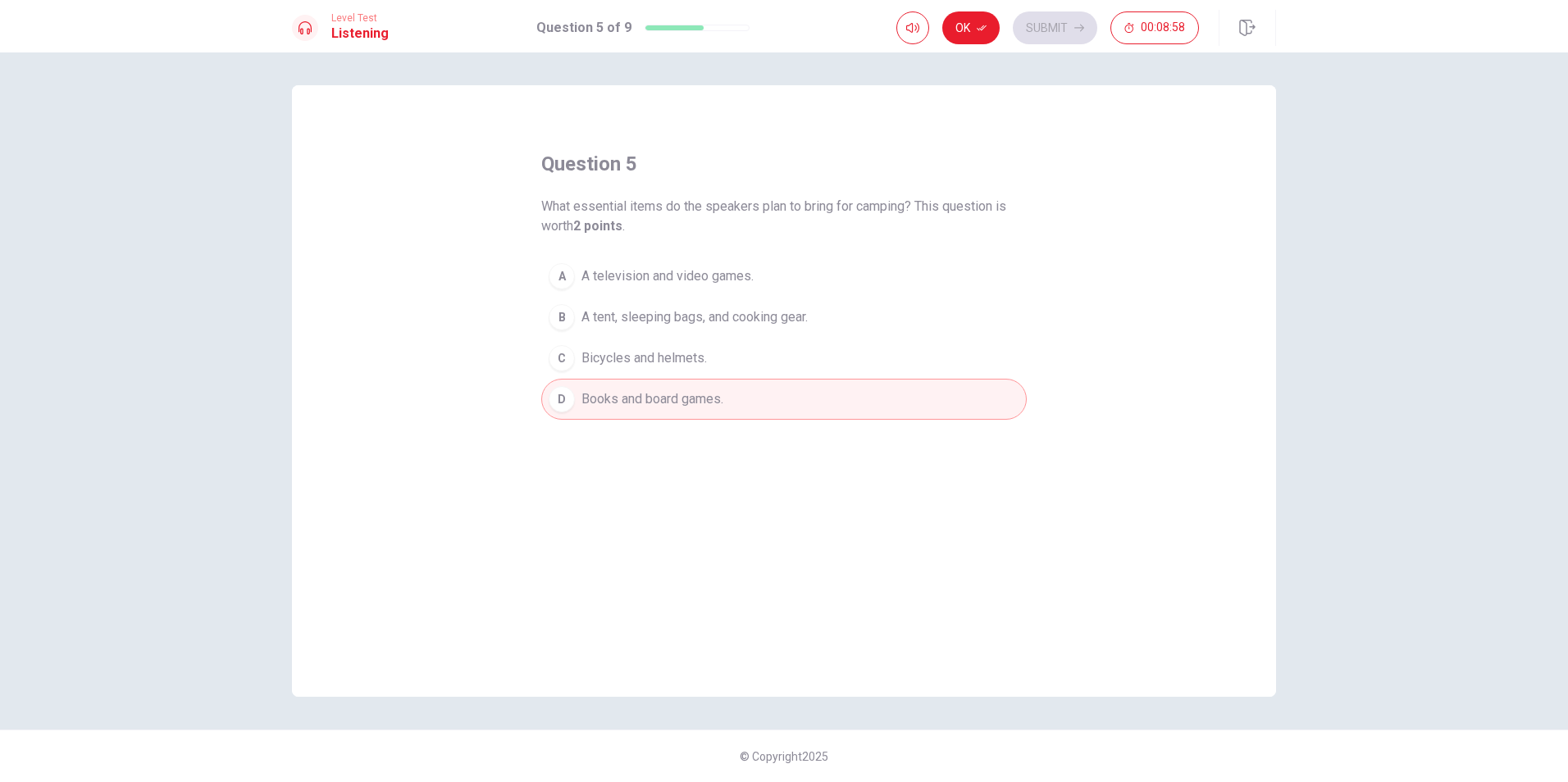click on "A tent, sleeping bags, and cooking gear." at bounding box center (695, 317) 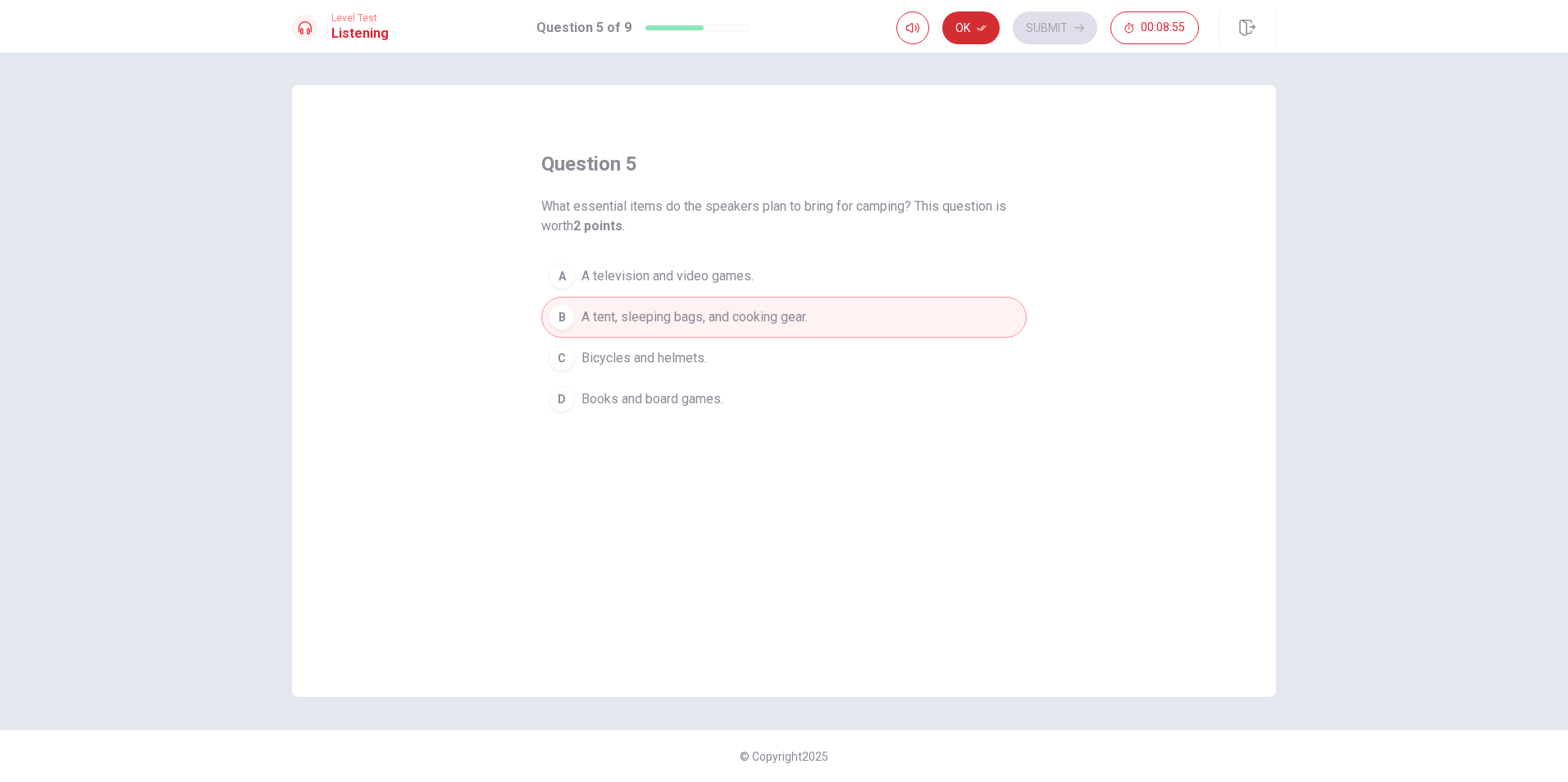 click on "Ok" at bounding box center [971, 28] 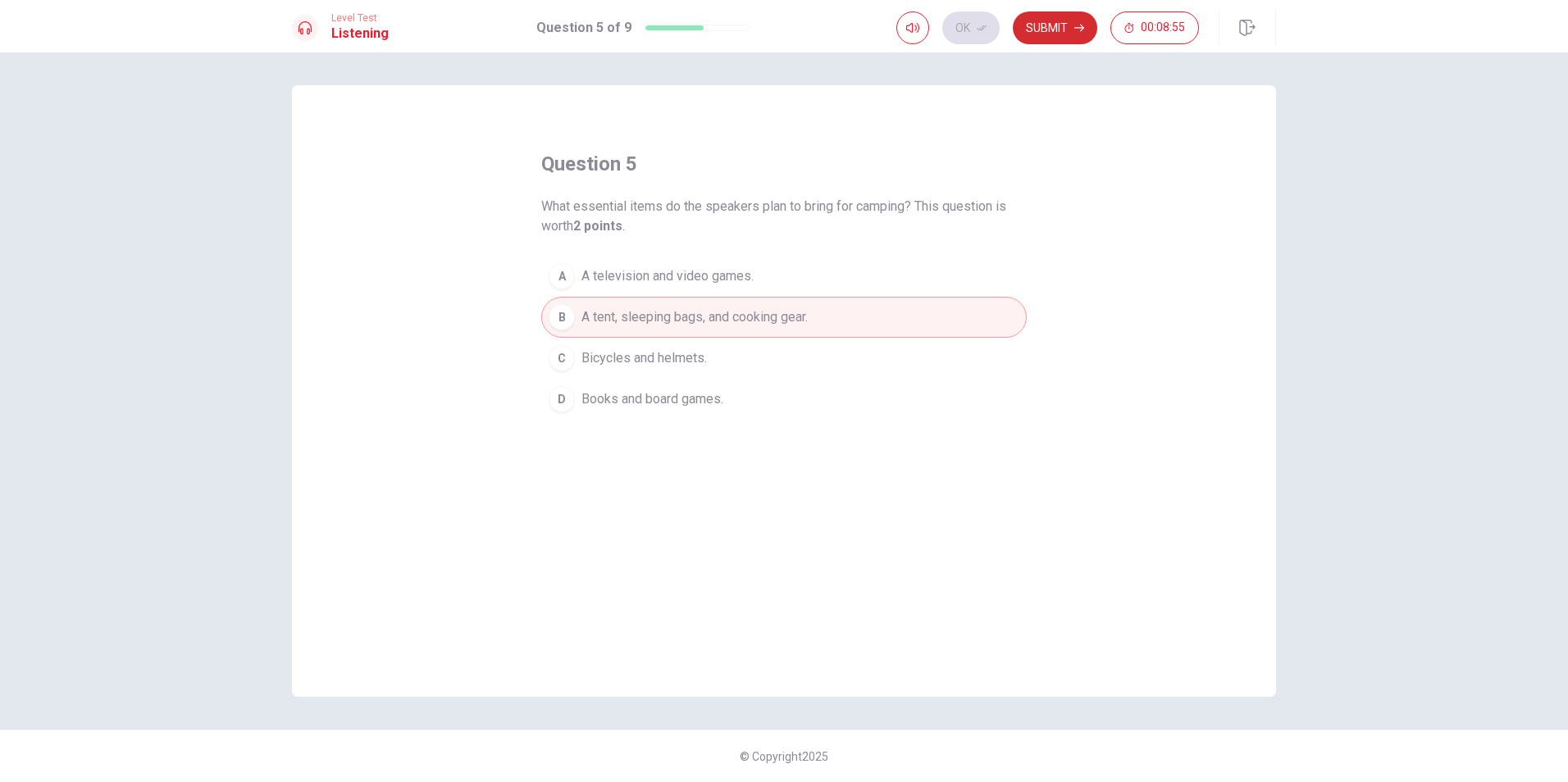 click on "Submit" at bounding box center (1055, 28) 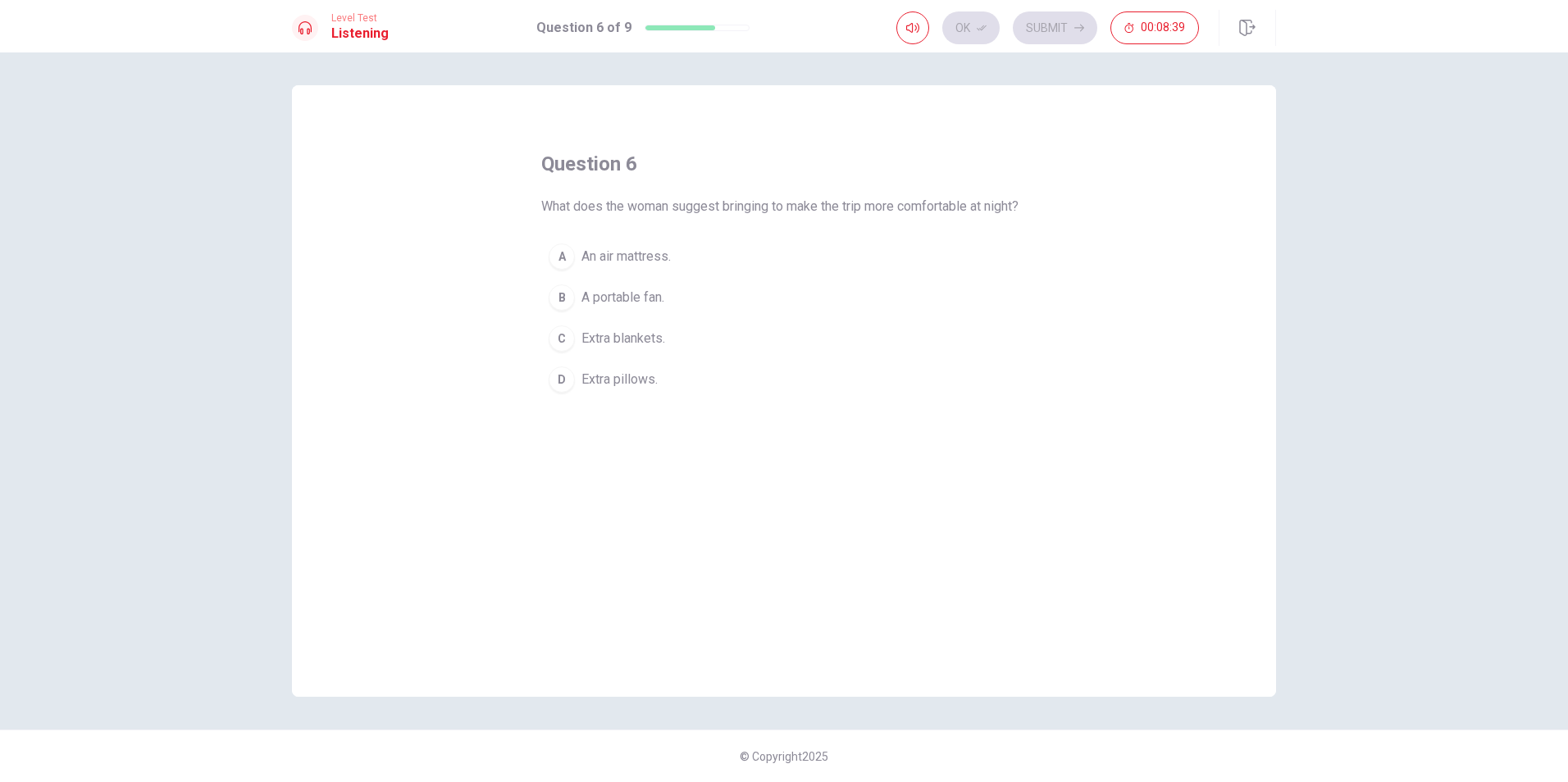 click on "A portable fan." at bounding box center [622, 298] 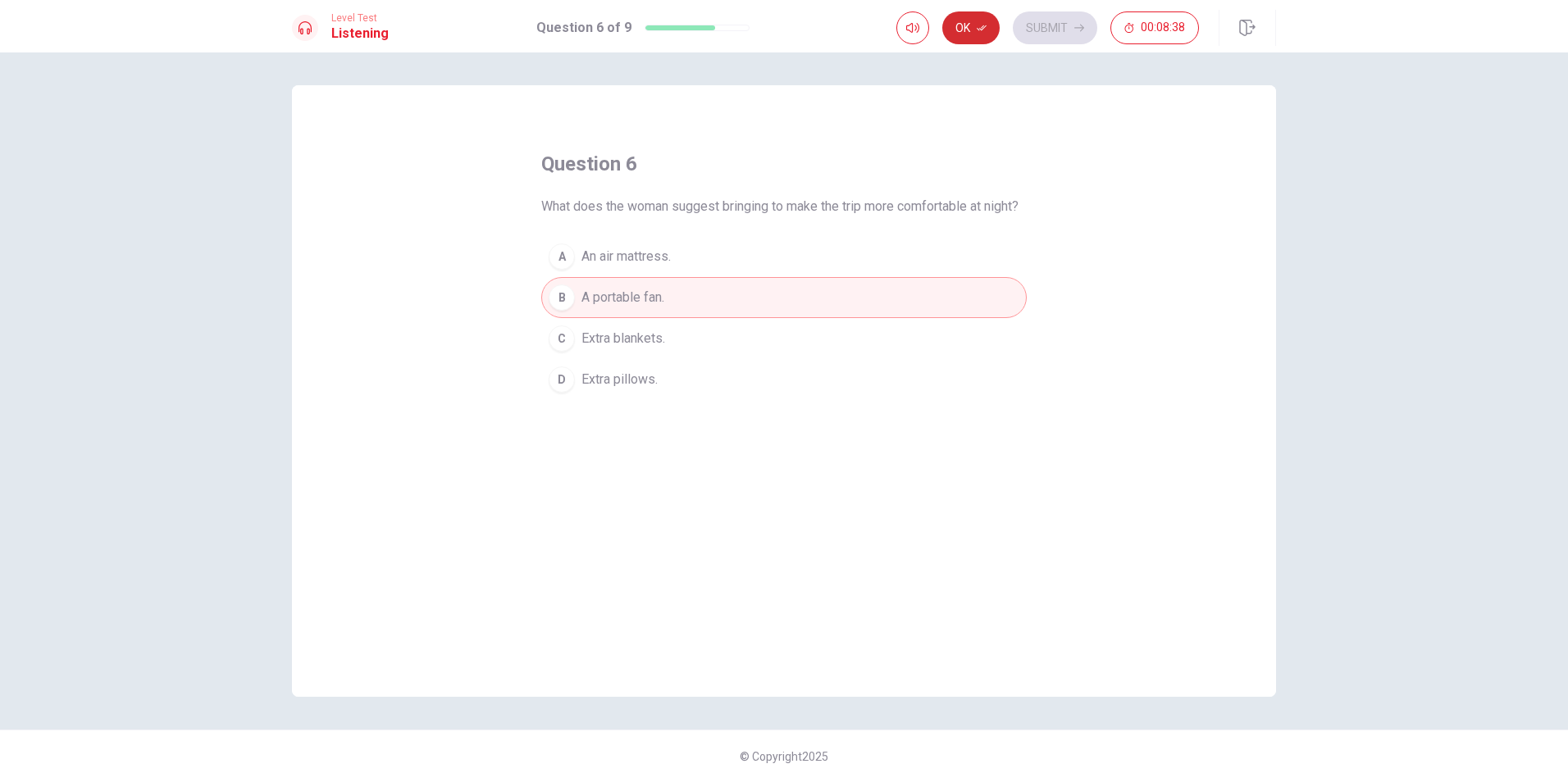 click 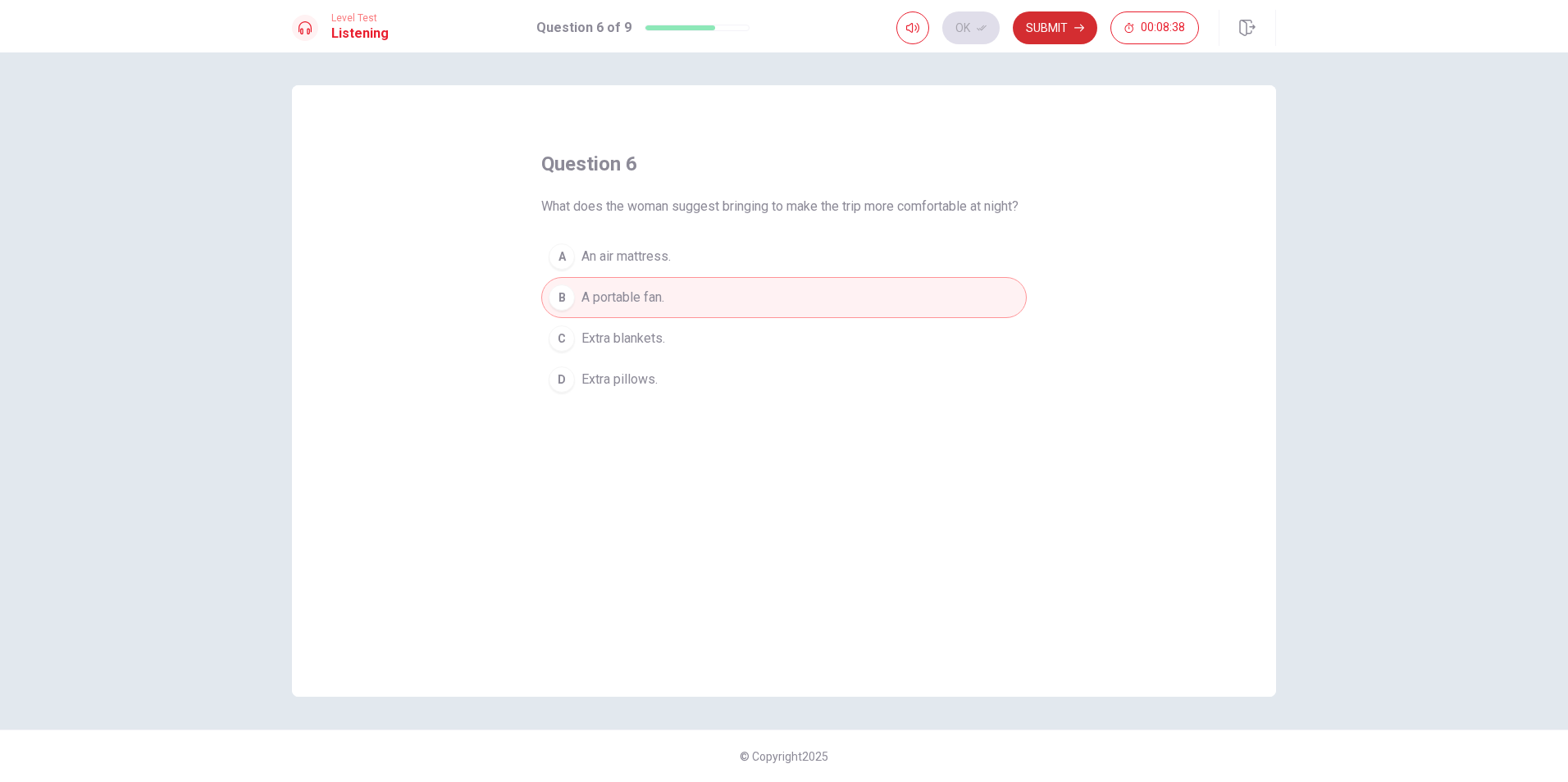 click on "Submit" at bounding box center (1055, 28) 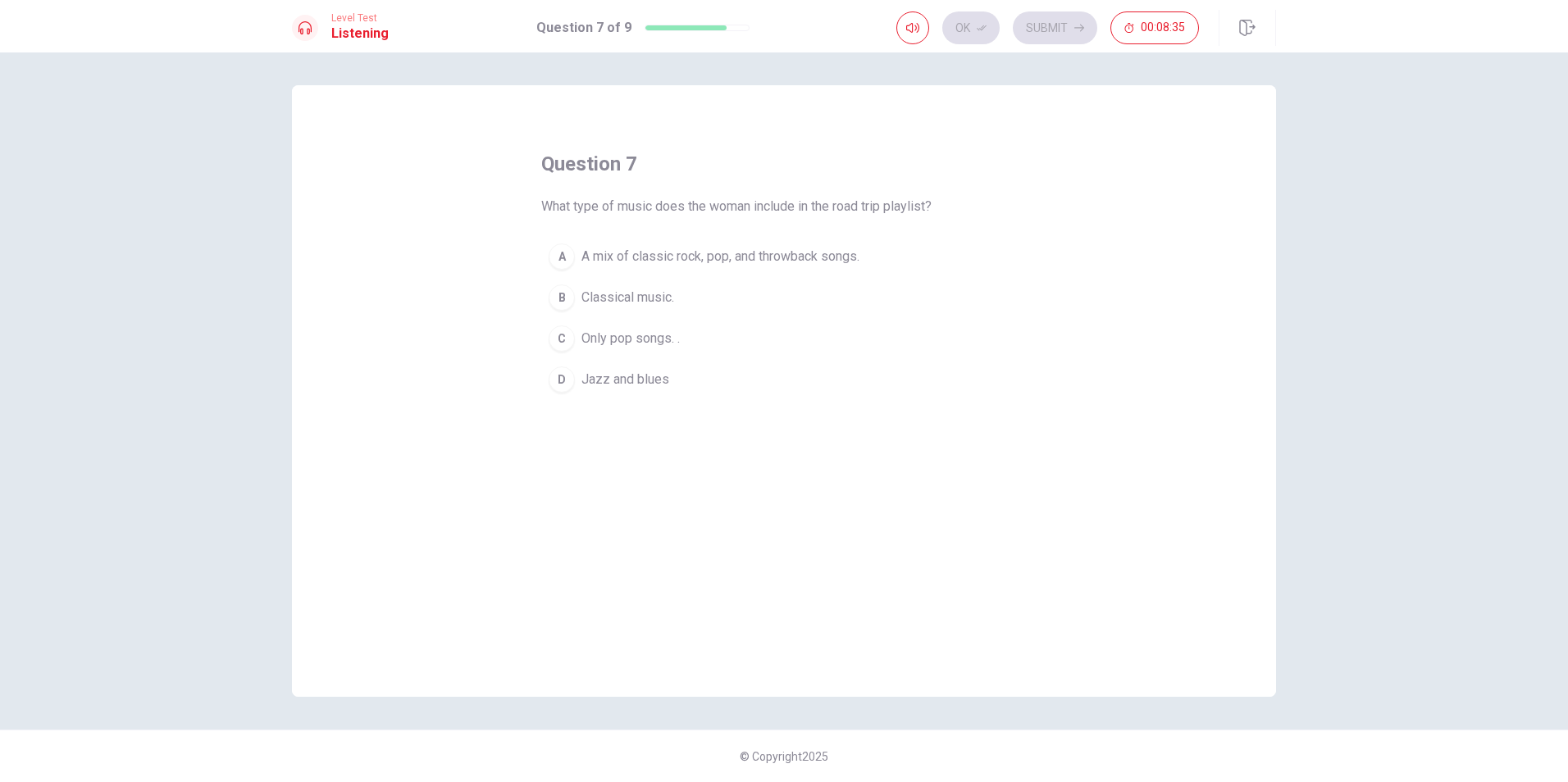 click on "A mix of classic rock, pop, and throwback songs." at bounding box center (720, 257) 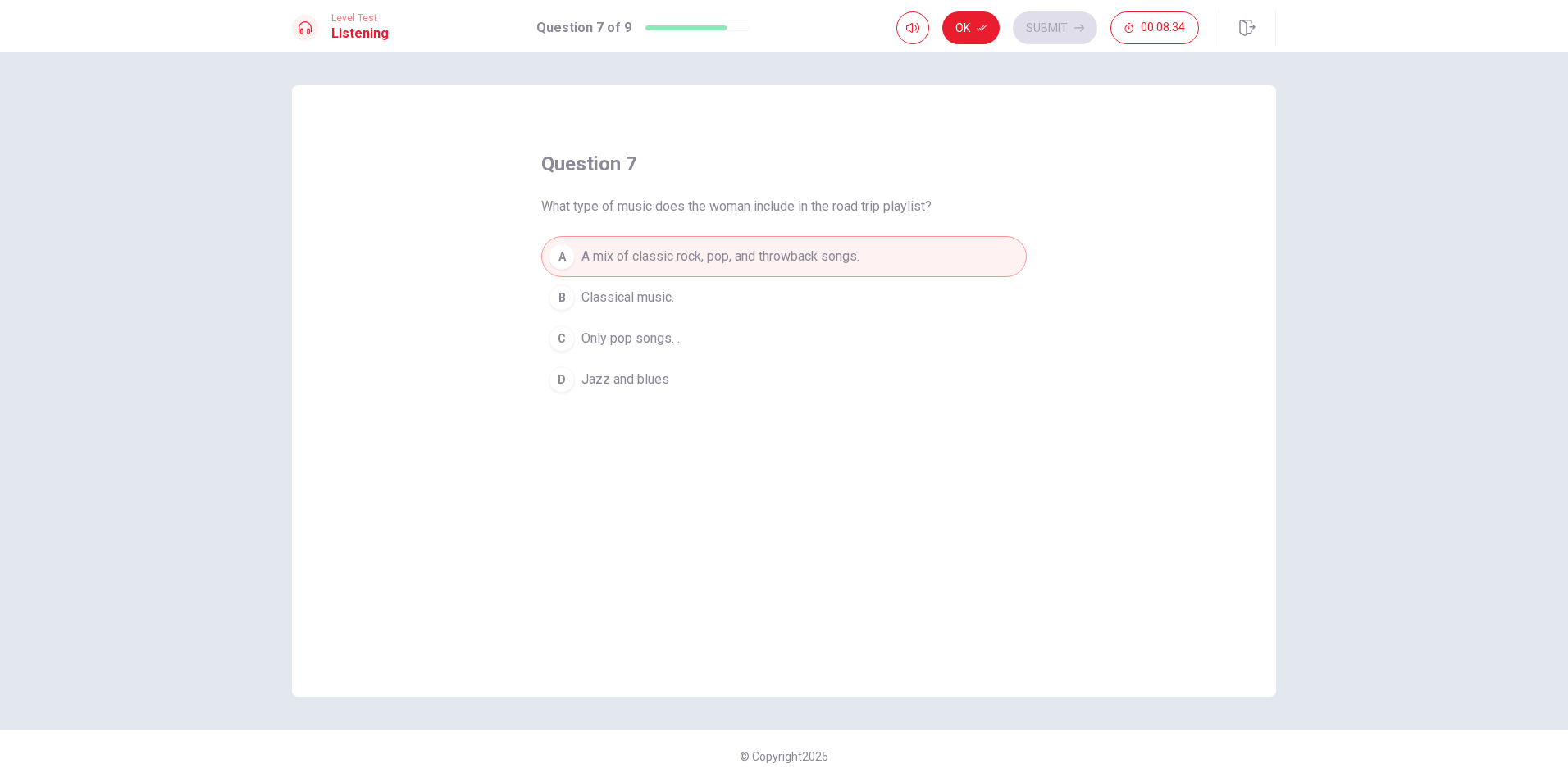 click on "Ok" at bounding box center (971, 28) 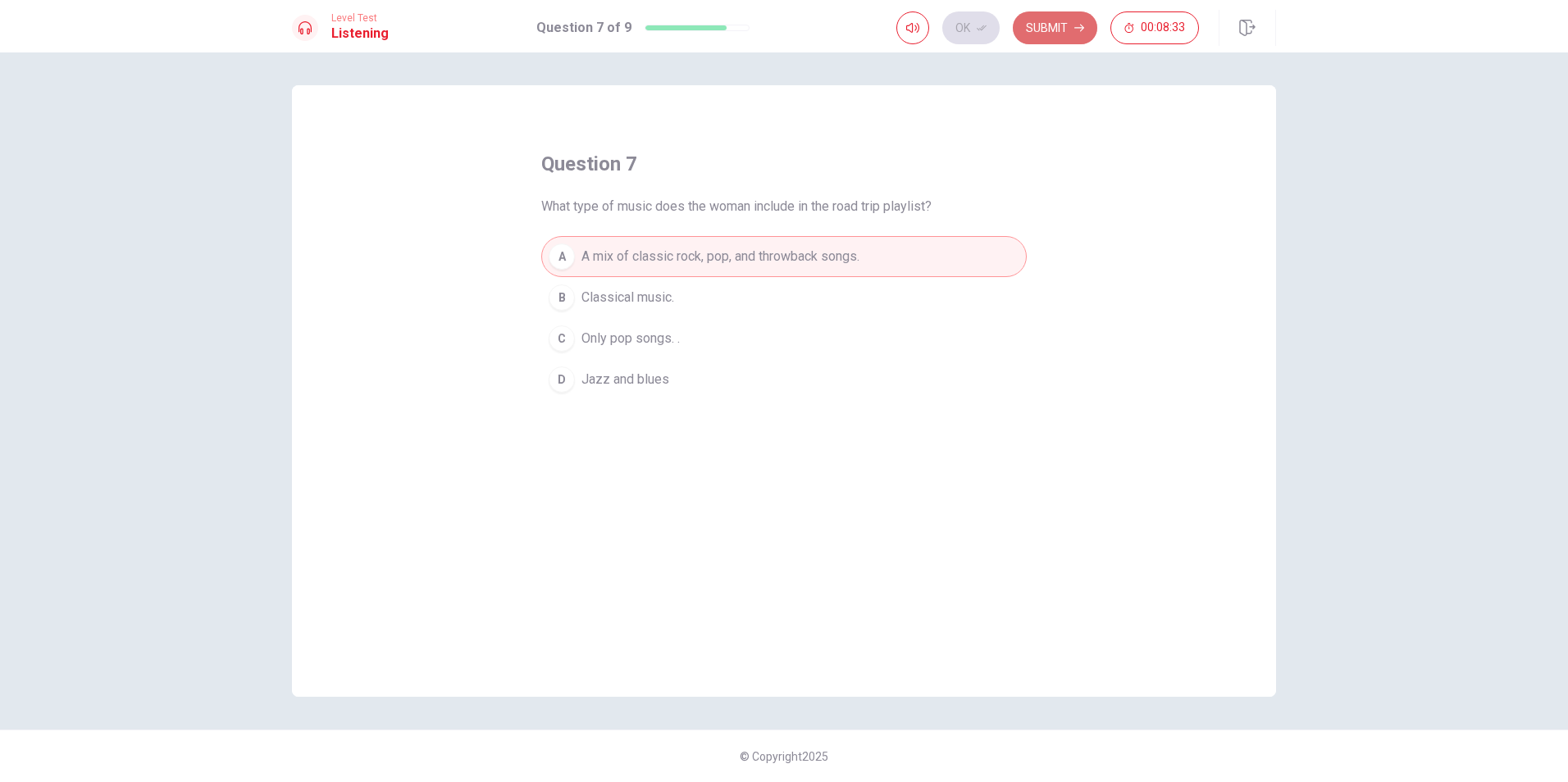 click on "Submit" at bounding box center (1055, 28) 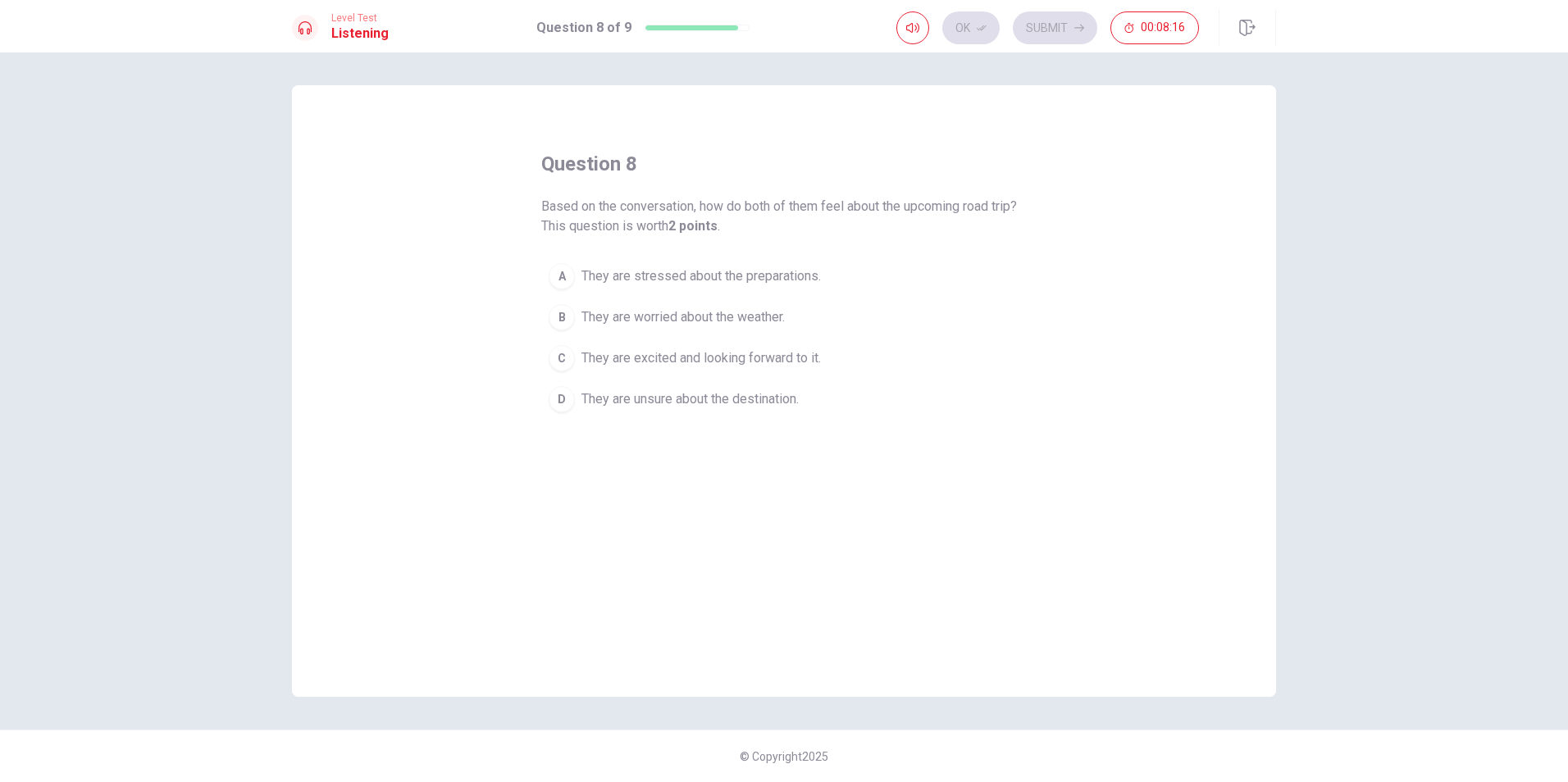 click on "B They are worried about the weather." at bounding box center (784, 317) 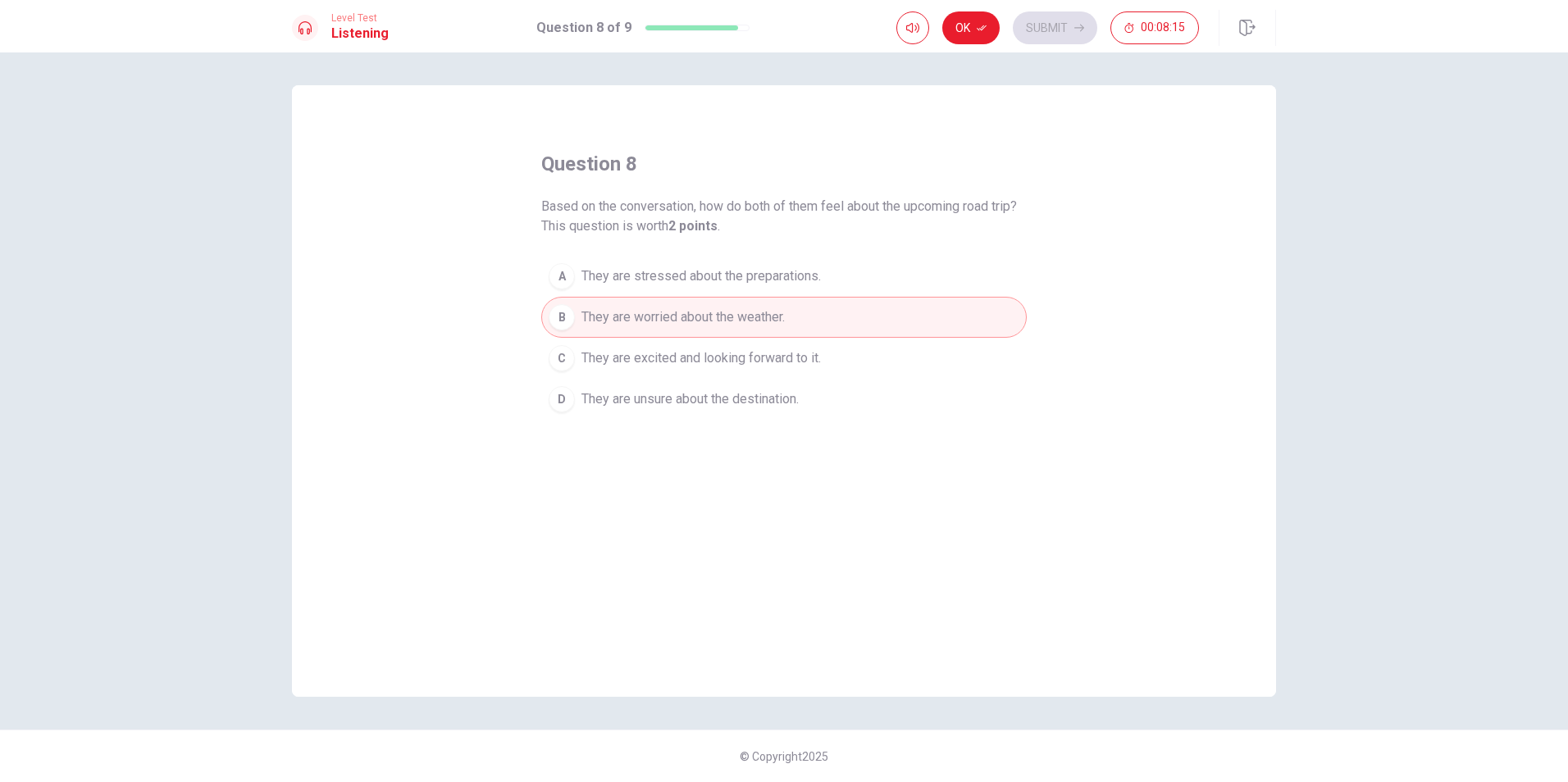 click on "Ok" at bounding box center (971, 28) 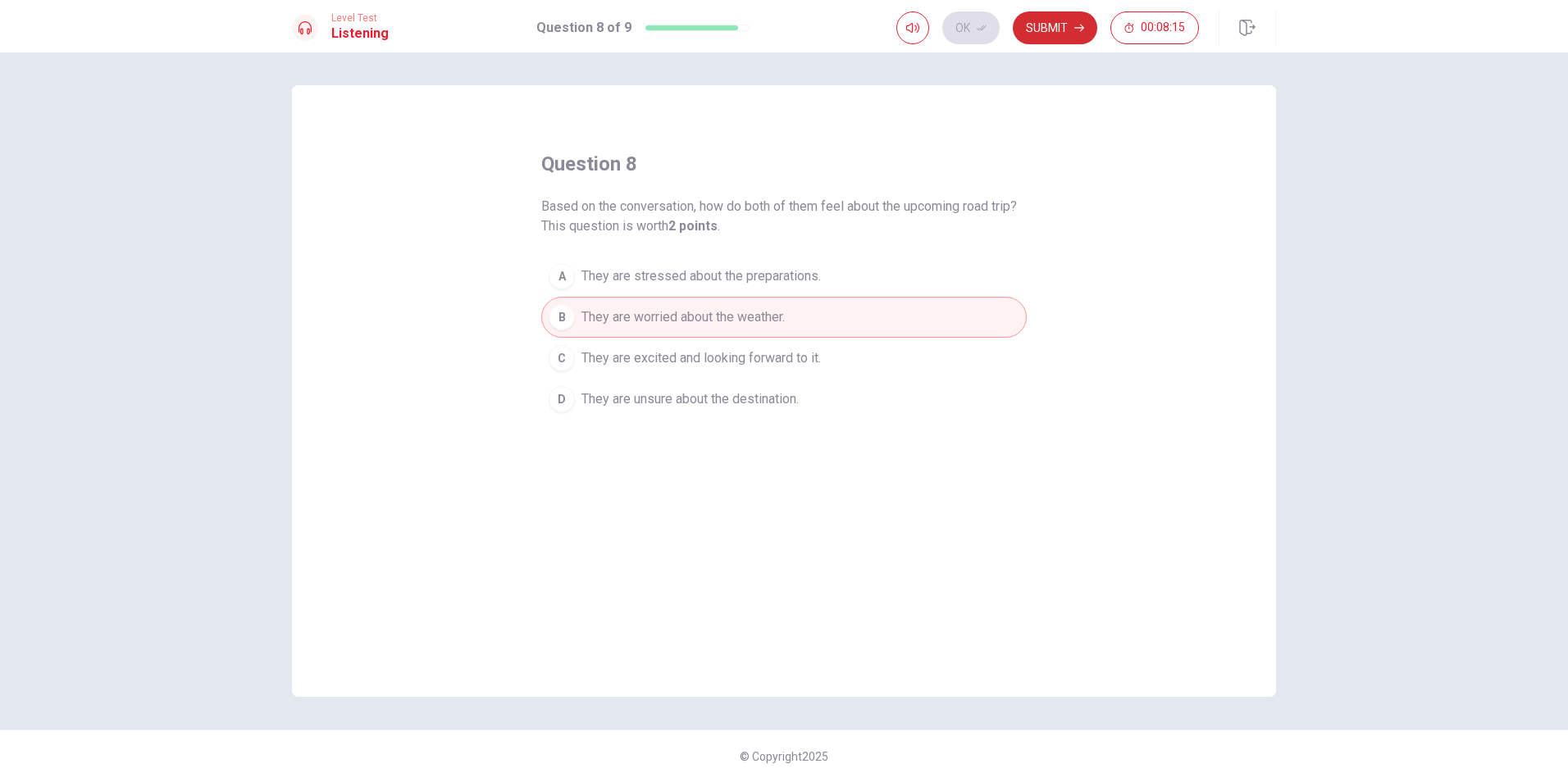 click on "Submit" at bounding box center (1055, 28) 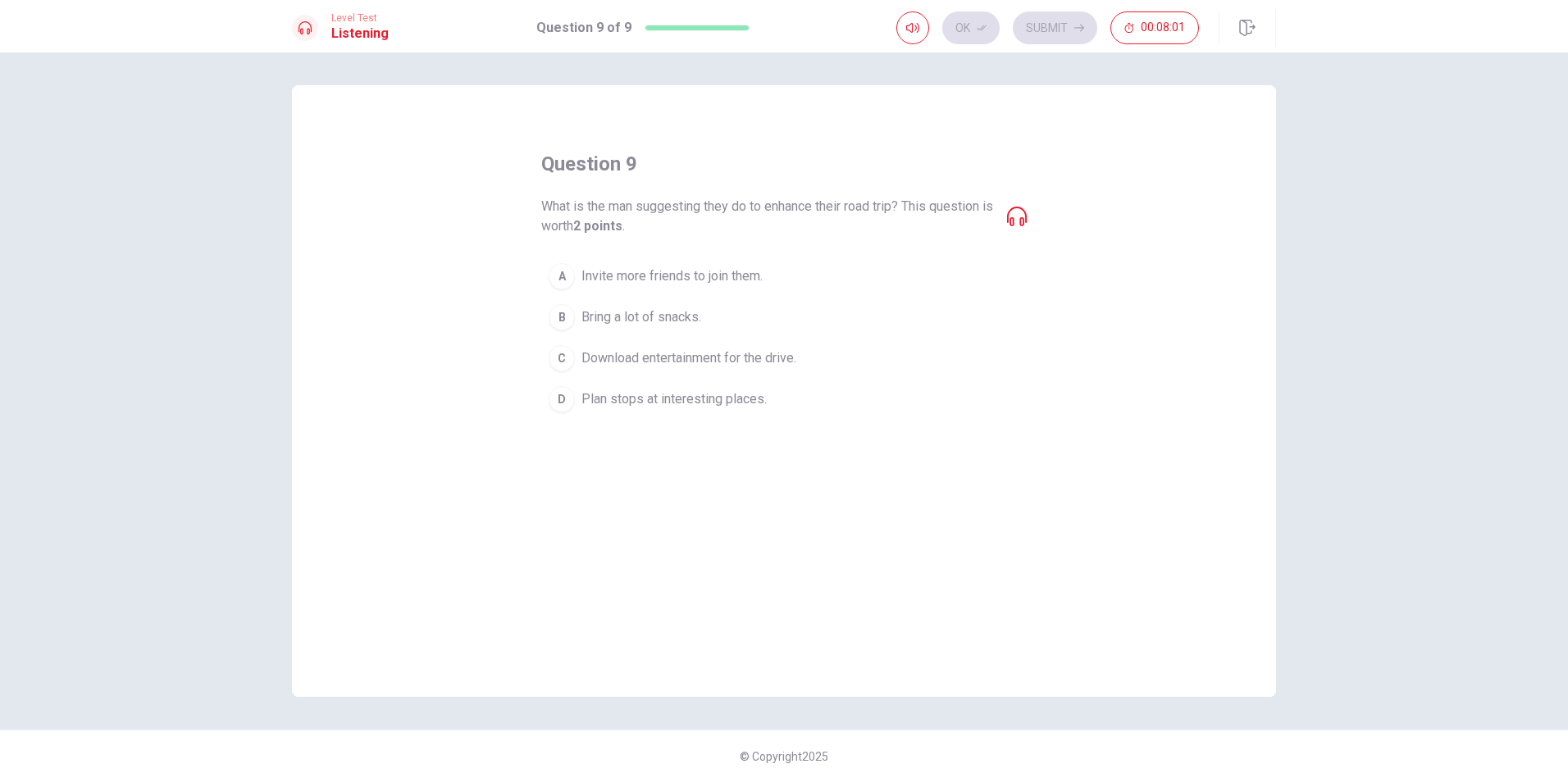click 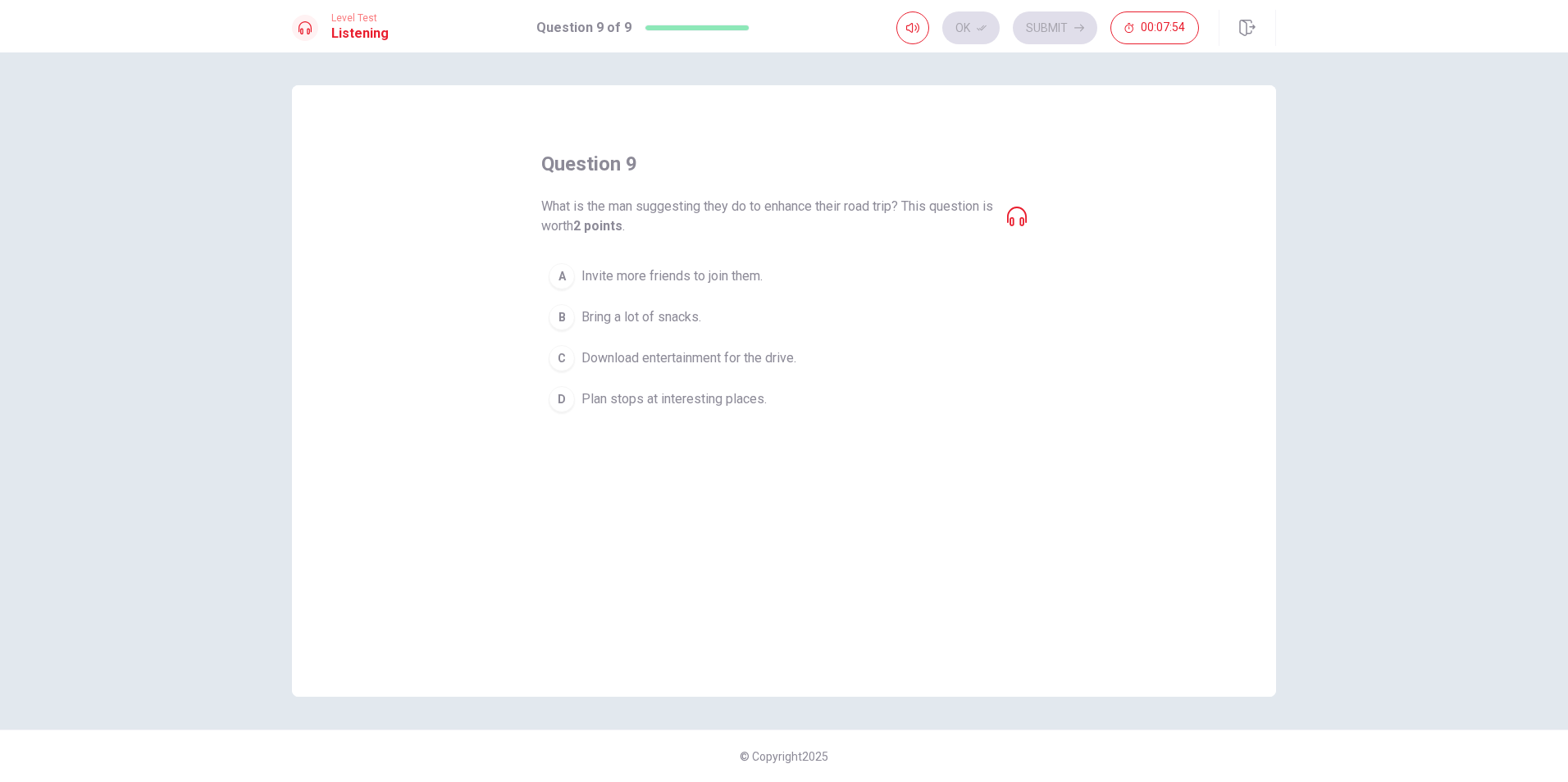 click on "question   9 What is the man suggesting they do to enhance their road trip? This question is worth  2 points . A Invite more friends to join them.   B Bring a lot of snacks. C Download entertainment for the drive. D Plan stops at interesting places." at bounding box center [784, 391] 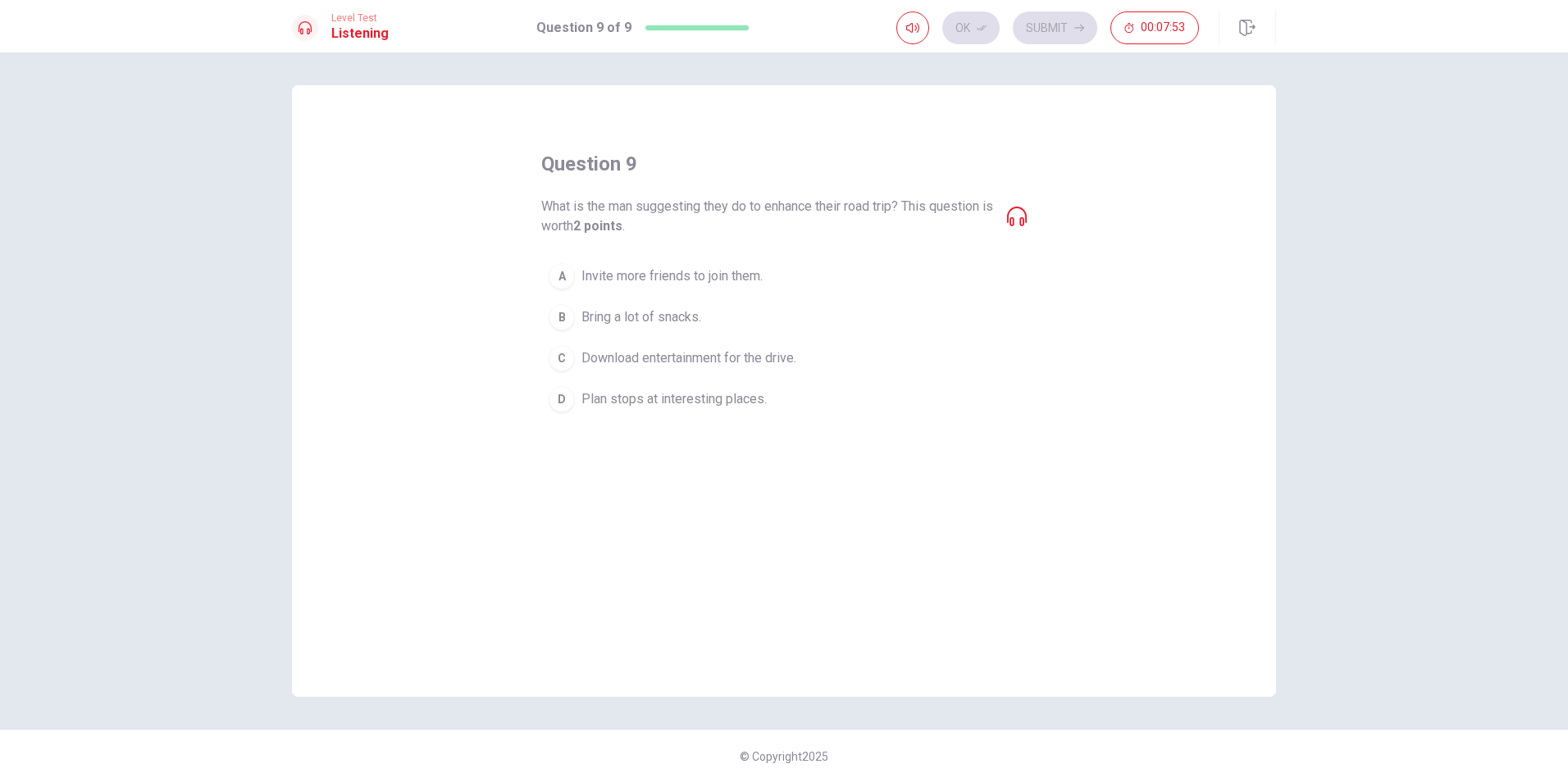 click 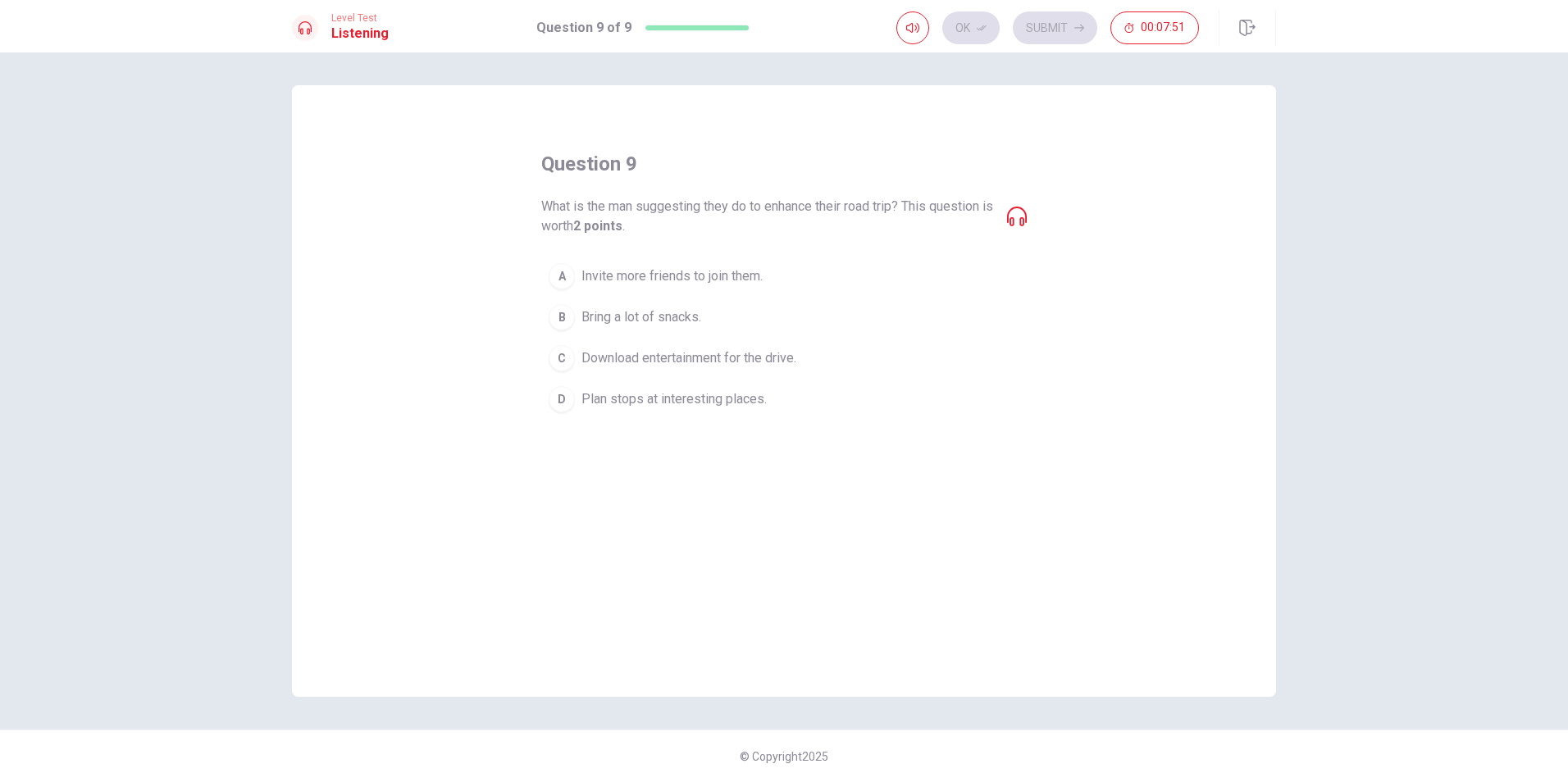 click on "Invite more friends to join them." at bounding box center [672, 276] 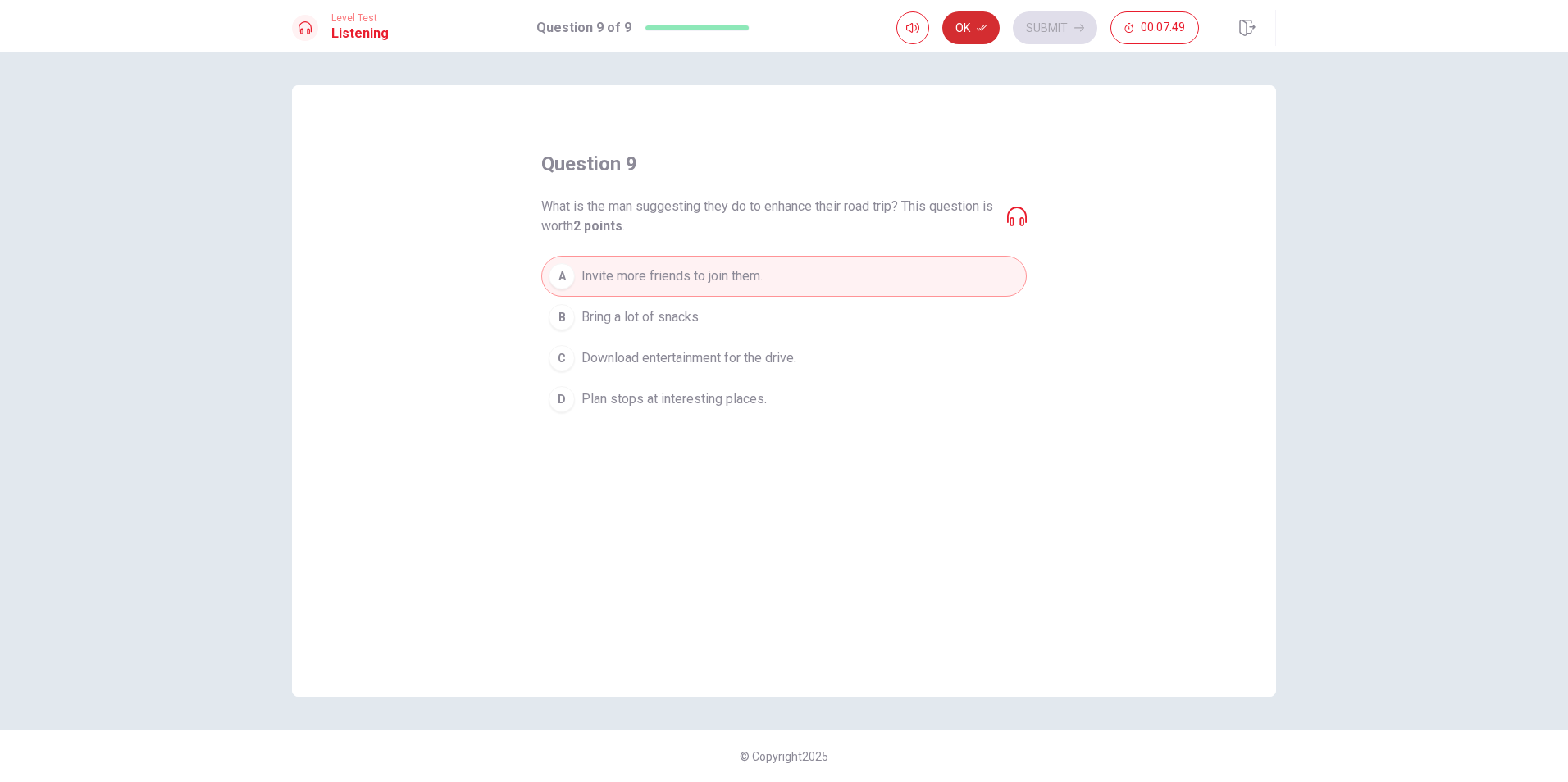 click on "Ok" at bounding box center (971, 28) 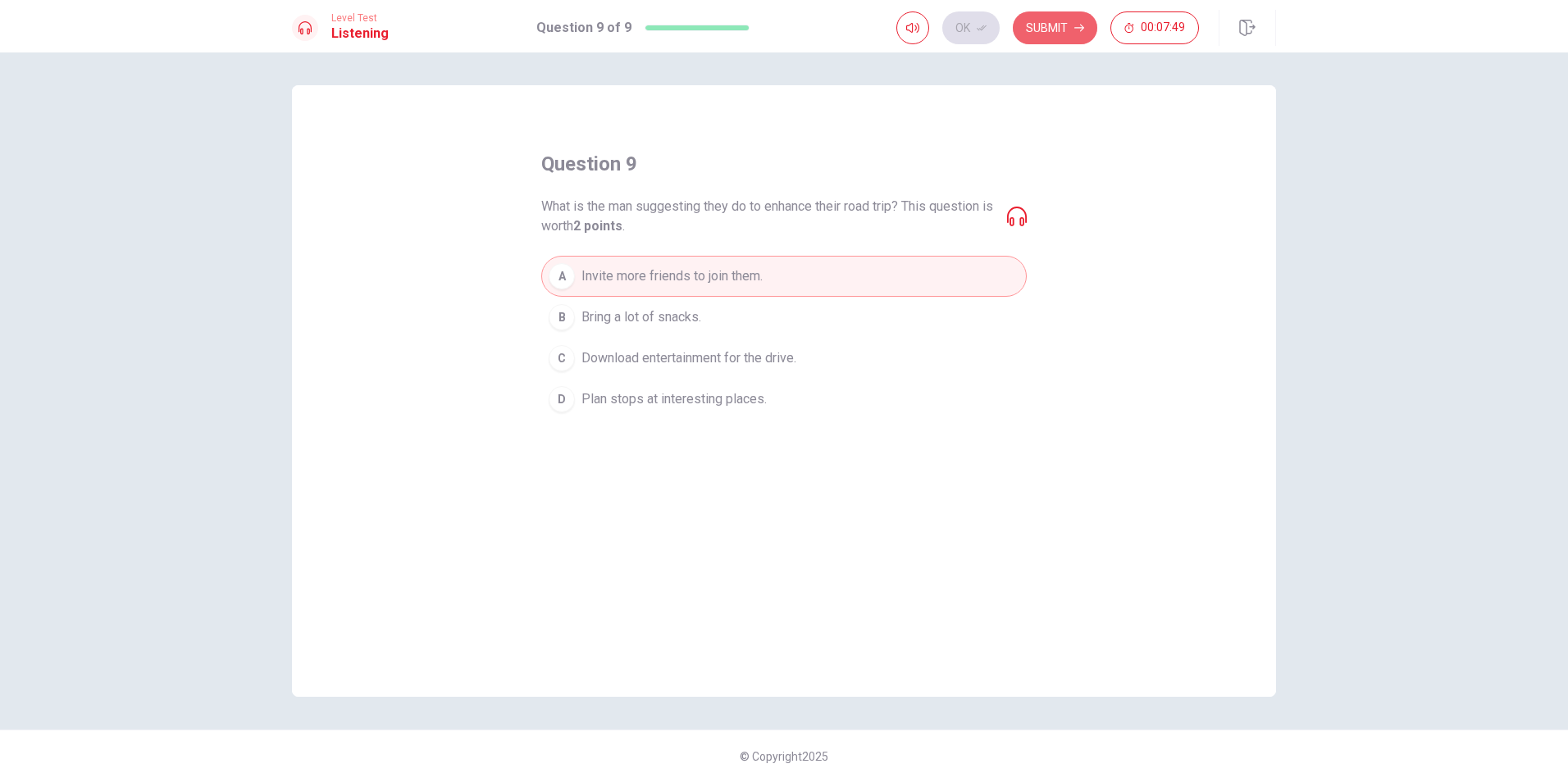 click on "Submit" at bounding box center [1055, 28] 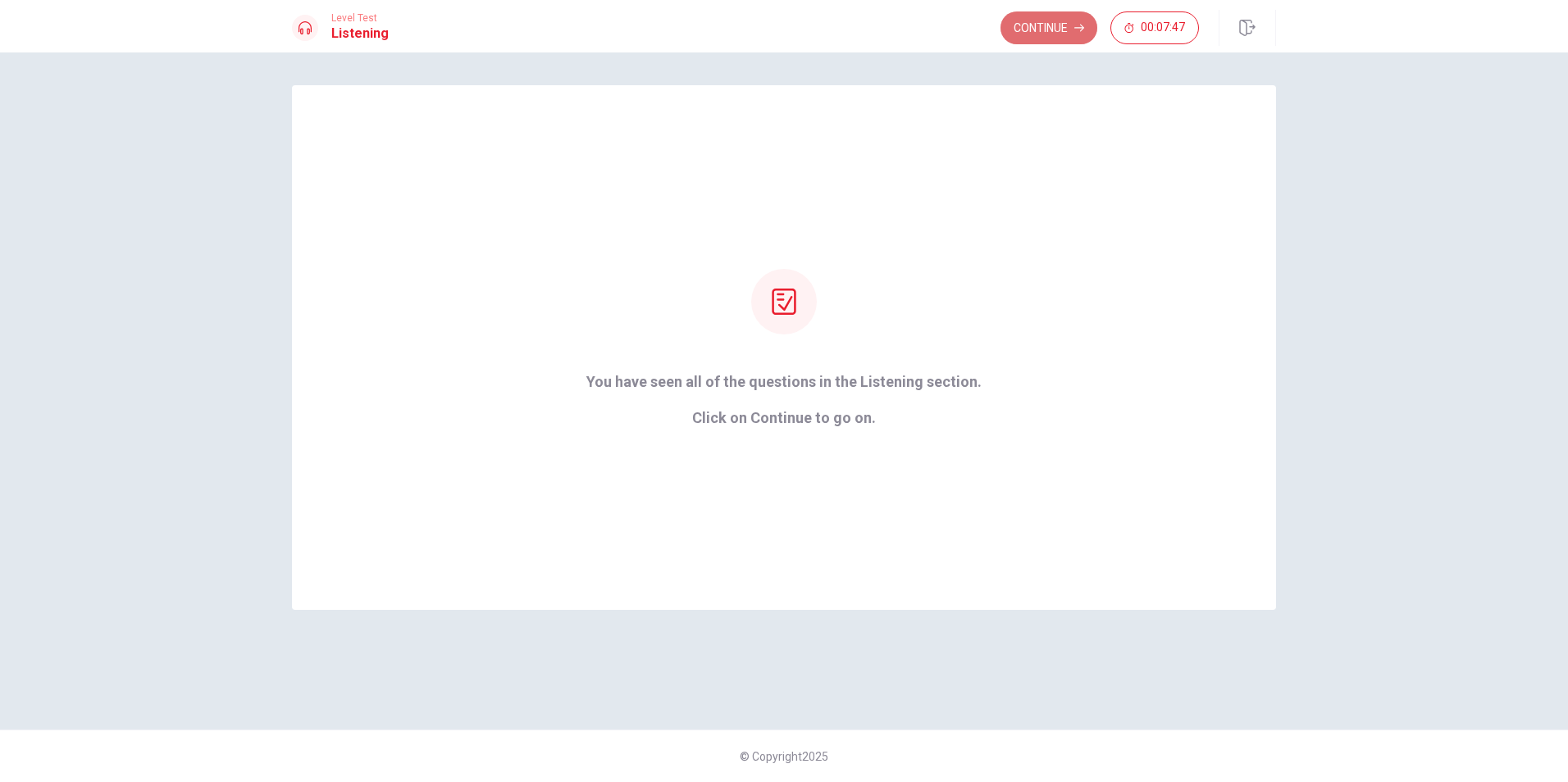click on "Continue" at bounding box center (1049, 28) 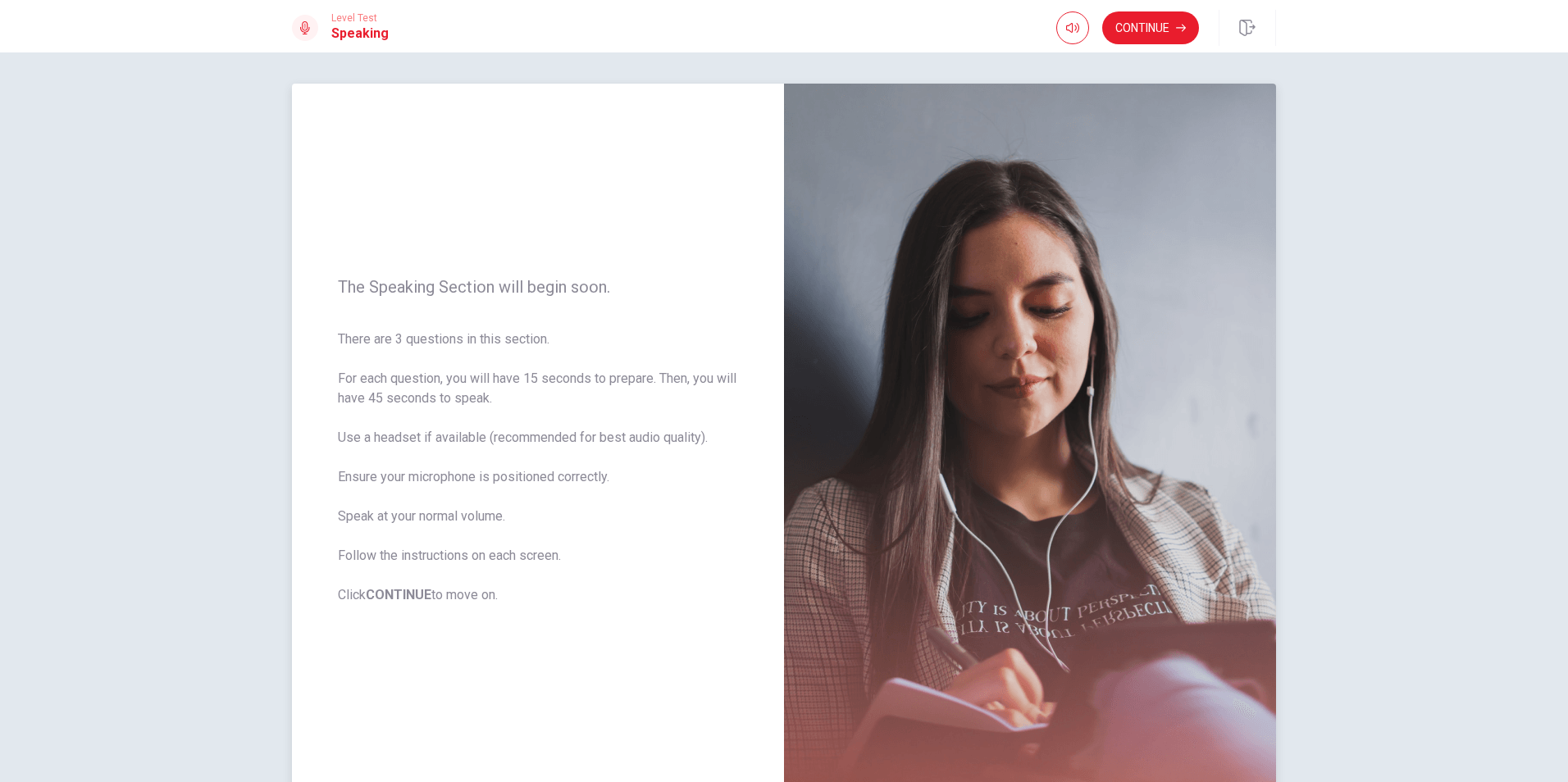 scroll, scrollTop: 0, scrollLeft: 0, axis: both 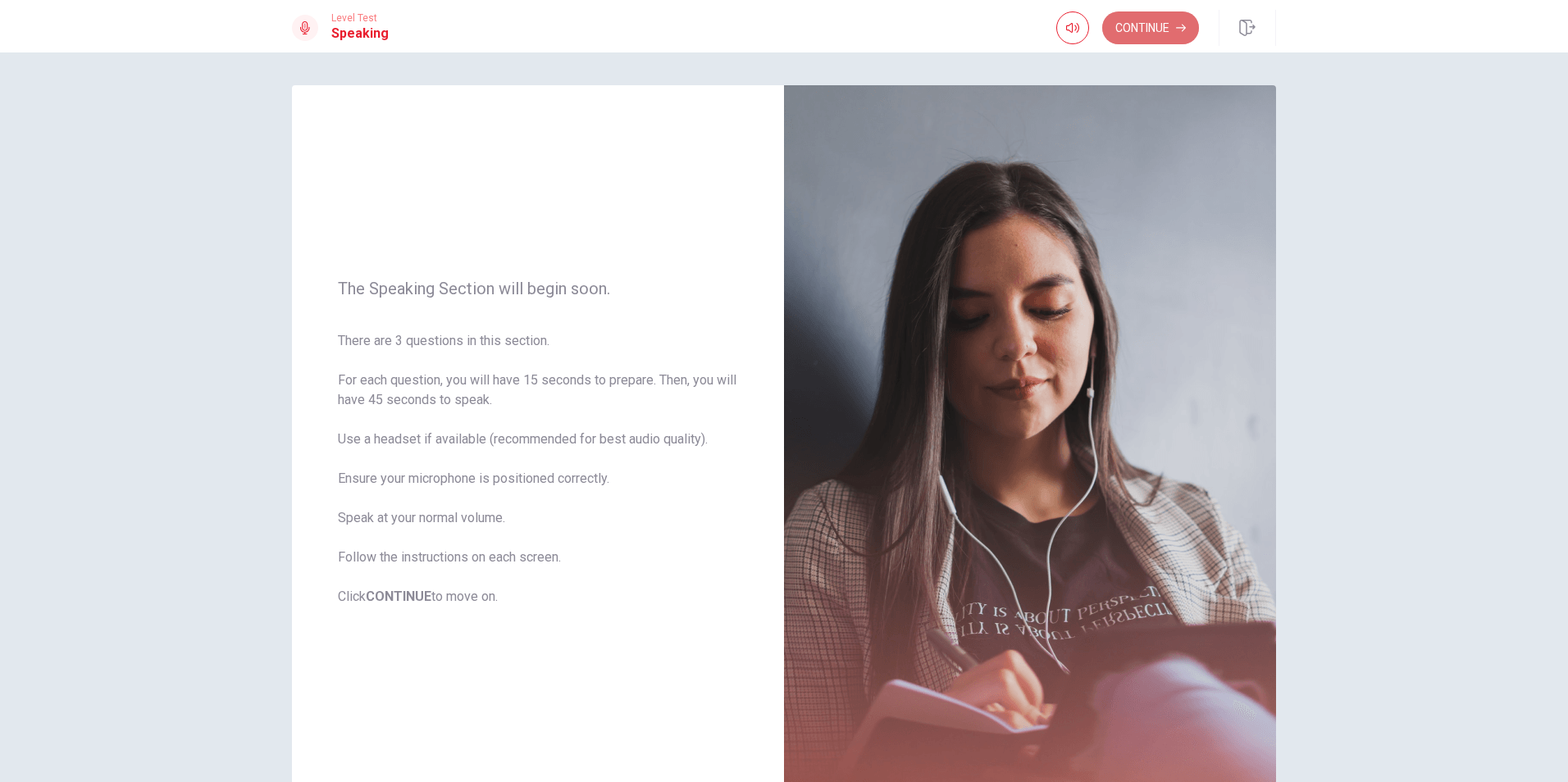 click on "Continue" at bounding box center (1151, 28) 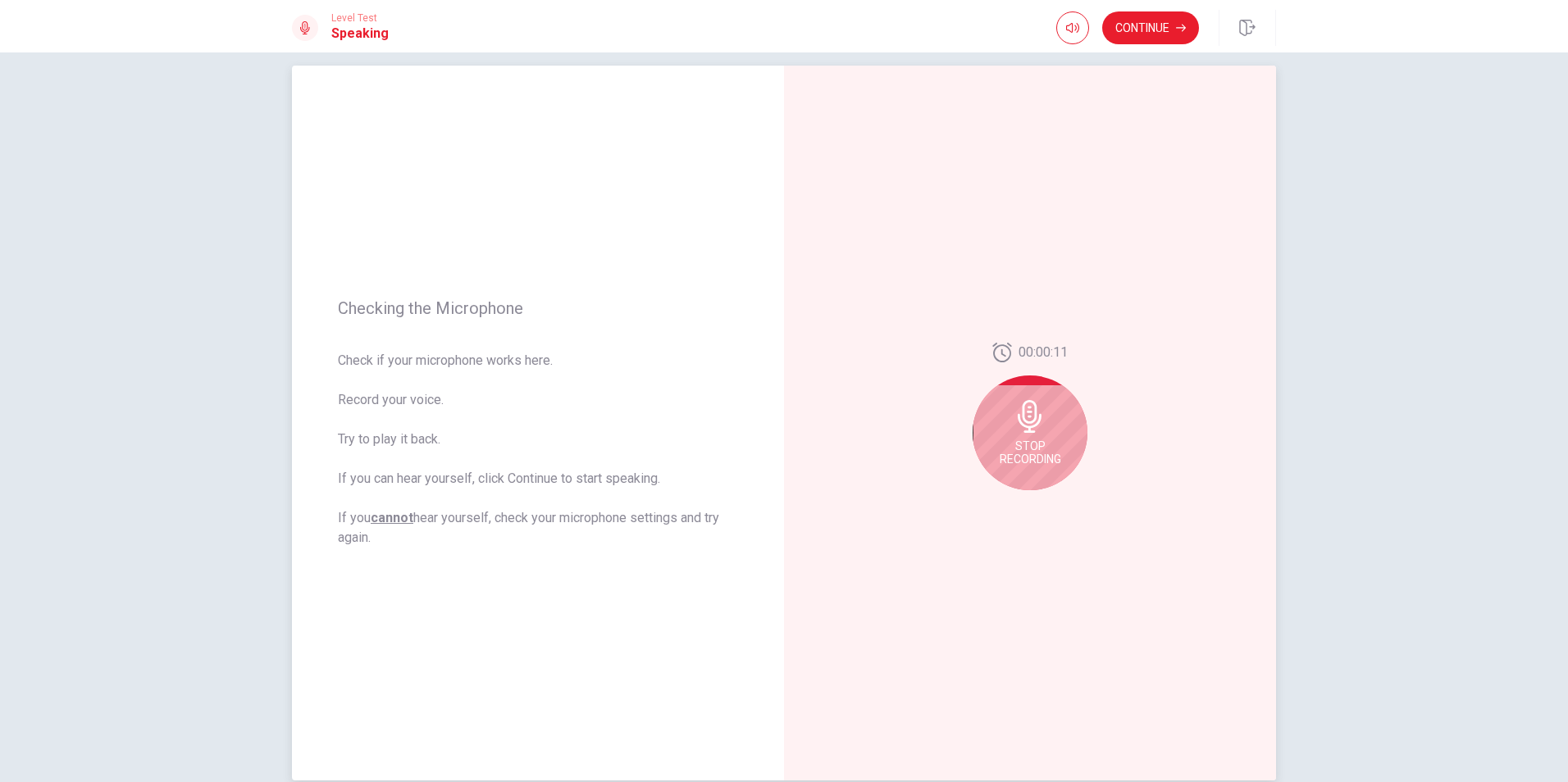 scroll, scrollTop: 82, scrollLeft: 0, axis: vertical 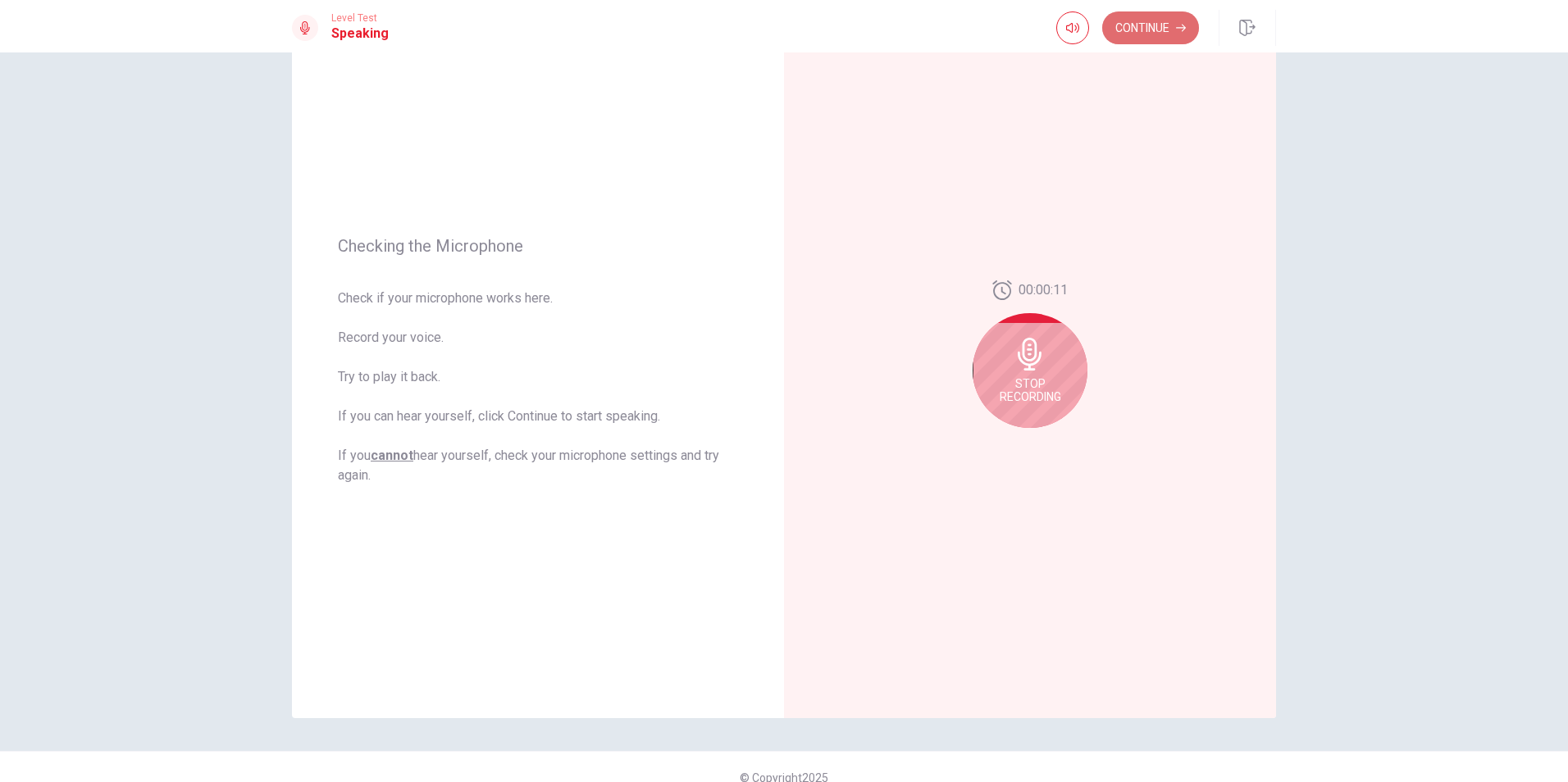 click on "Continue" at bounding box center (1151, 28) 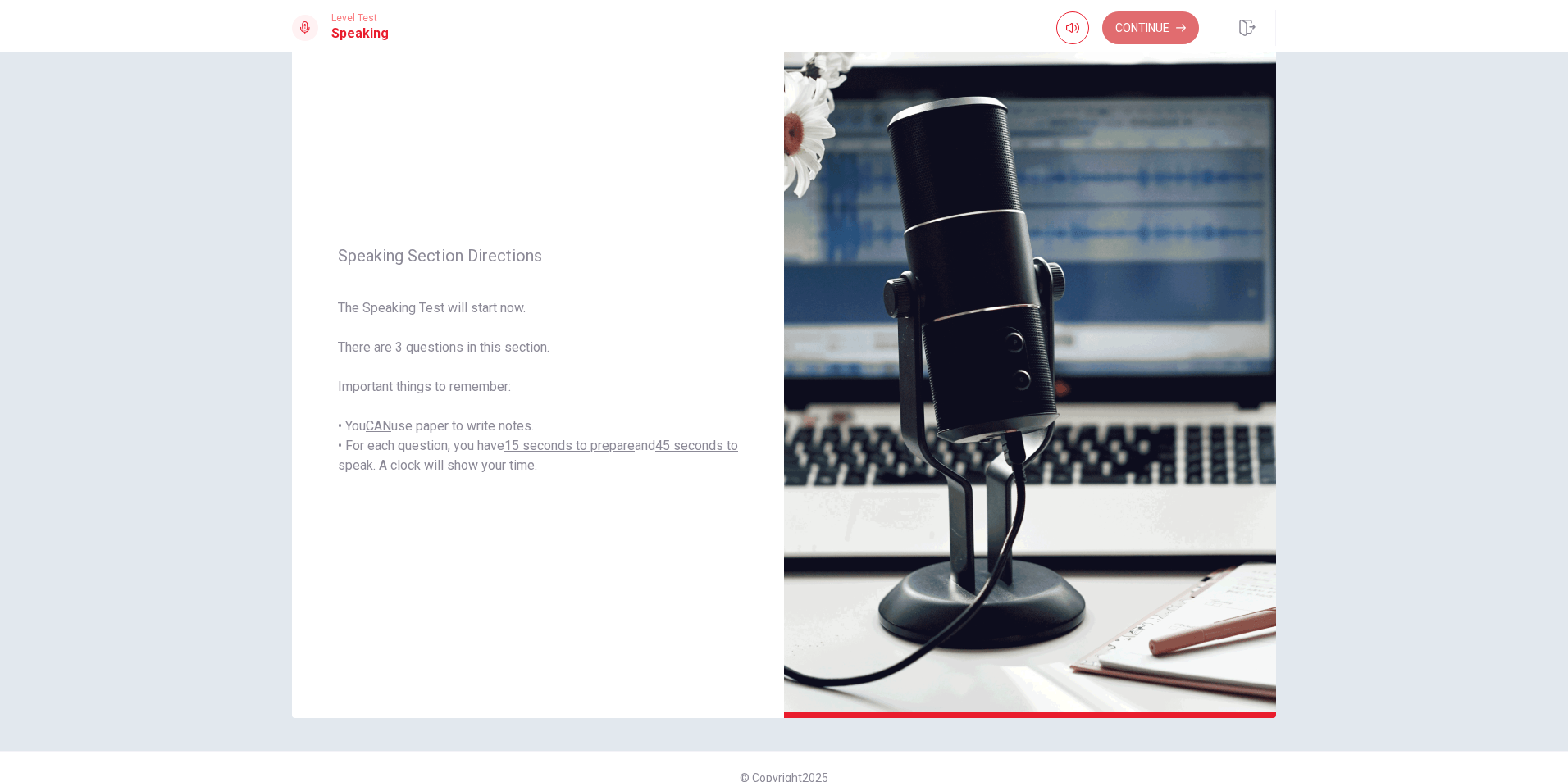 click on "Continue" at bounding box center (1151, 28) 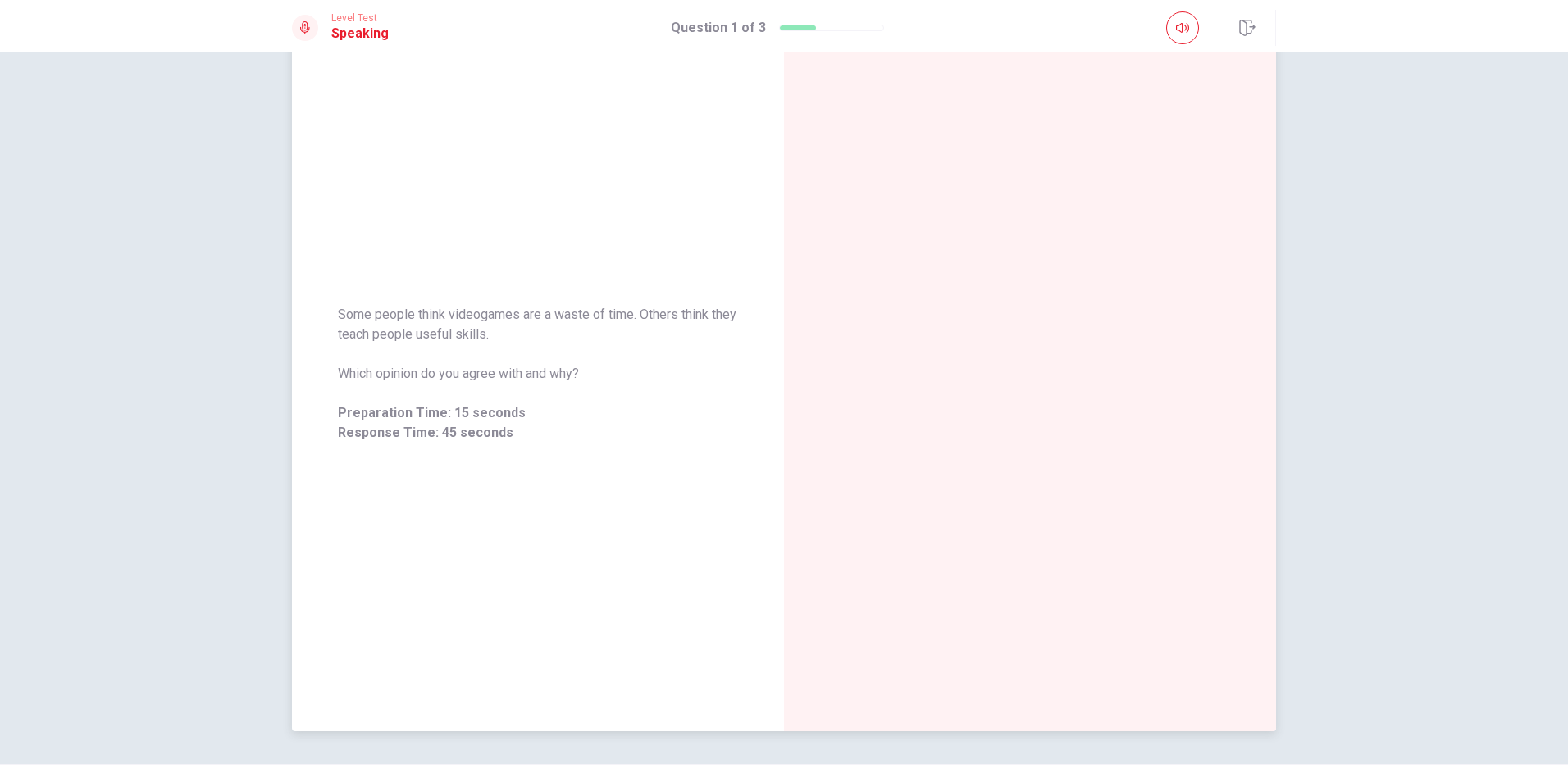 scroll, scrollTop: 82, scrollLeft: 0, axis: vertical 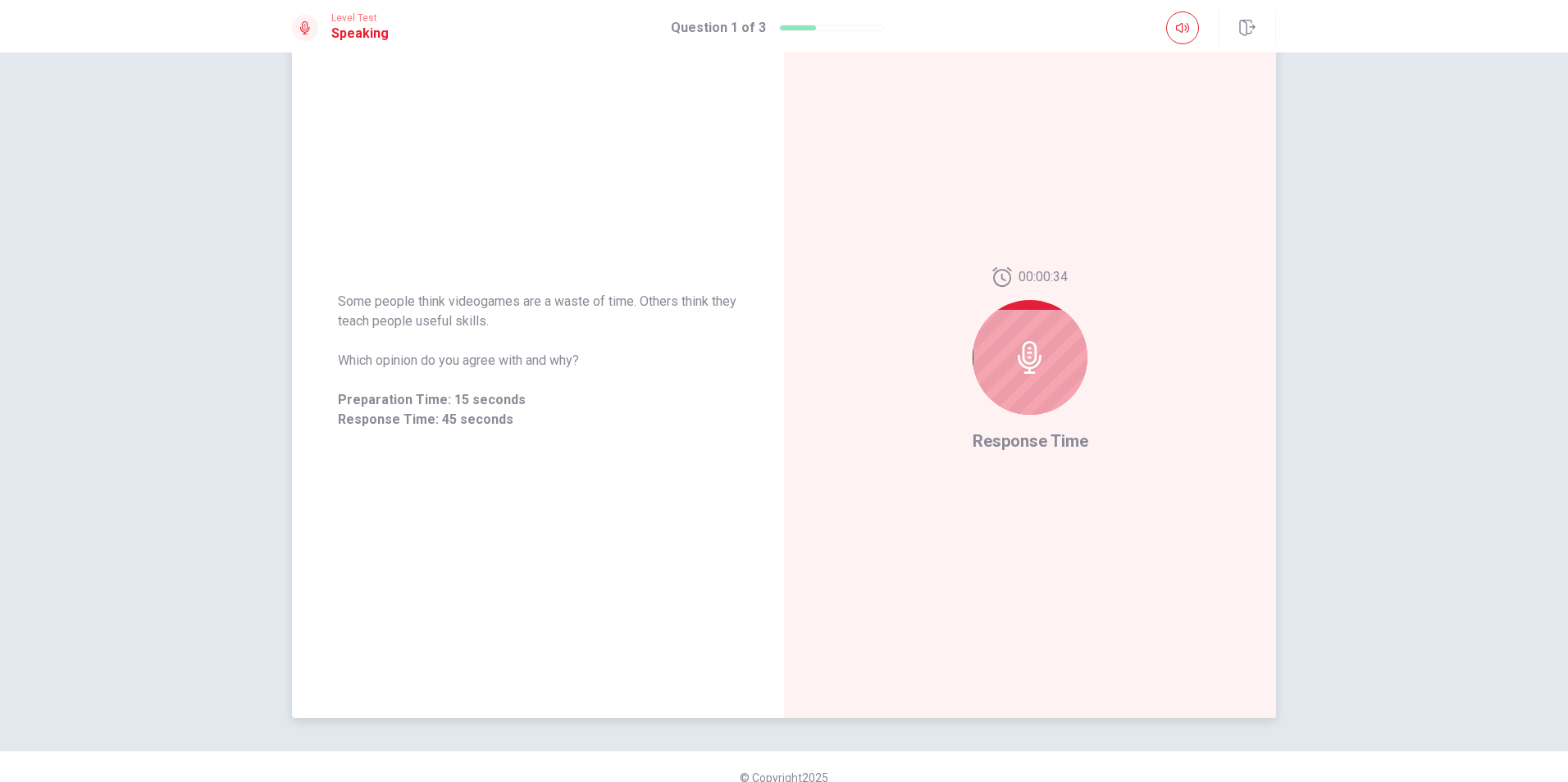 click 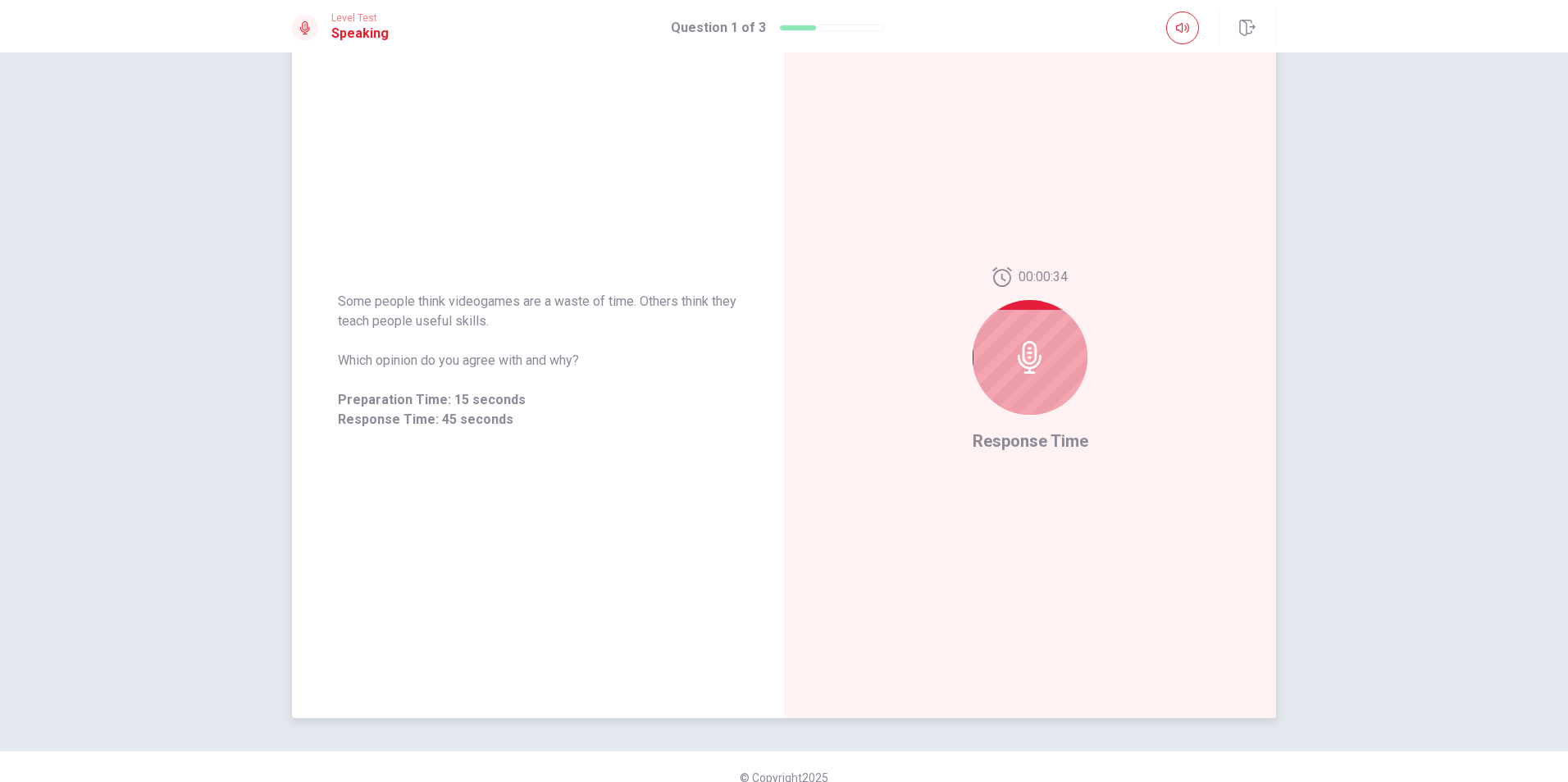 click 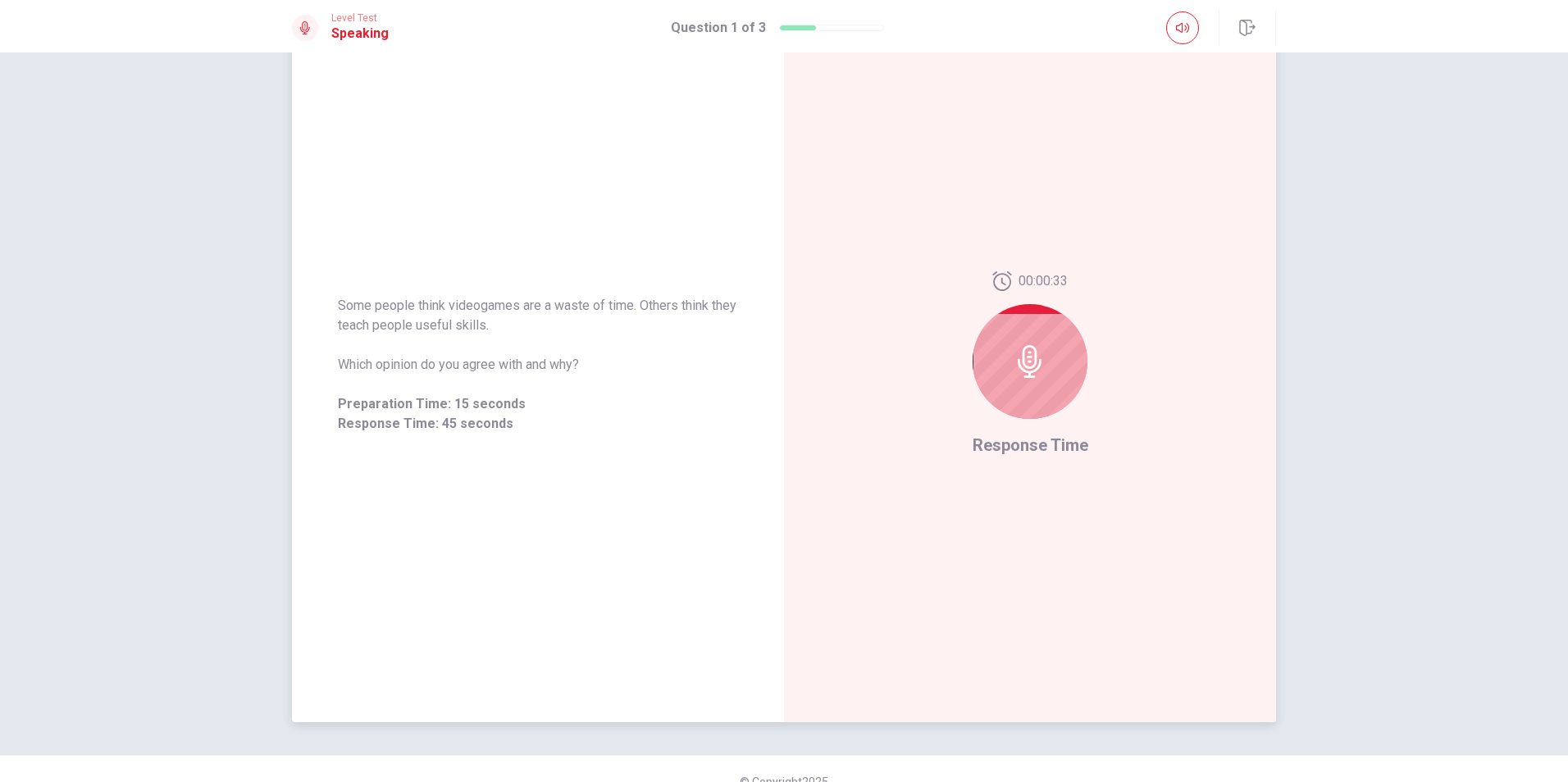scroll, scrollTop: 0, scrollLeft: 0, axis: both 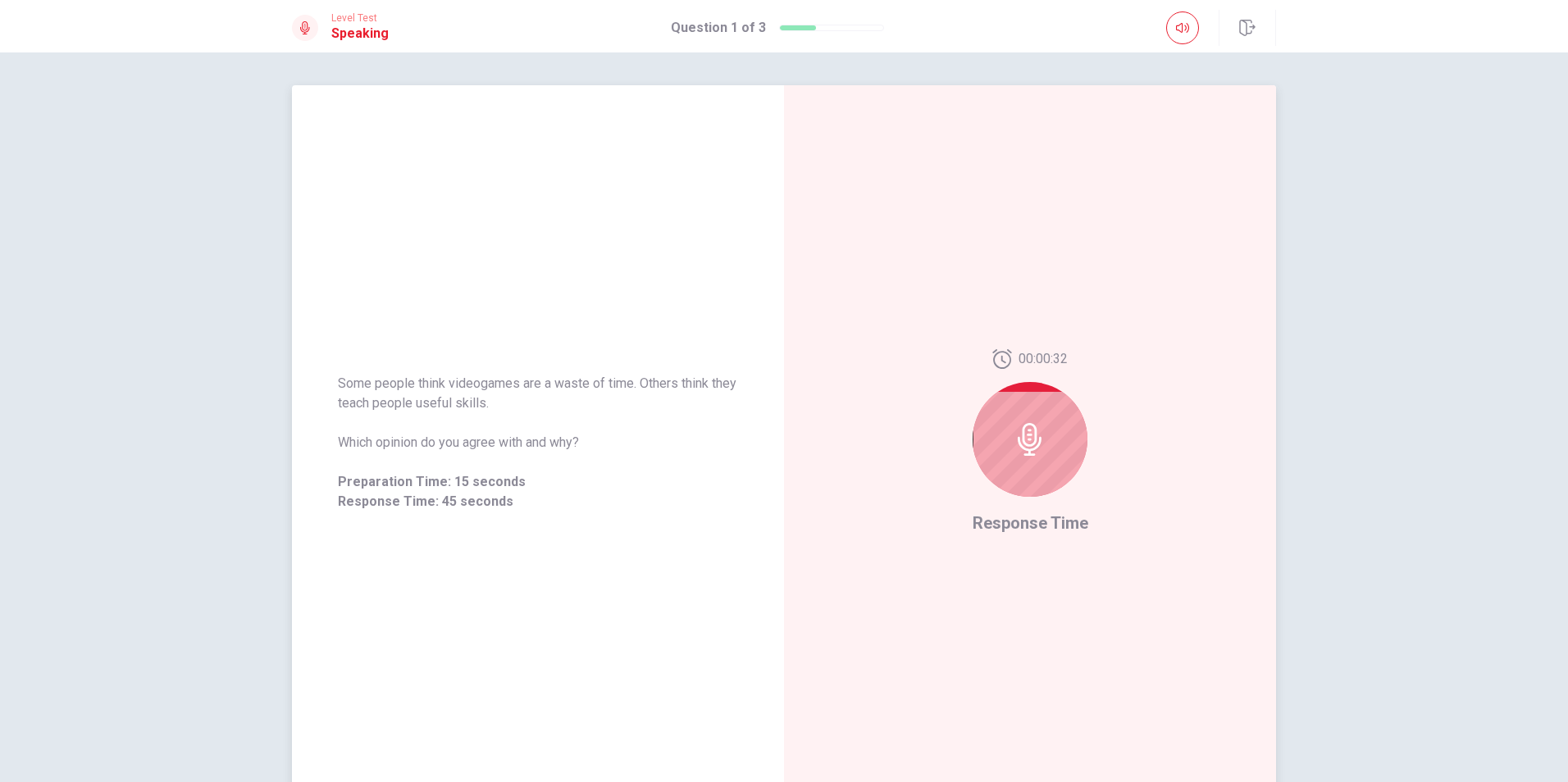 click on "Response Time" at bounding box center (1030, 523) 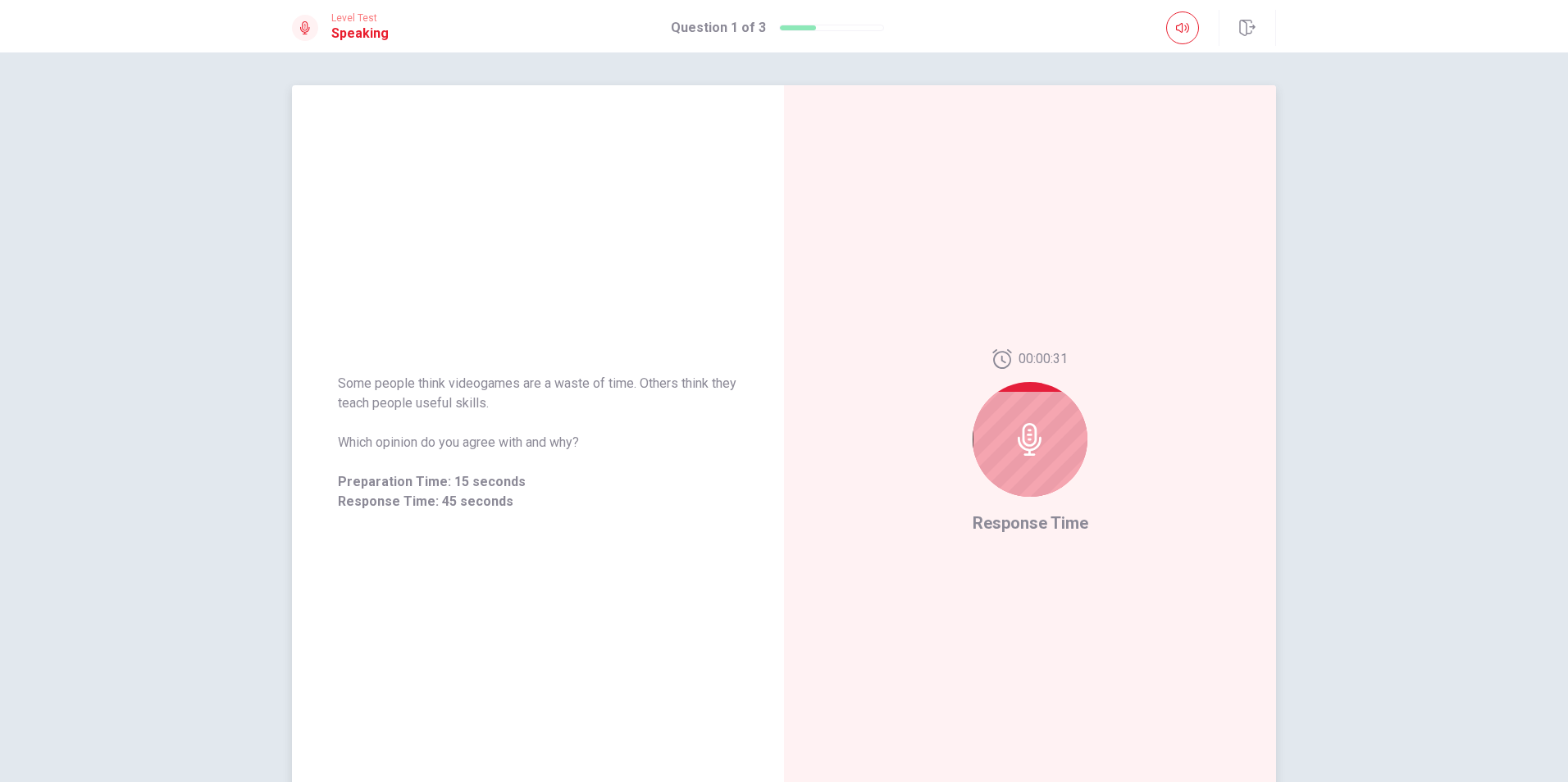 click on "Response Time" at bounding box center (1030, 523) 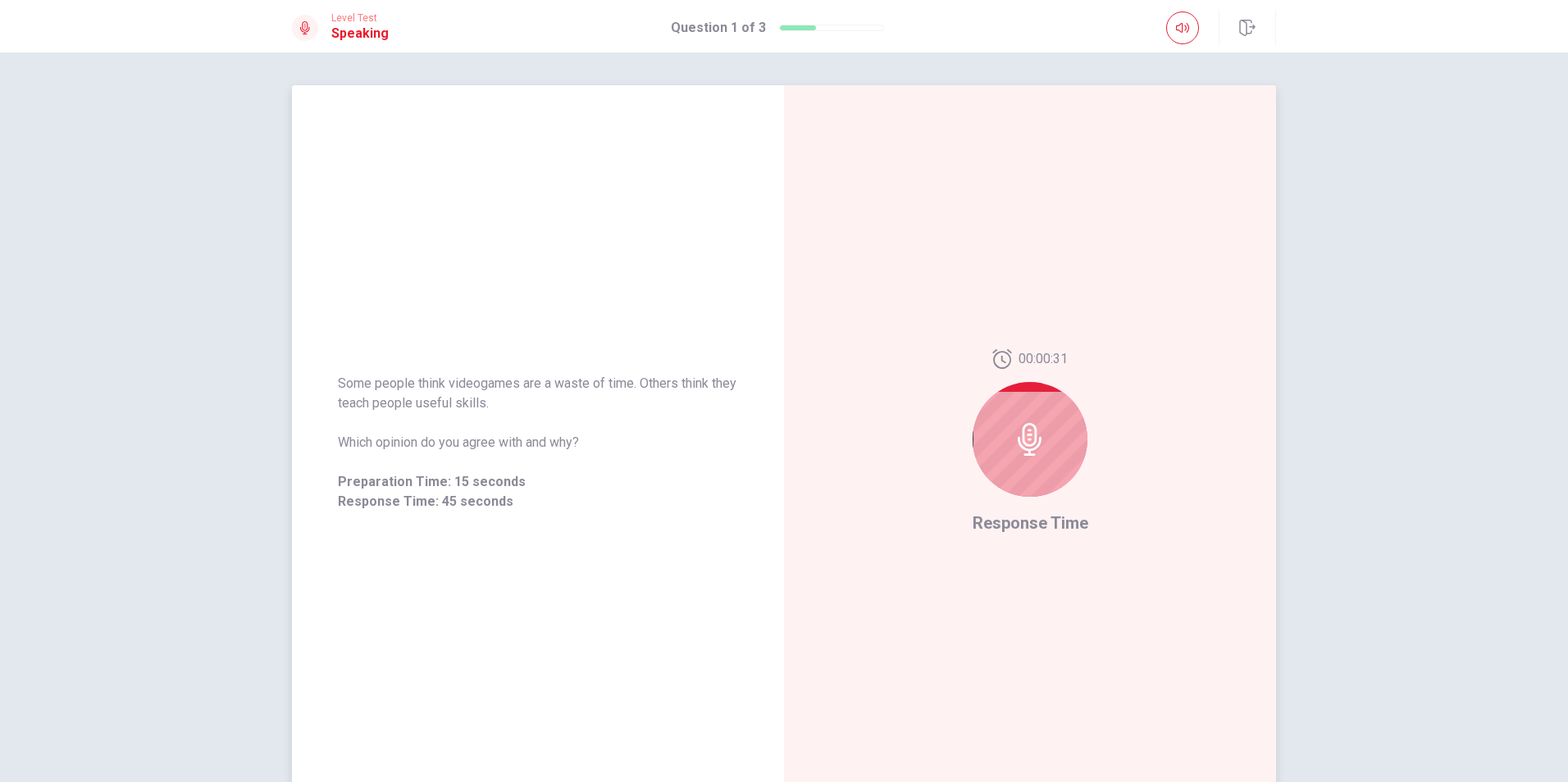 click 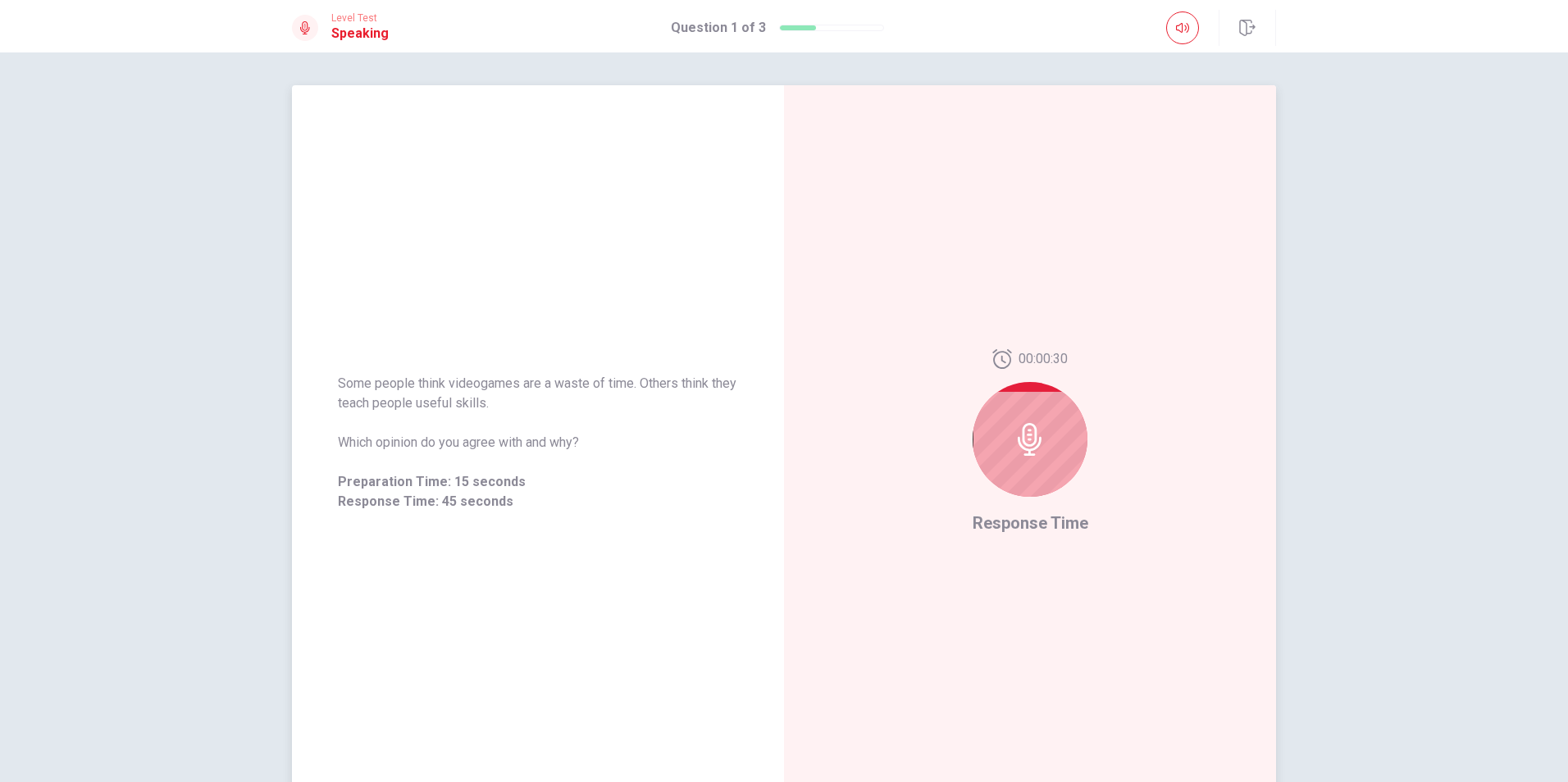 click at bounding box center (1030, 439) 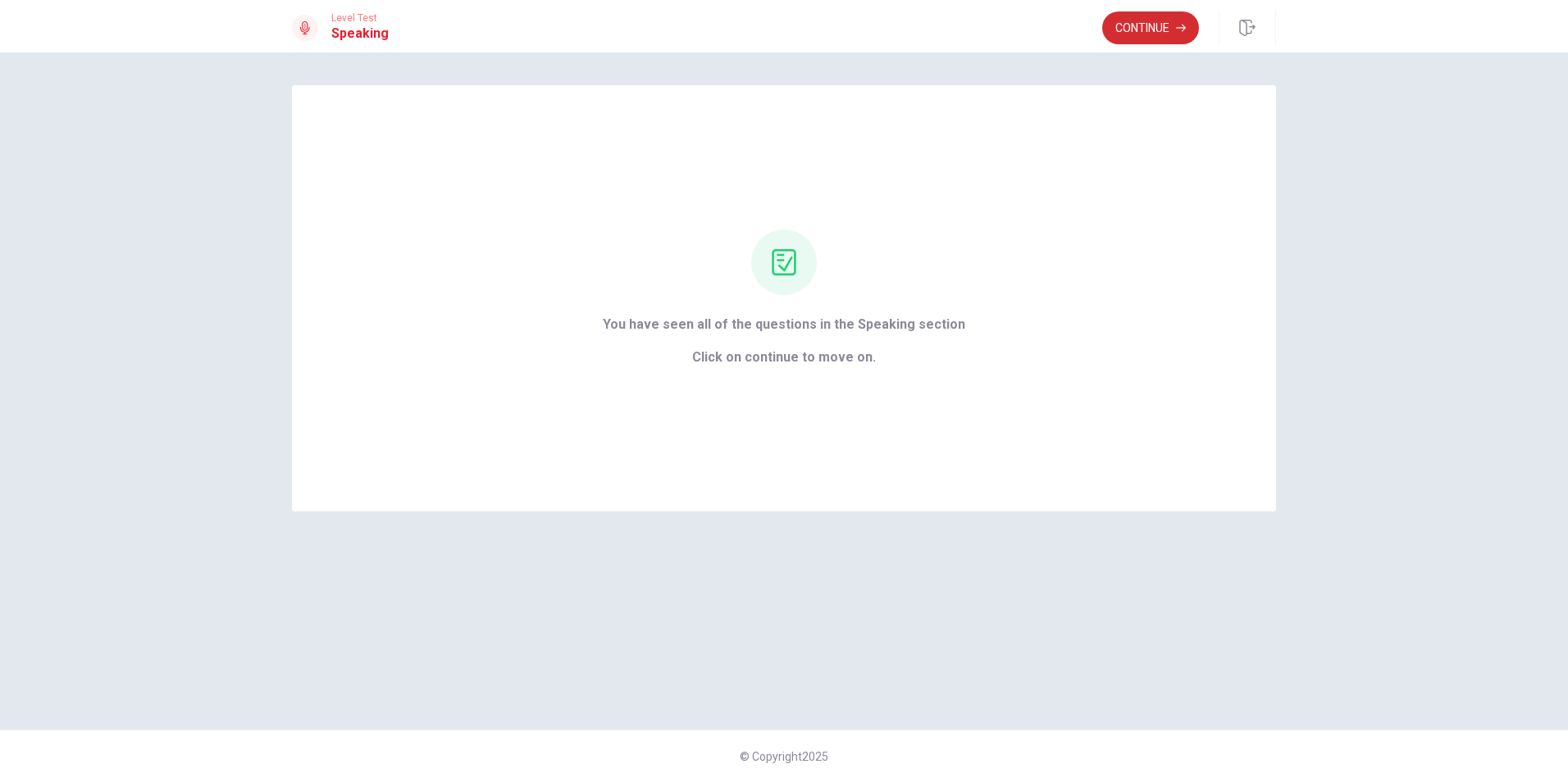 click on "Continue" at bounding box center (1151, 28) 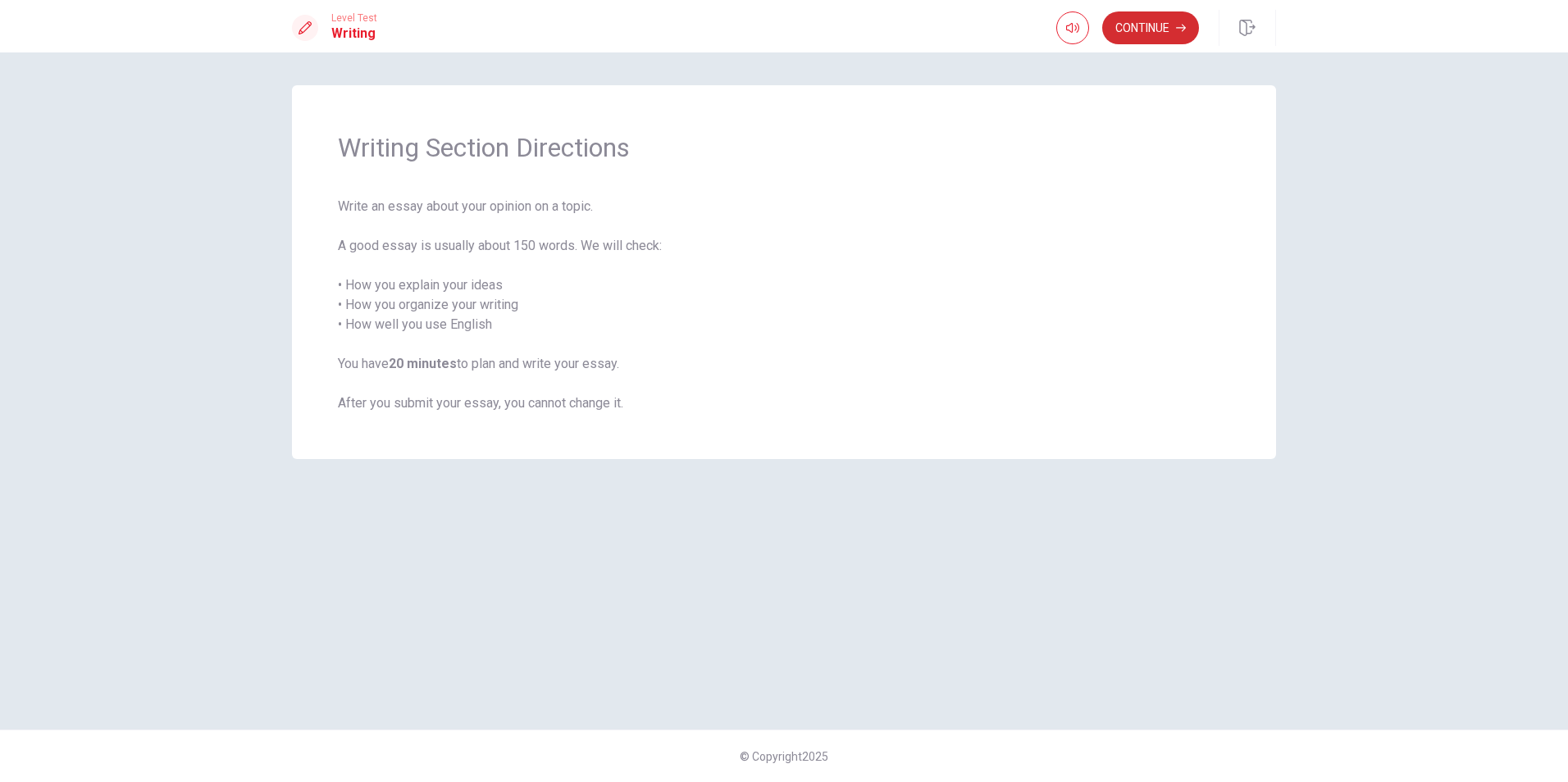 click on "Continue" at bounding box center [1151, 28] 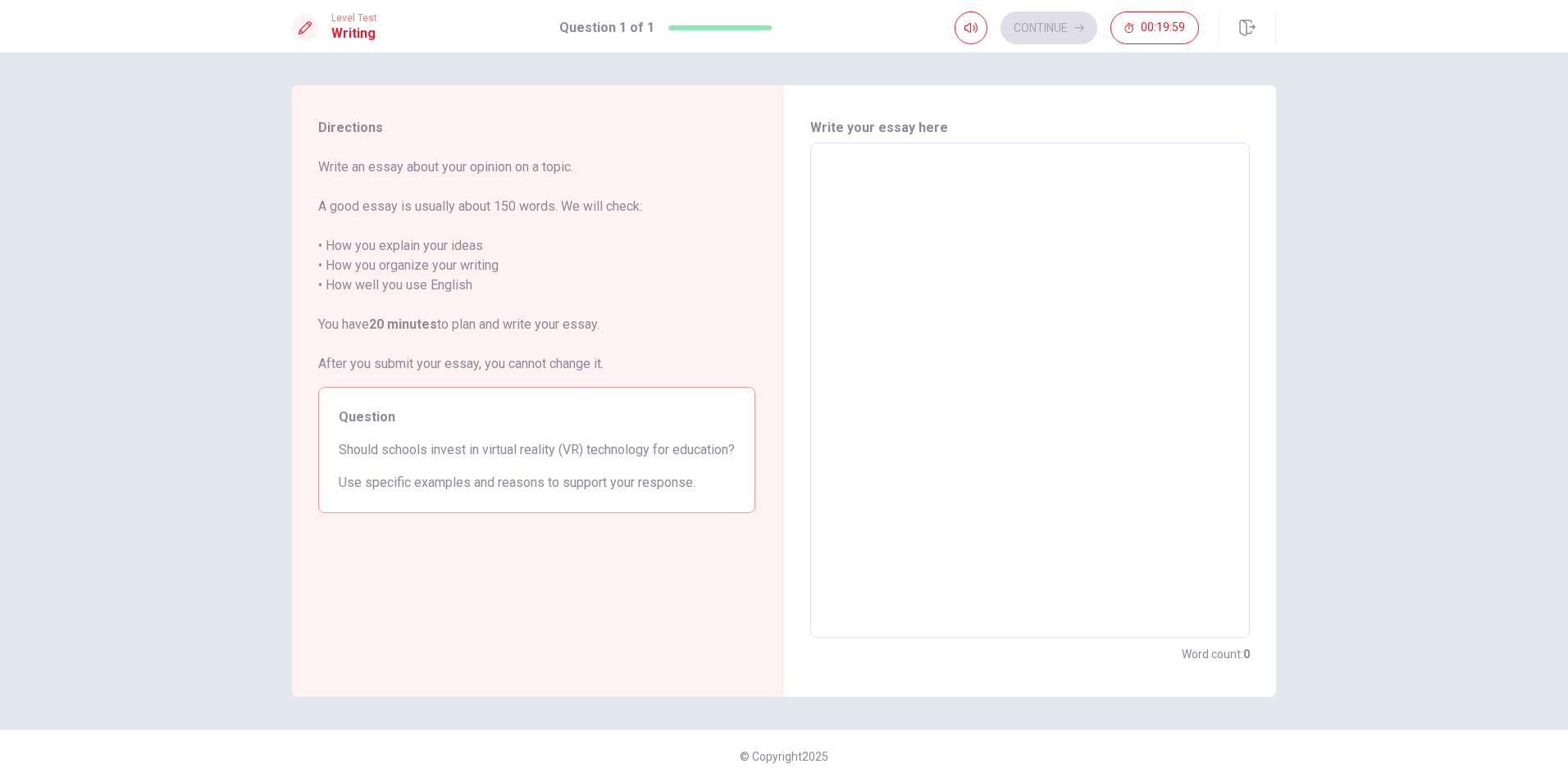 click at bounding box center (1030, 390) 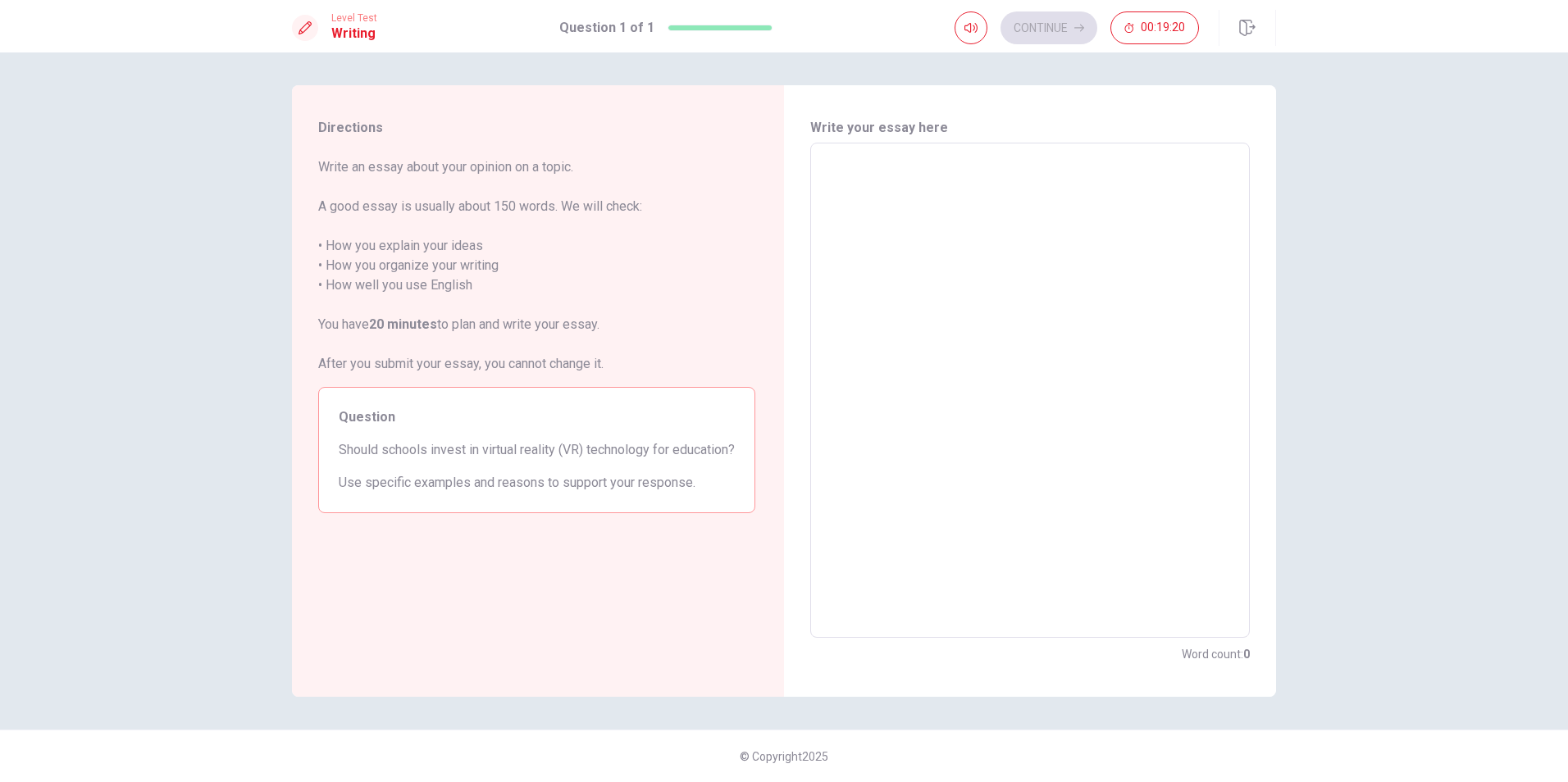 click at bounding box center [1030, 390] 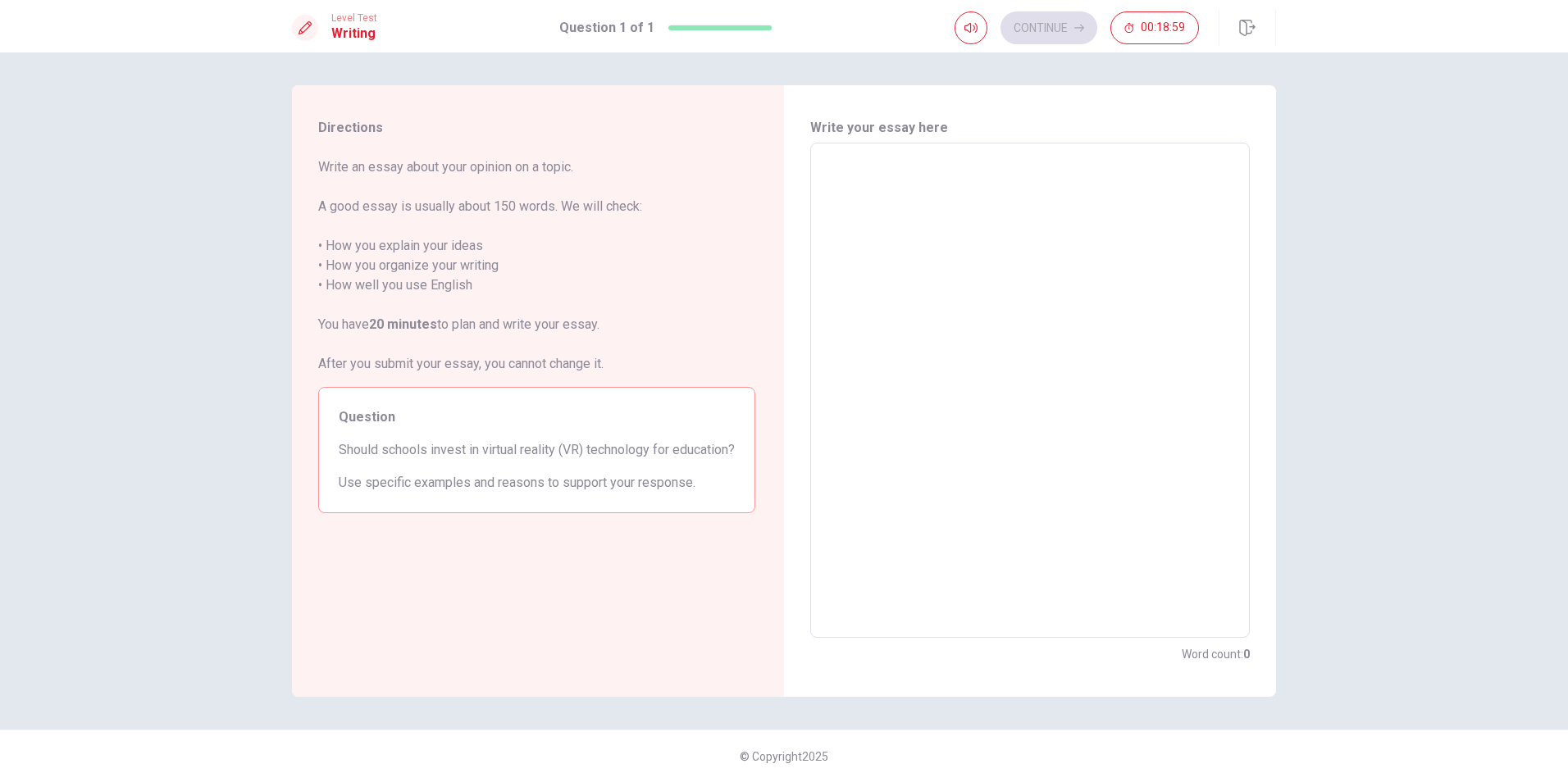 type on "I" 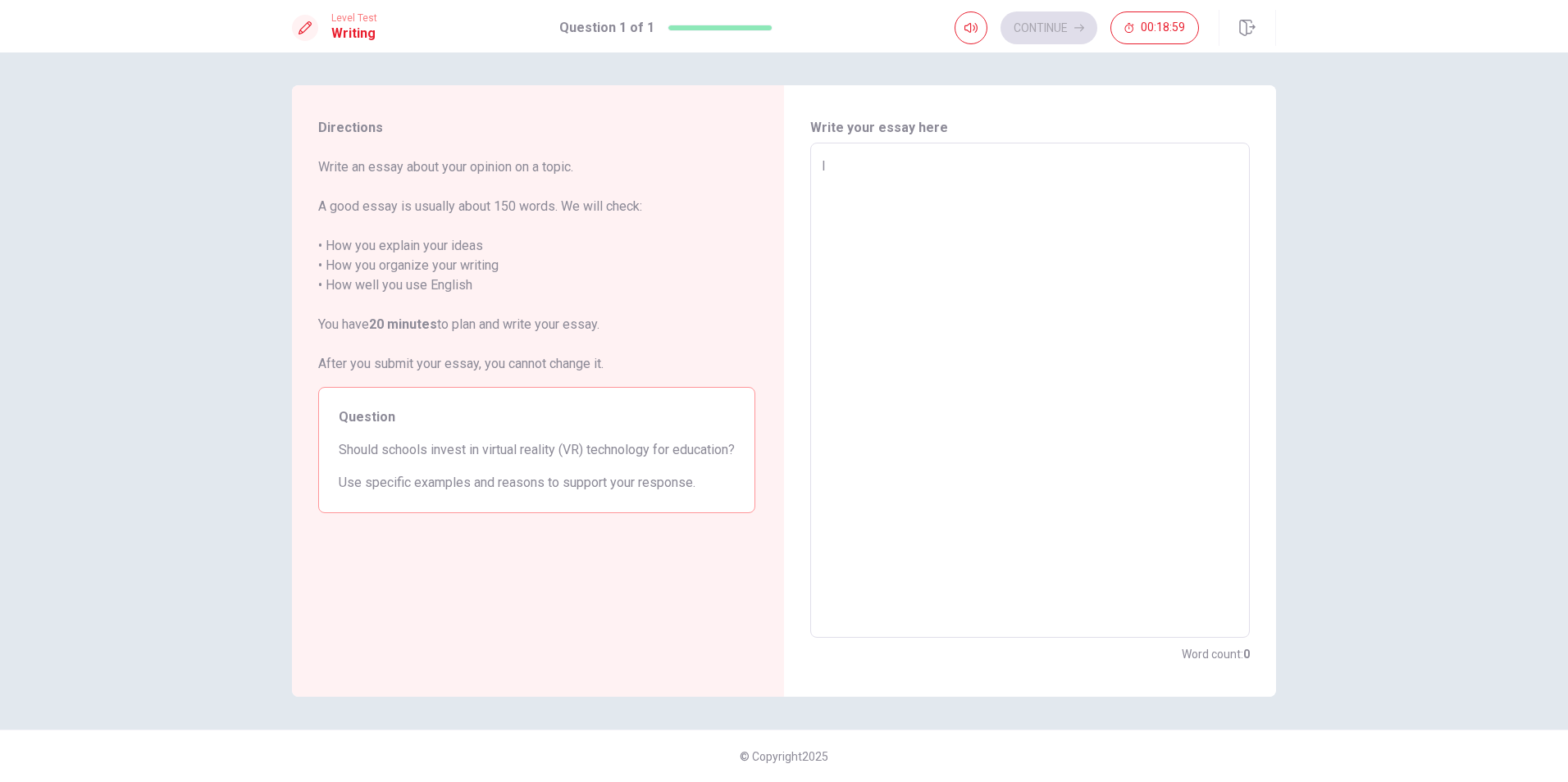 type on "x" 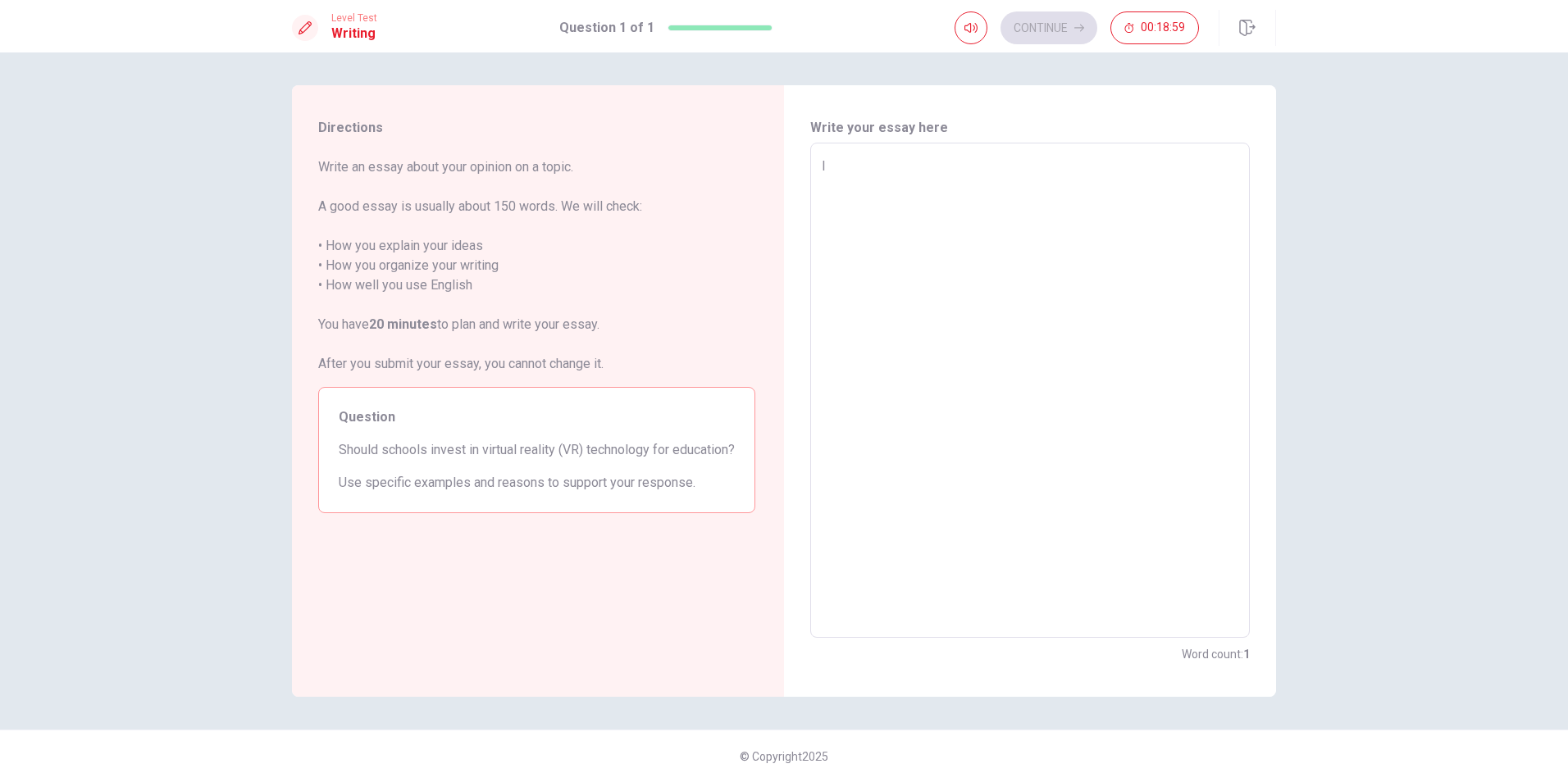 type on "x" 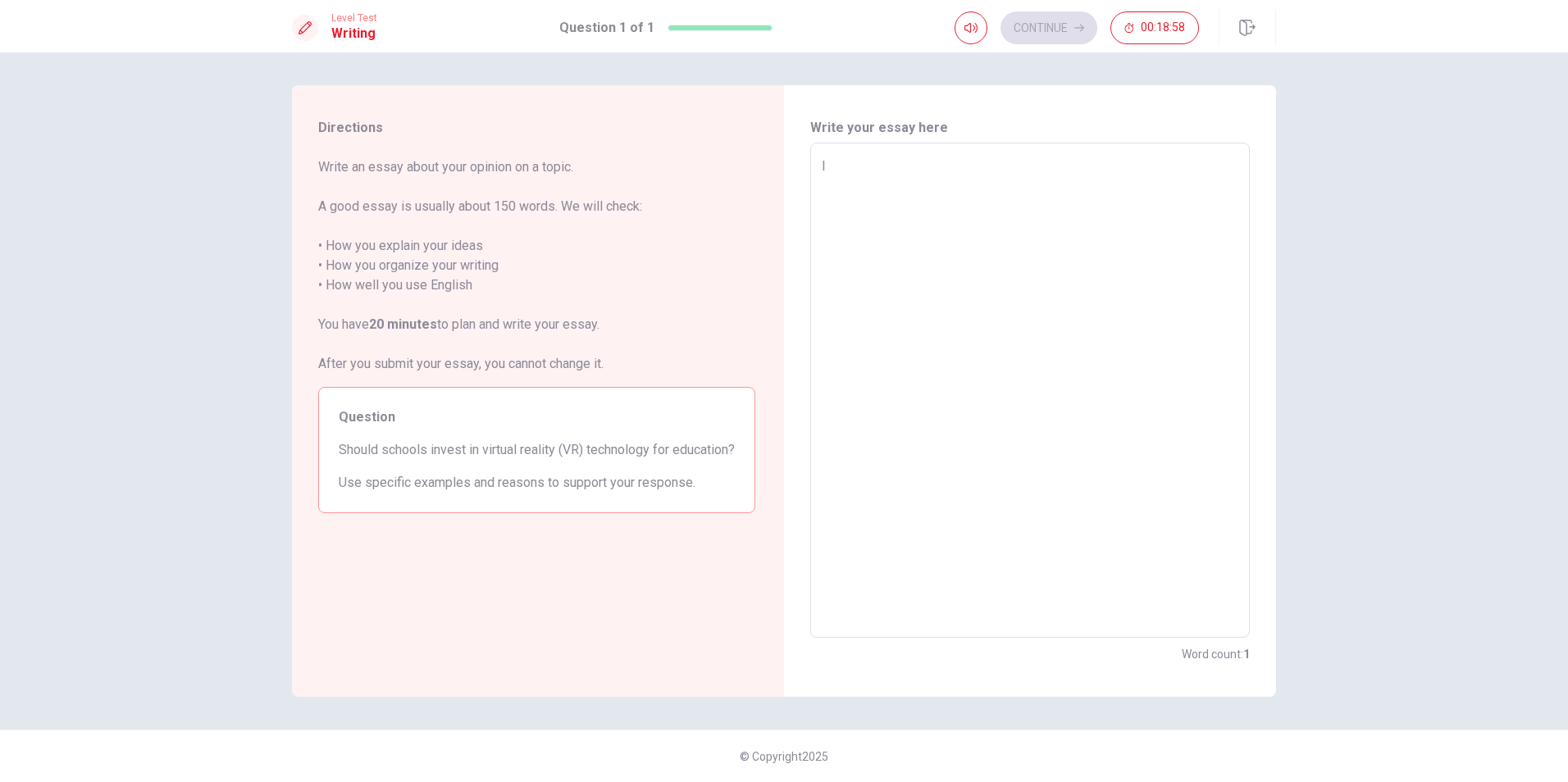 type on "I T" 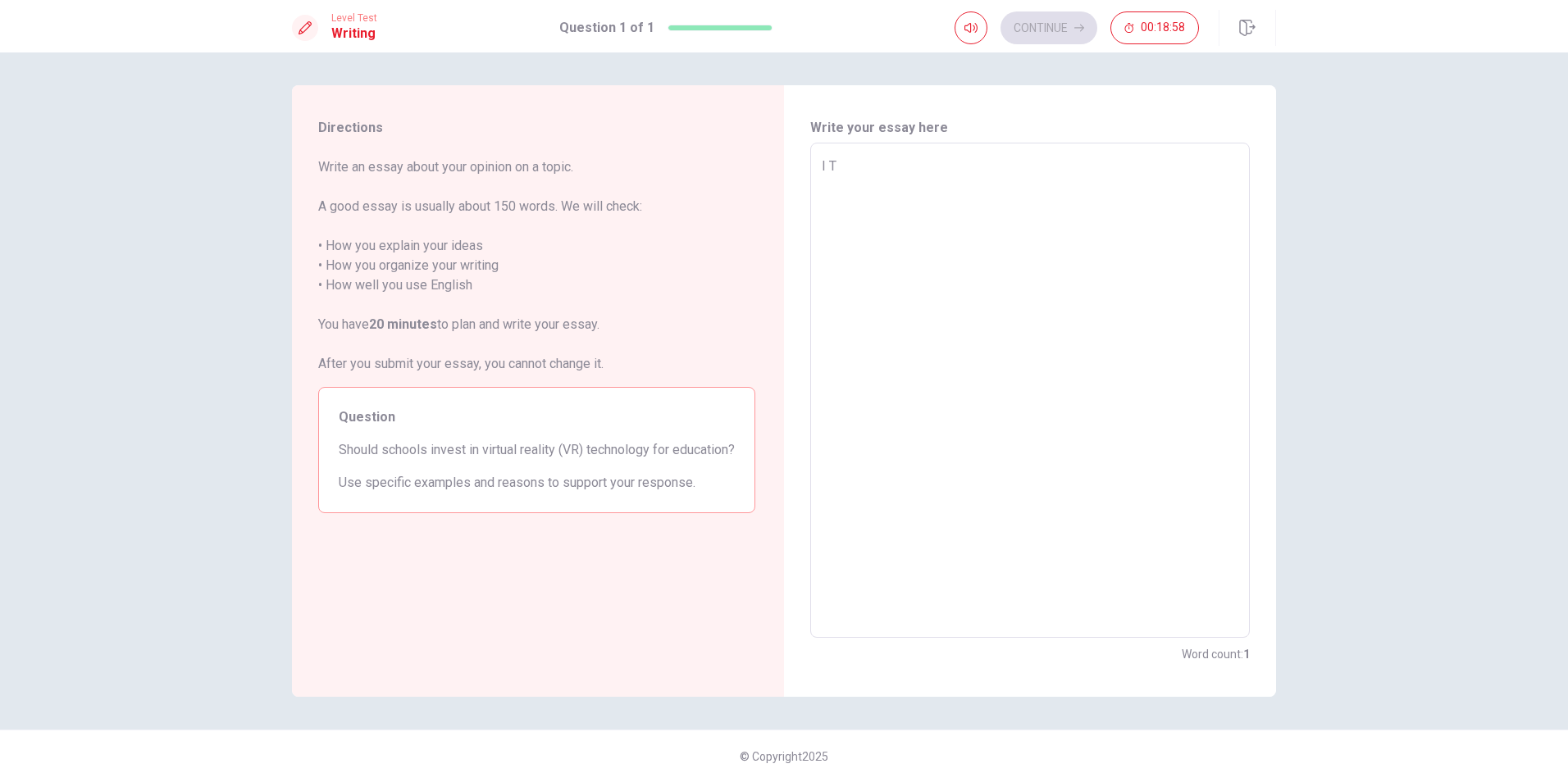 type on "x" 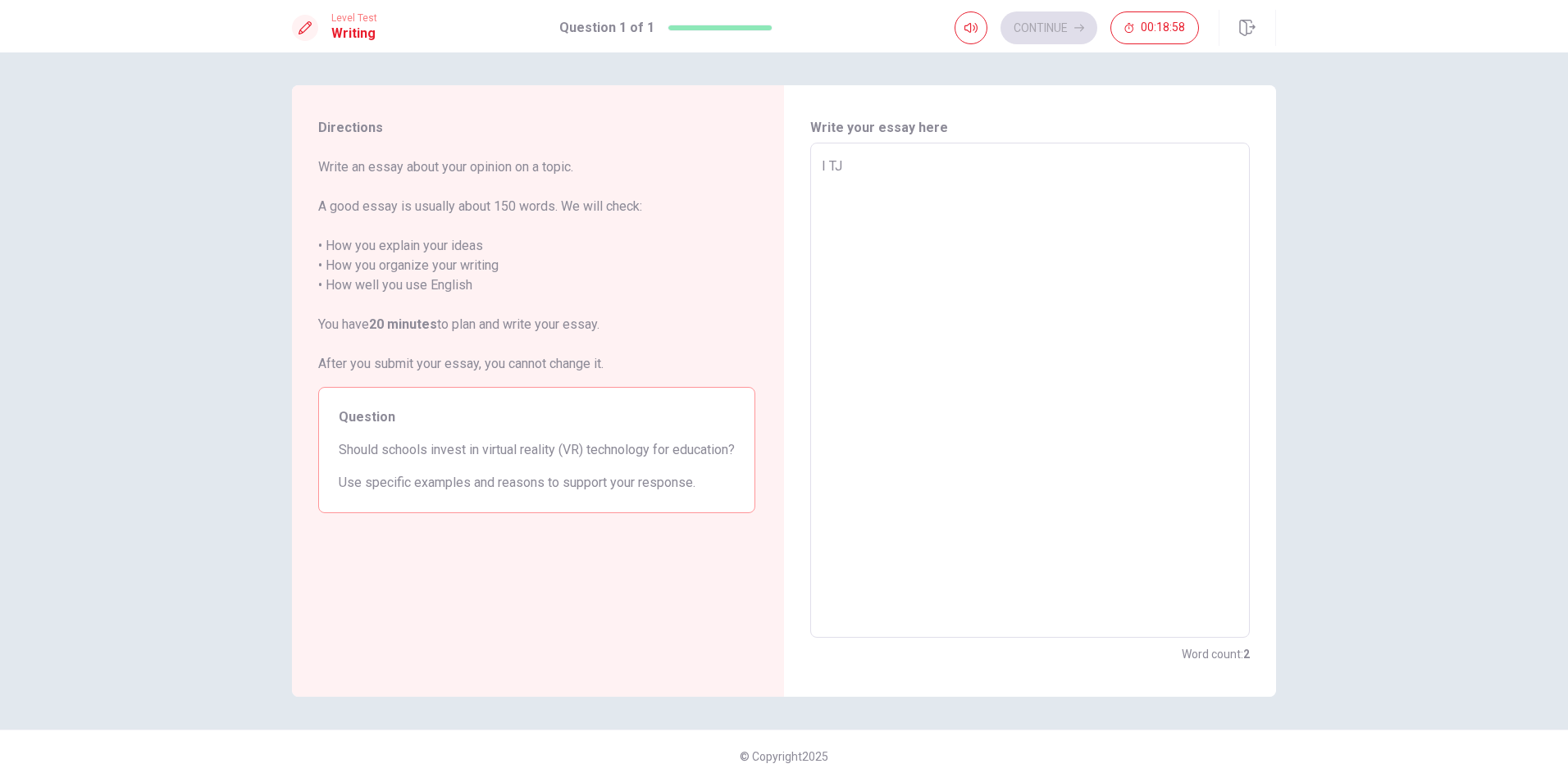 type on "x" 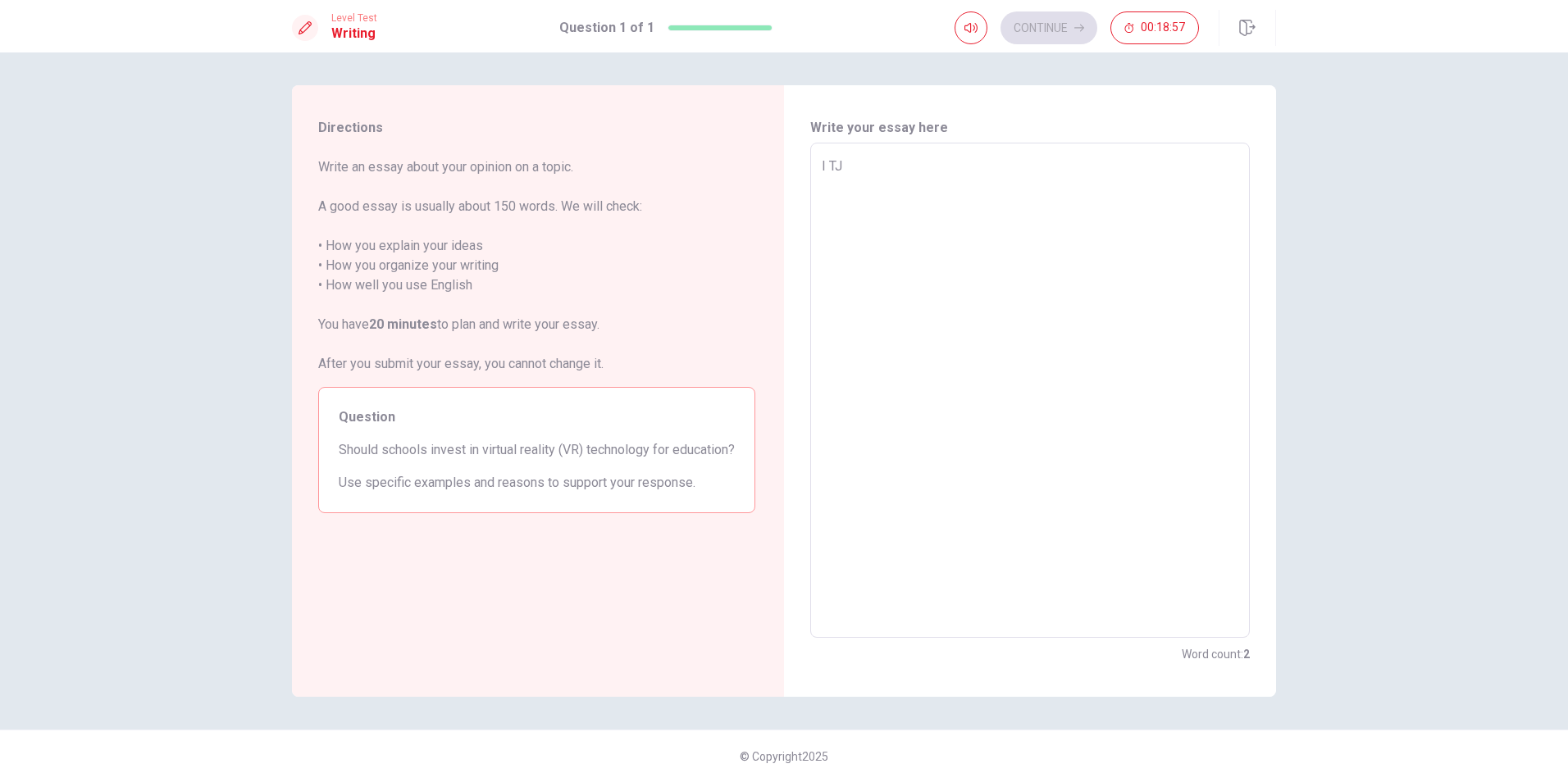 type on "I T" 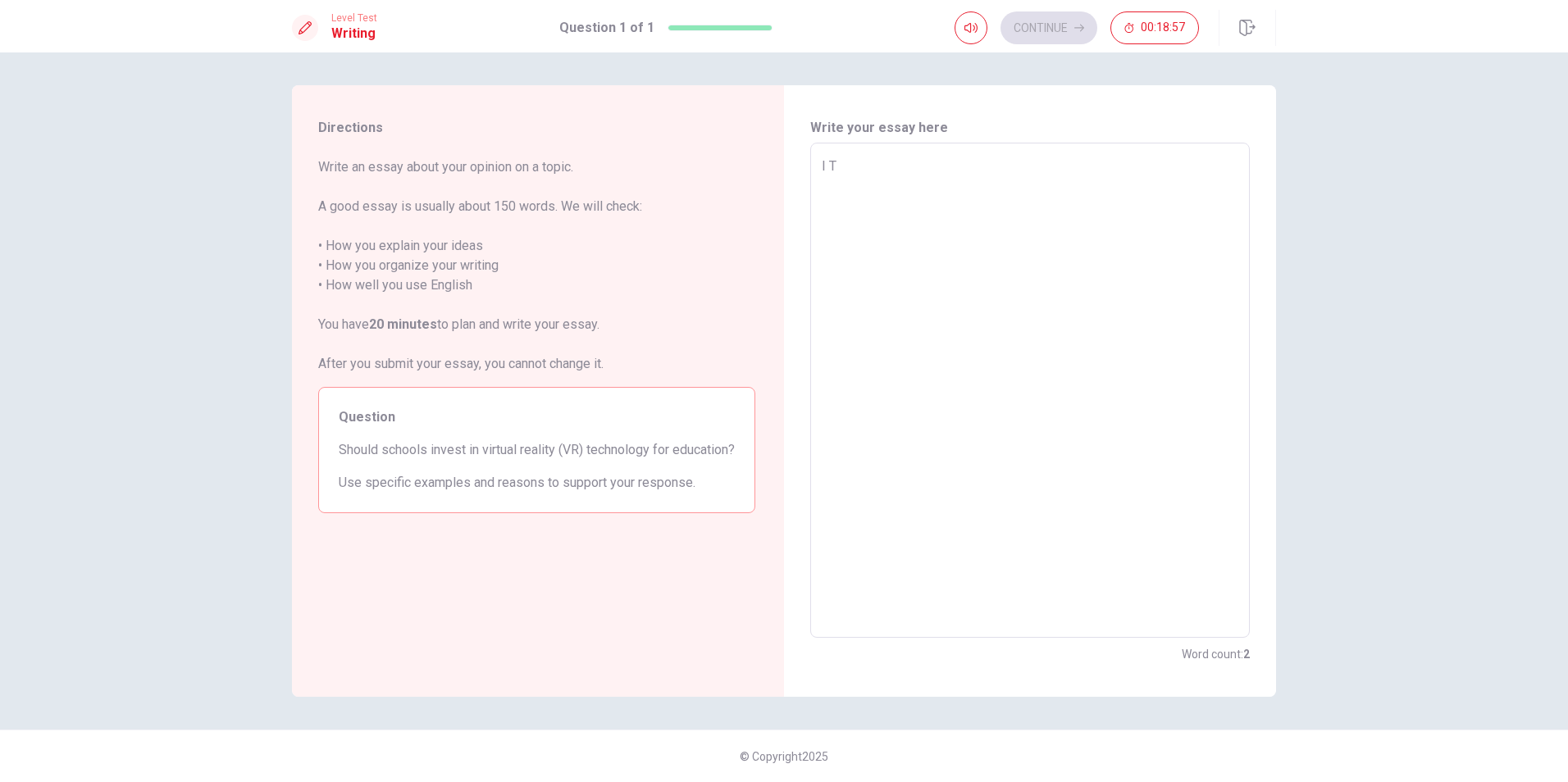 type on "x" 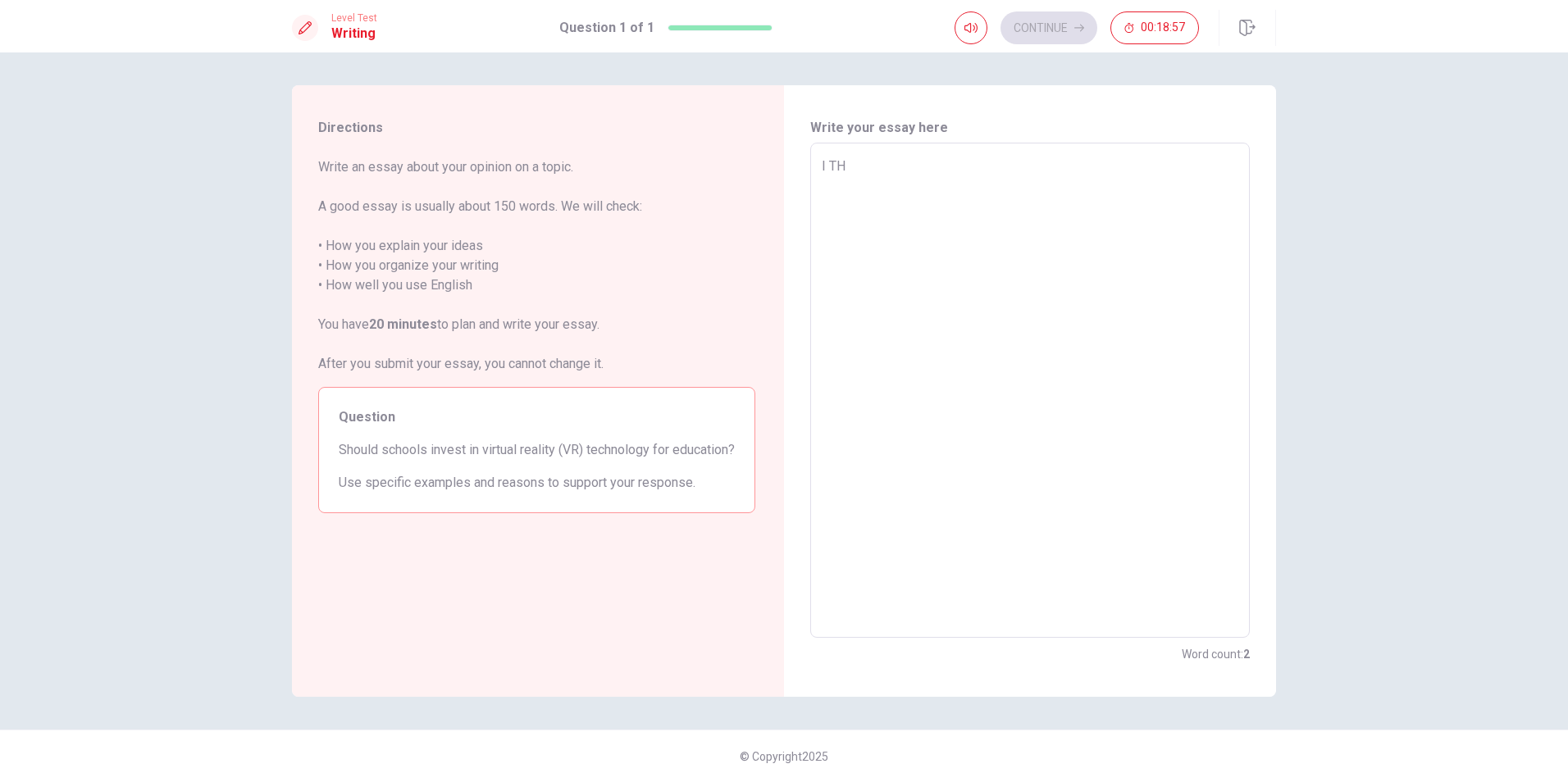 type on "x" 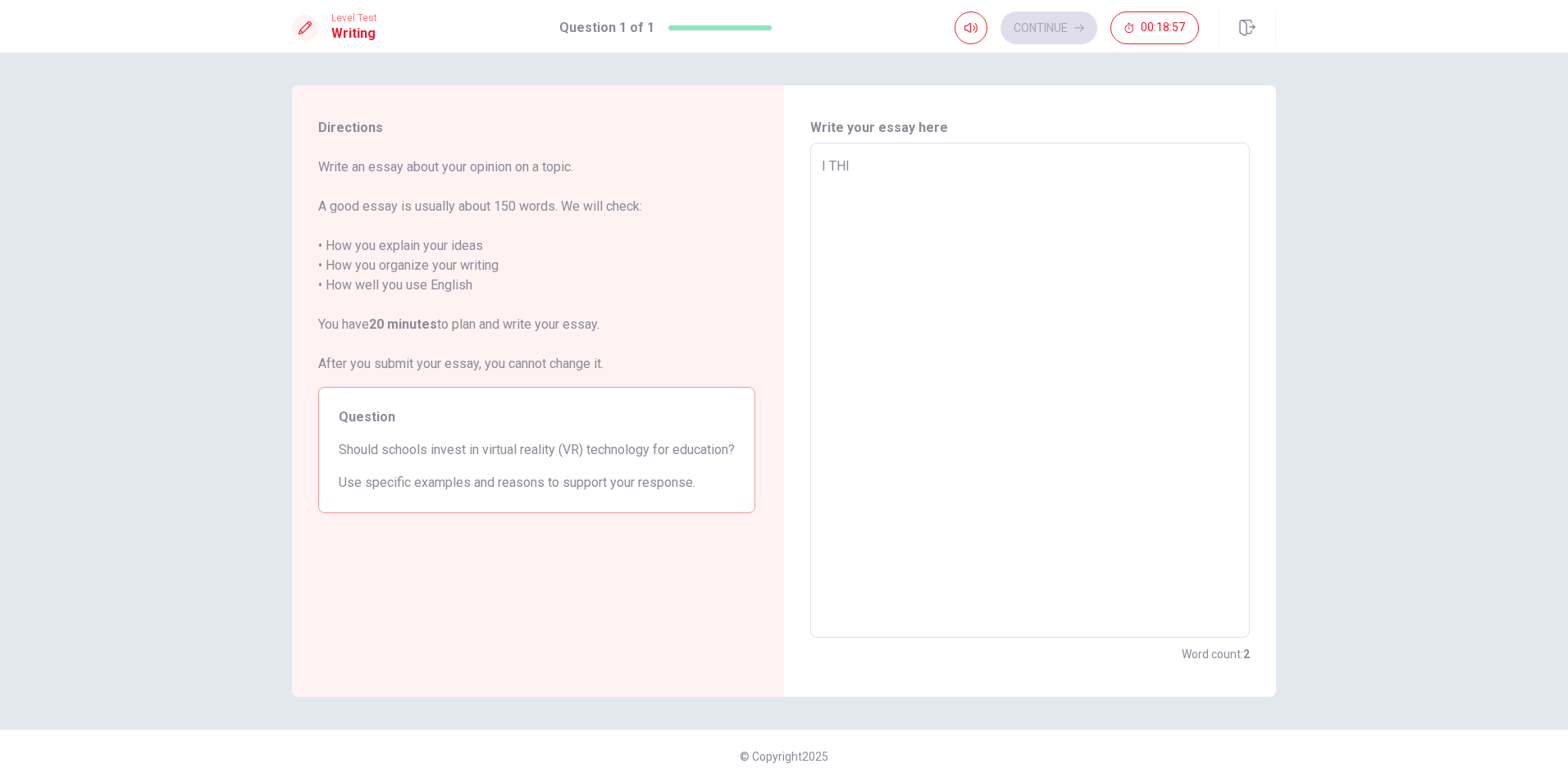 type on "x" 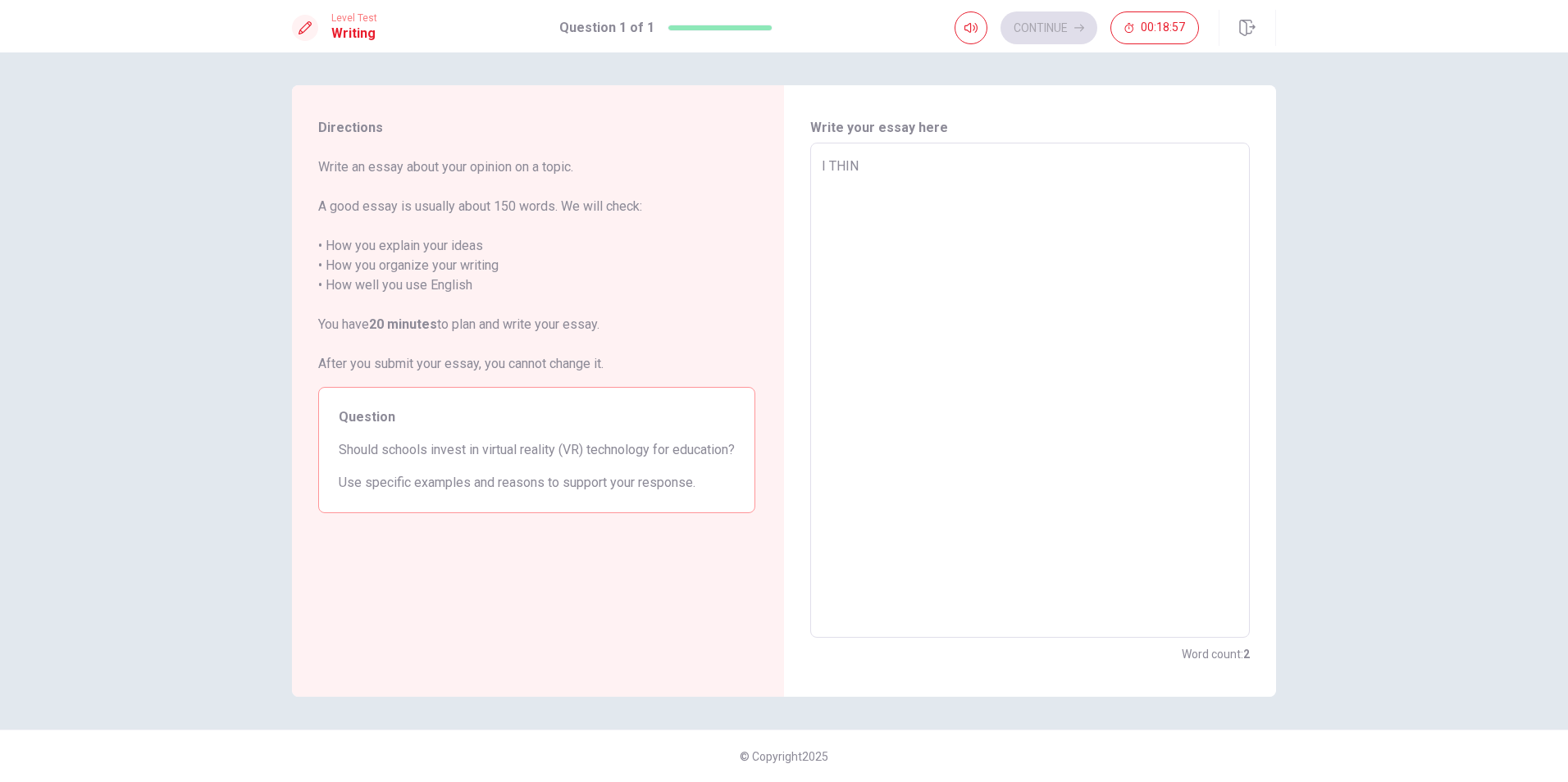 type on "x" 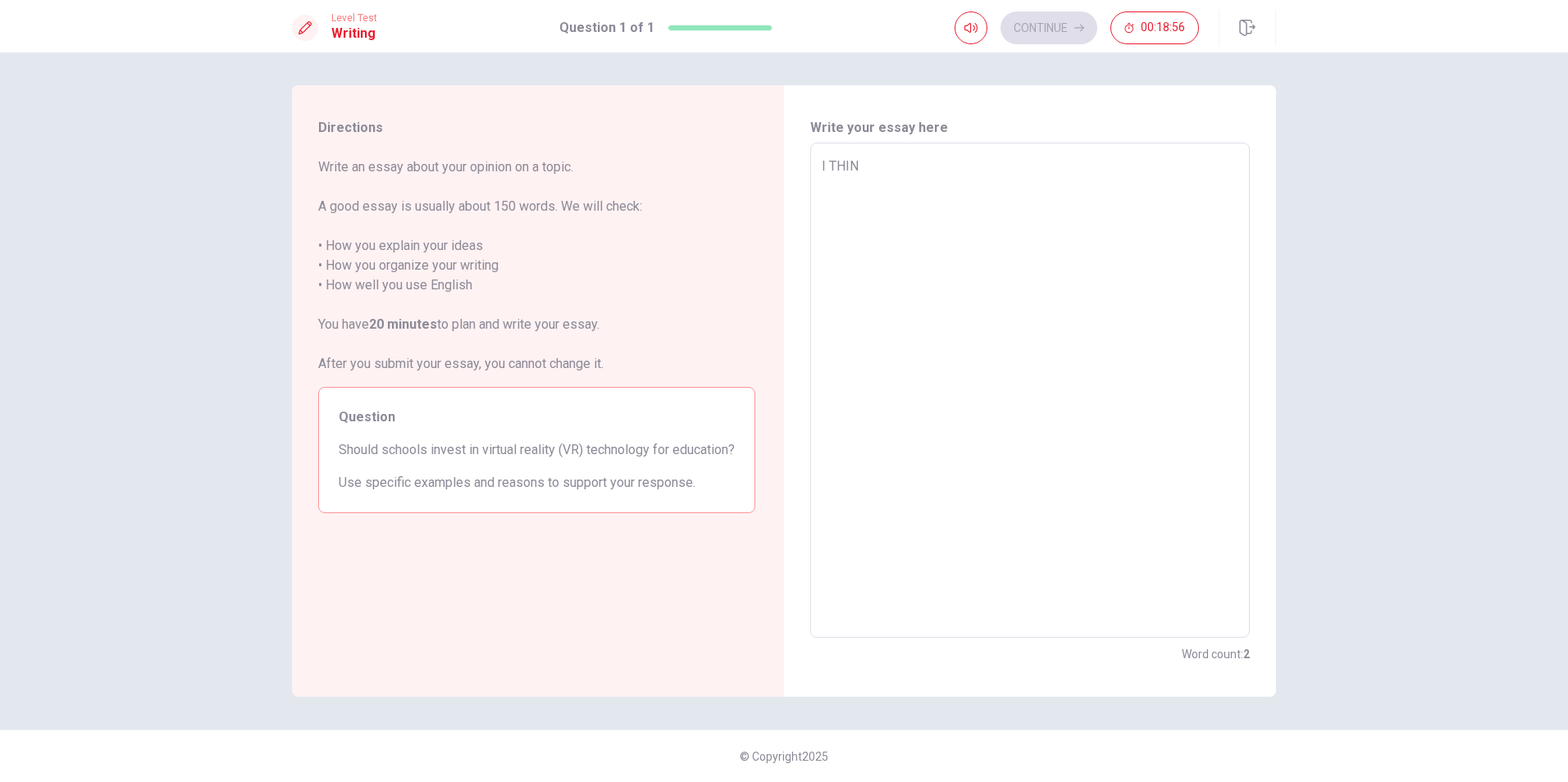 type on "I THINJ" 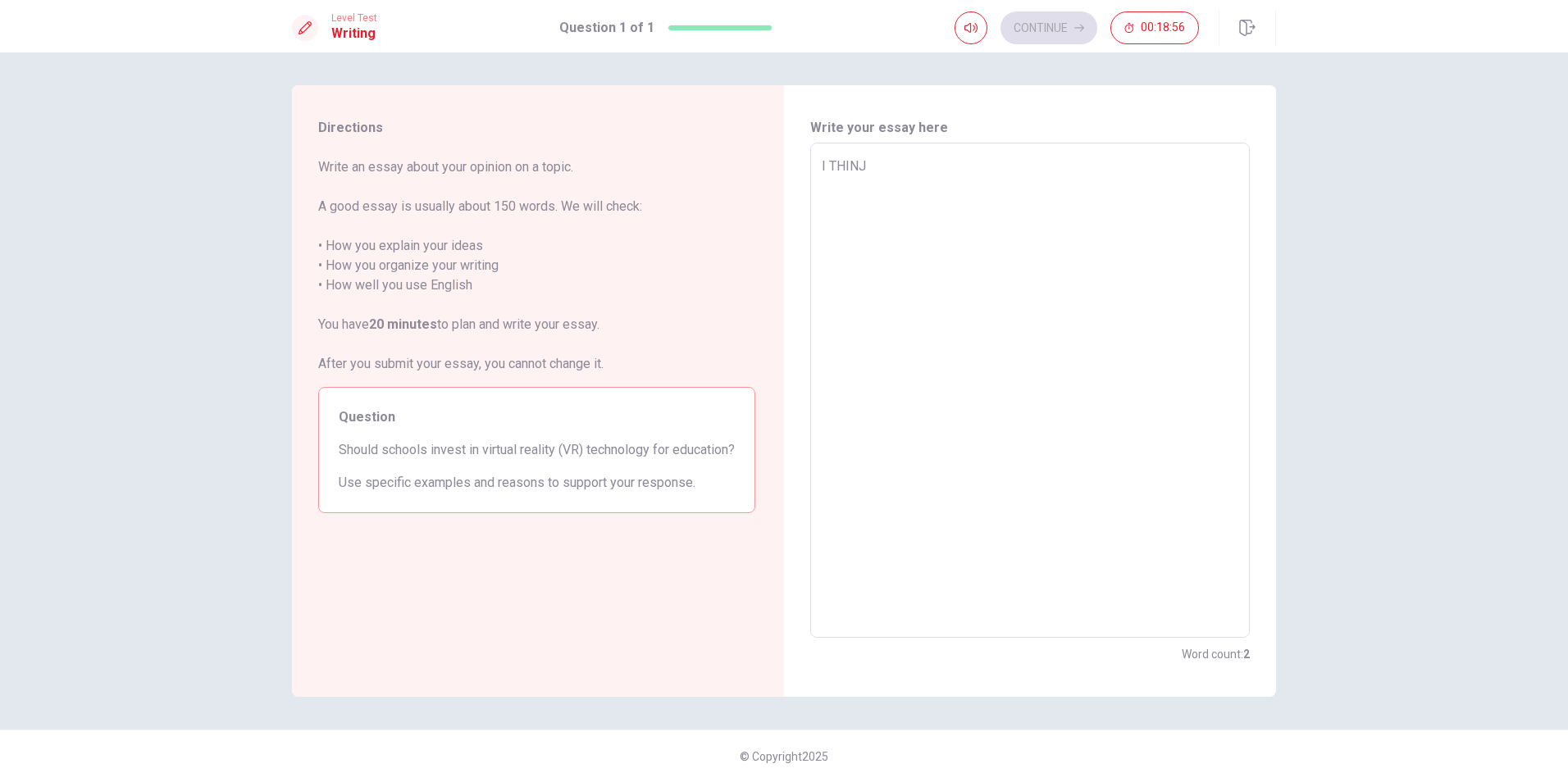 type on "x" 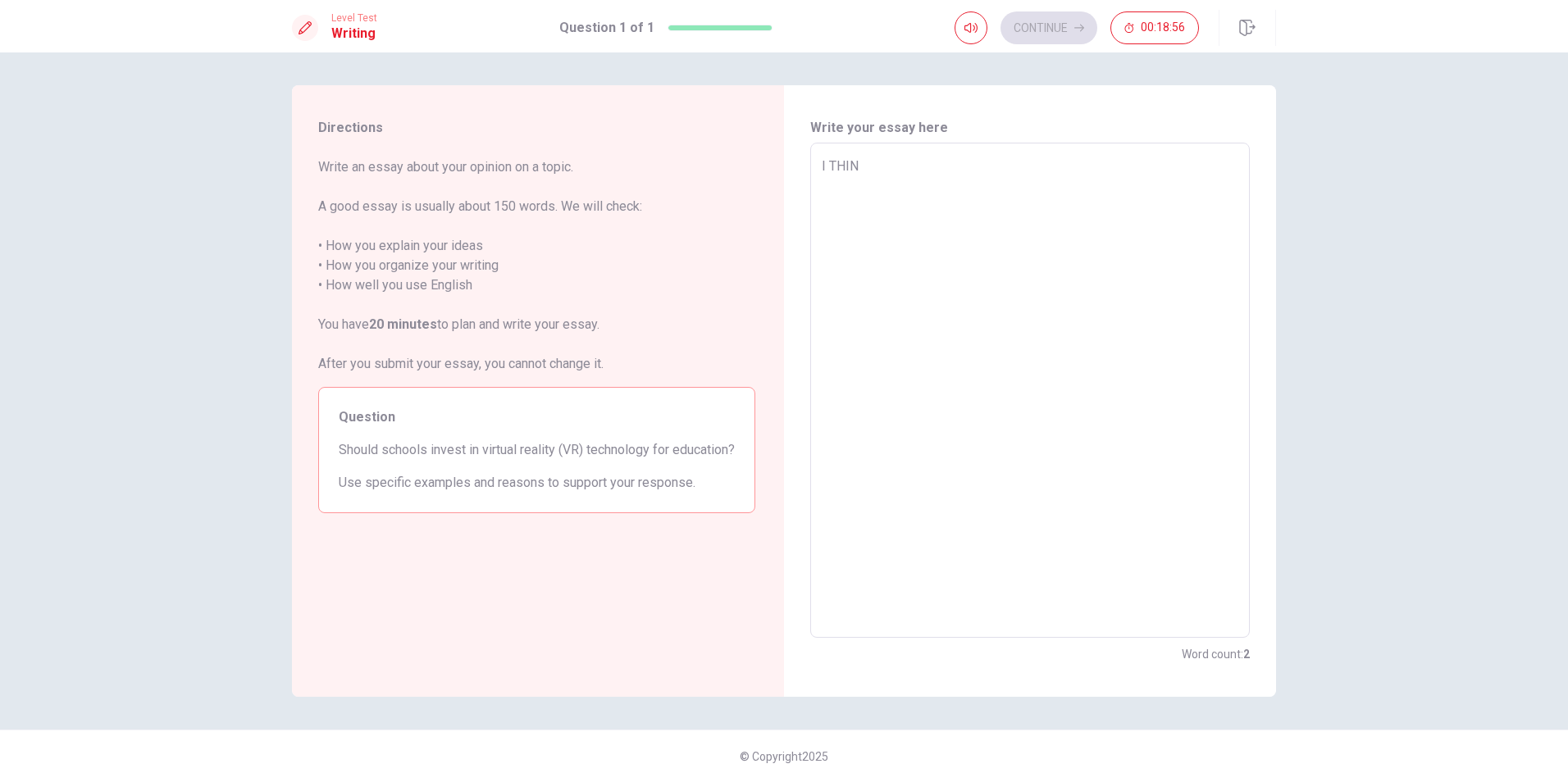 type on "x" 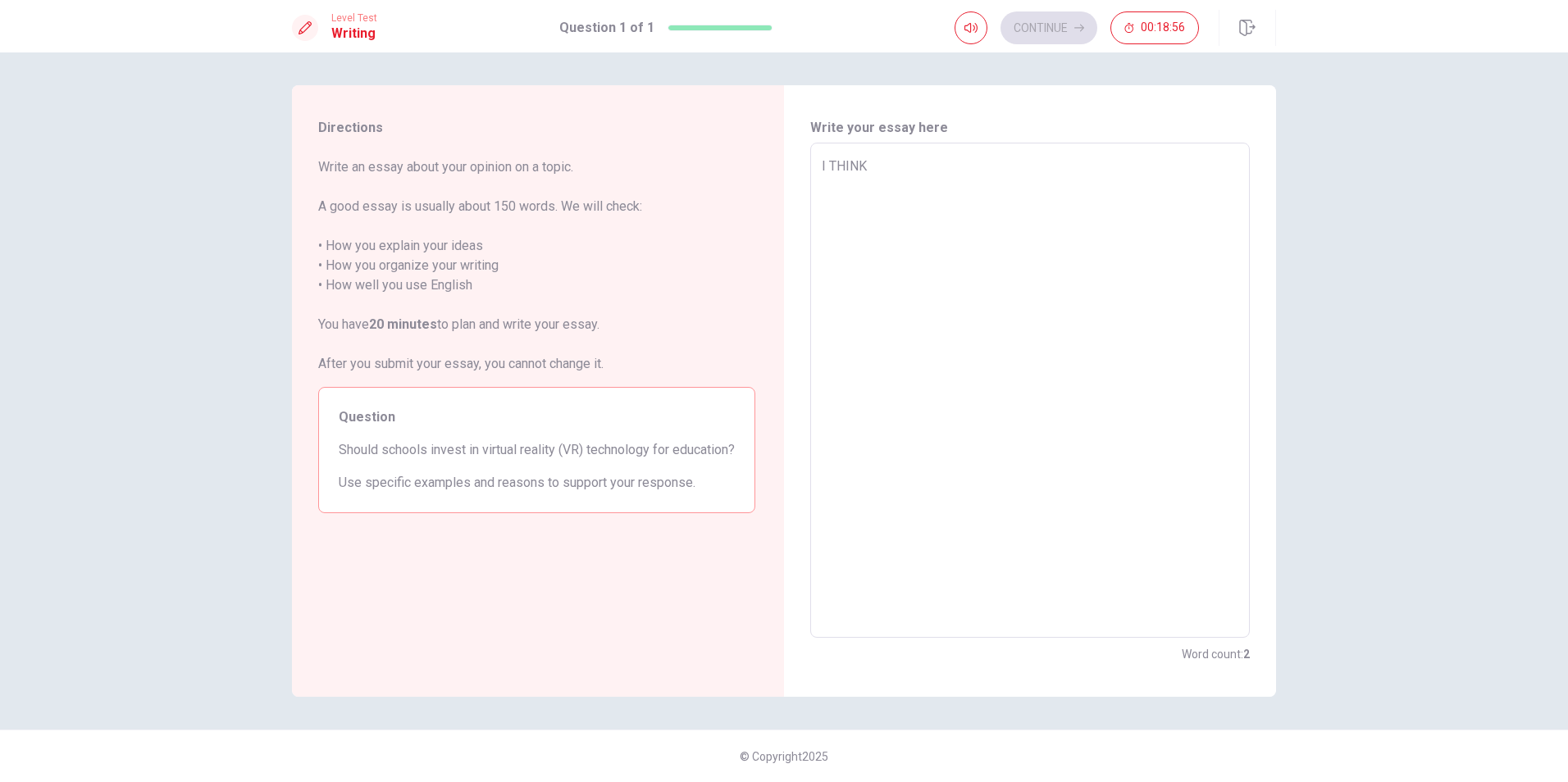type on "x" 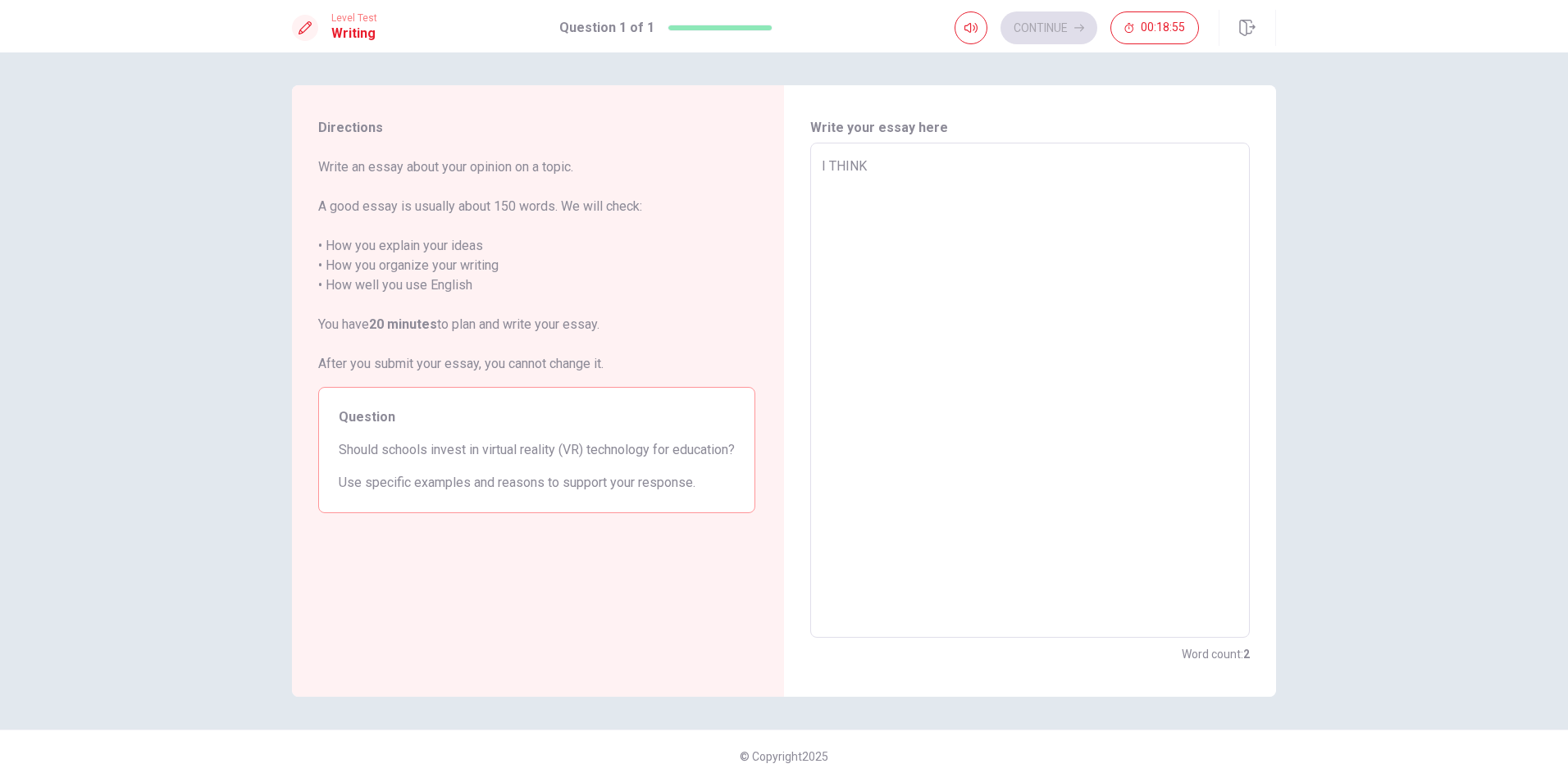 type on "x" 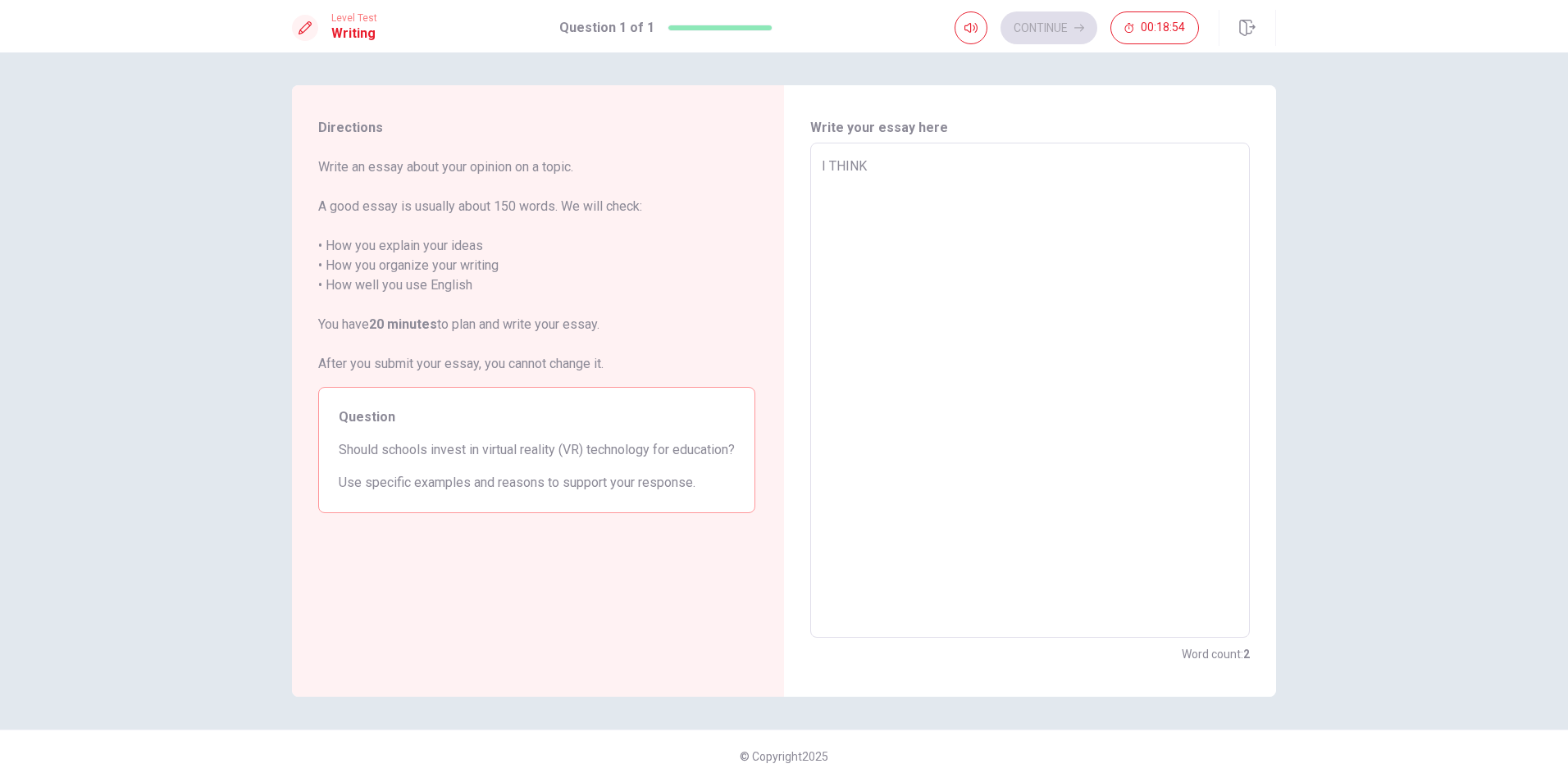 type on "I THINK" 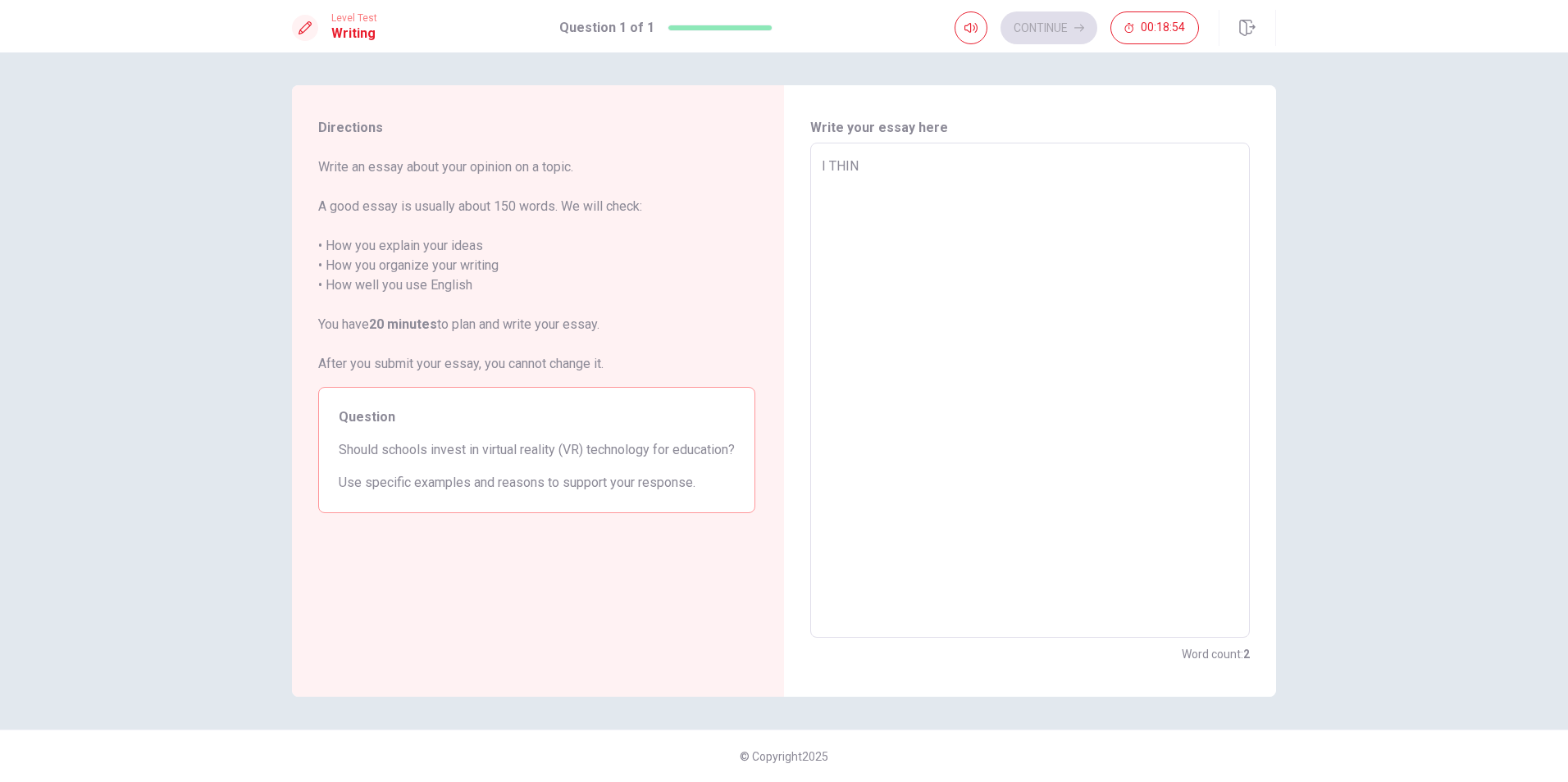 type on "x" 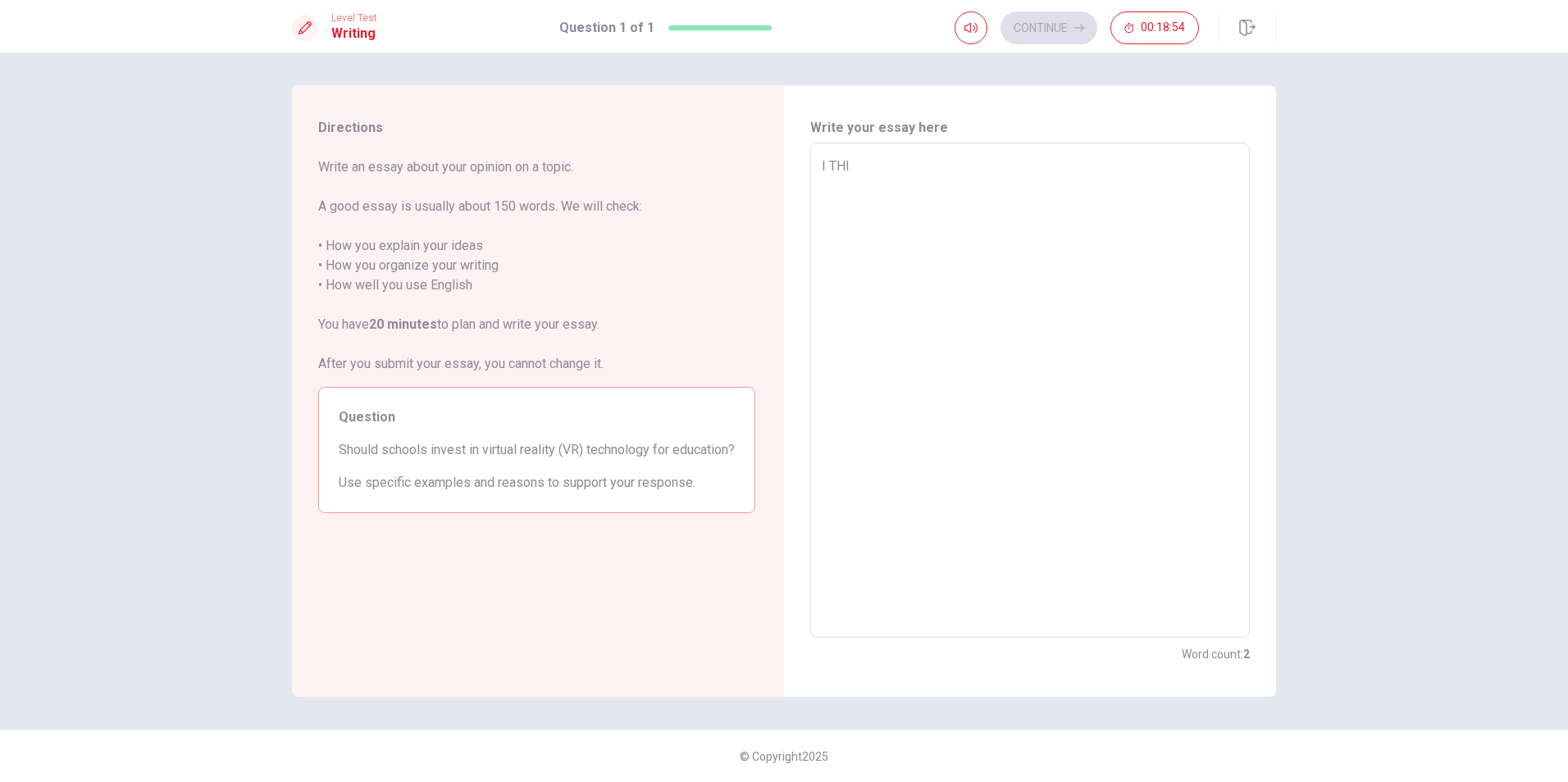 type on "x" 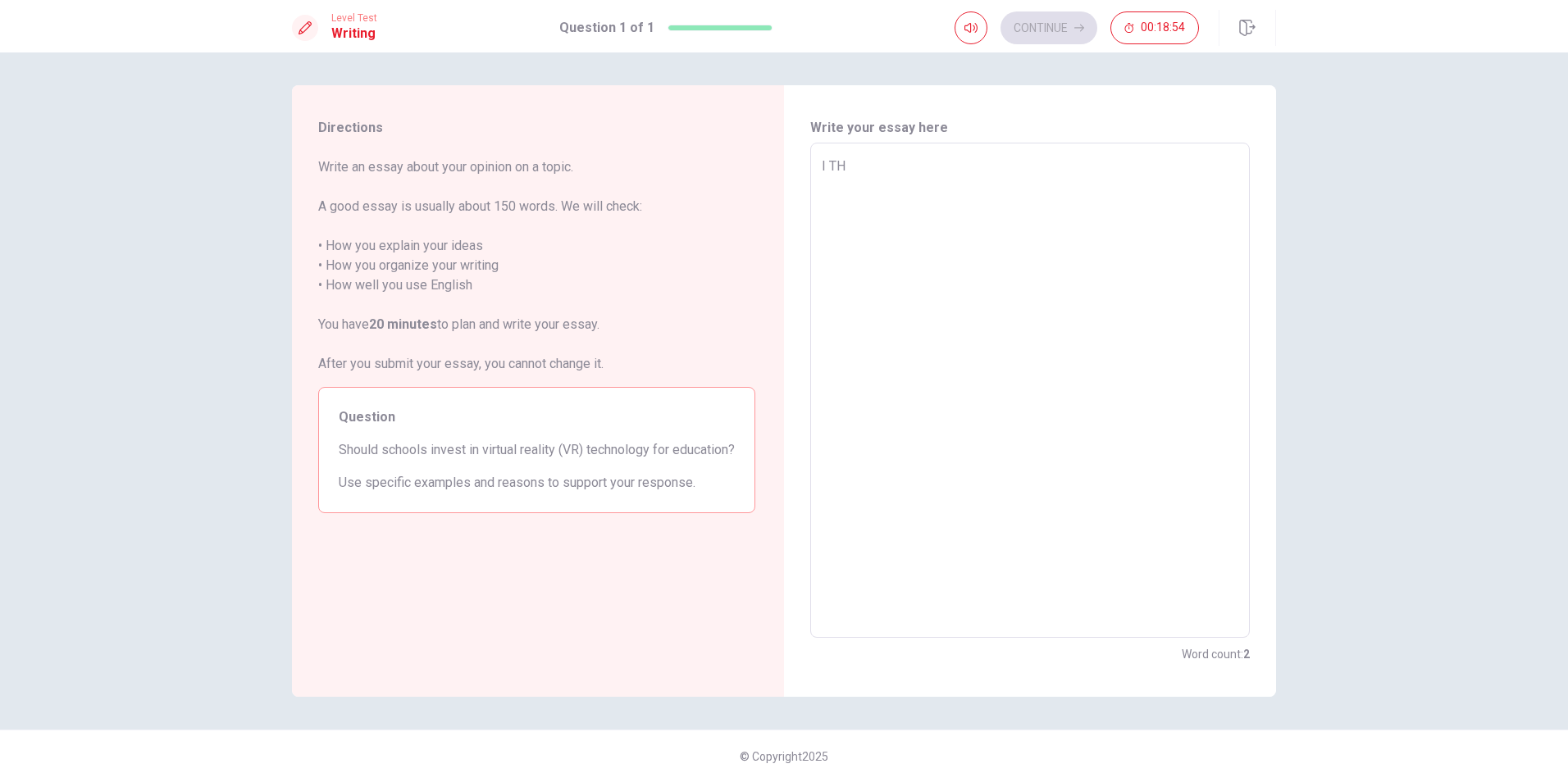 type on "x" 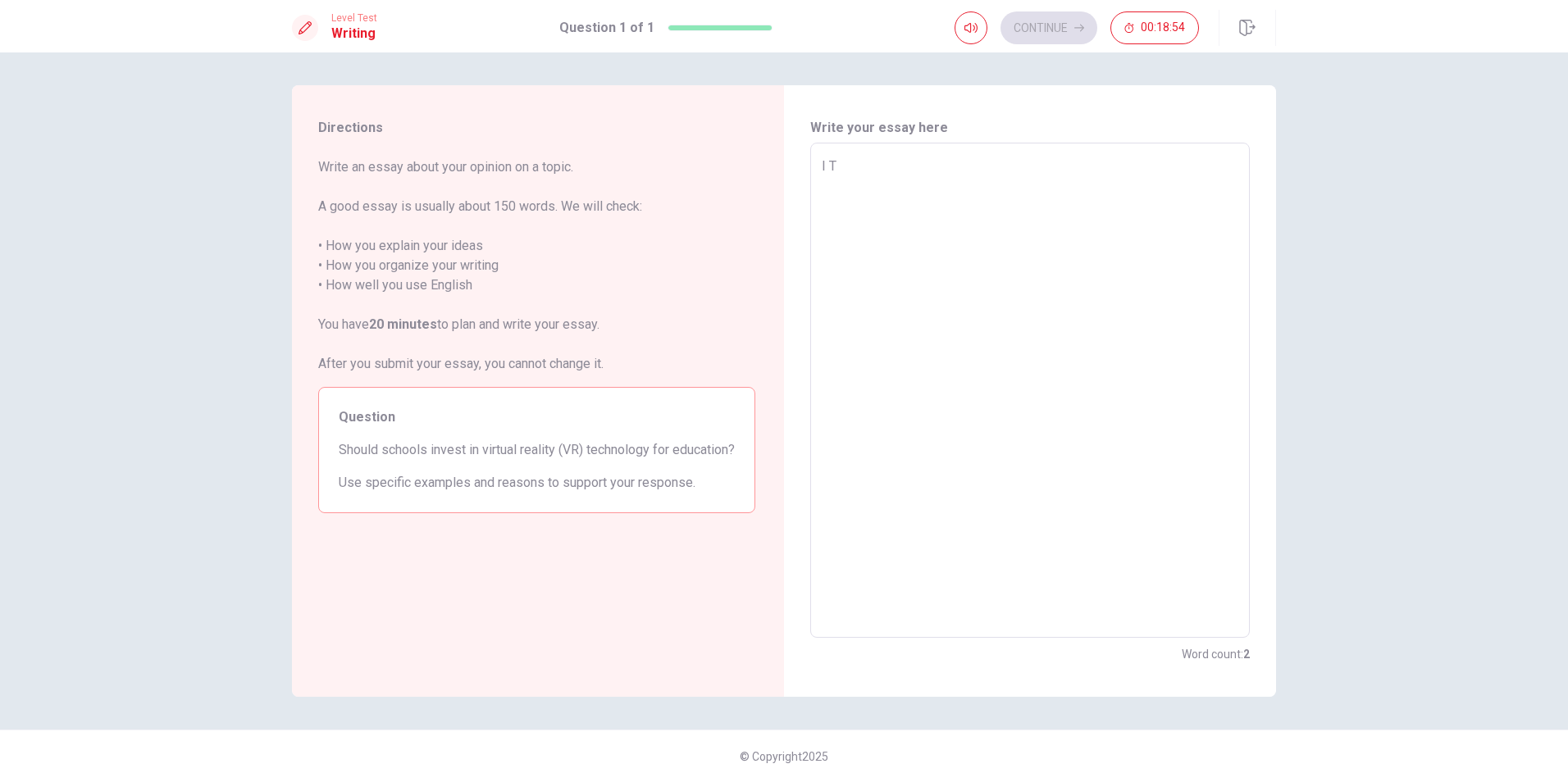 type on "x" 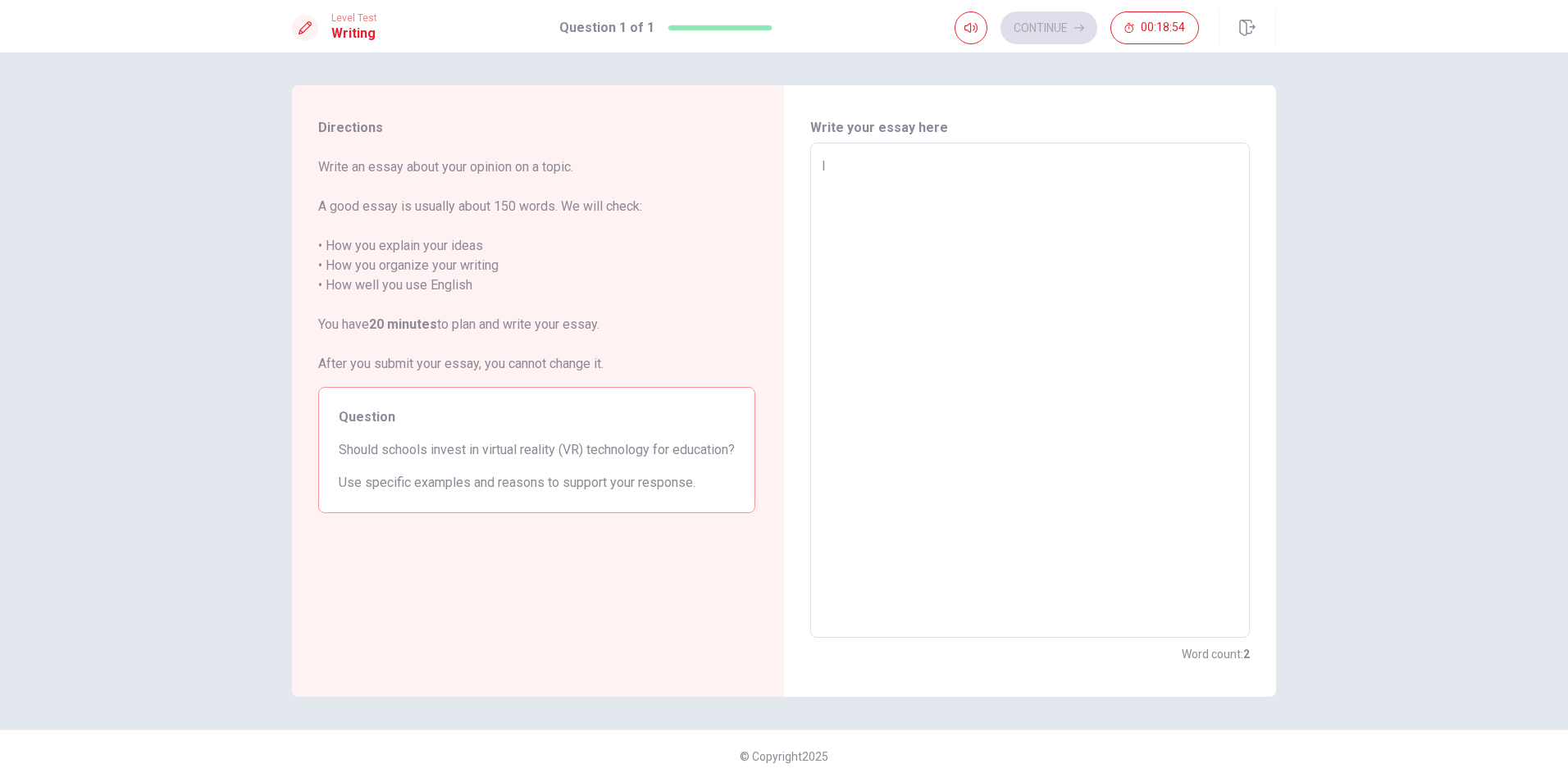 type on "x" 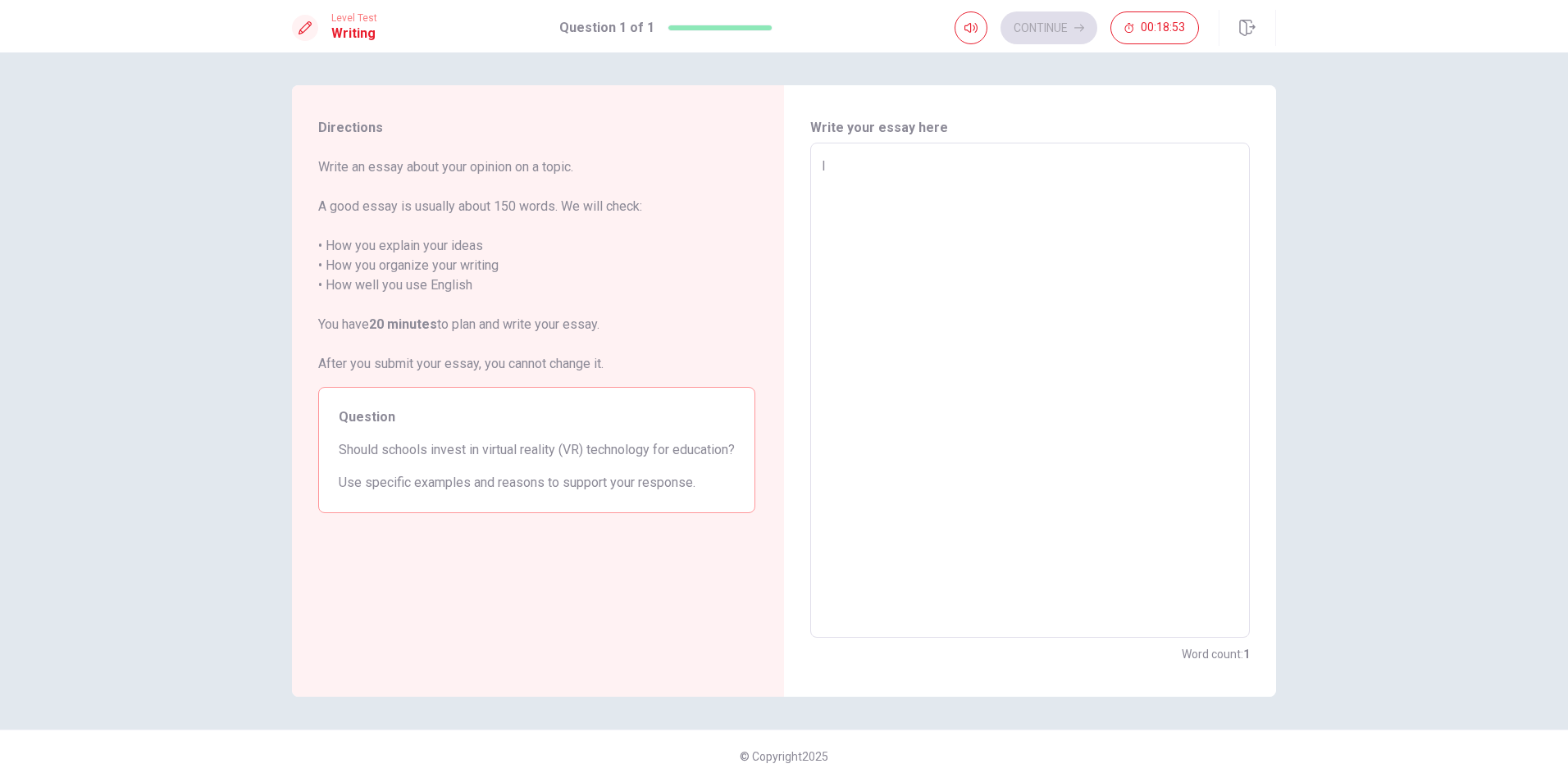 type on "I" 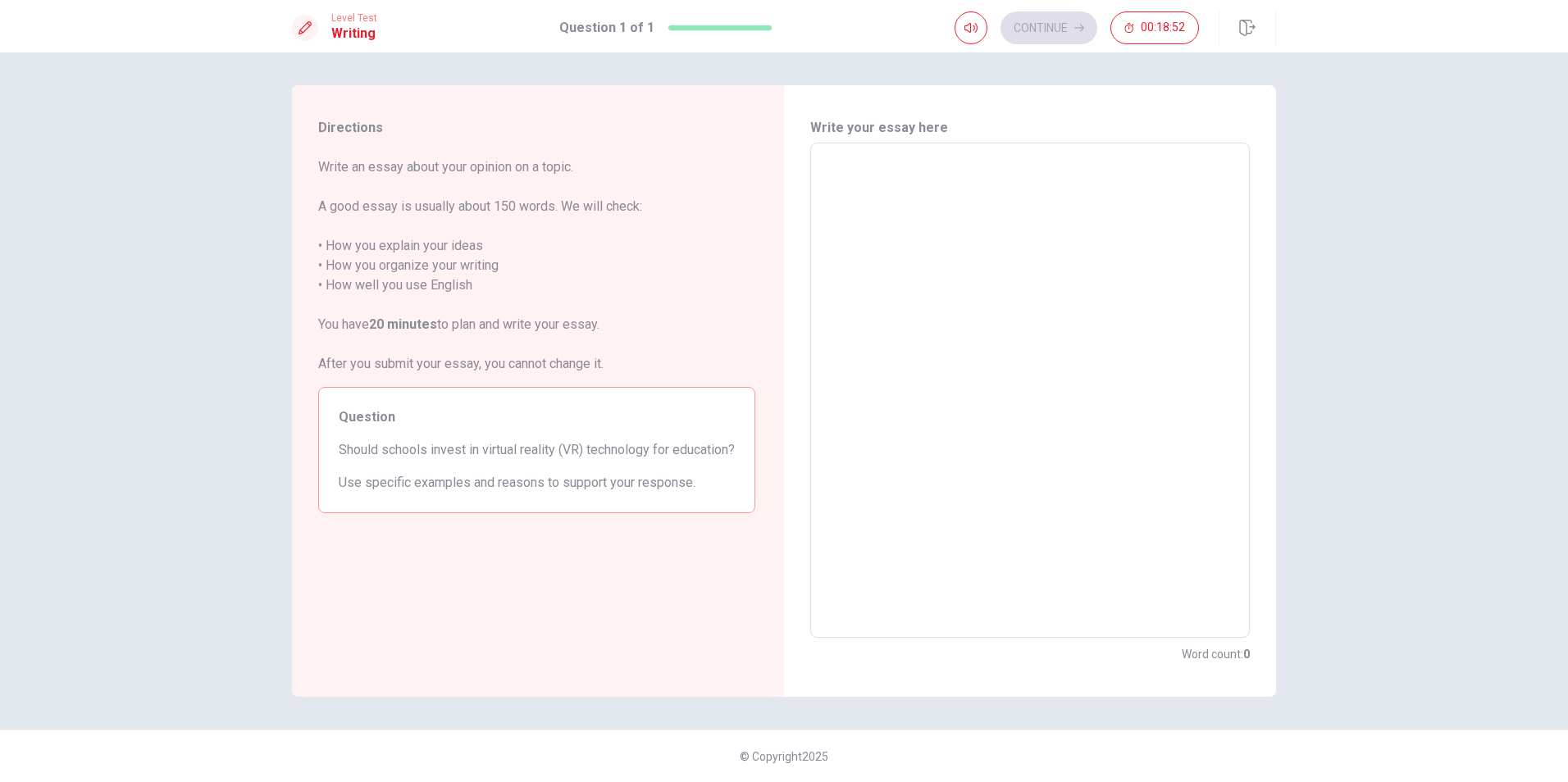 type on "L" 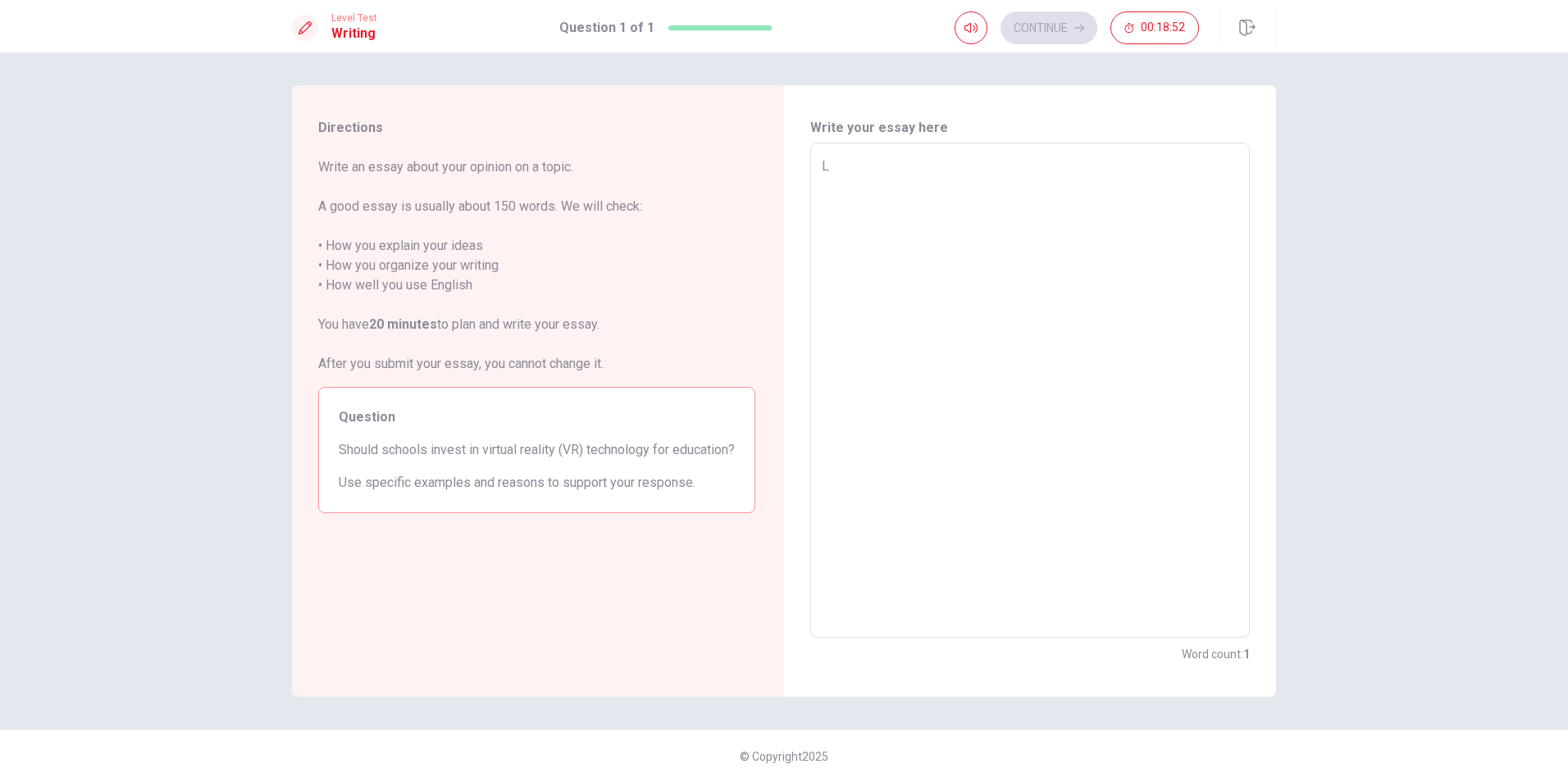 type on "x" 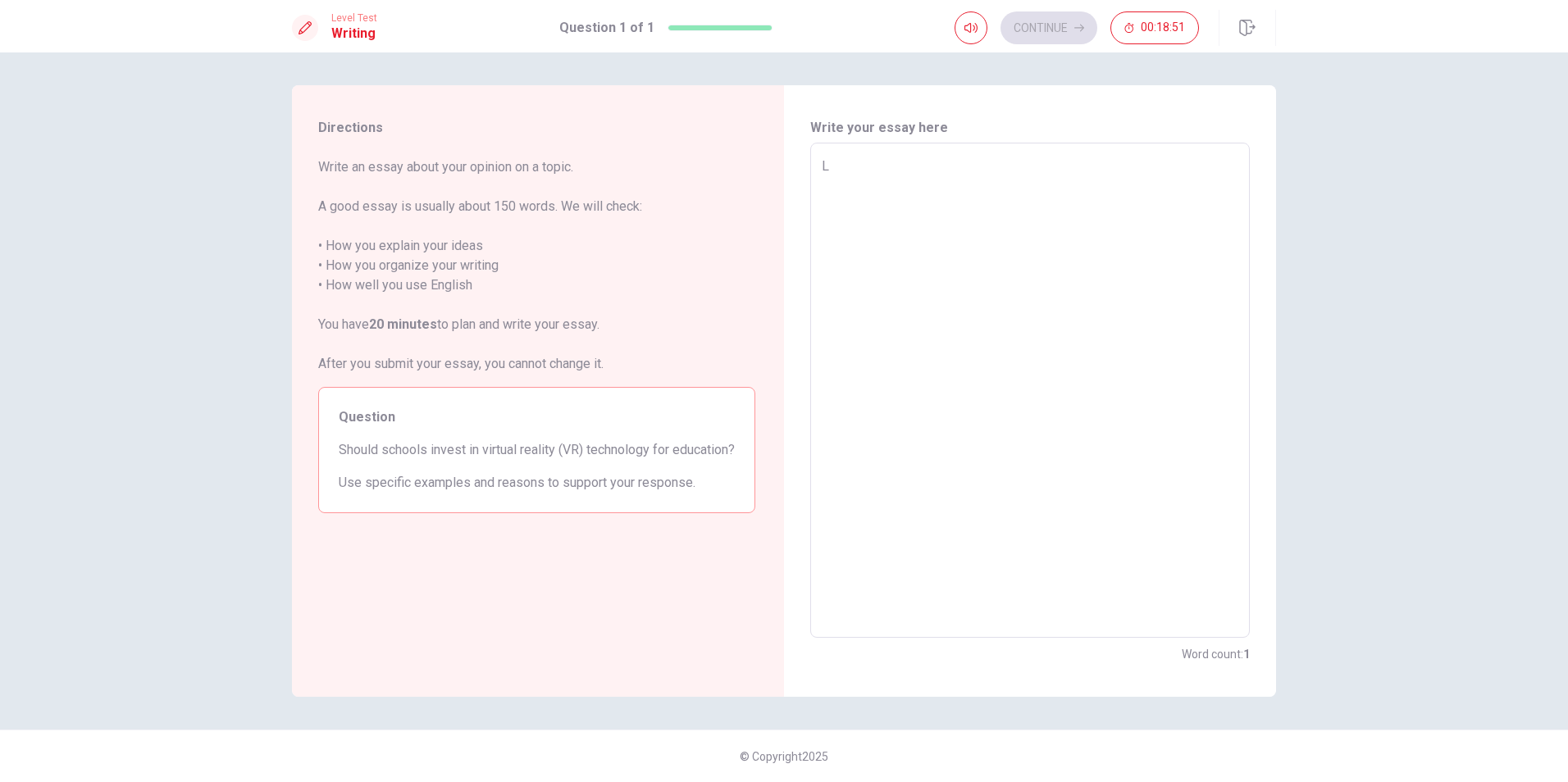 type on "L" 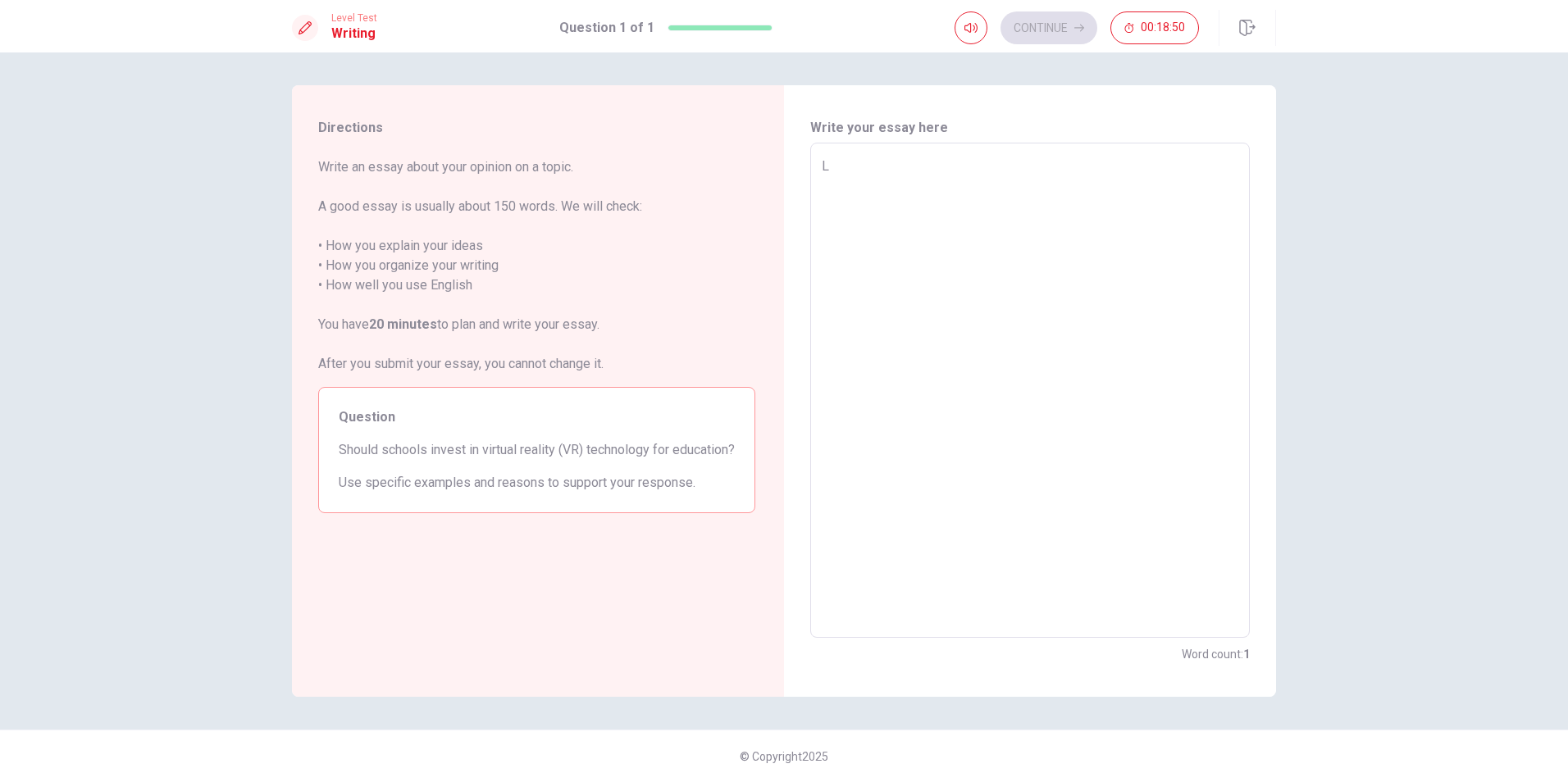 type on "x" 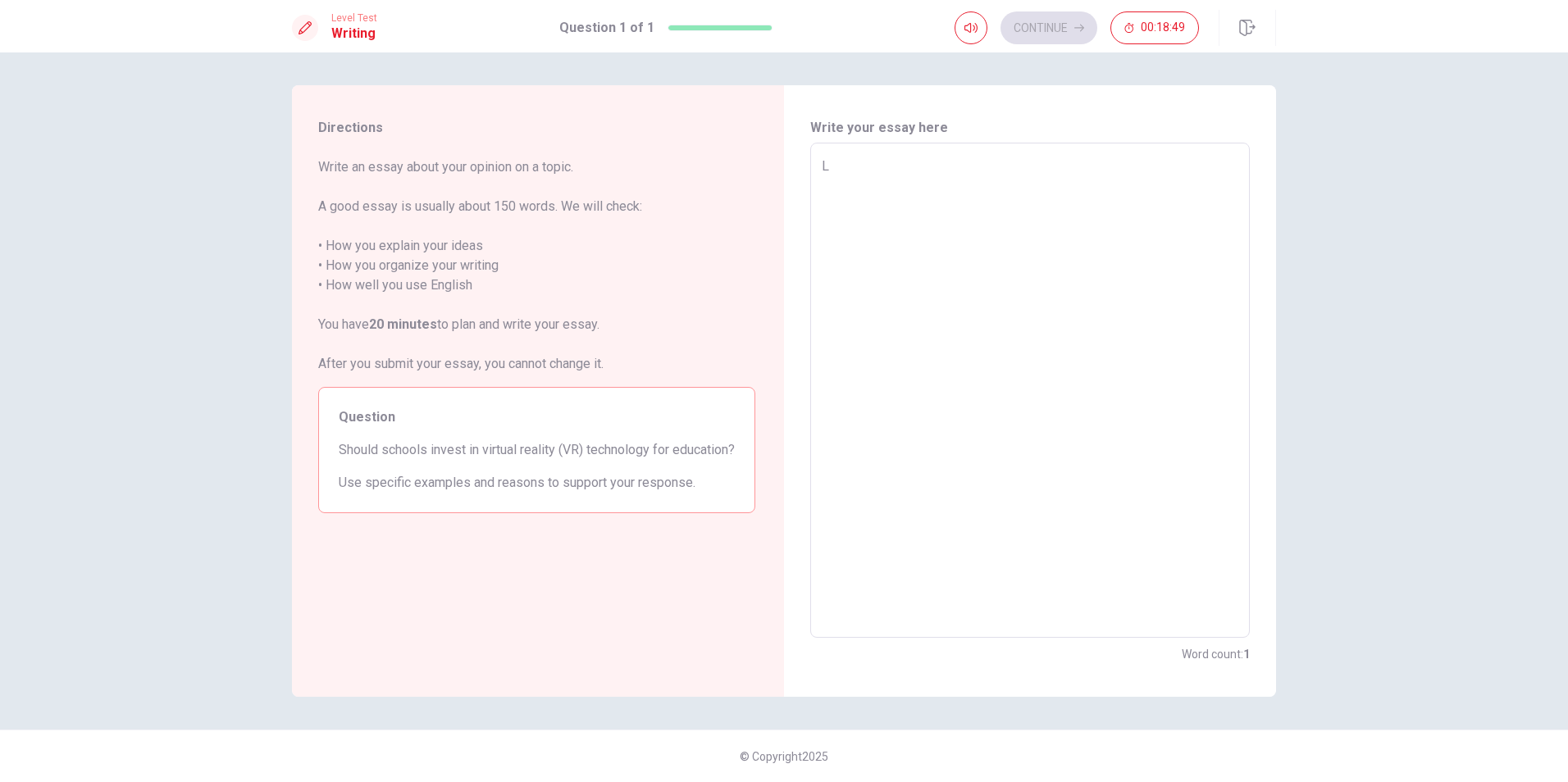 type on "L t" 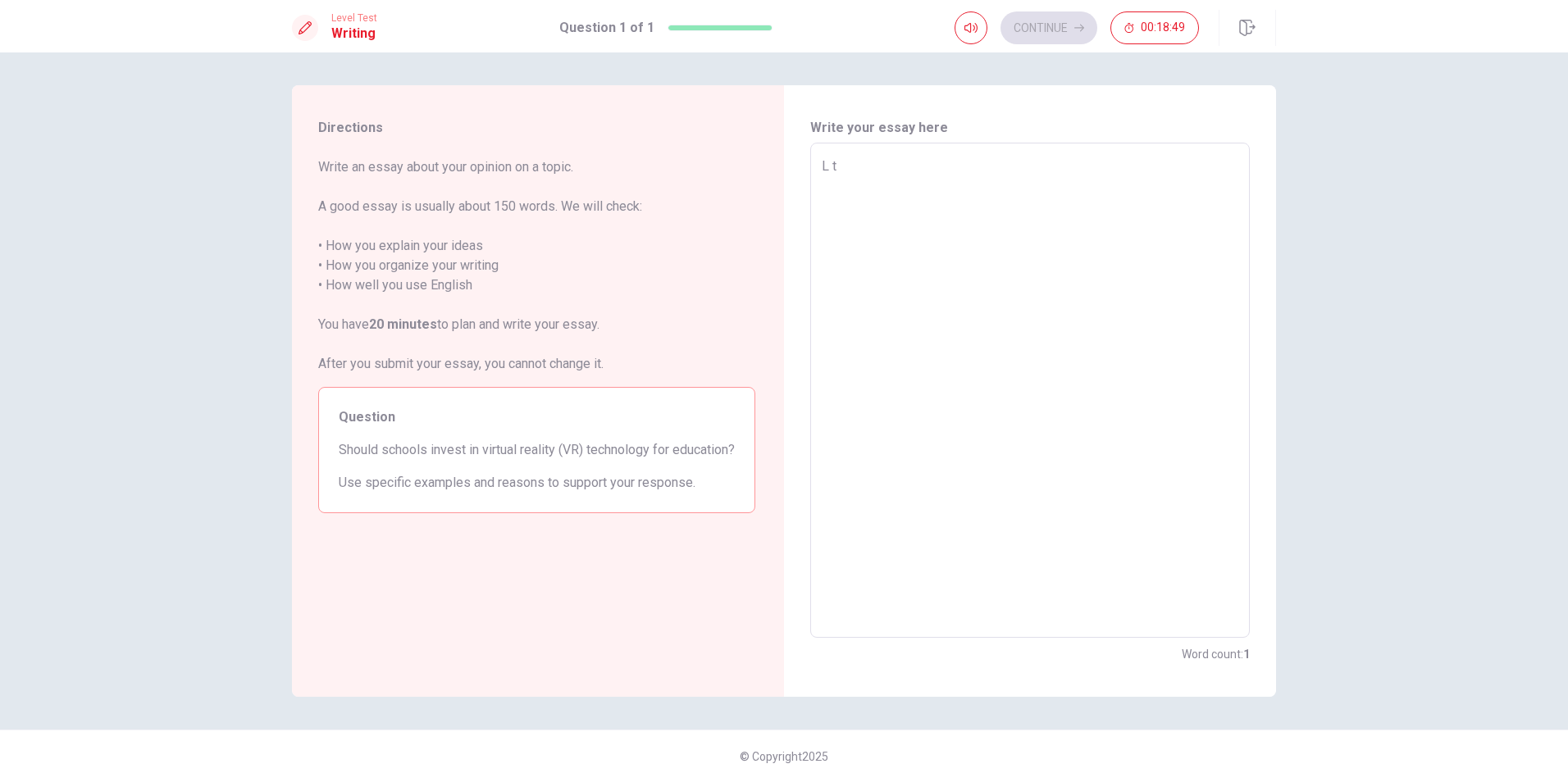 type on "x" 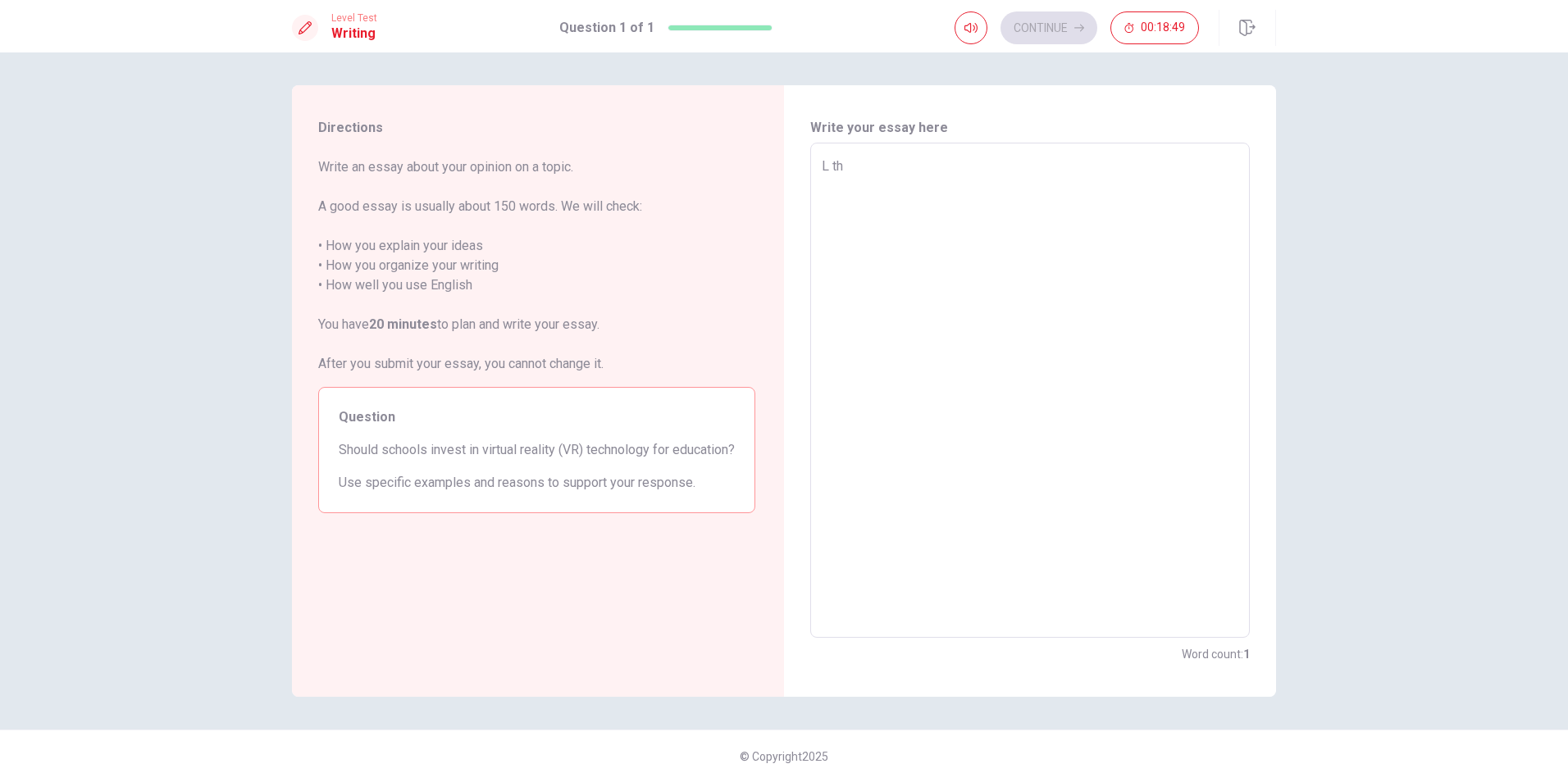 type on "x" 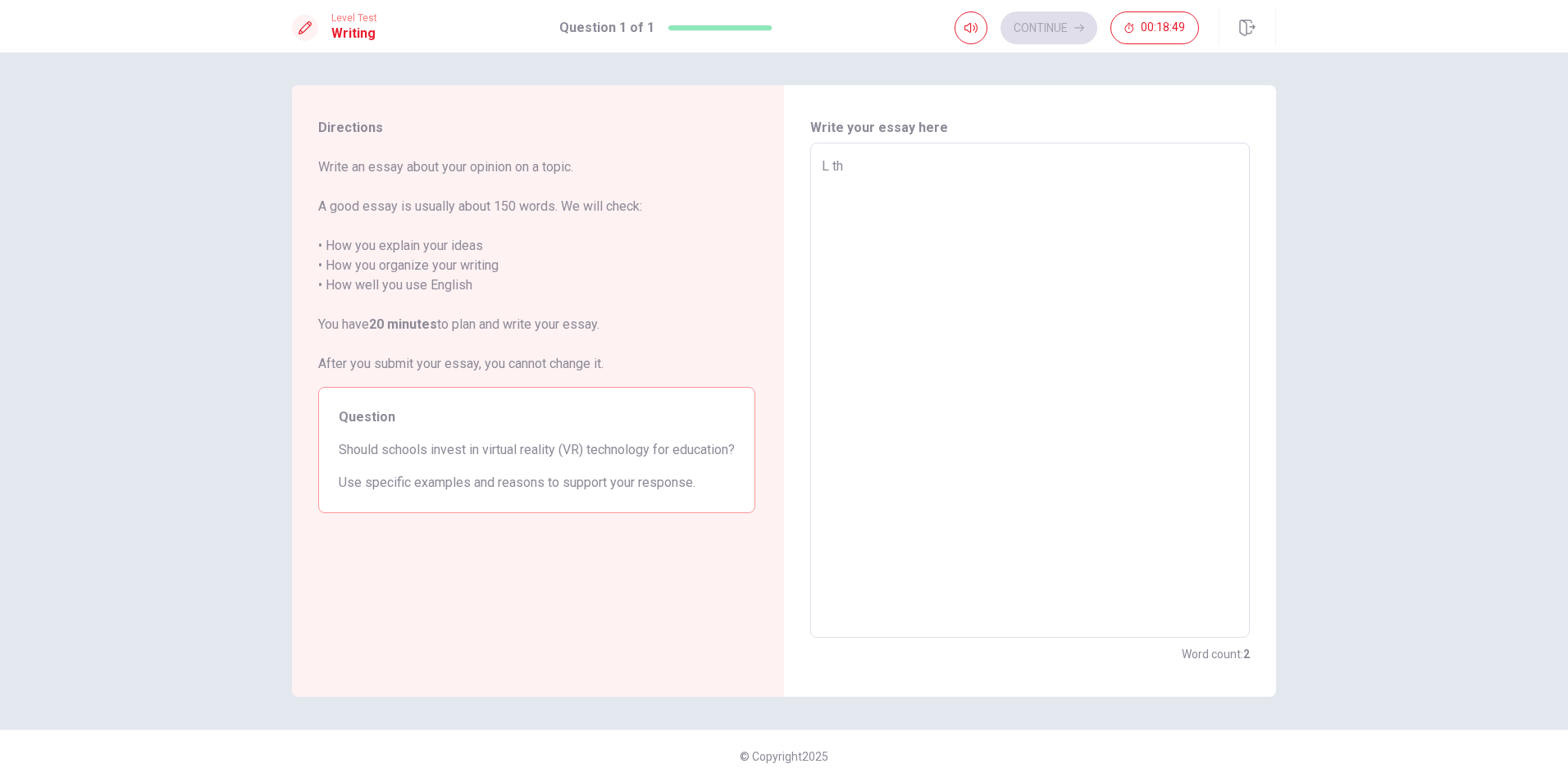 type on "L thi" 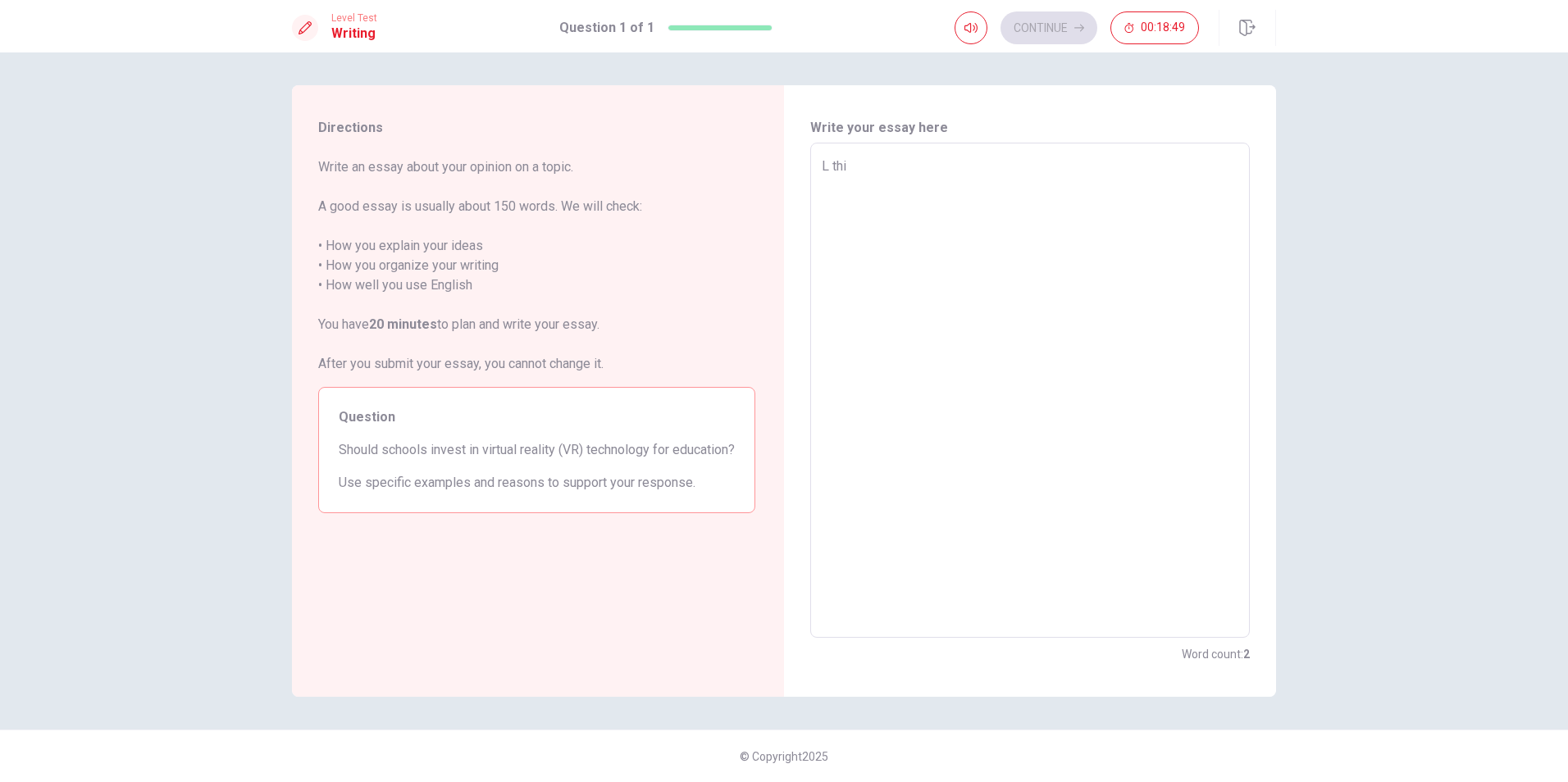 type on "x" 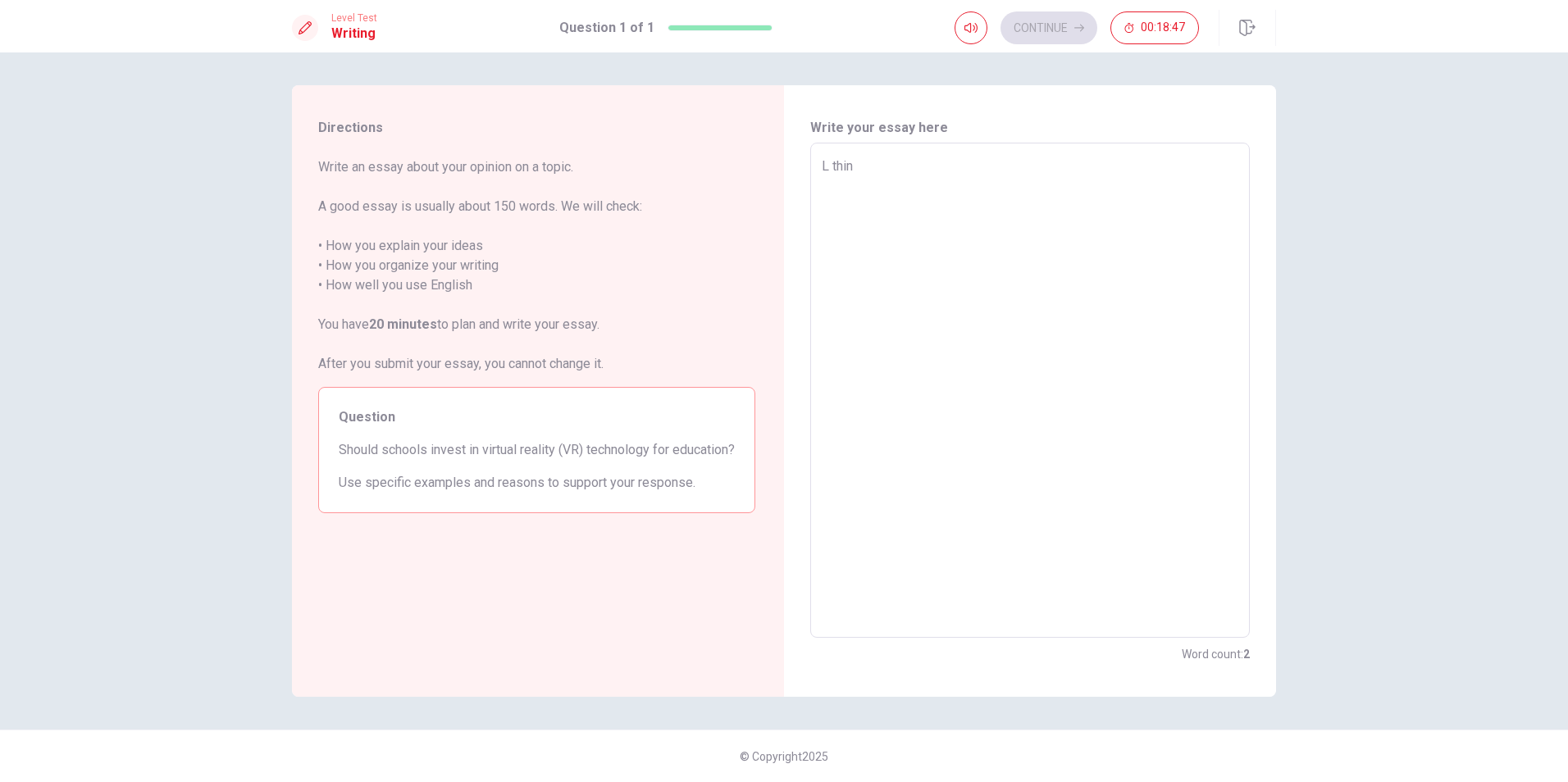 type on "x" 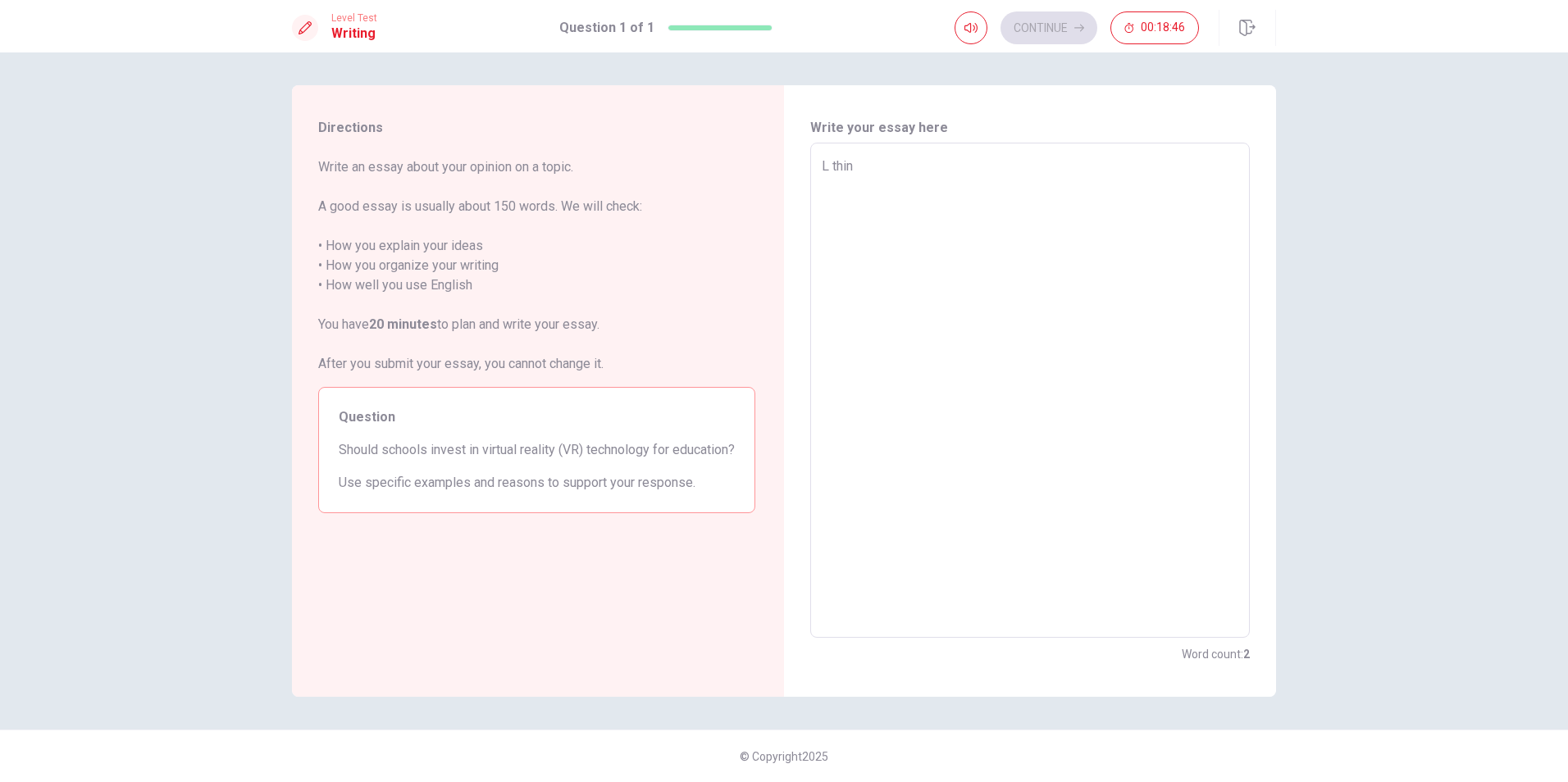 type on "L think" 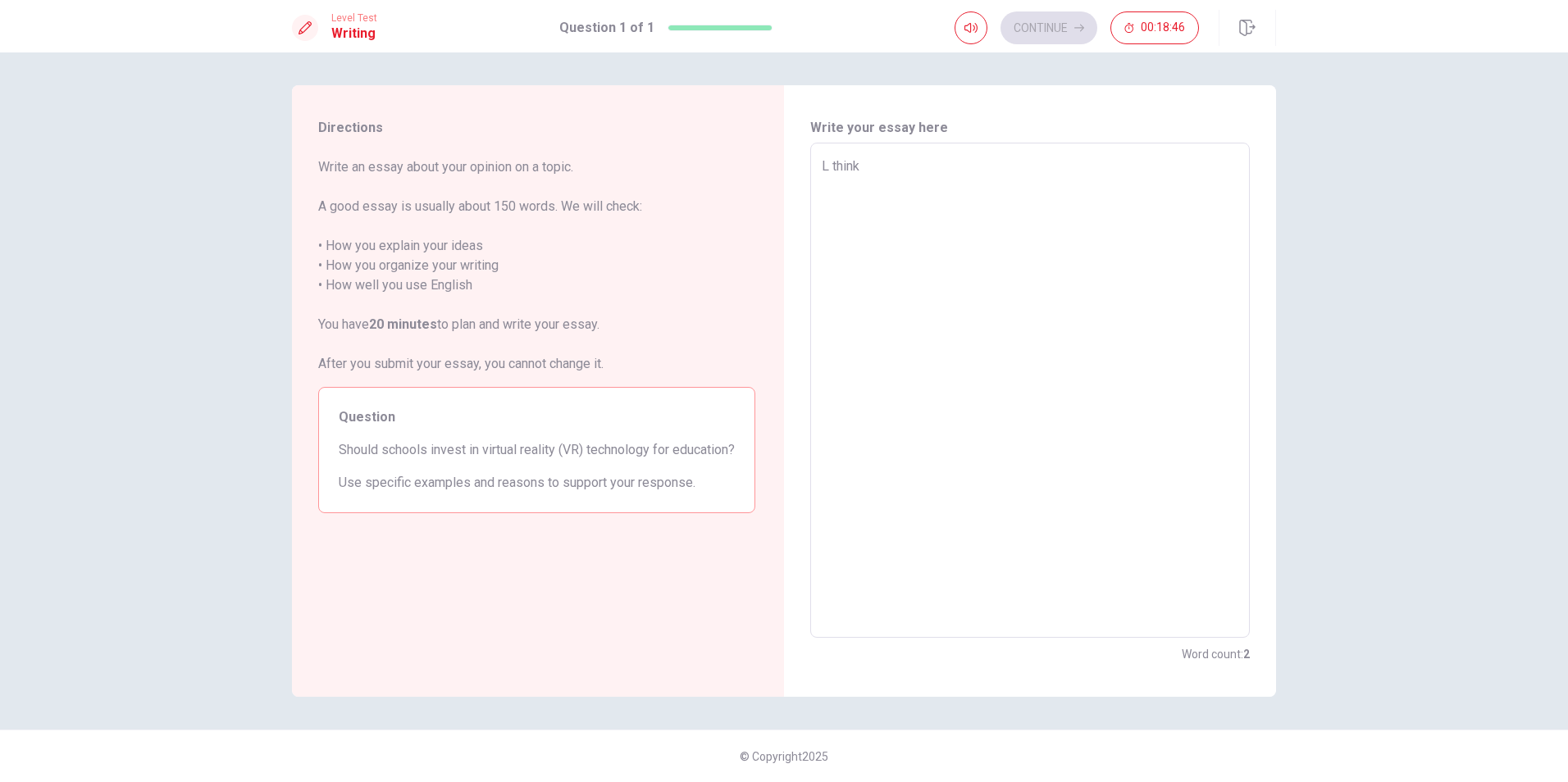 type on "x" 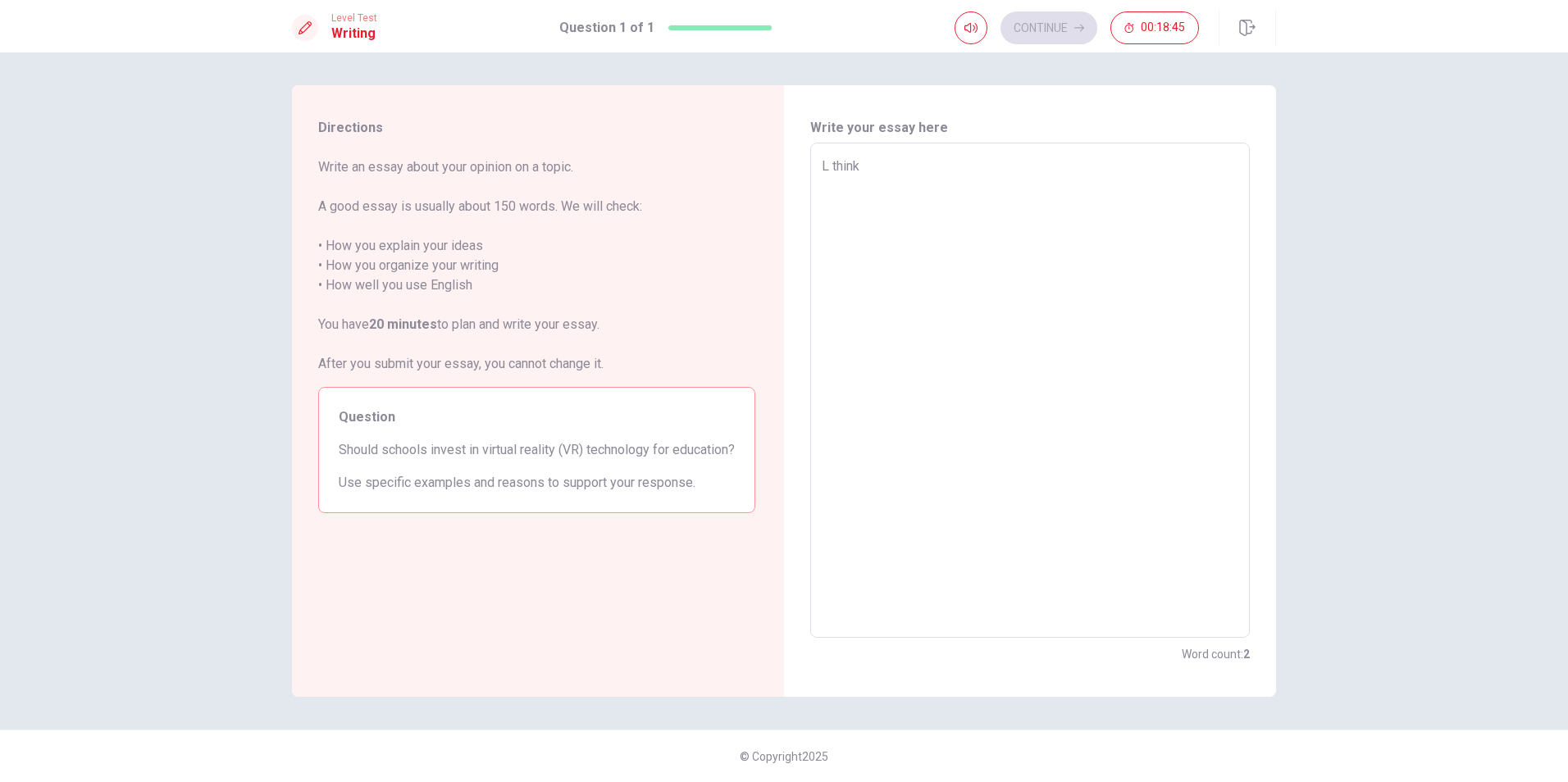 type on "L think" 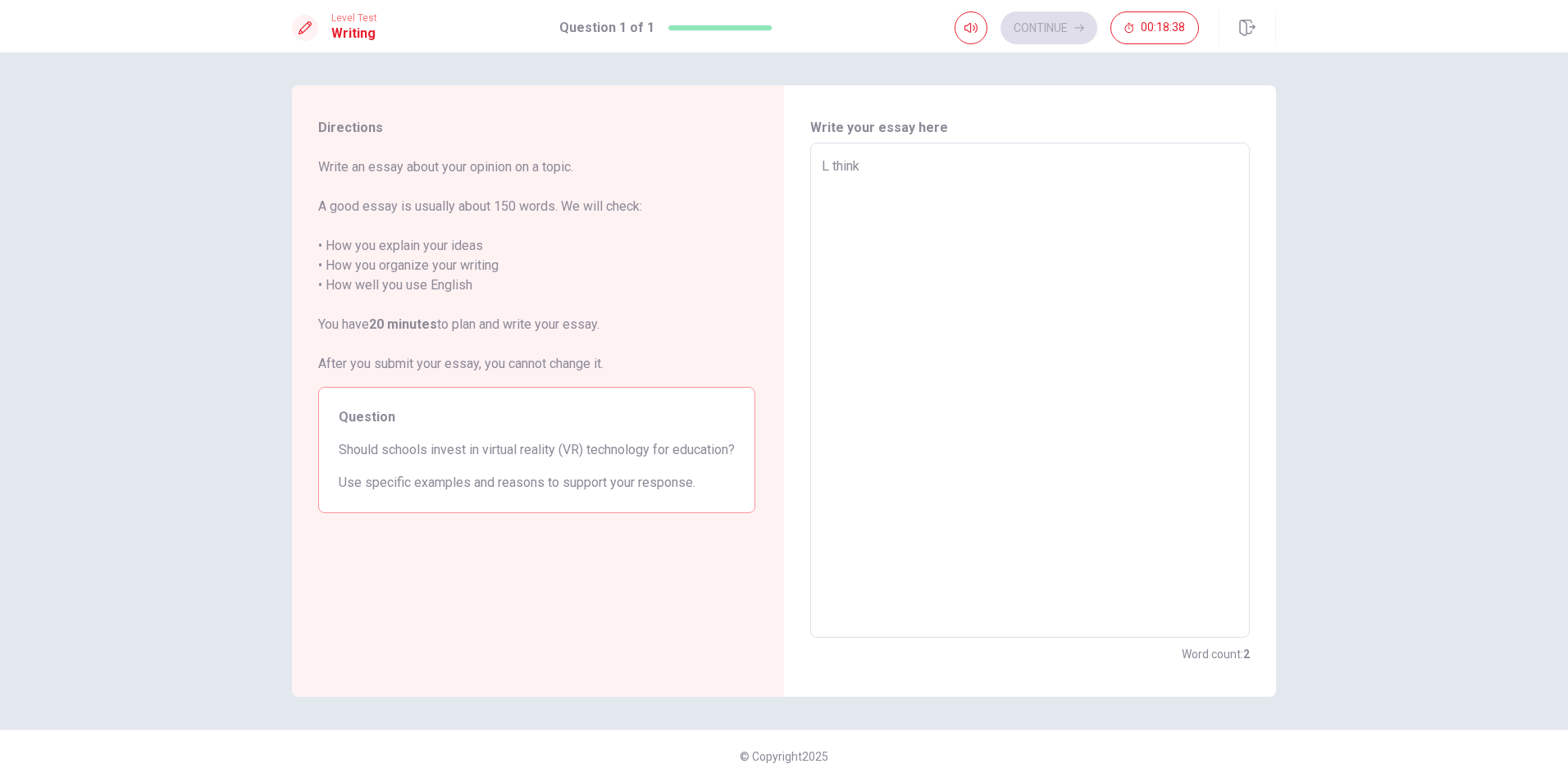 type on "x" 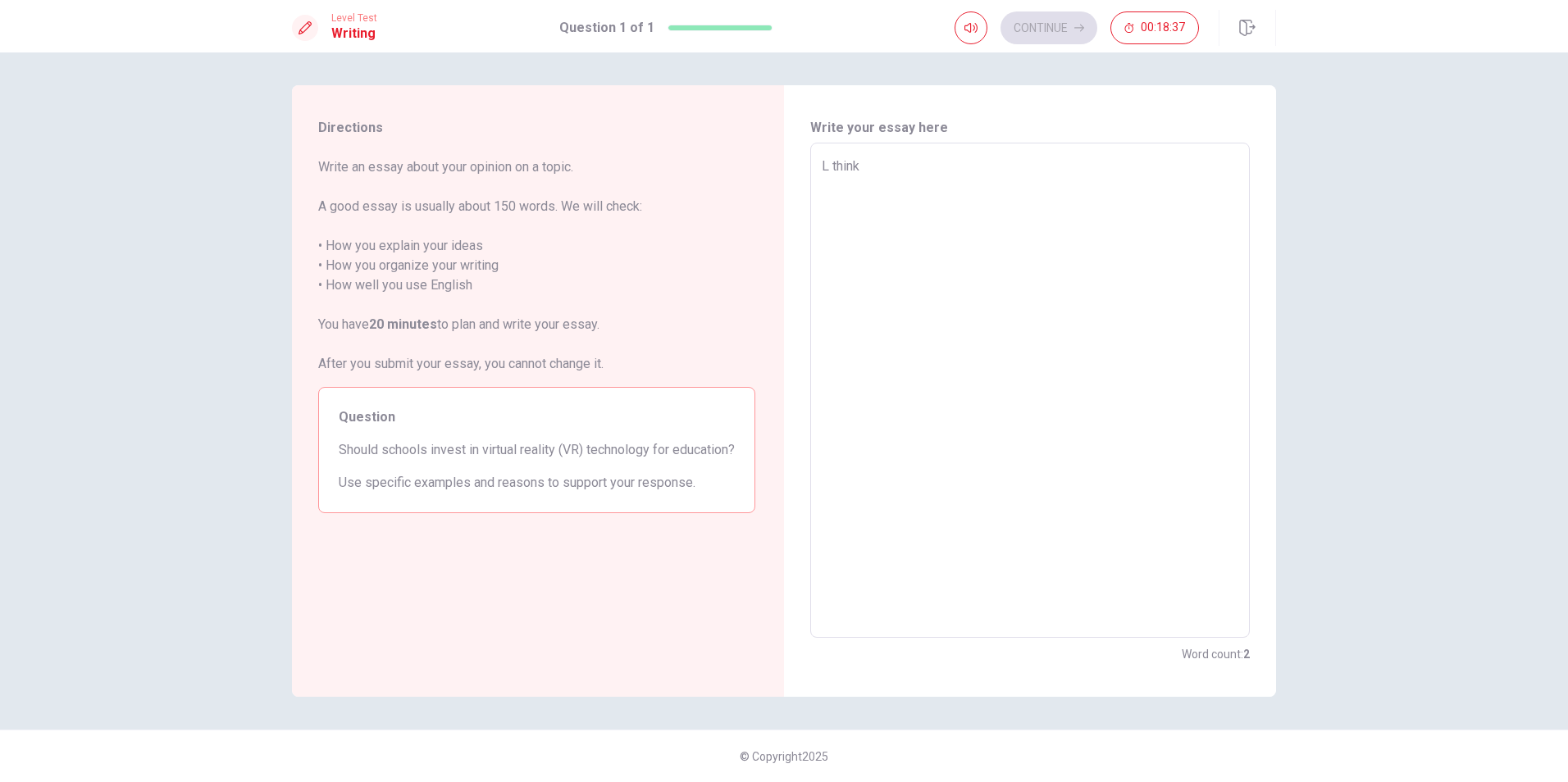 type on "L think t" 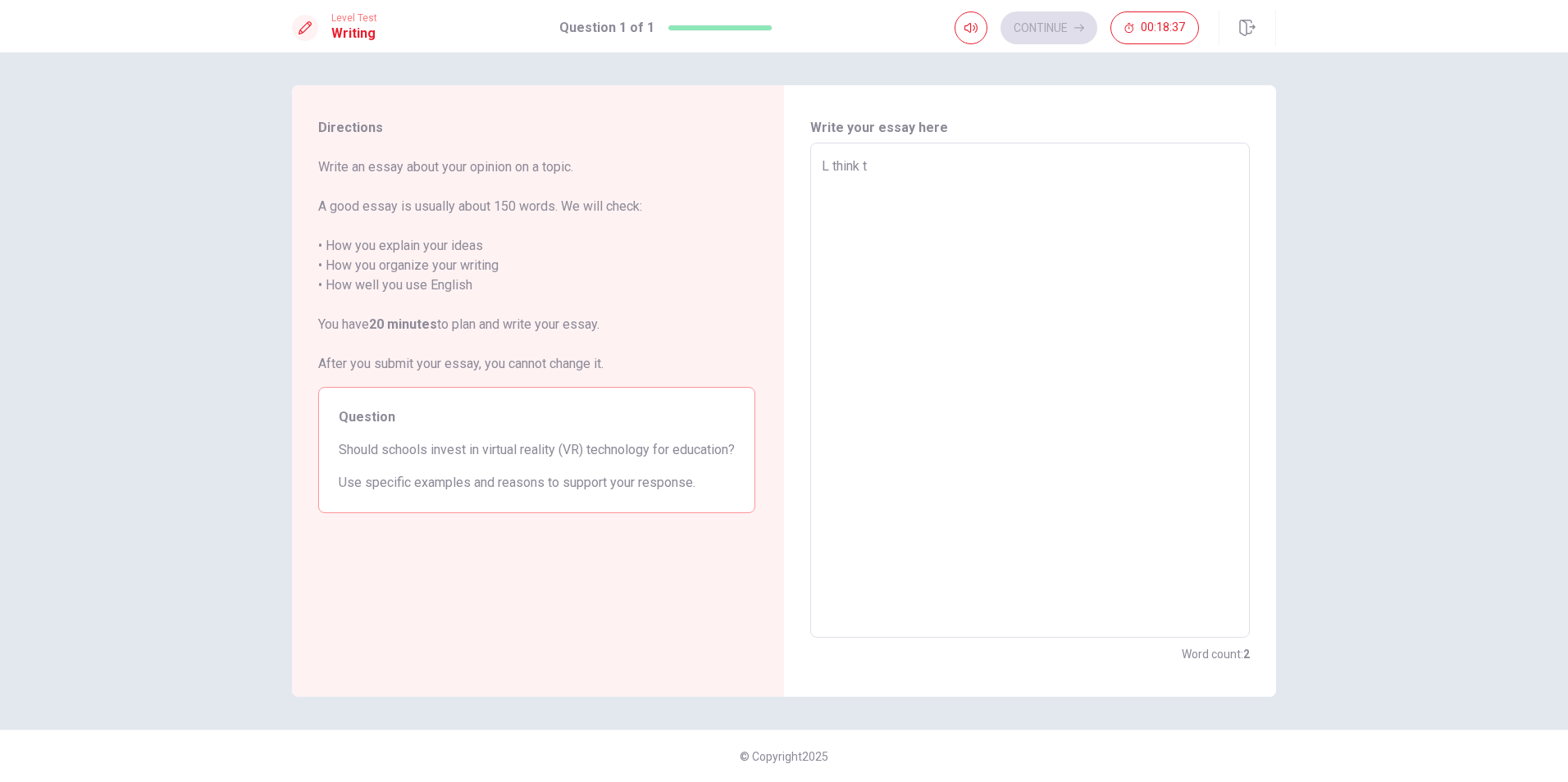 type on "x" 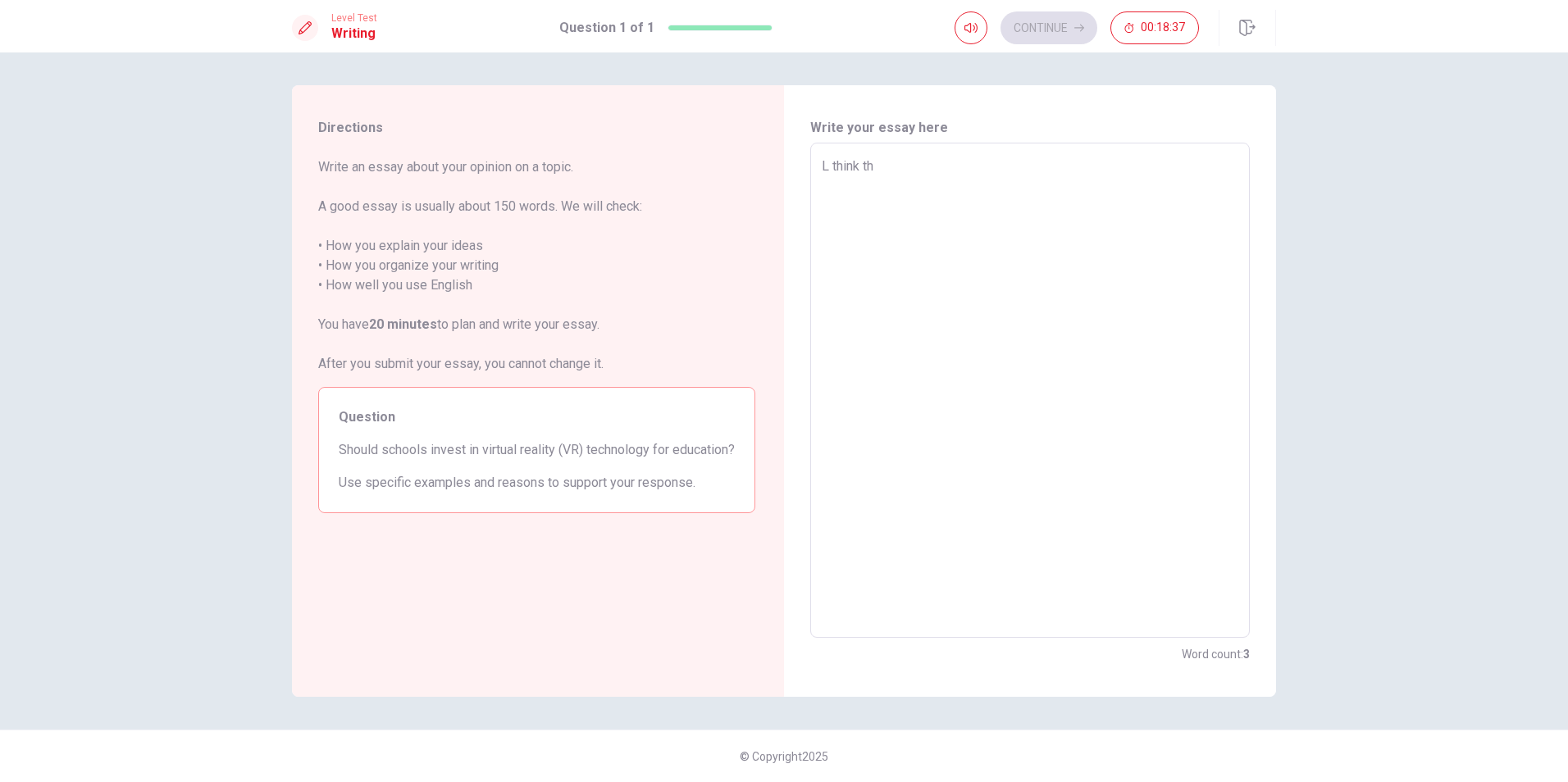 type on "x" 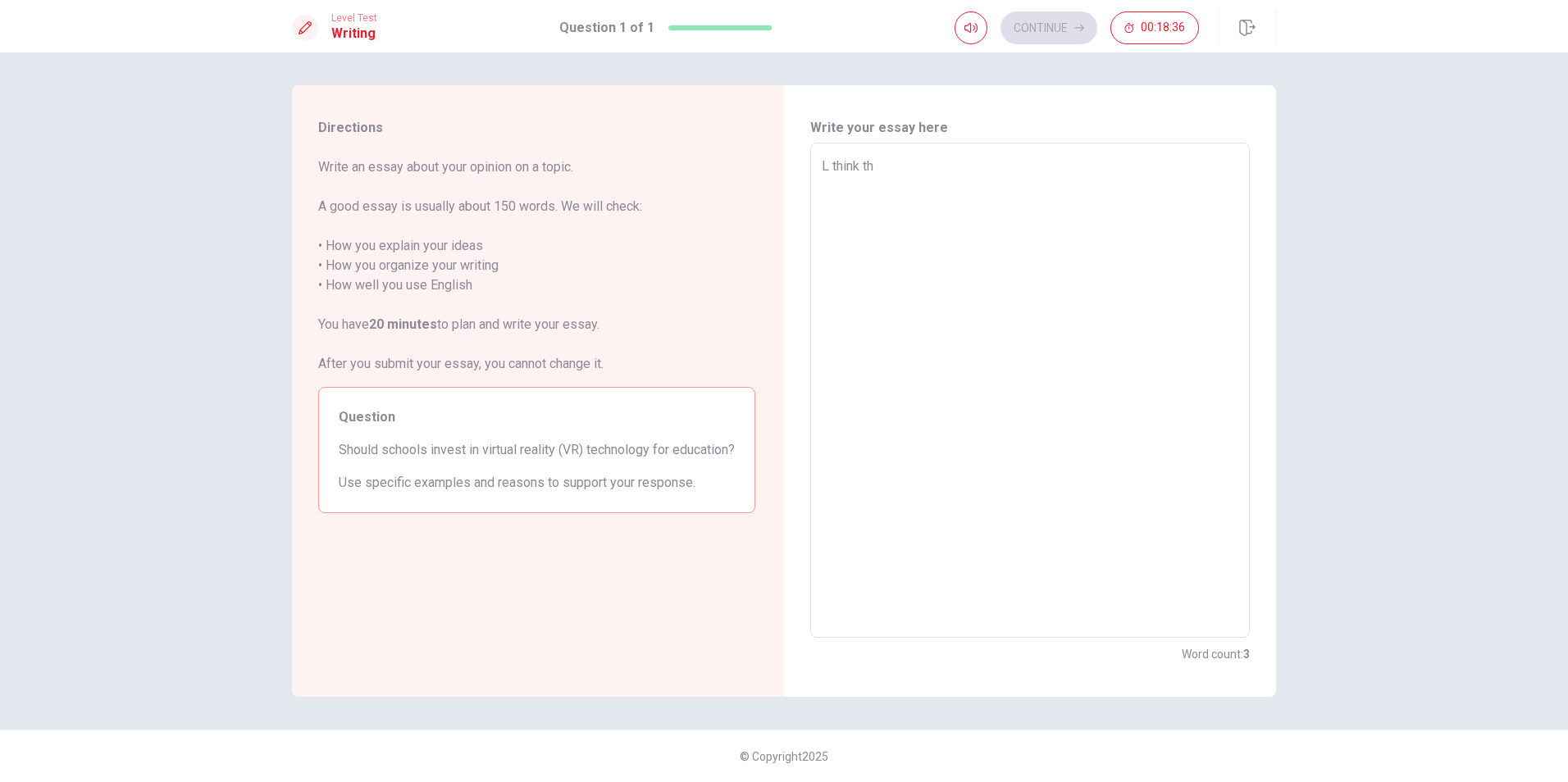 type on "L think the" 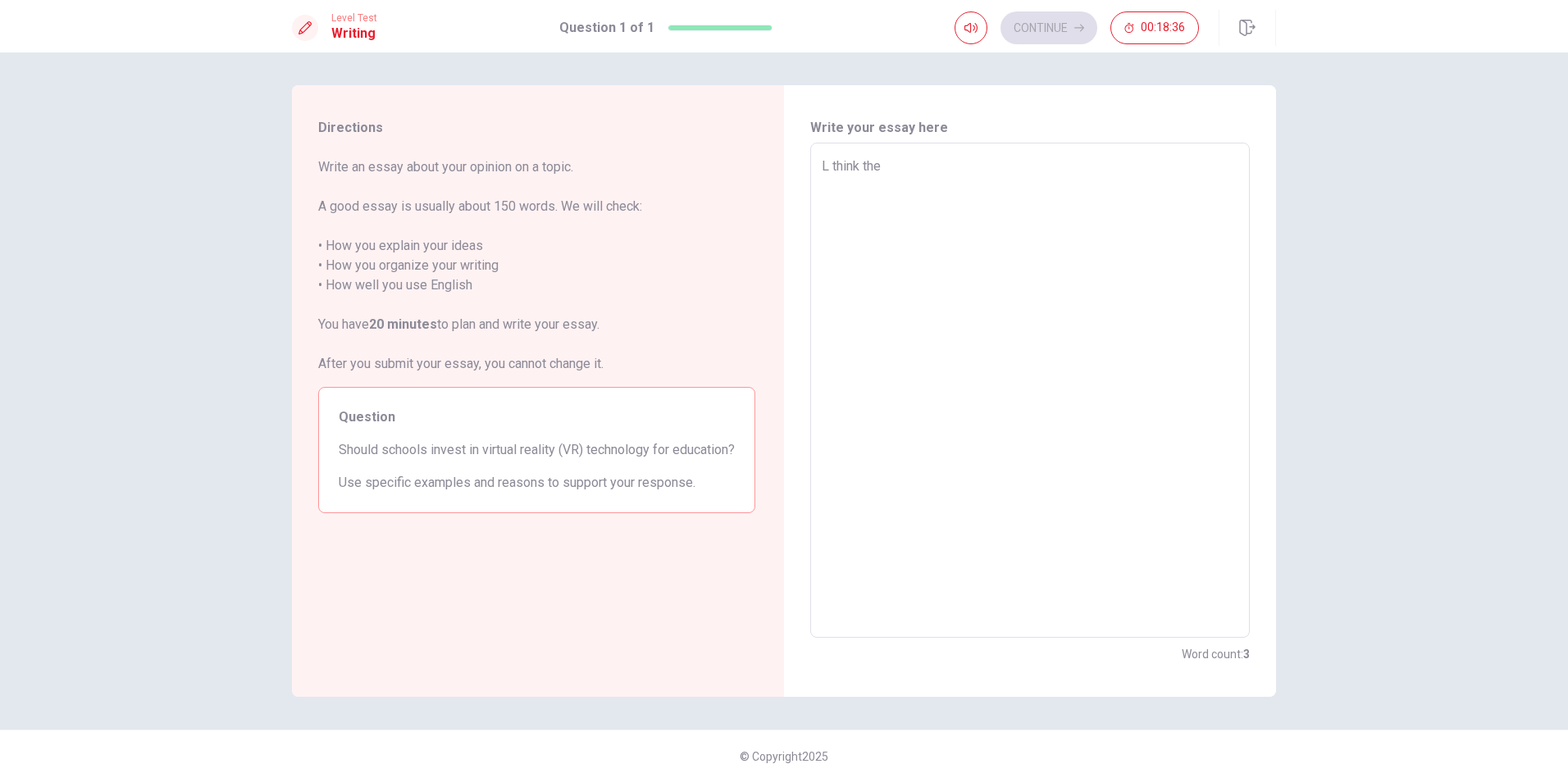 type on "x" 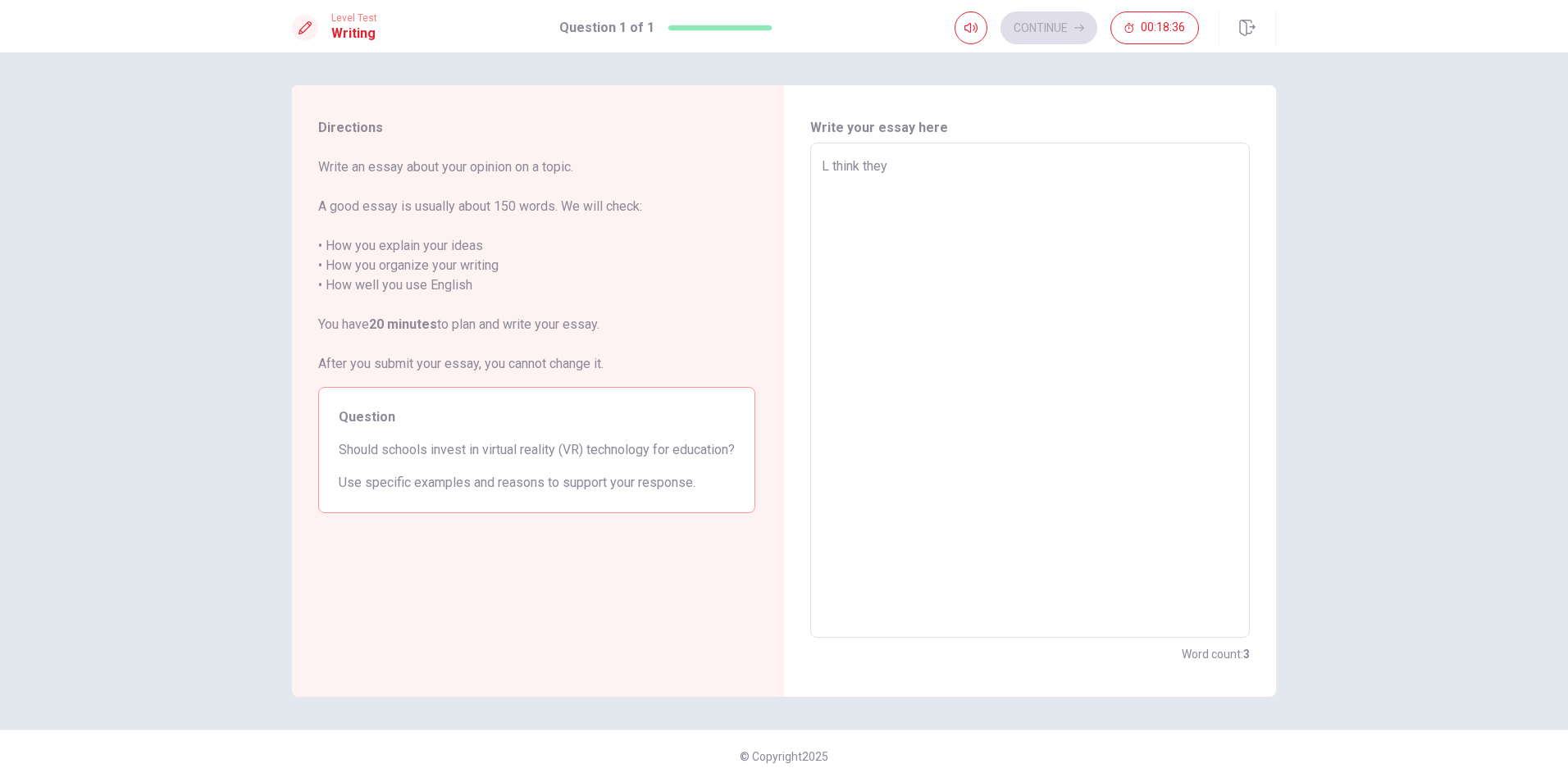 type on "x" 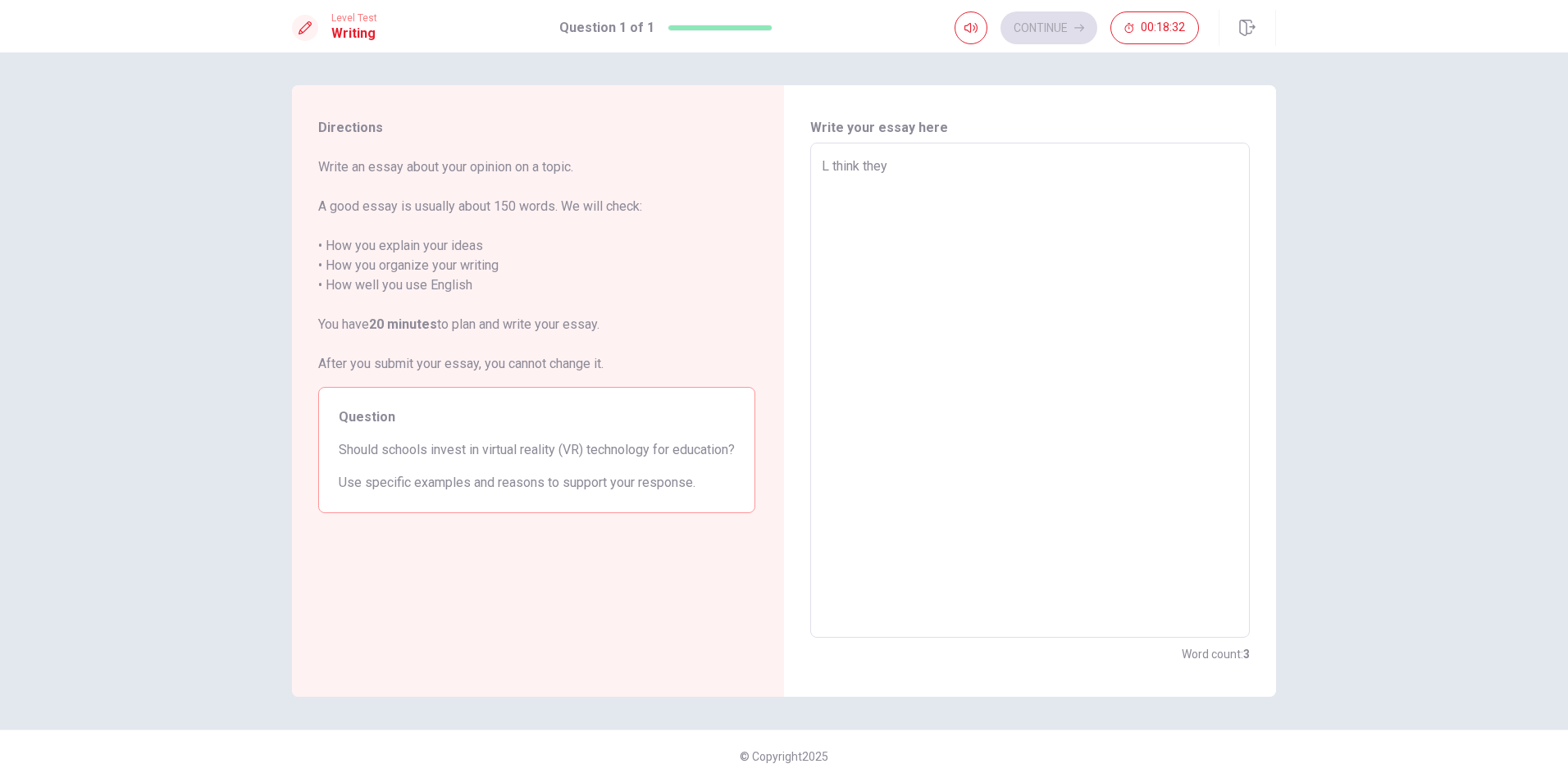 type on "x" 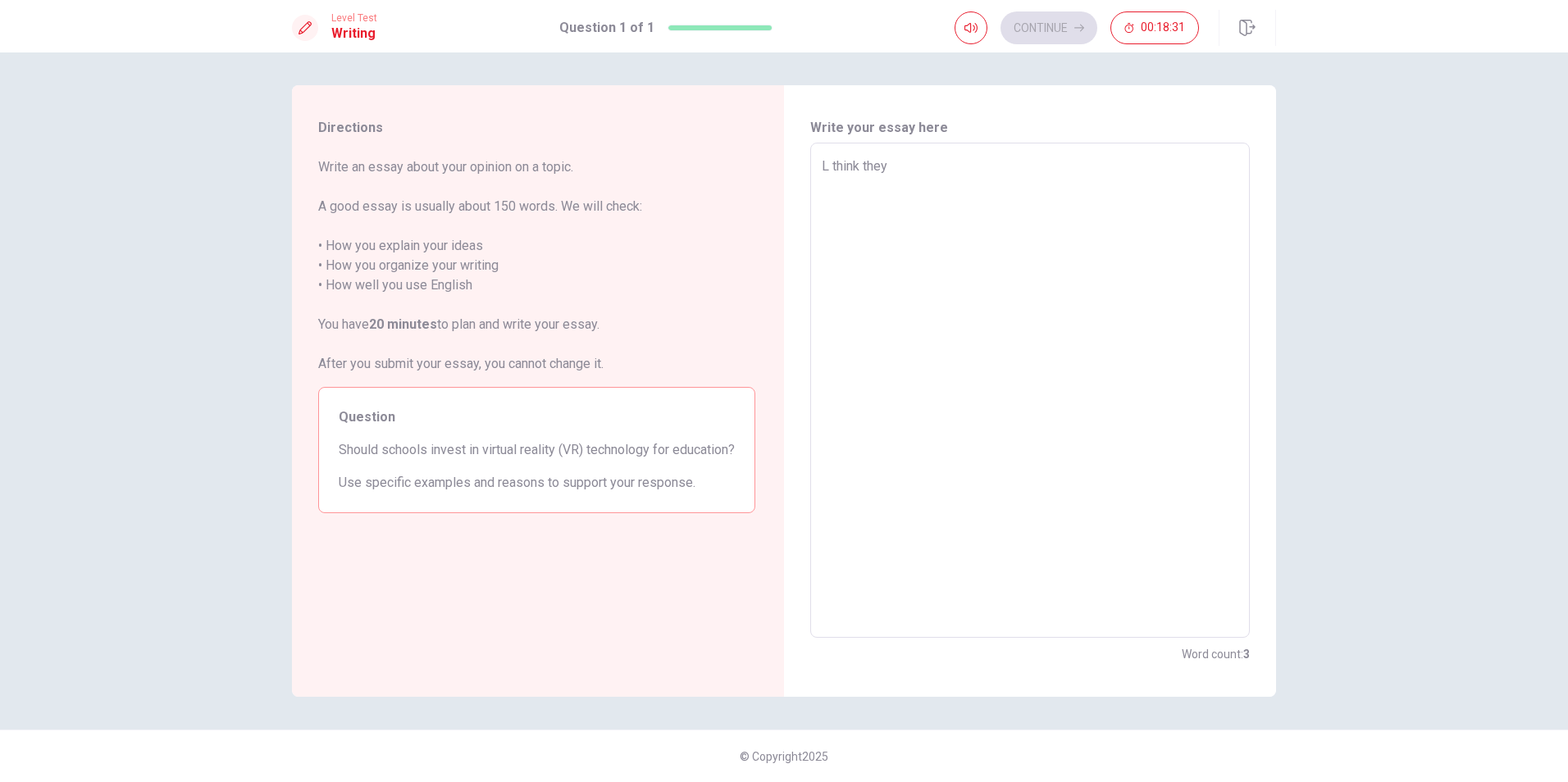 type on "think they" 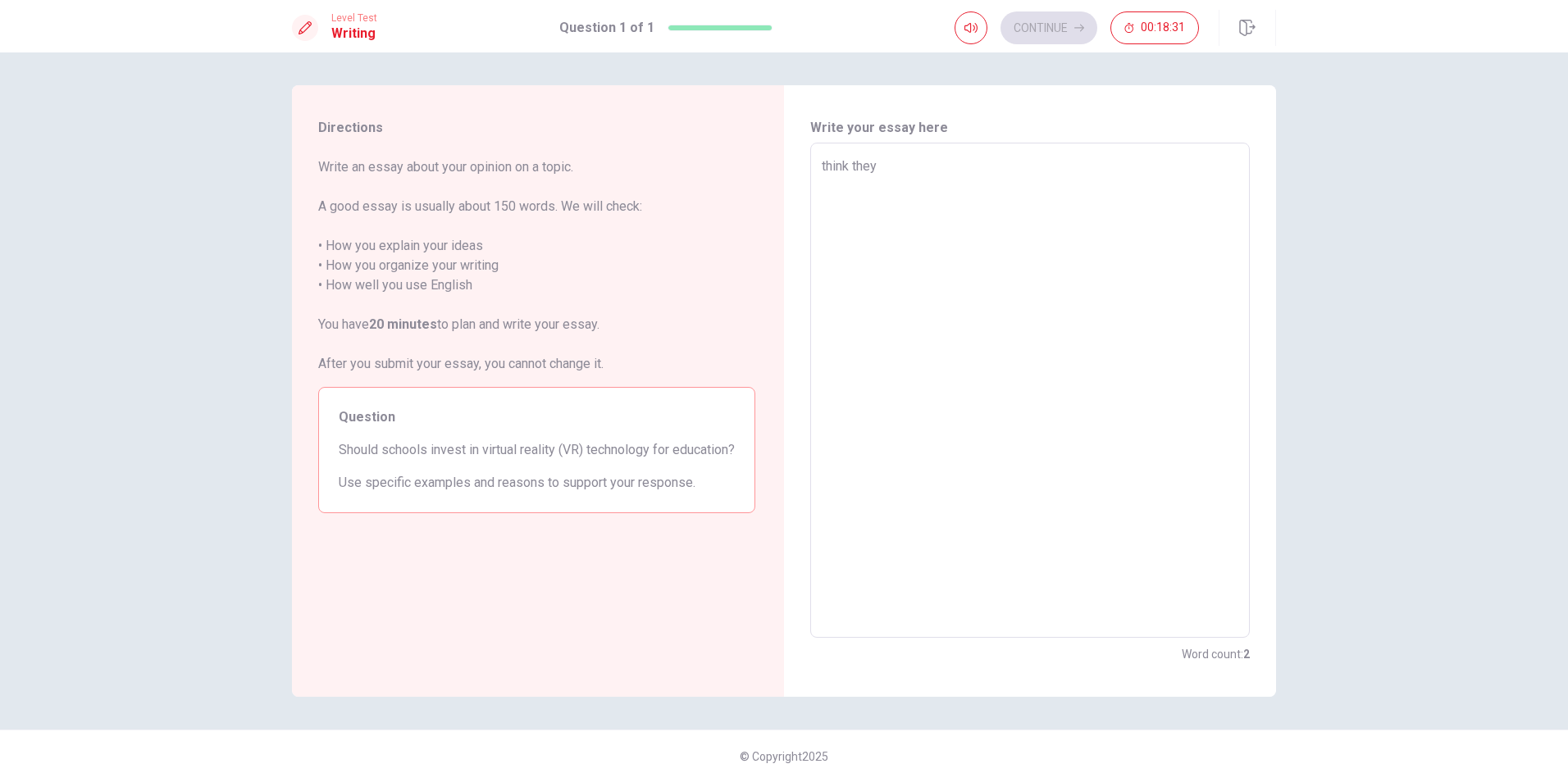 type on "x" 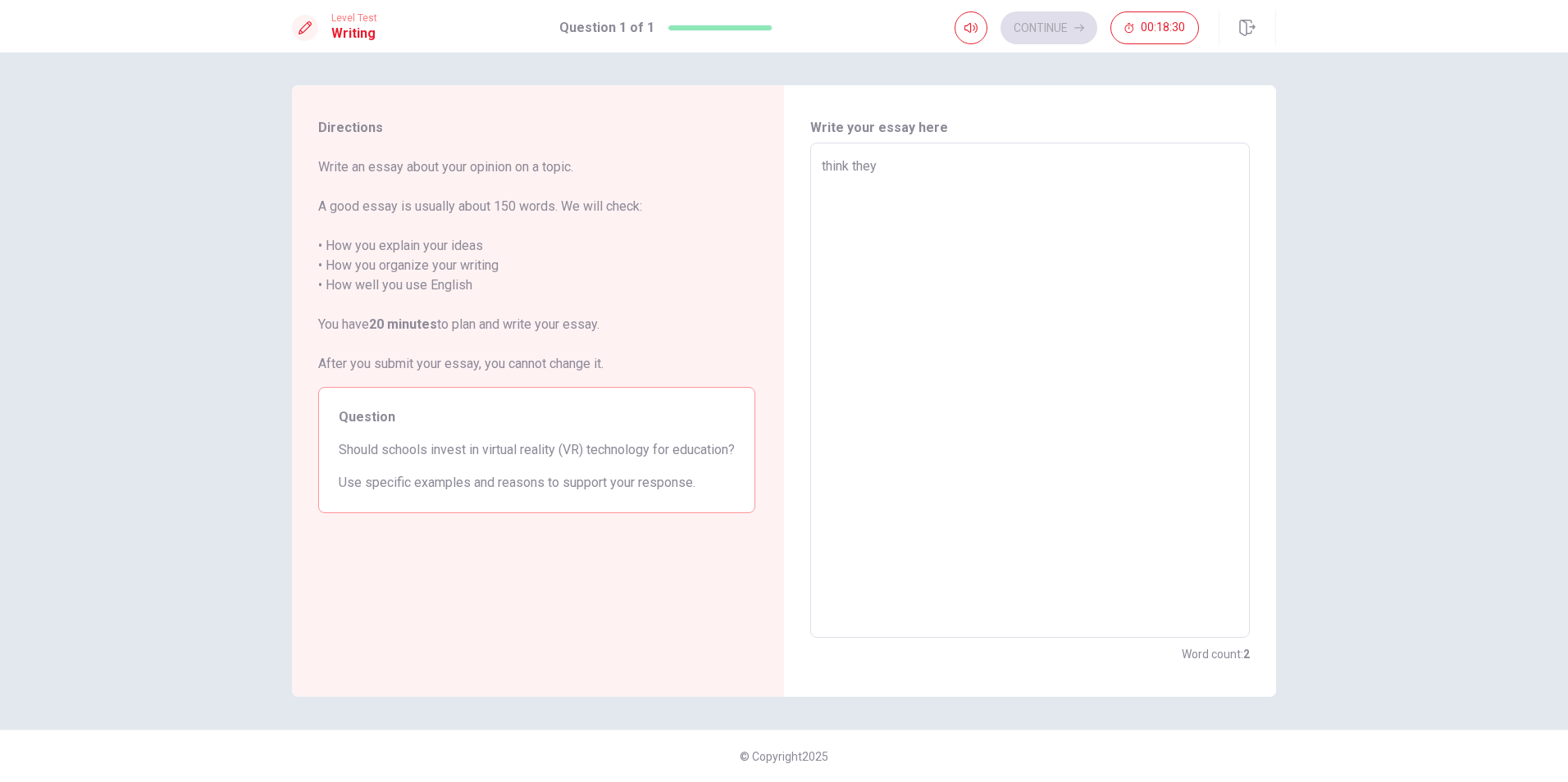type on "i think they" 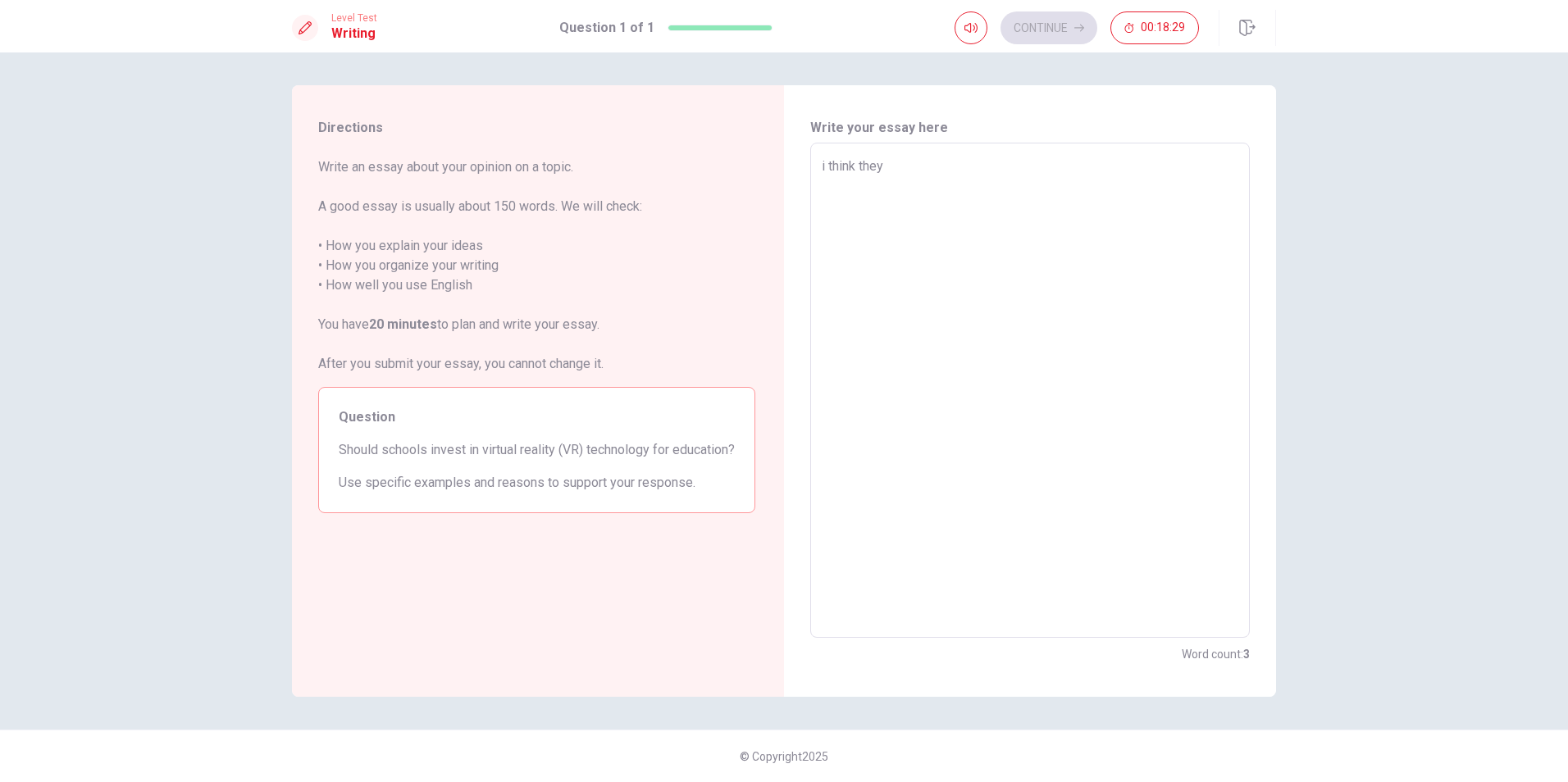 type on "x" 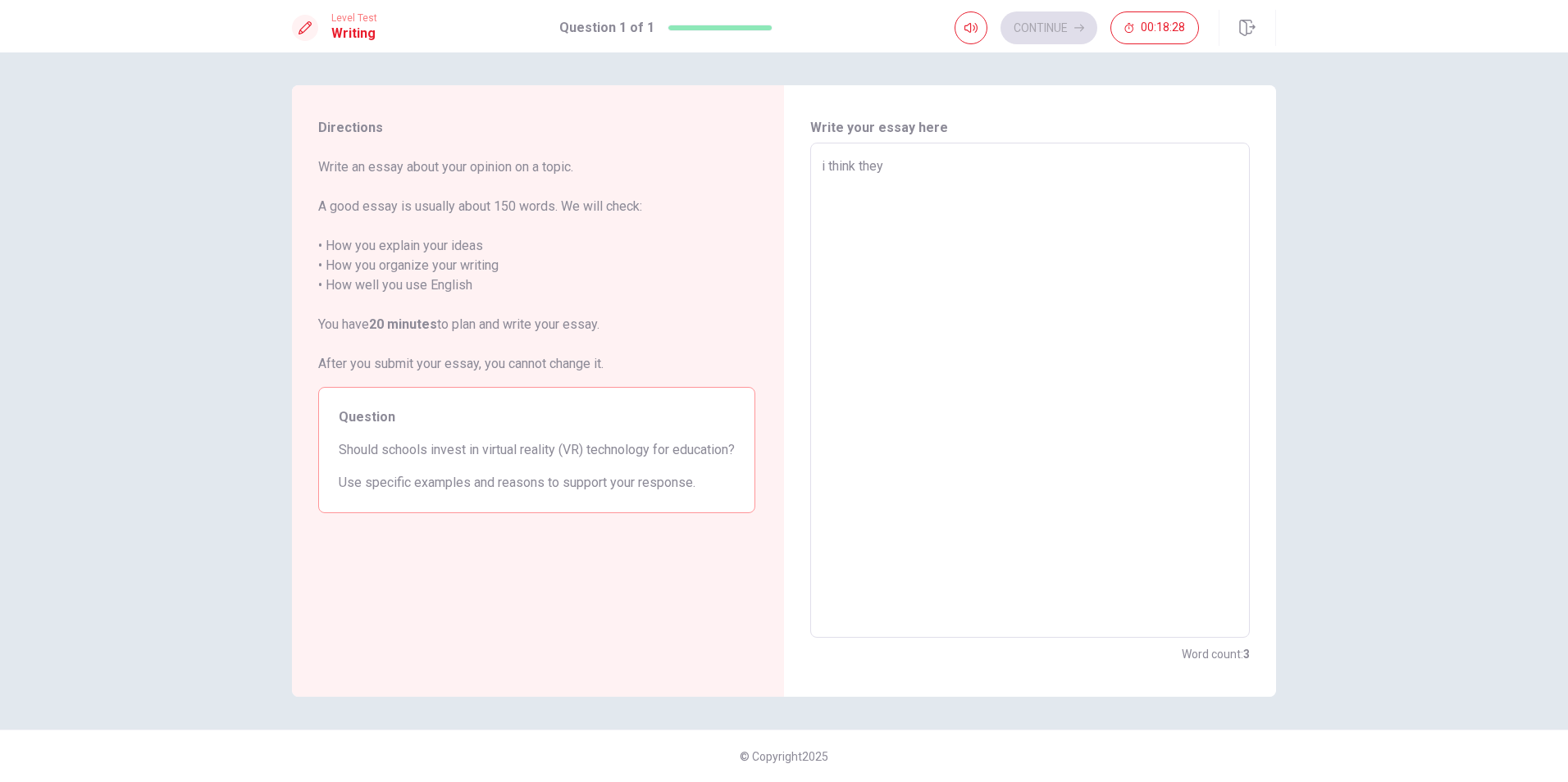 type on "think they" 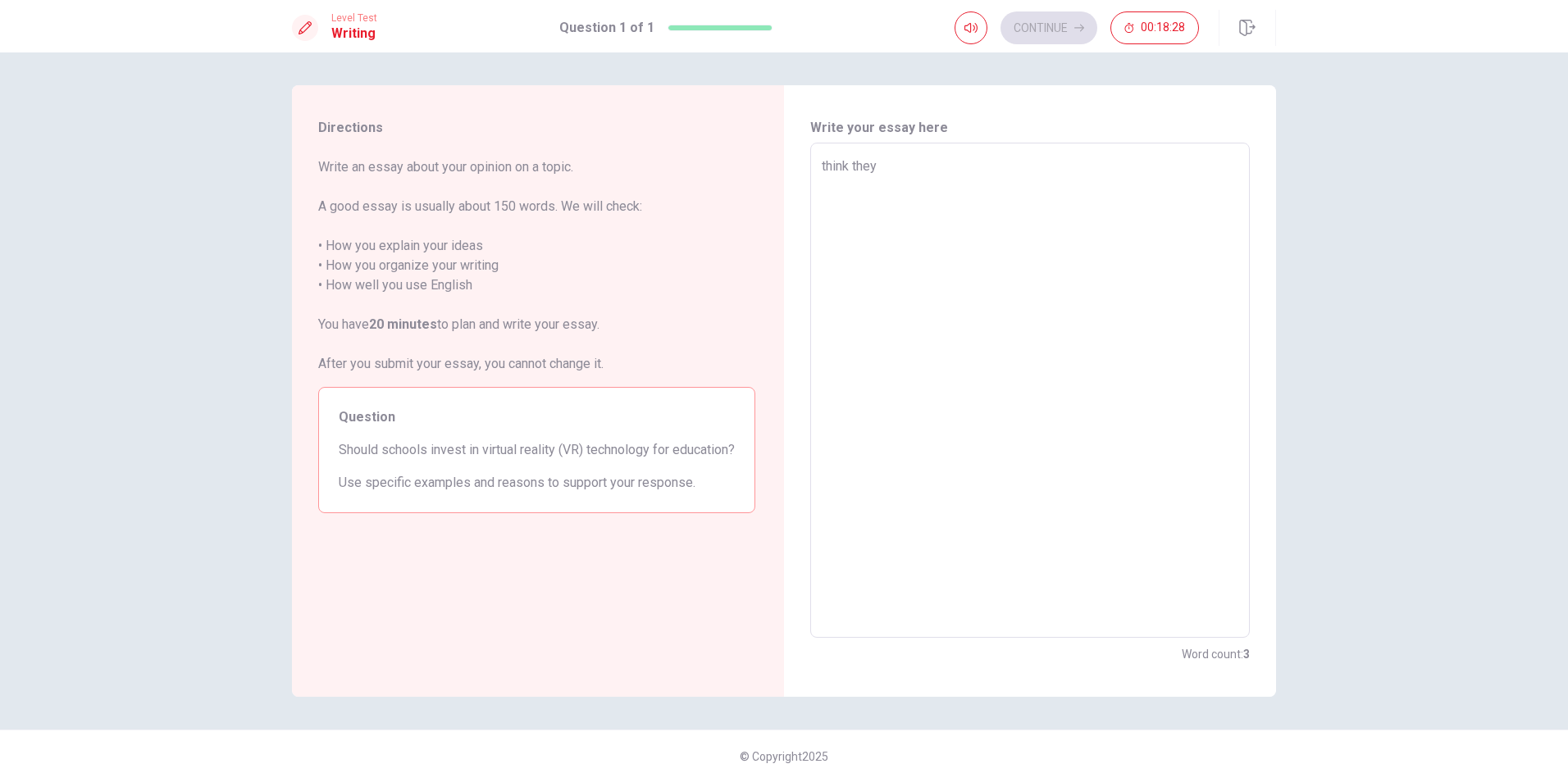 type on "x" 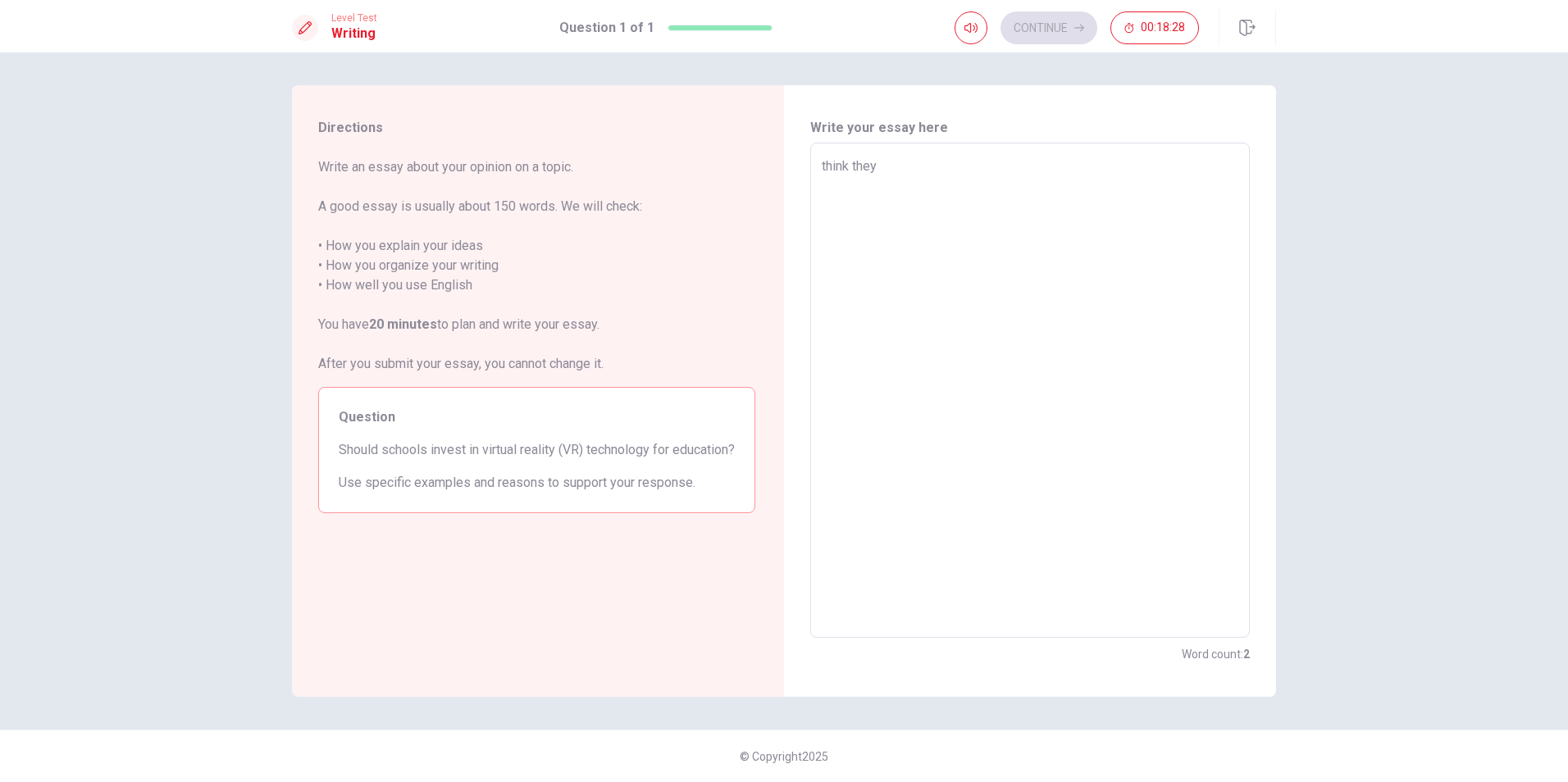 type on "A think they" 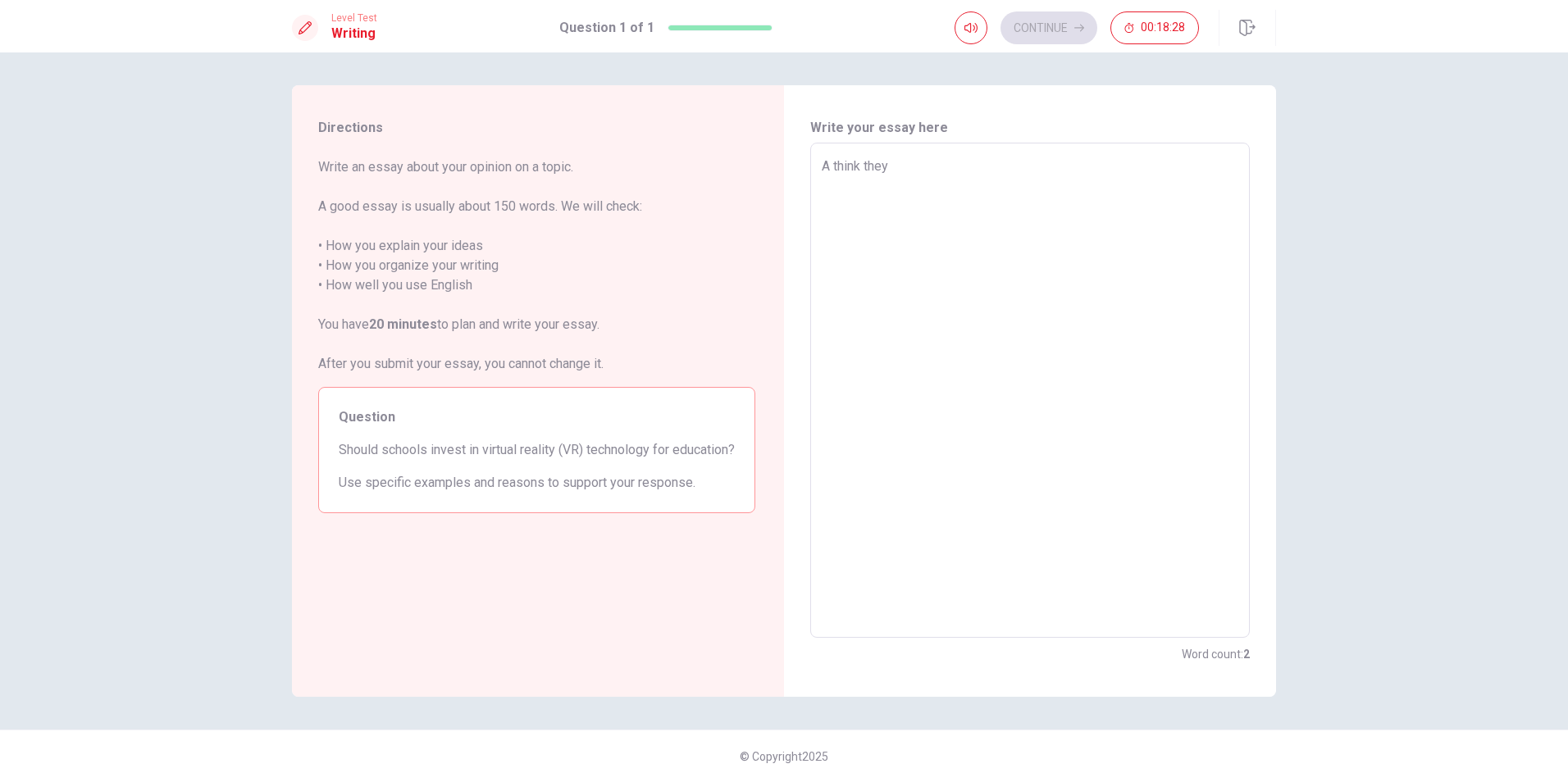 type on "x" 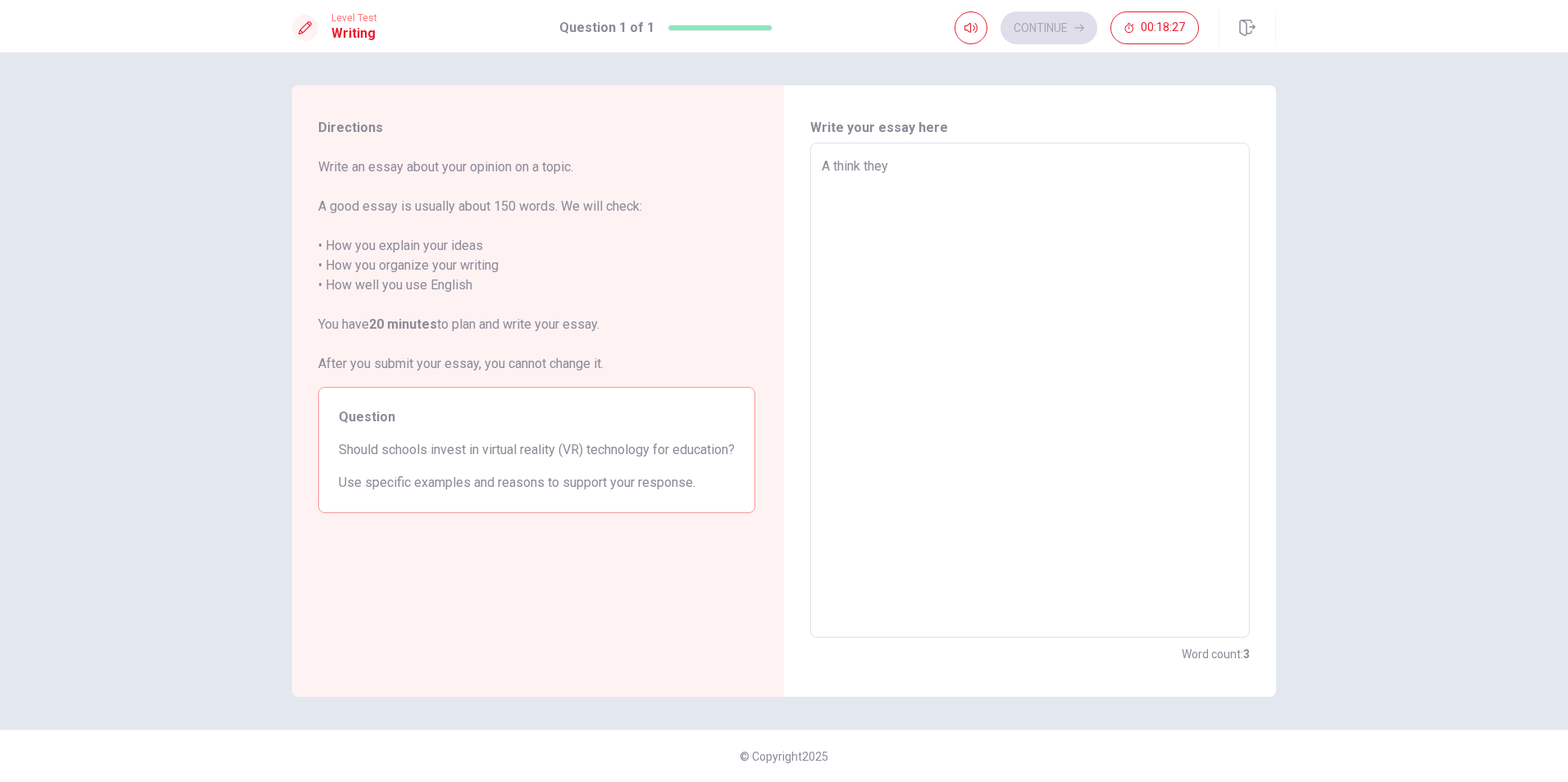type on "think they" 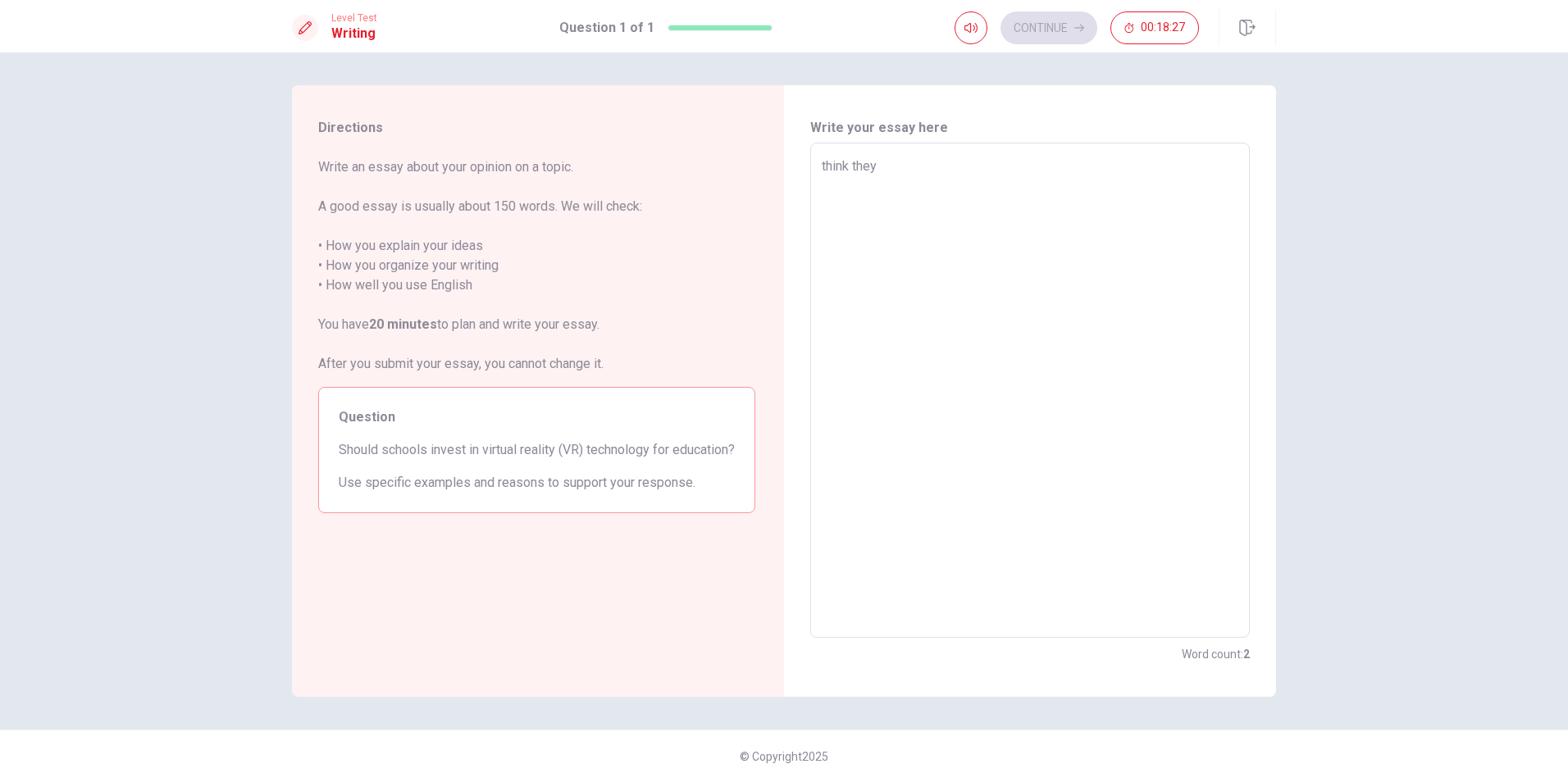 type on "x" 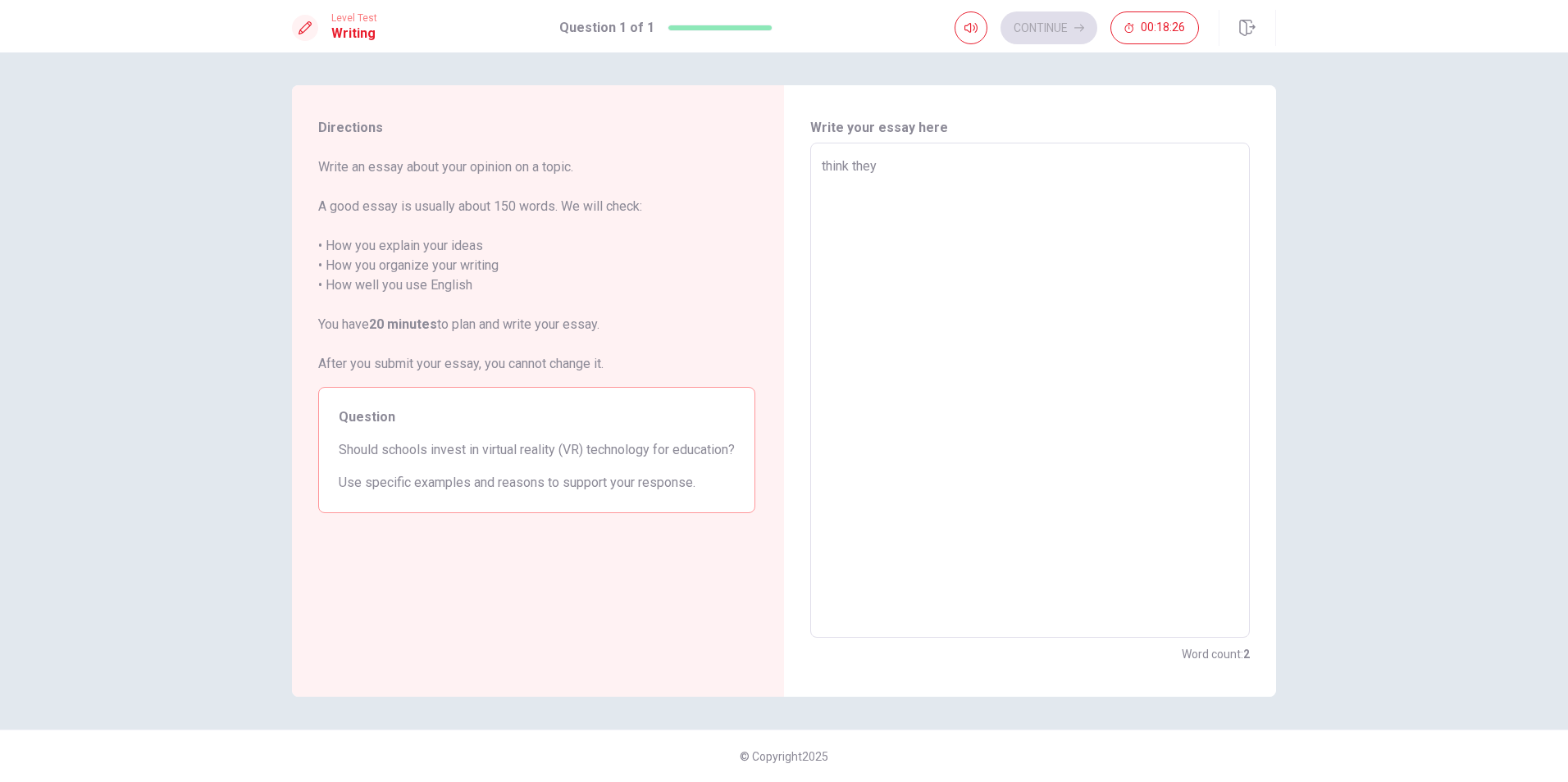 type on "I think they" 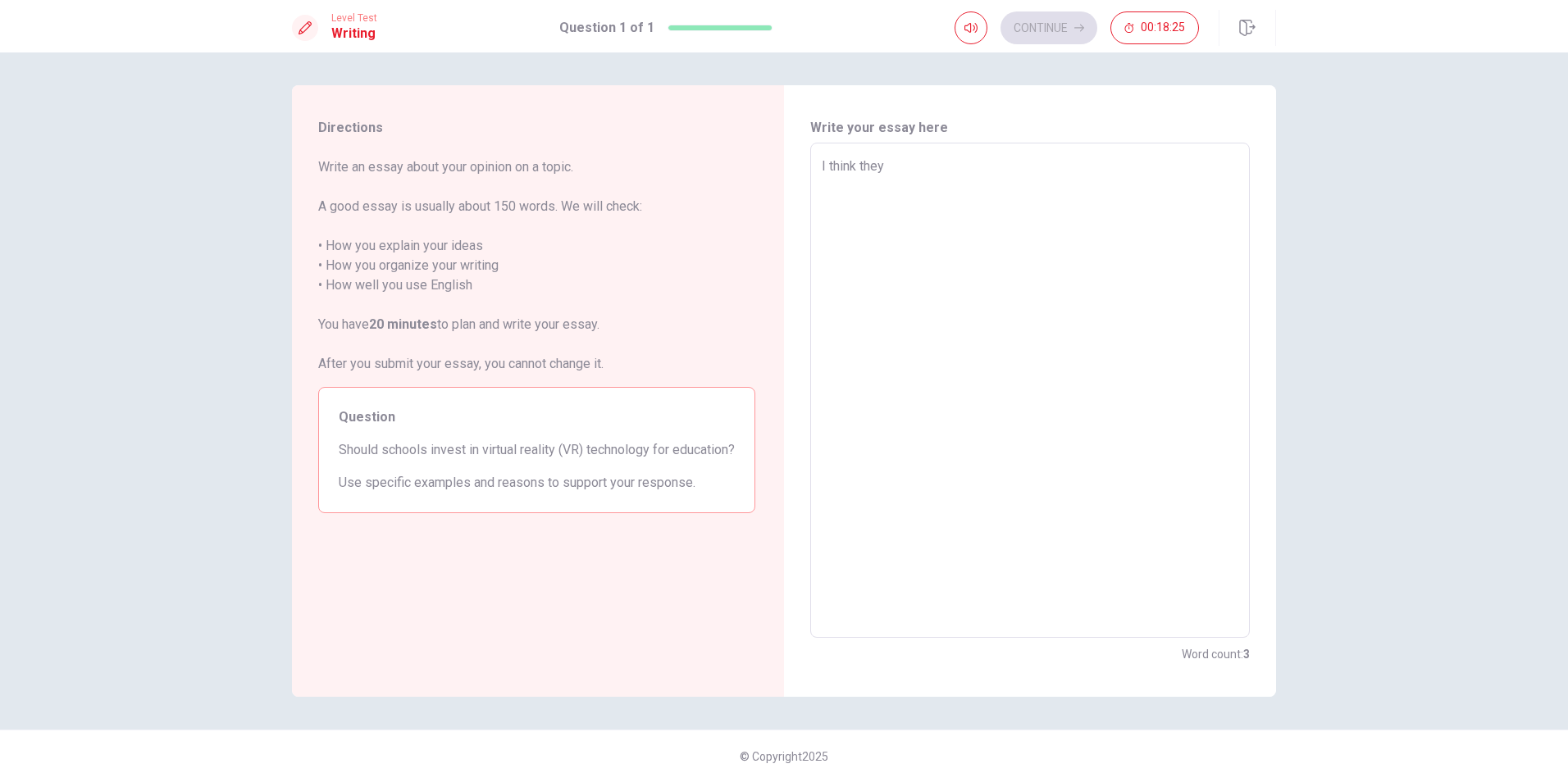 click on "I think they" at bounding box center [1030, 390] 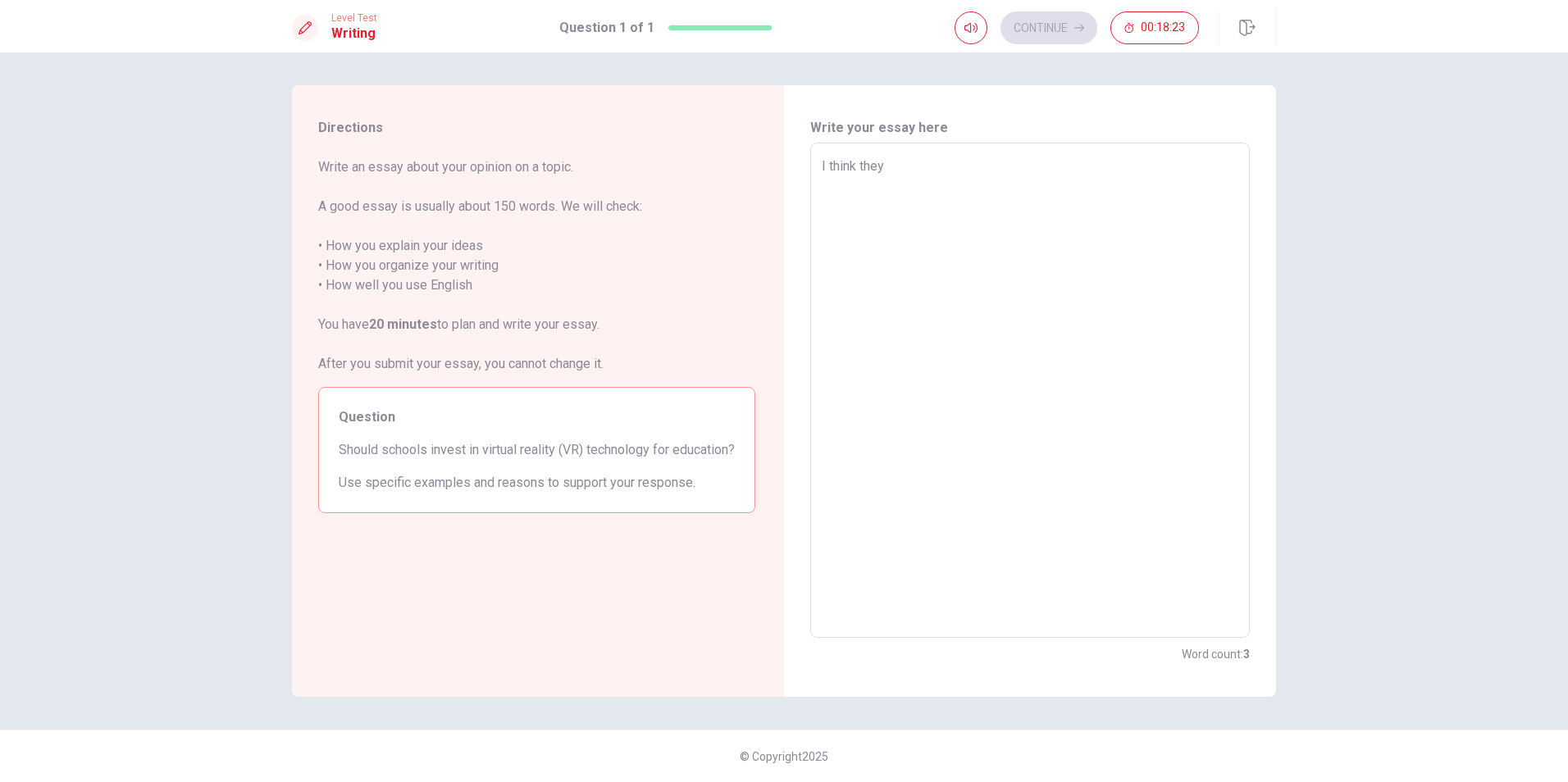type on "x" 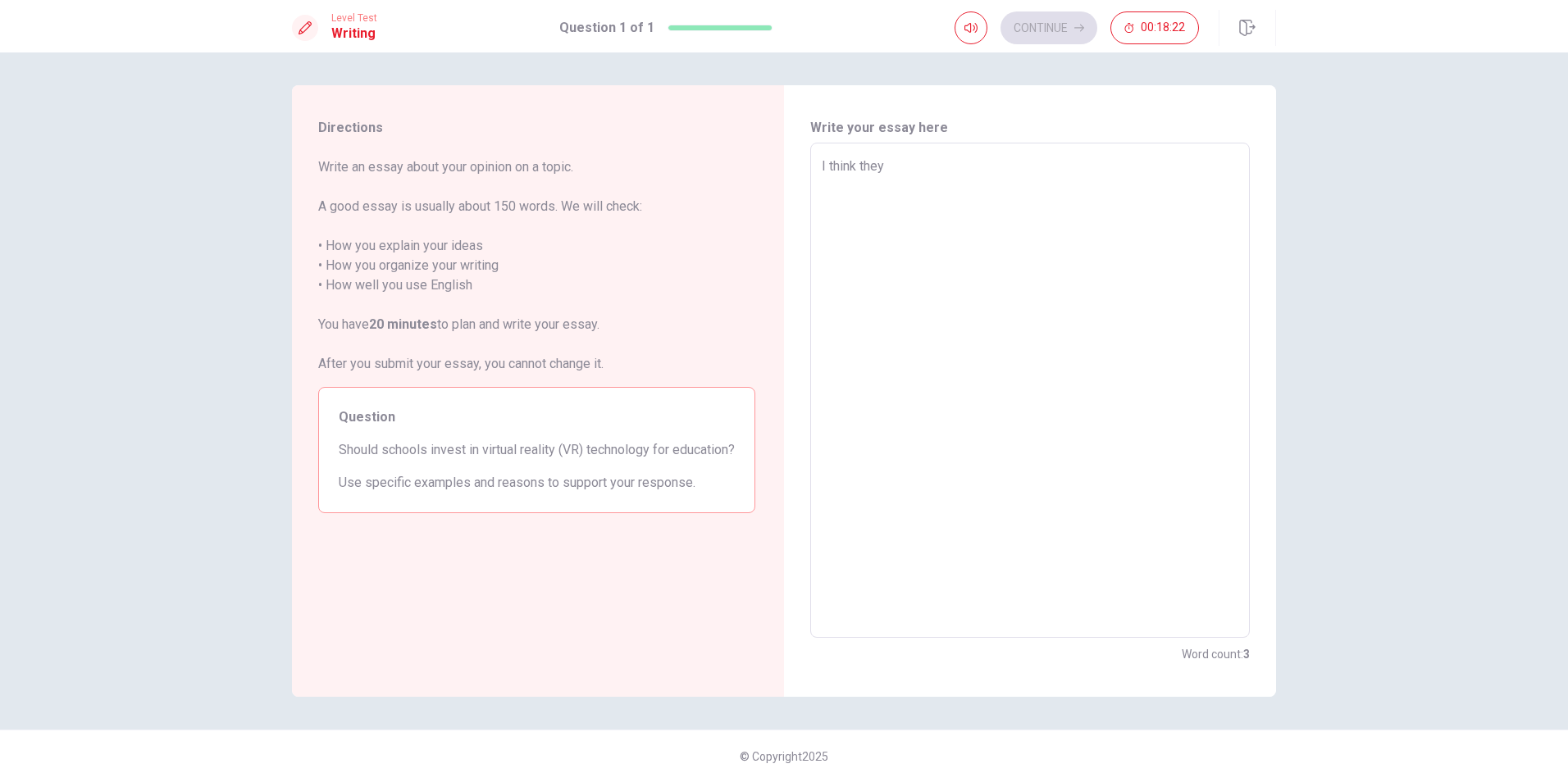 type on "I think they c" 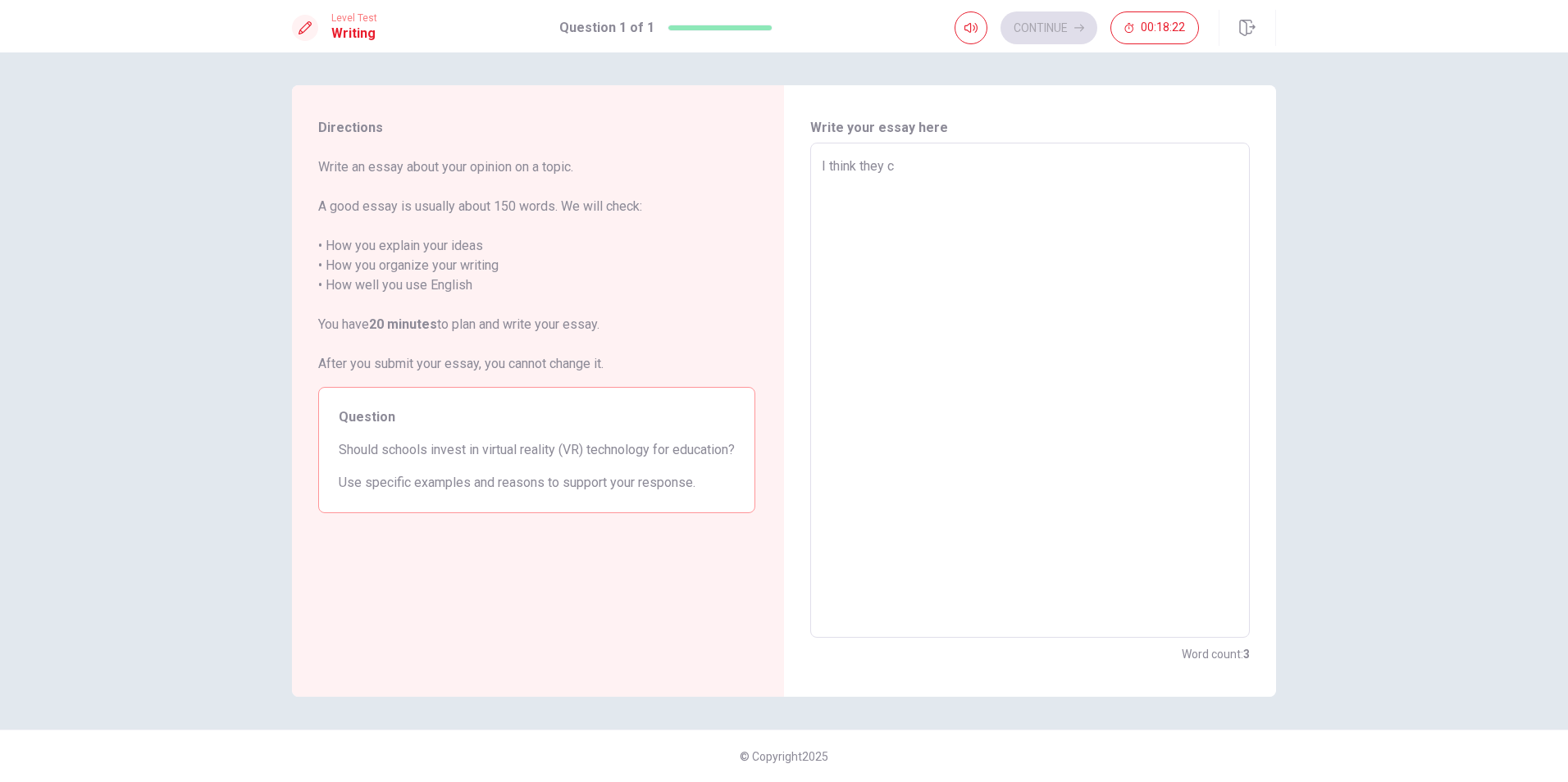 type on "x" 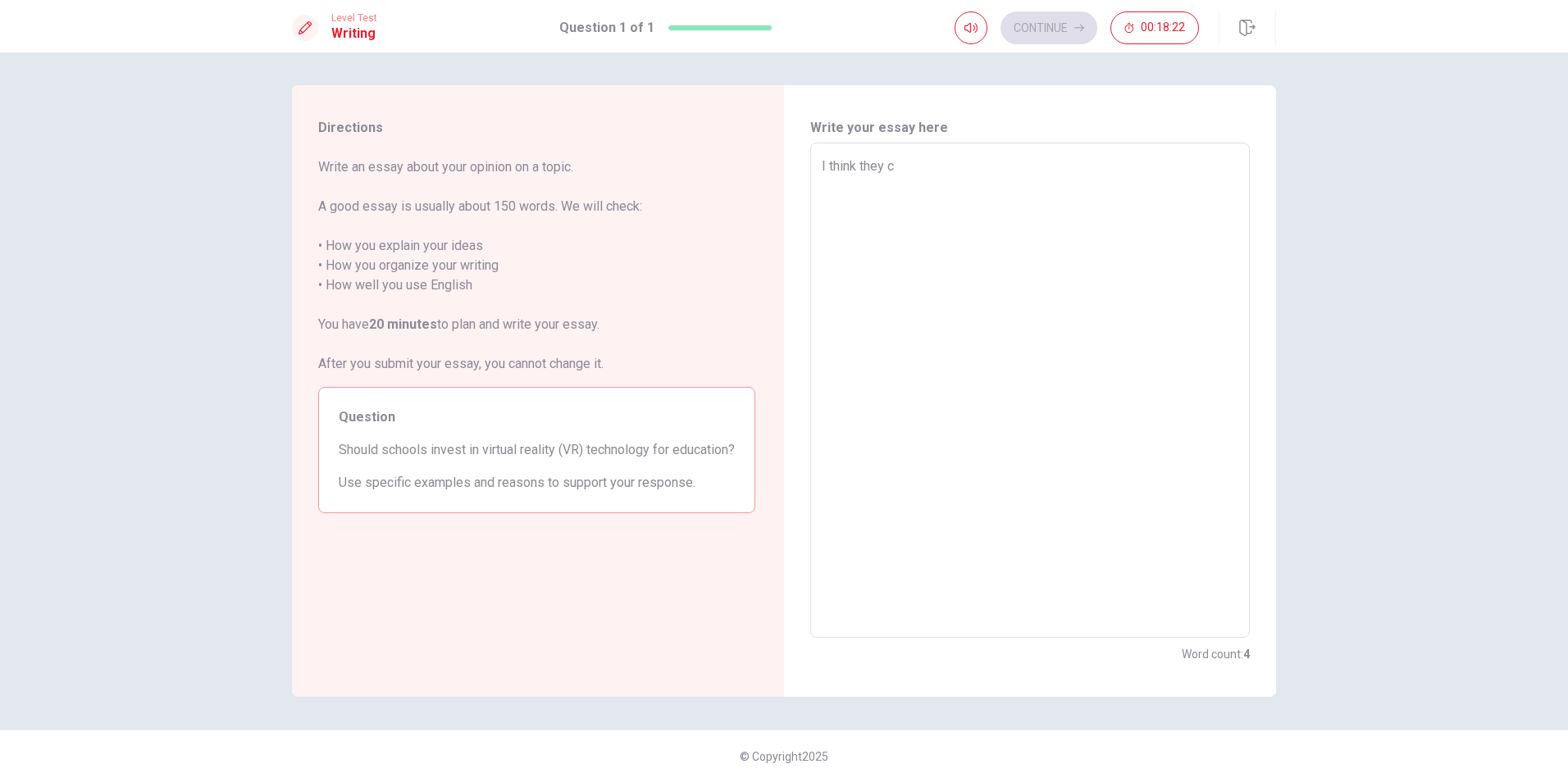 type on "I think they ca" 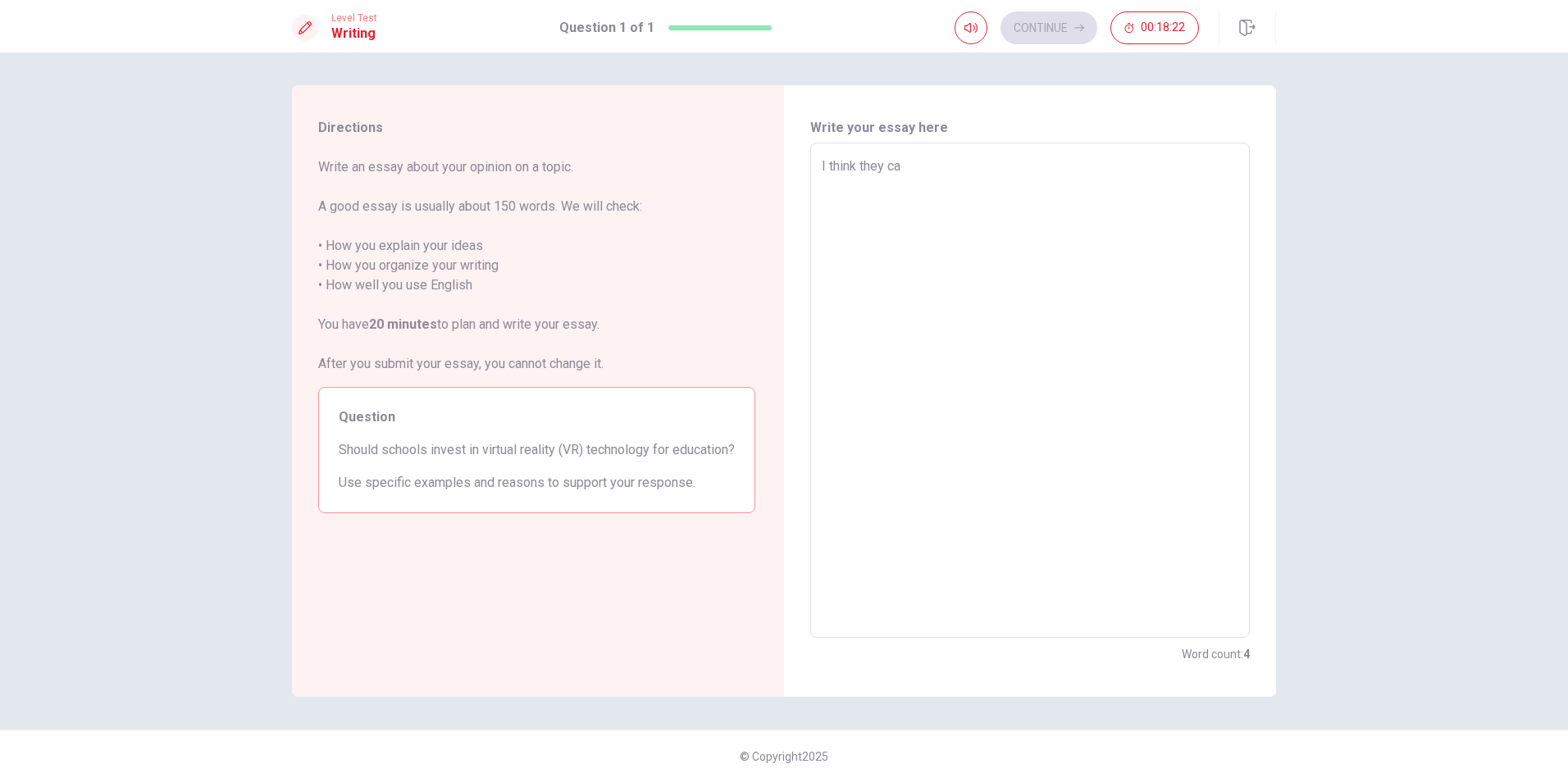 type on "x" 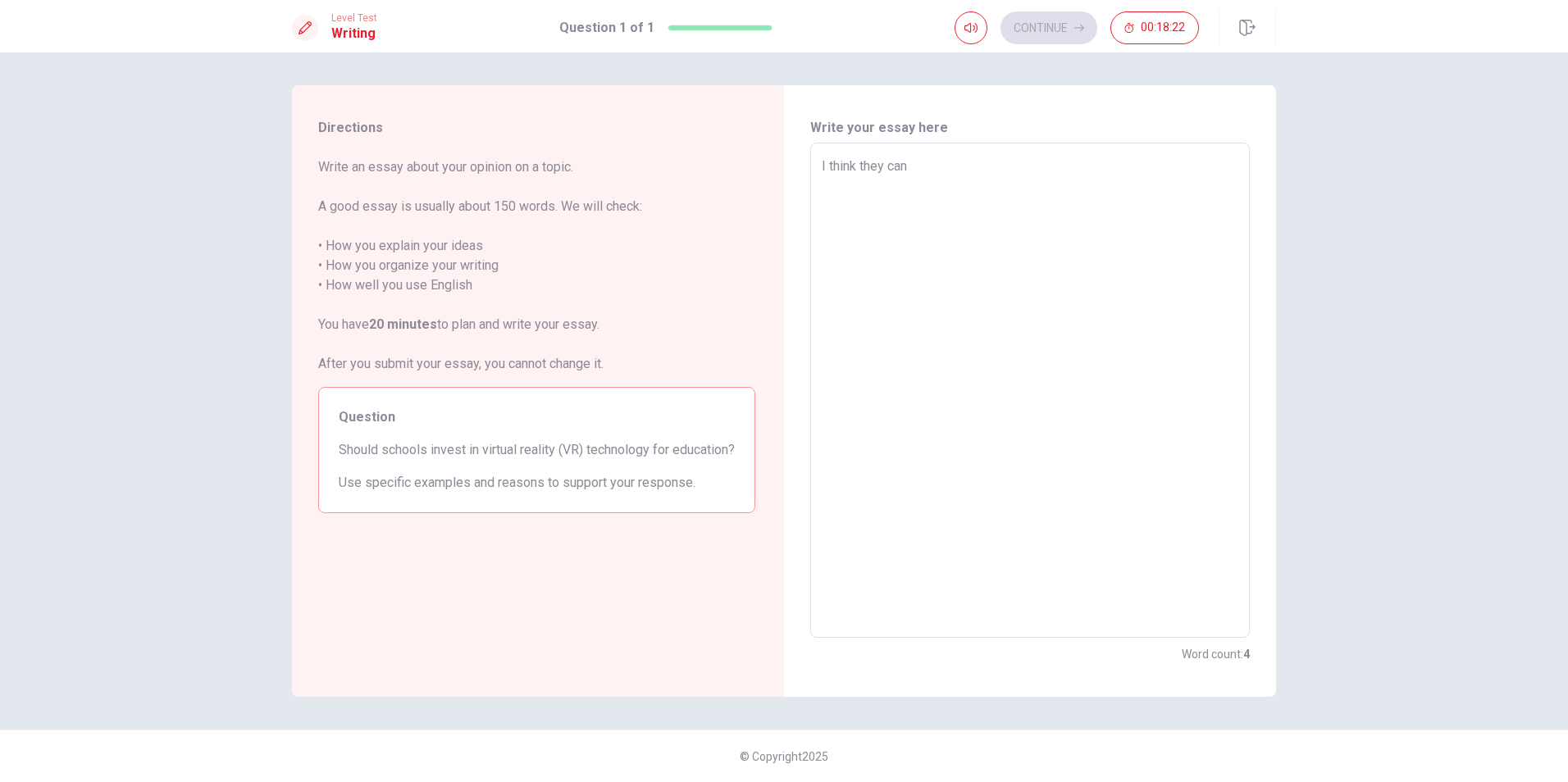 type on "x" 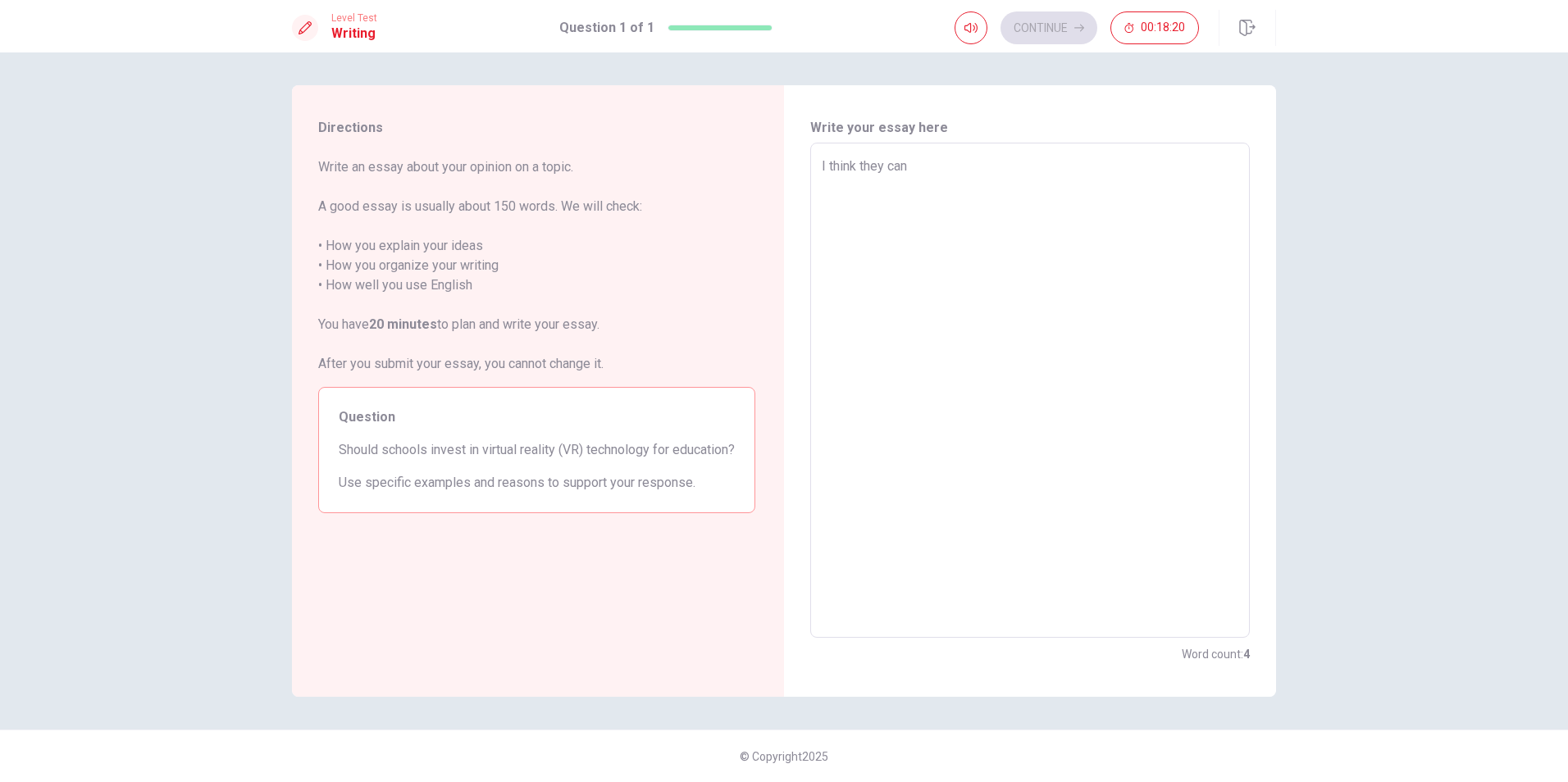 type on "x" 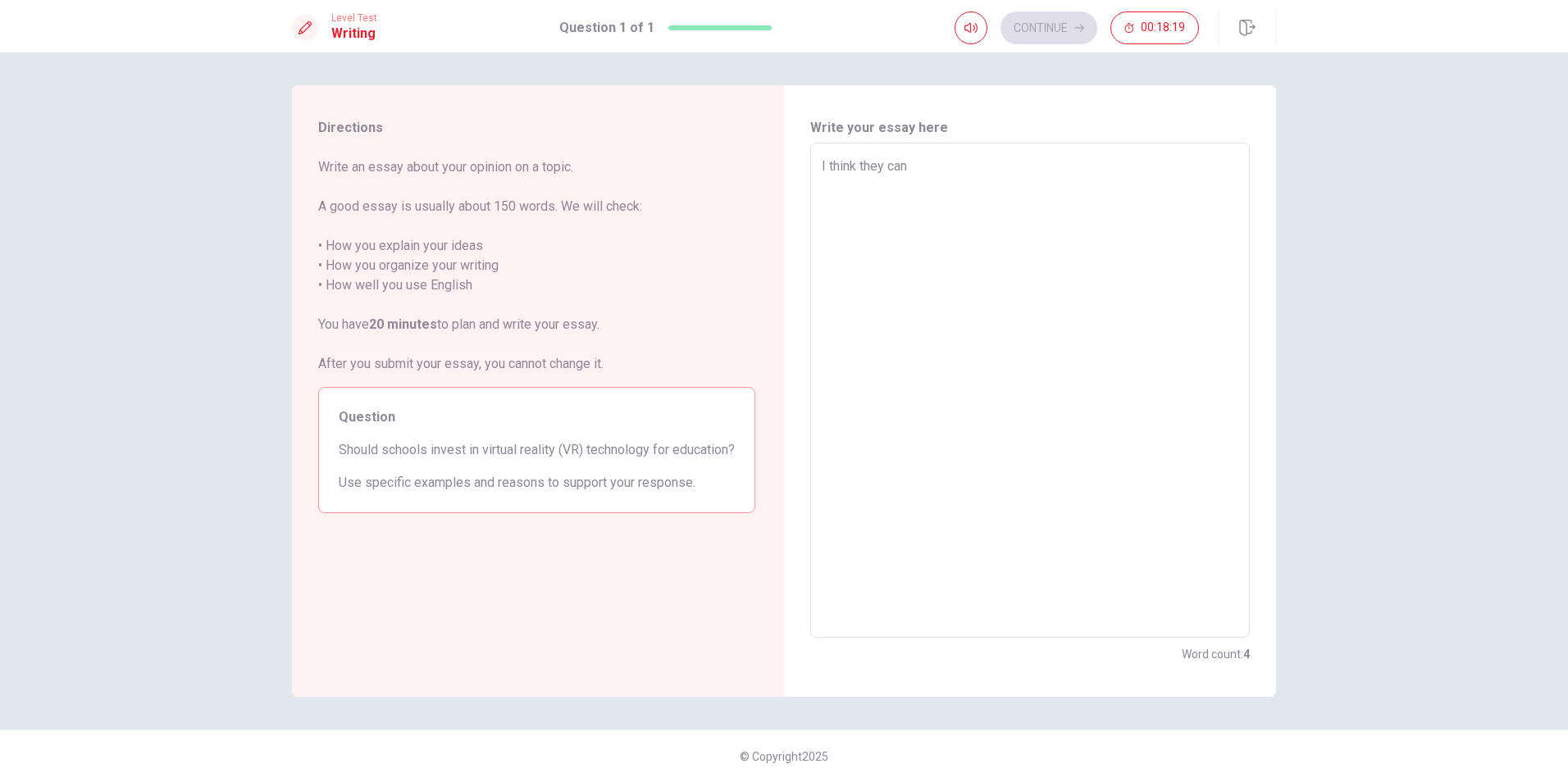 type on "I think they can i" 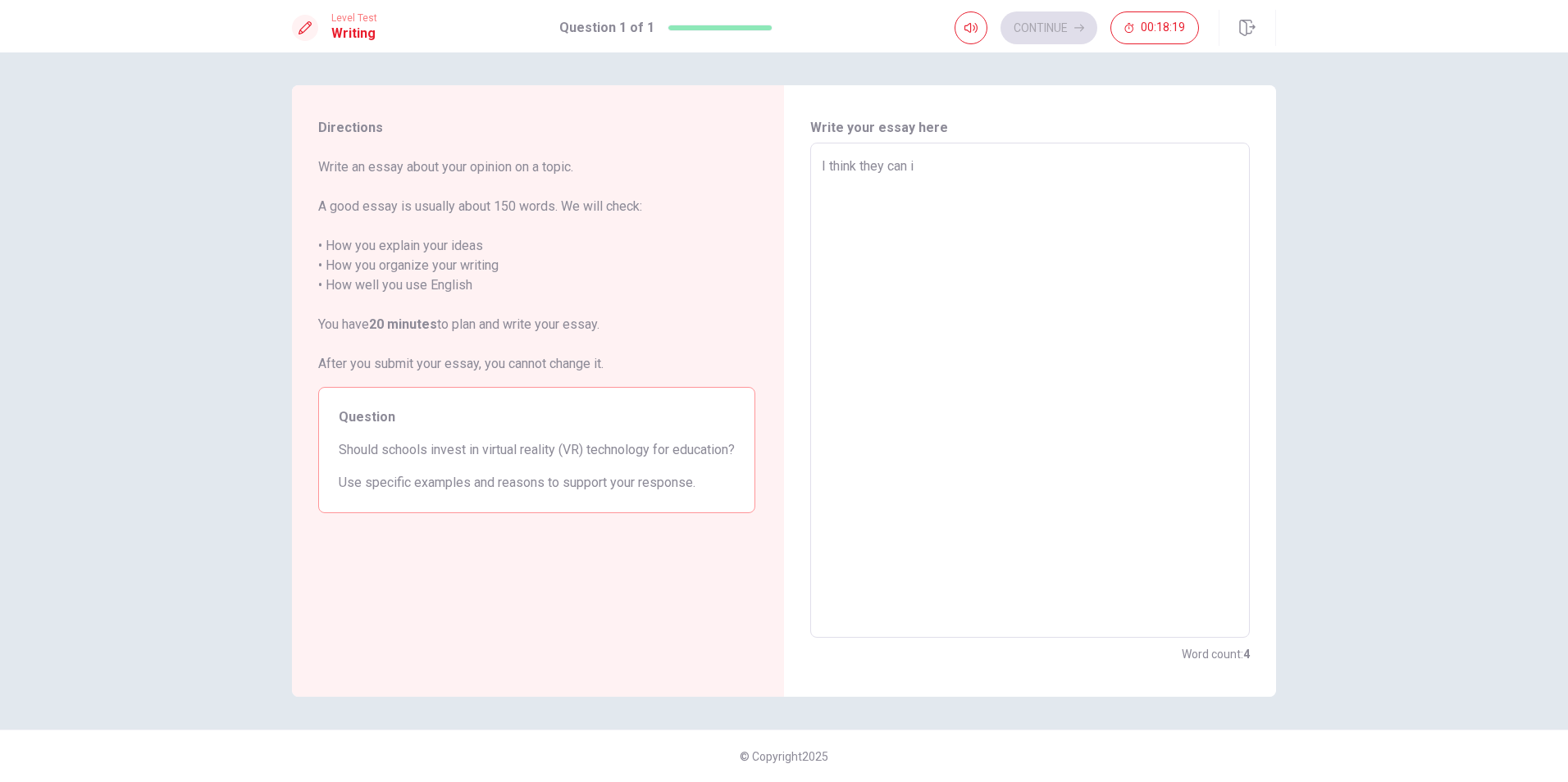 type on "x" 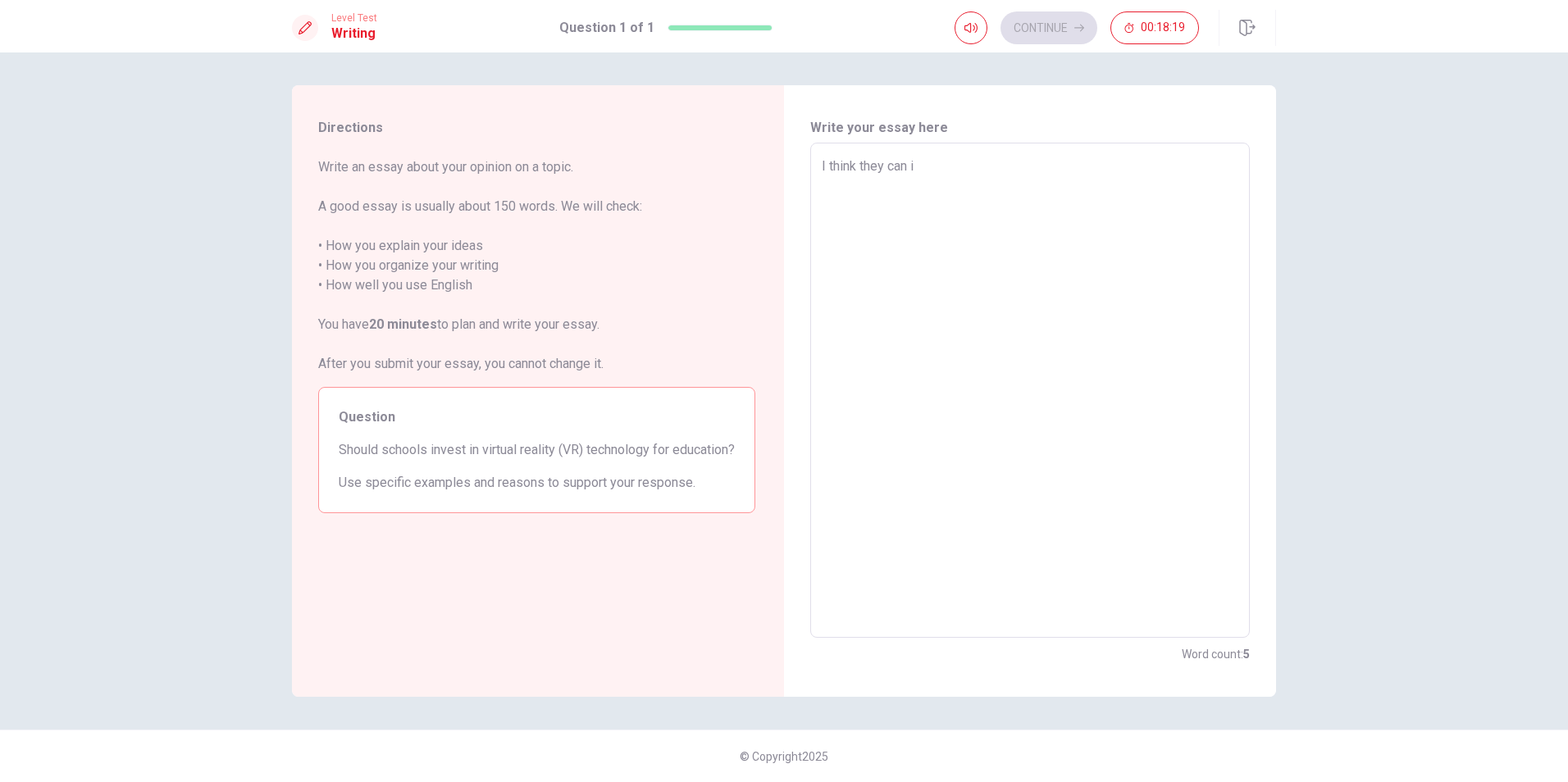 type on "I think they can in" 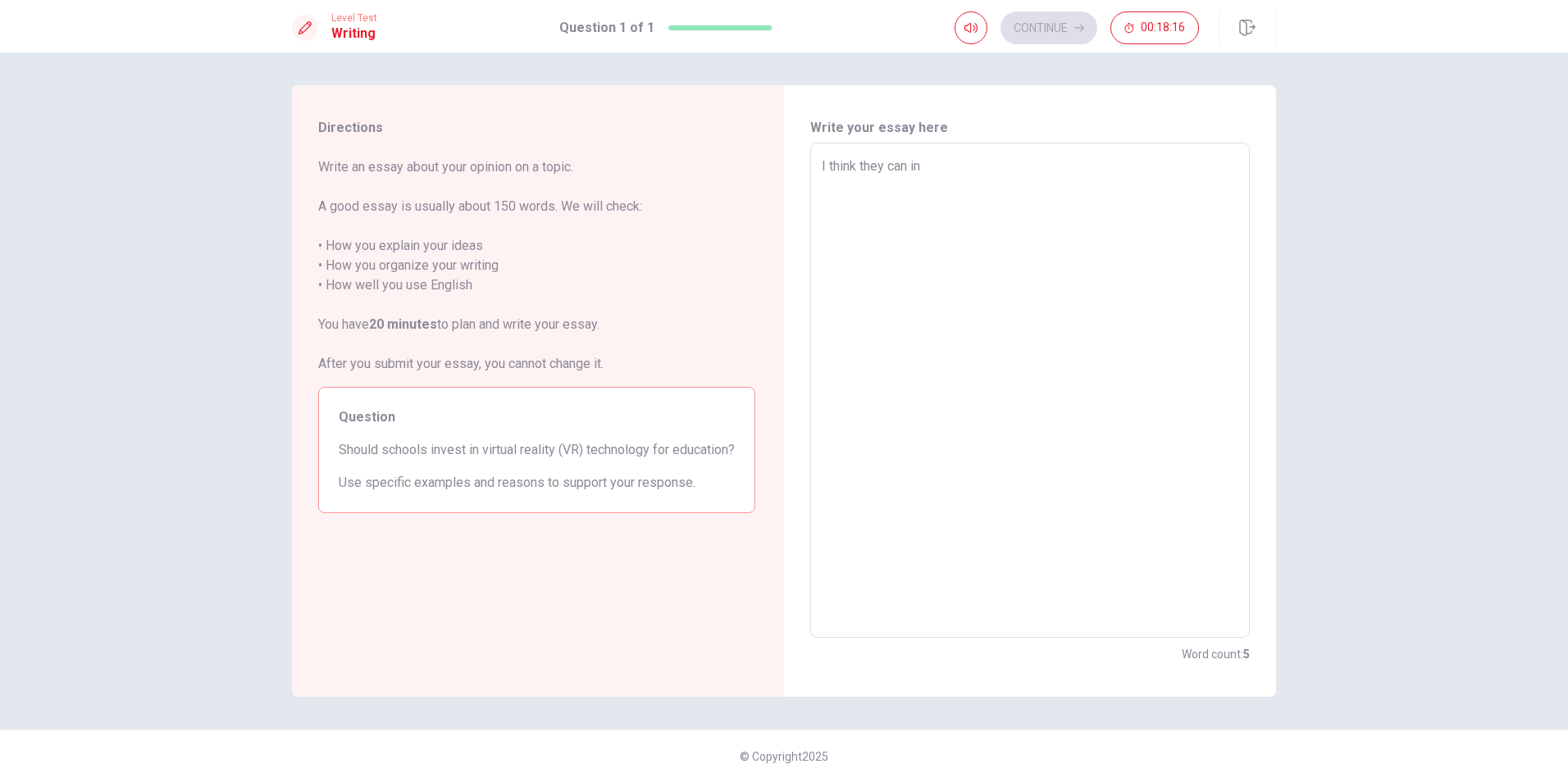 type on "x" 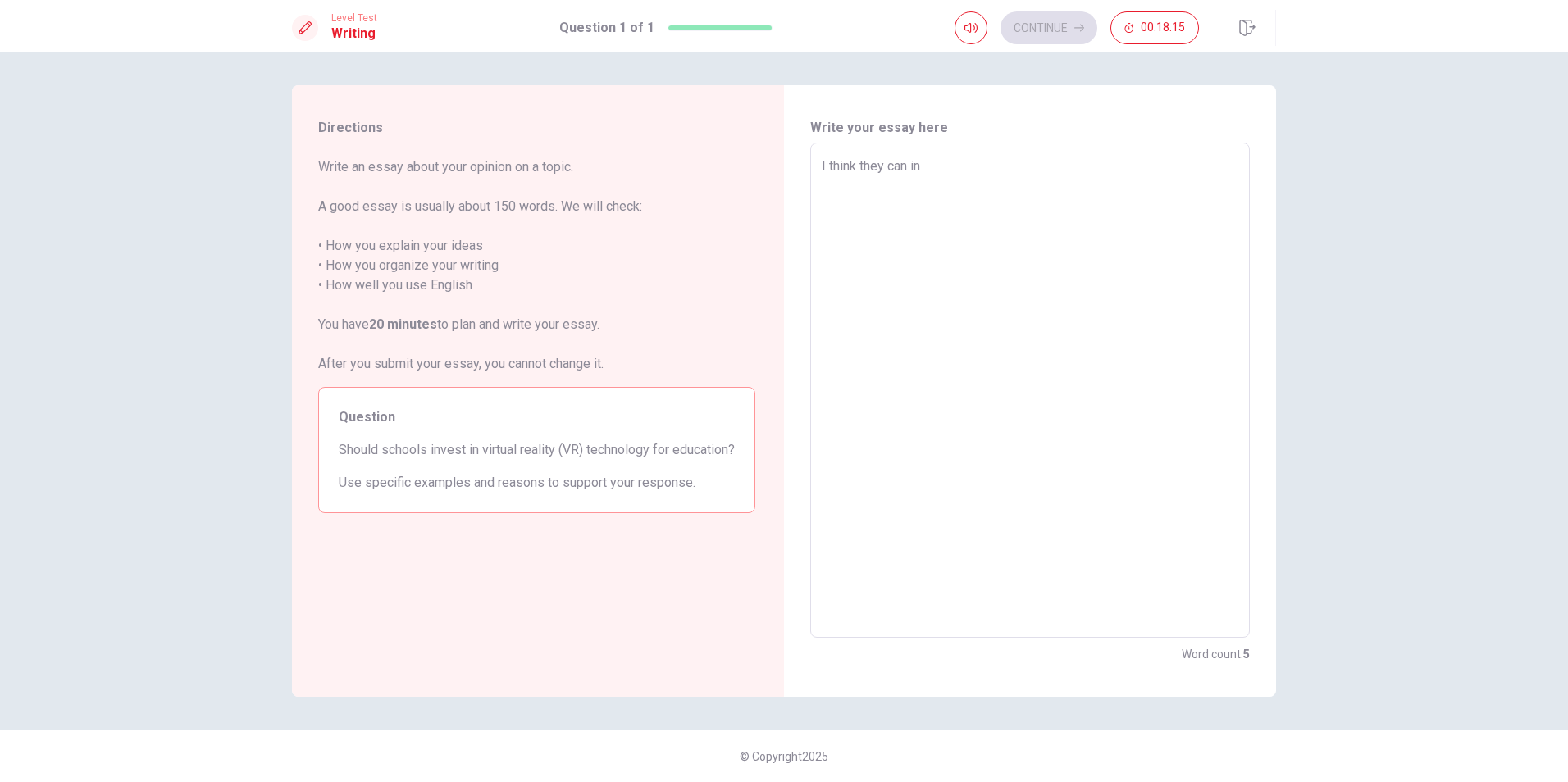 type on "I think they can inv" 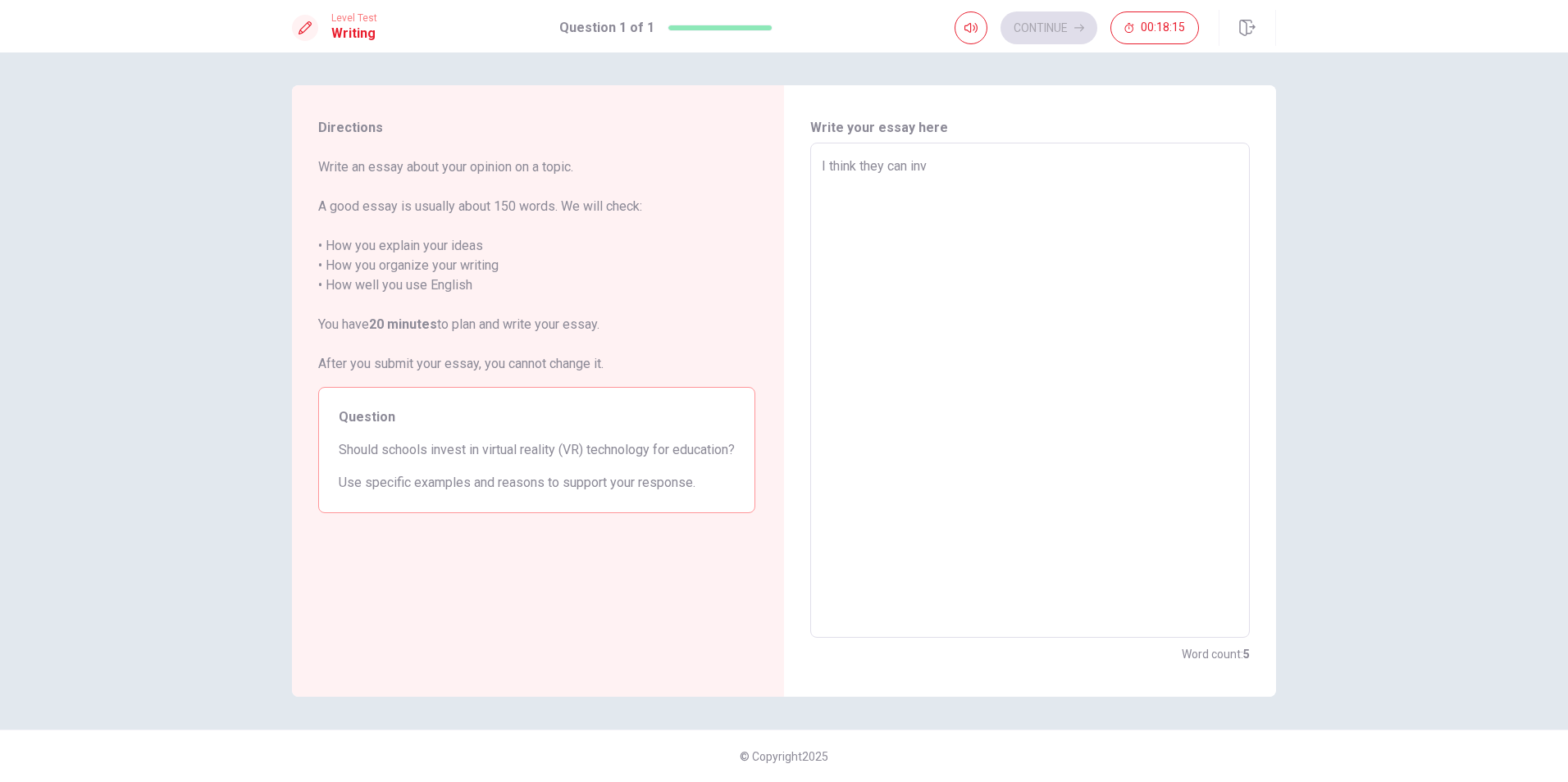type on "x" 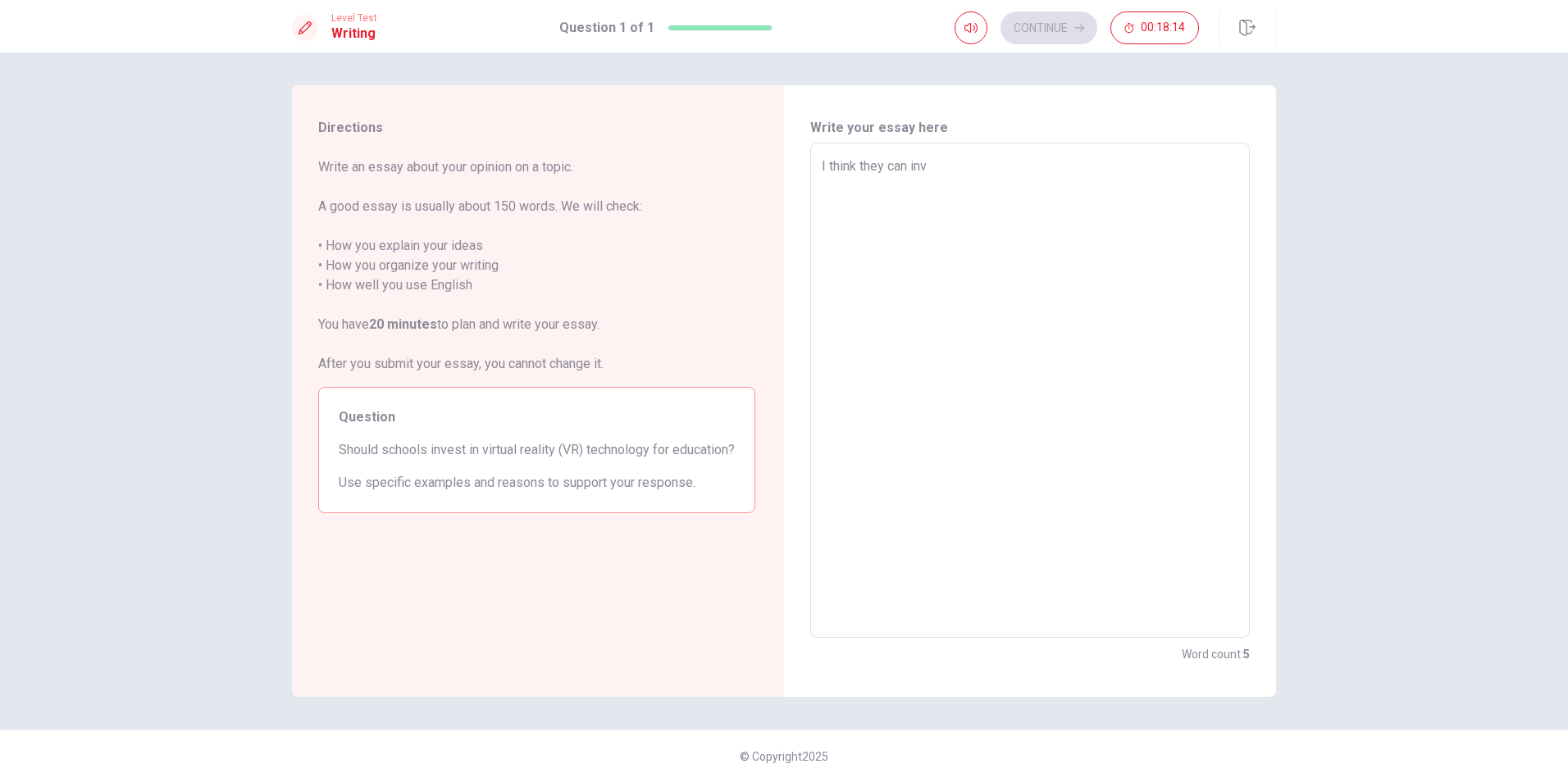 type on "I think they can inve" 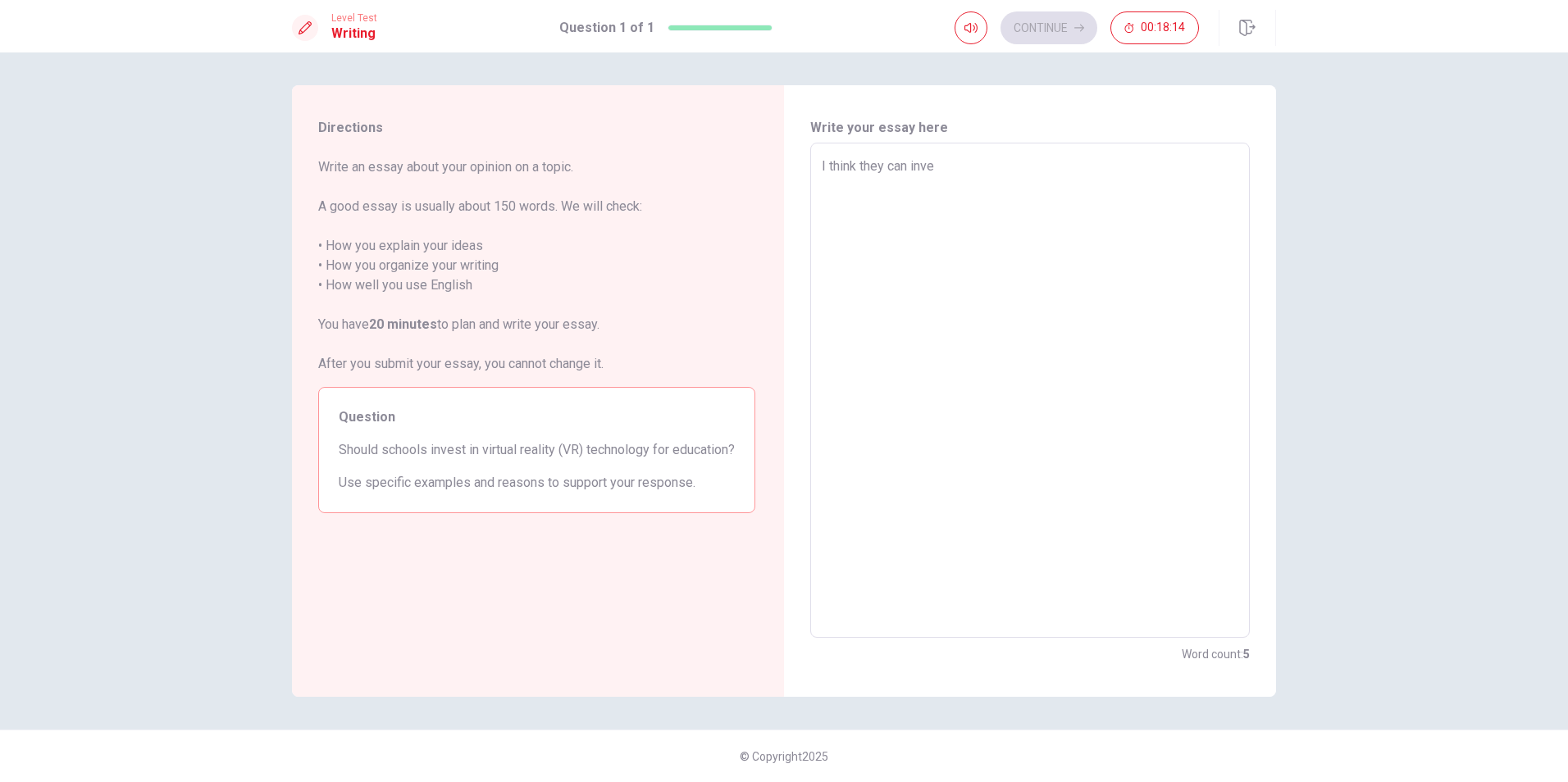 type on "x" 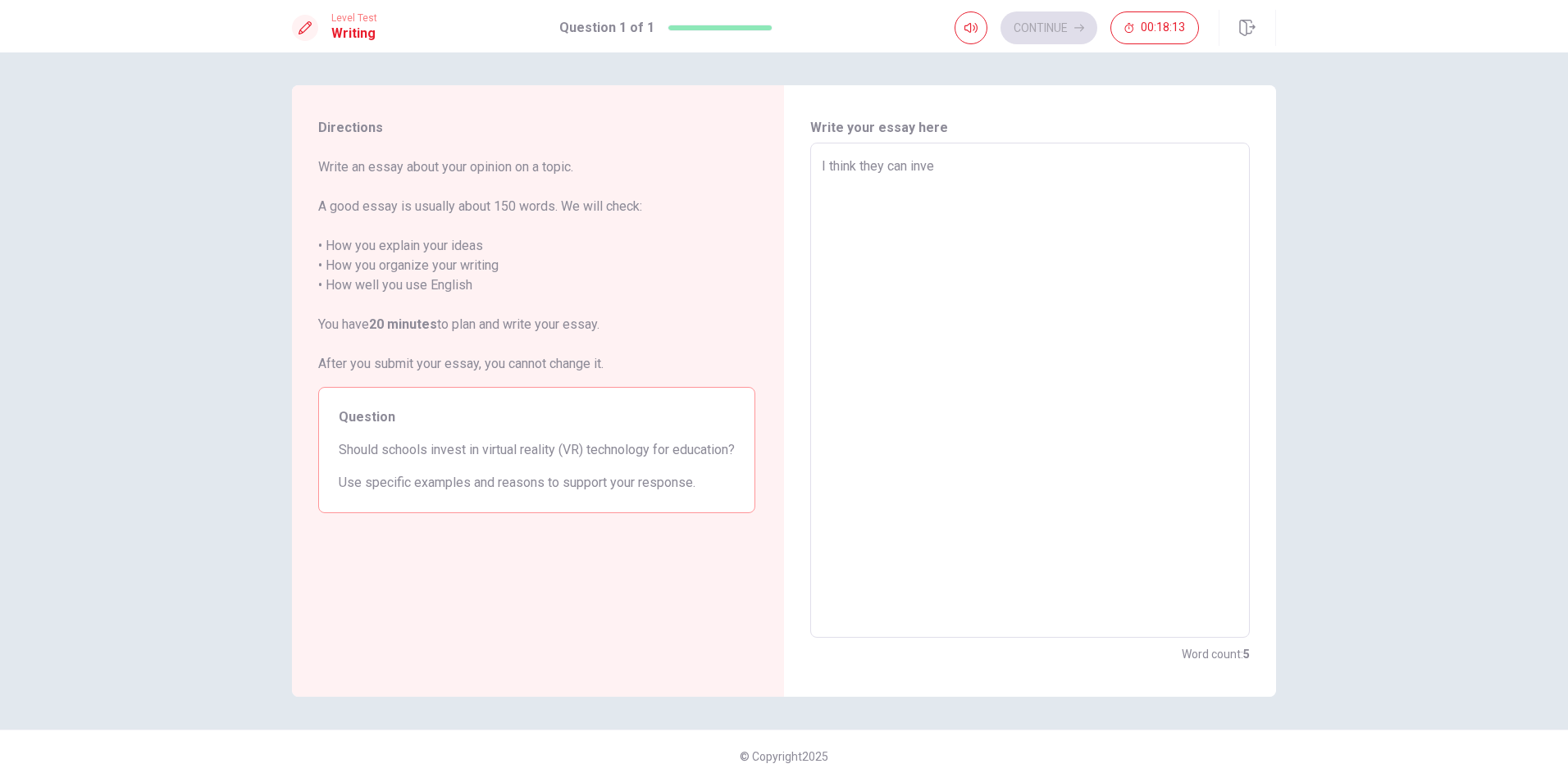 type on "I think they can inves" 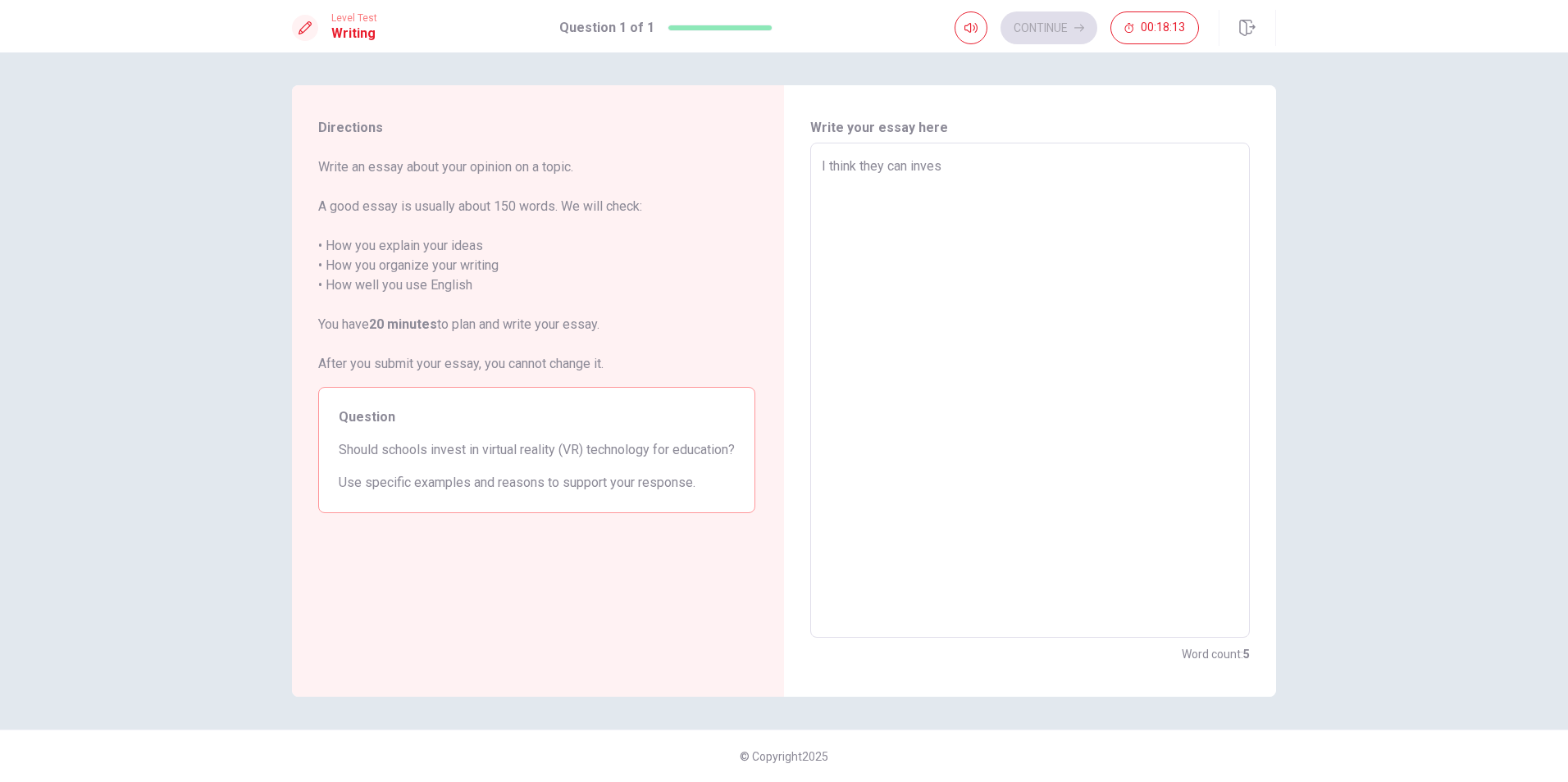 type on "x" 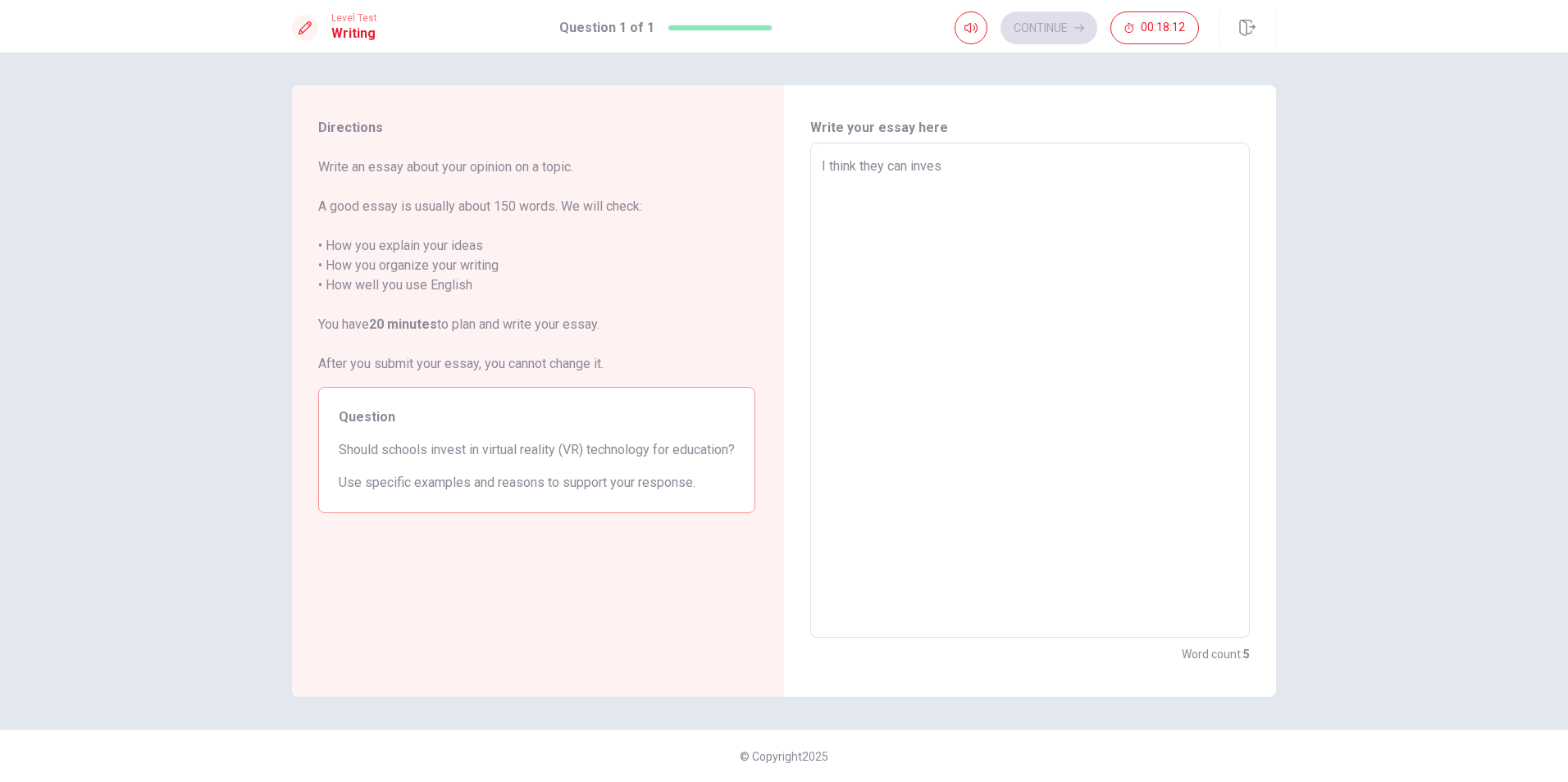 type on "I think they can invest" 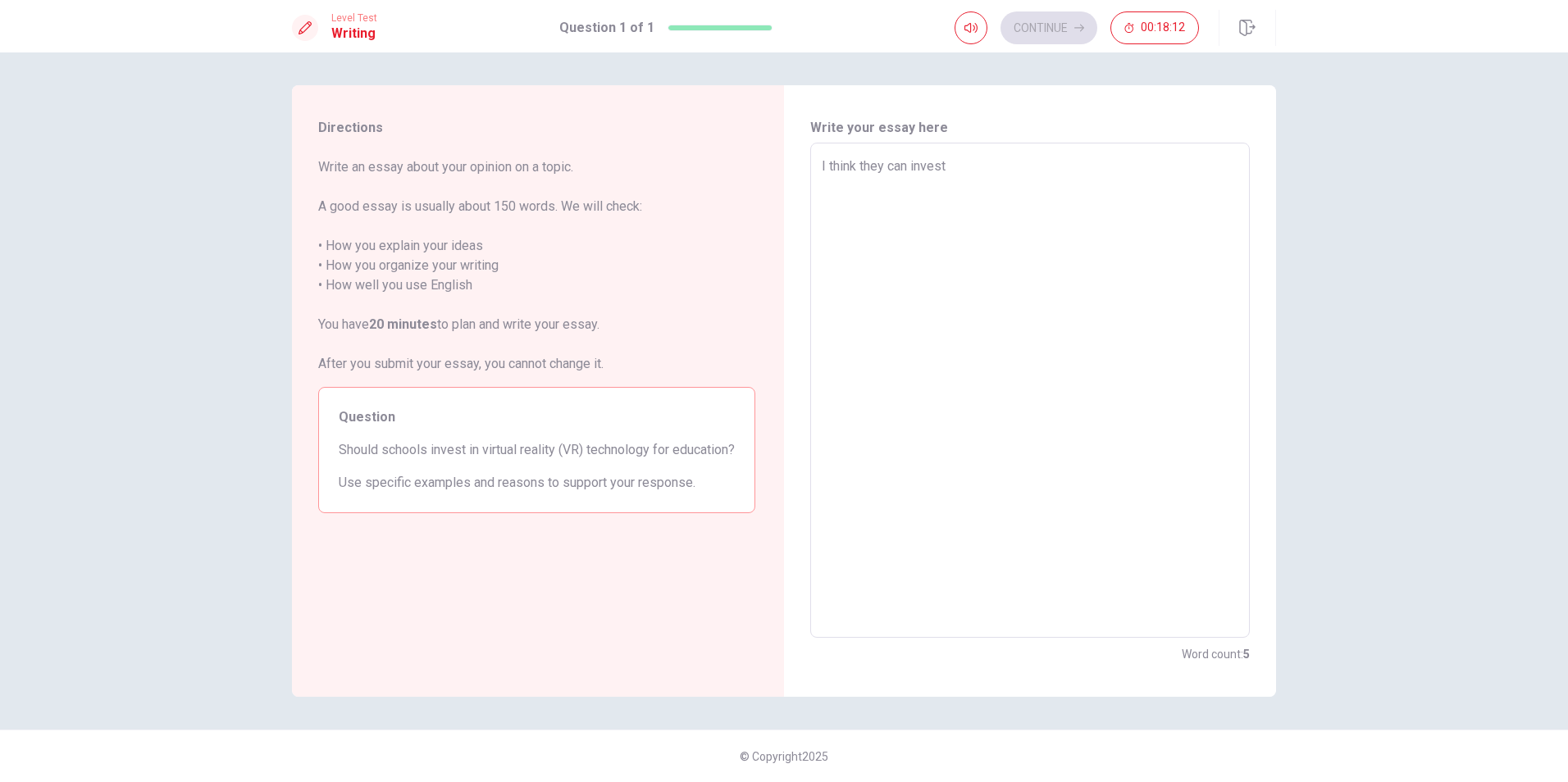 type on "x" 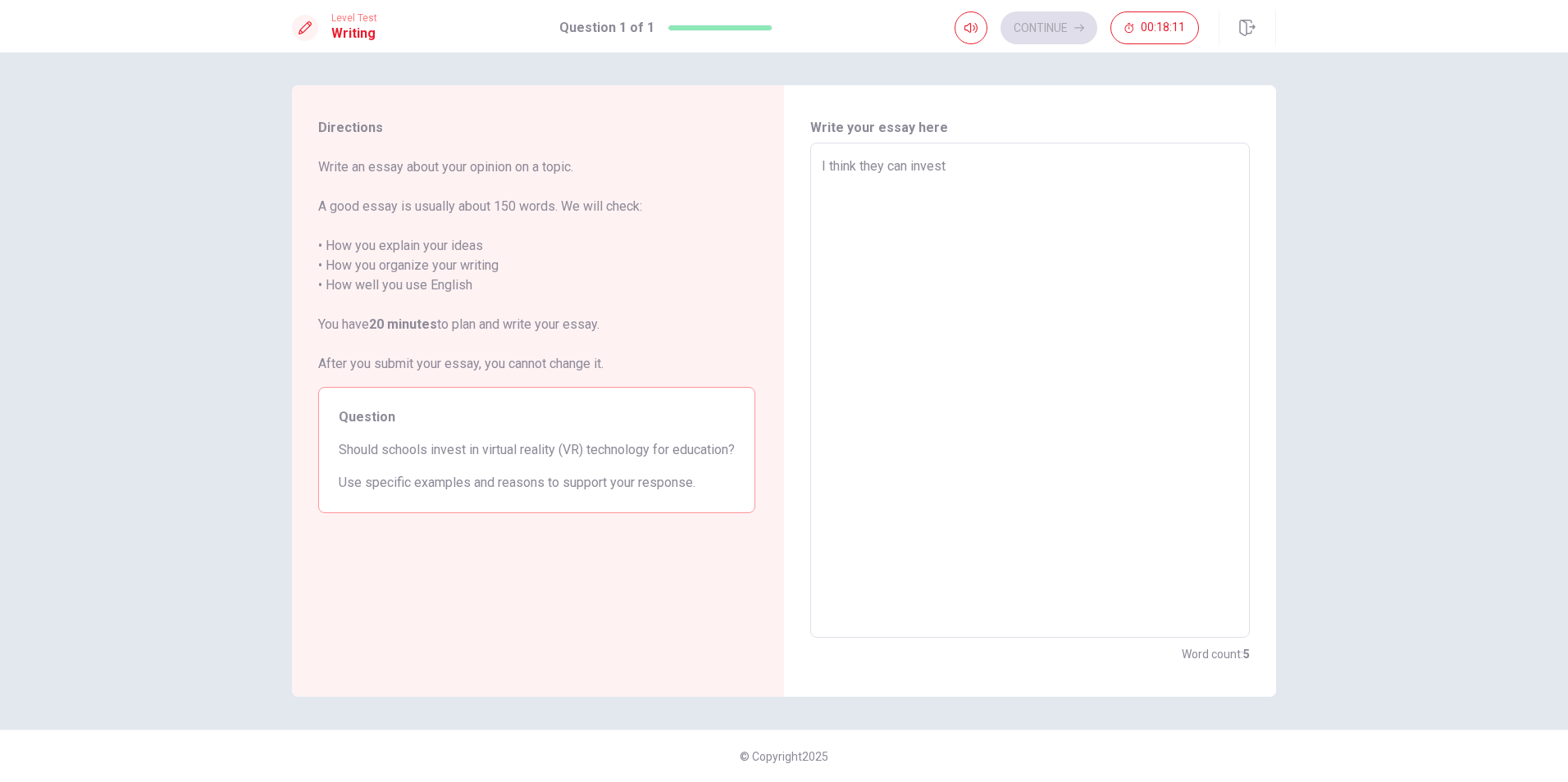 type on "x" 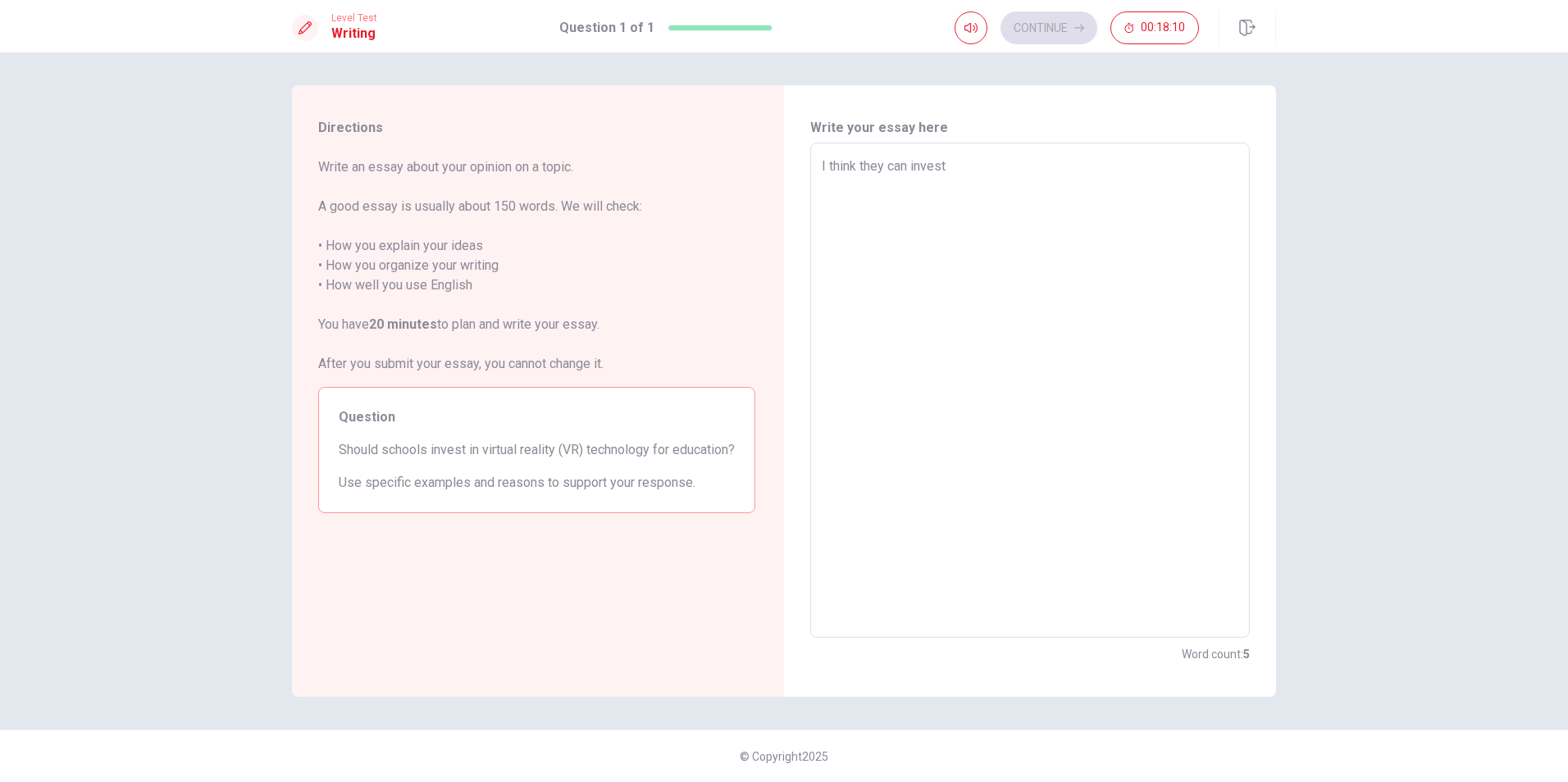 type on "I think they can invest i" 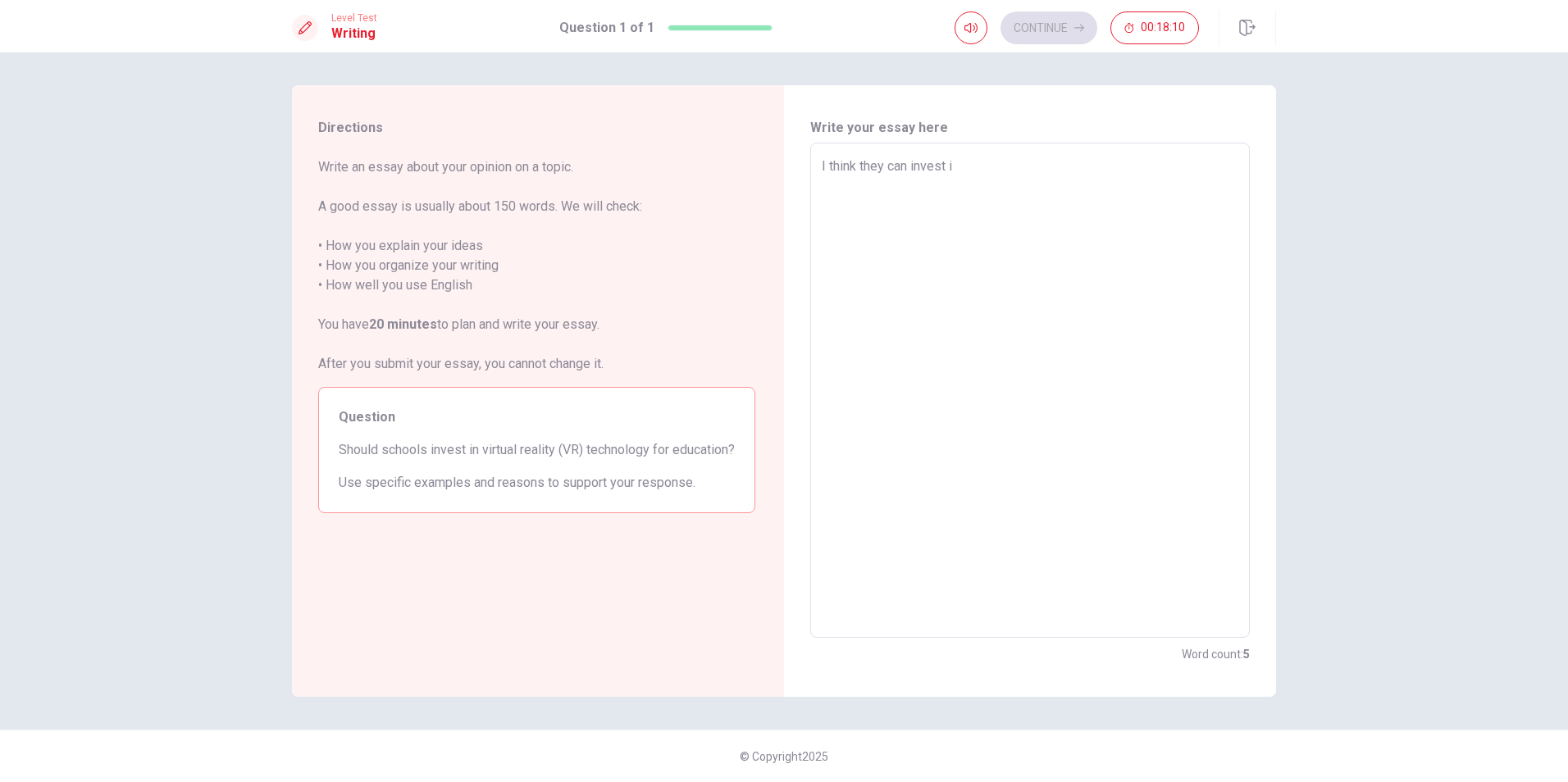 type on "x" 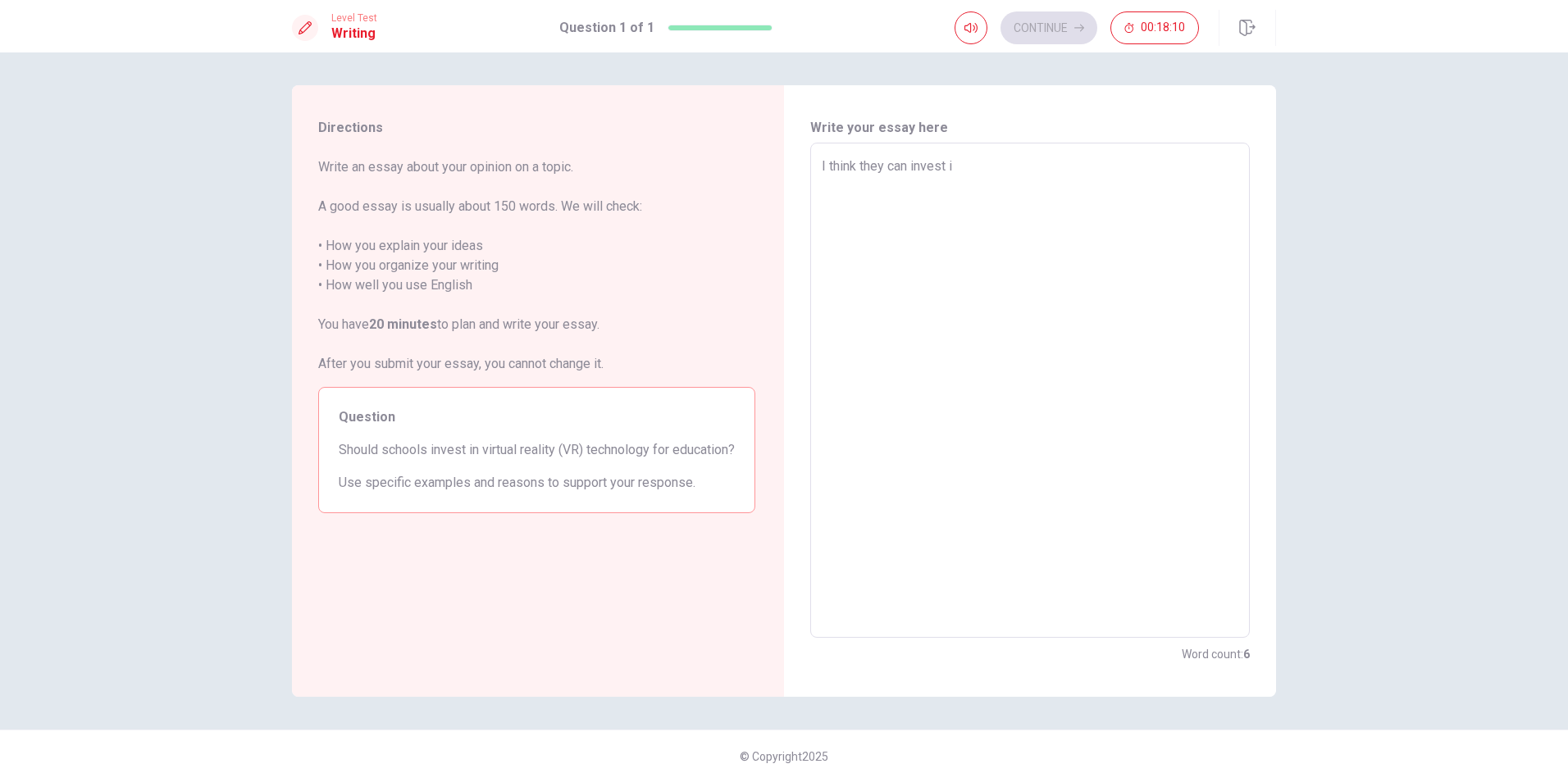 type on "I think they can invest if" 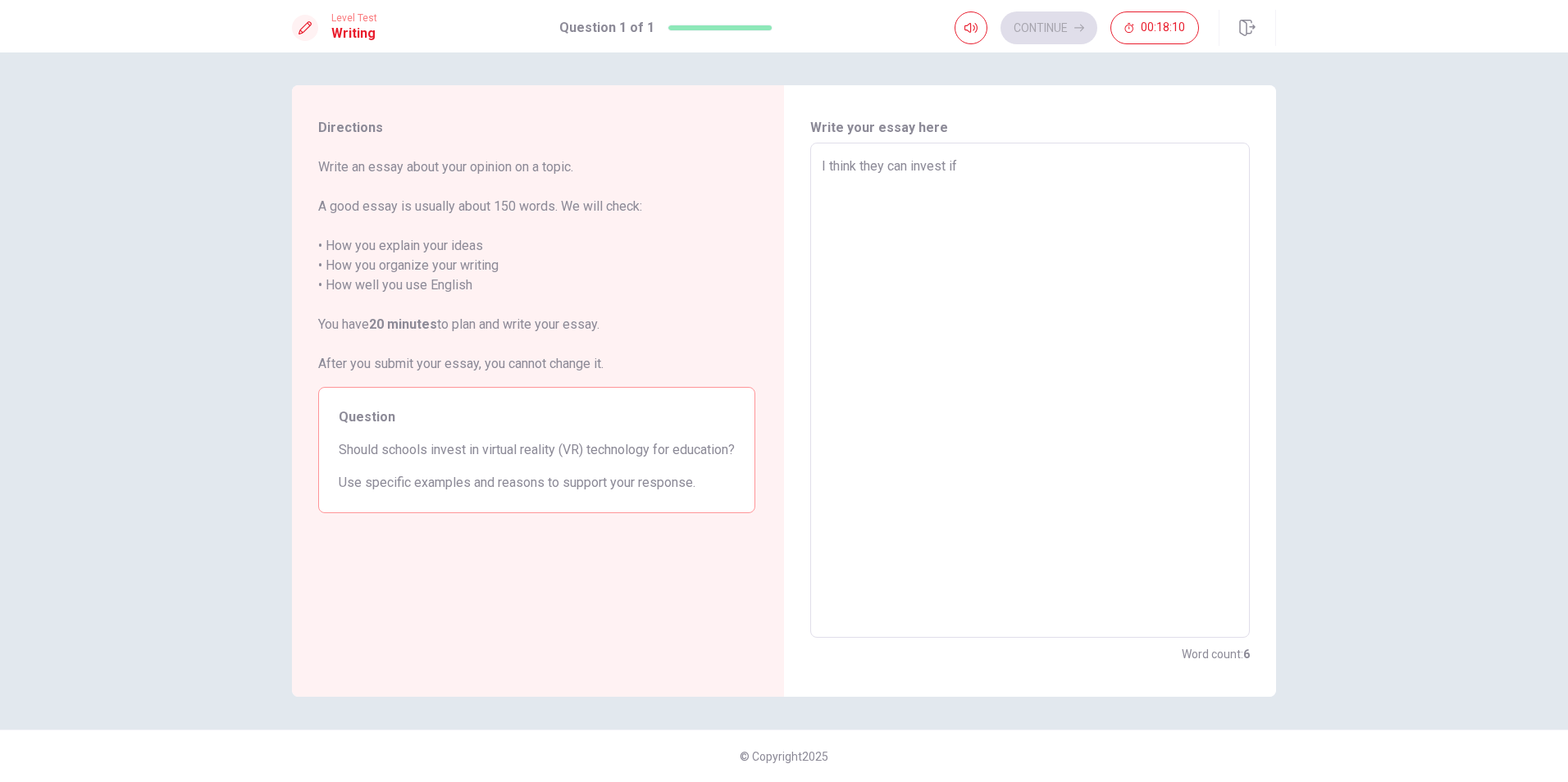 type on "x" 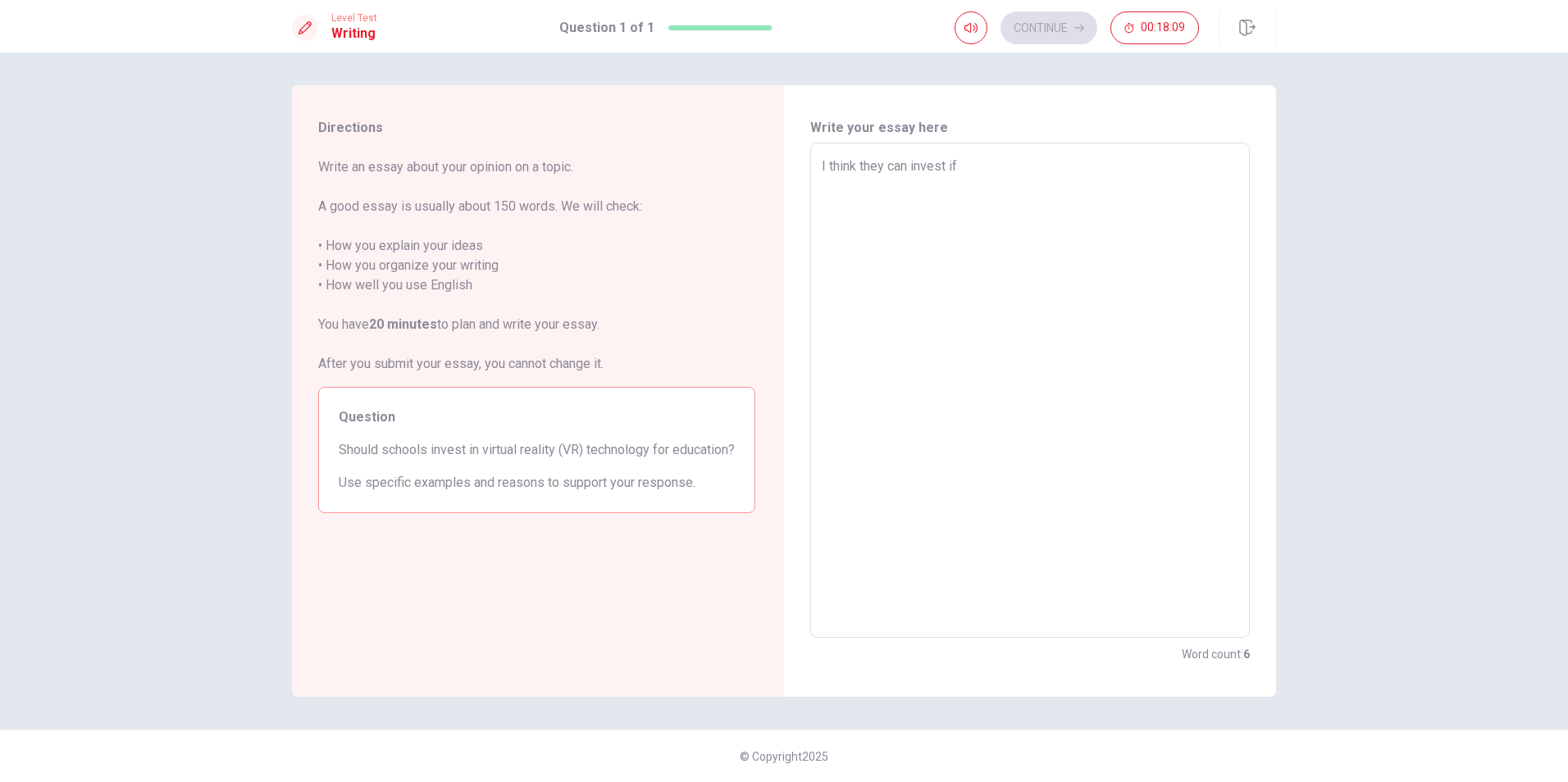 type on "I think they can invest if i" 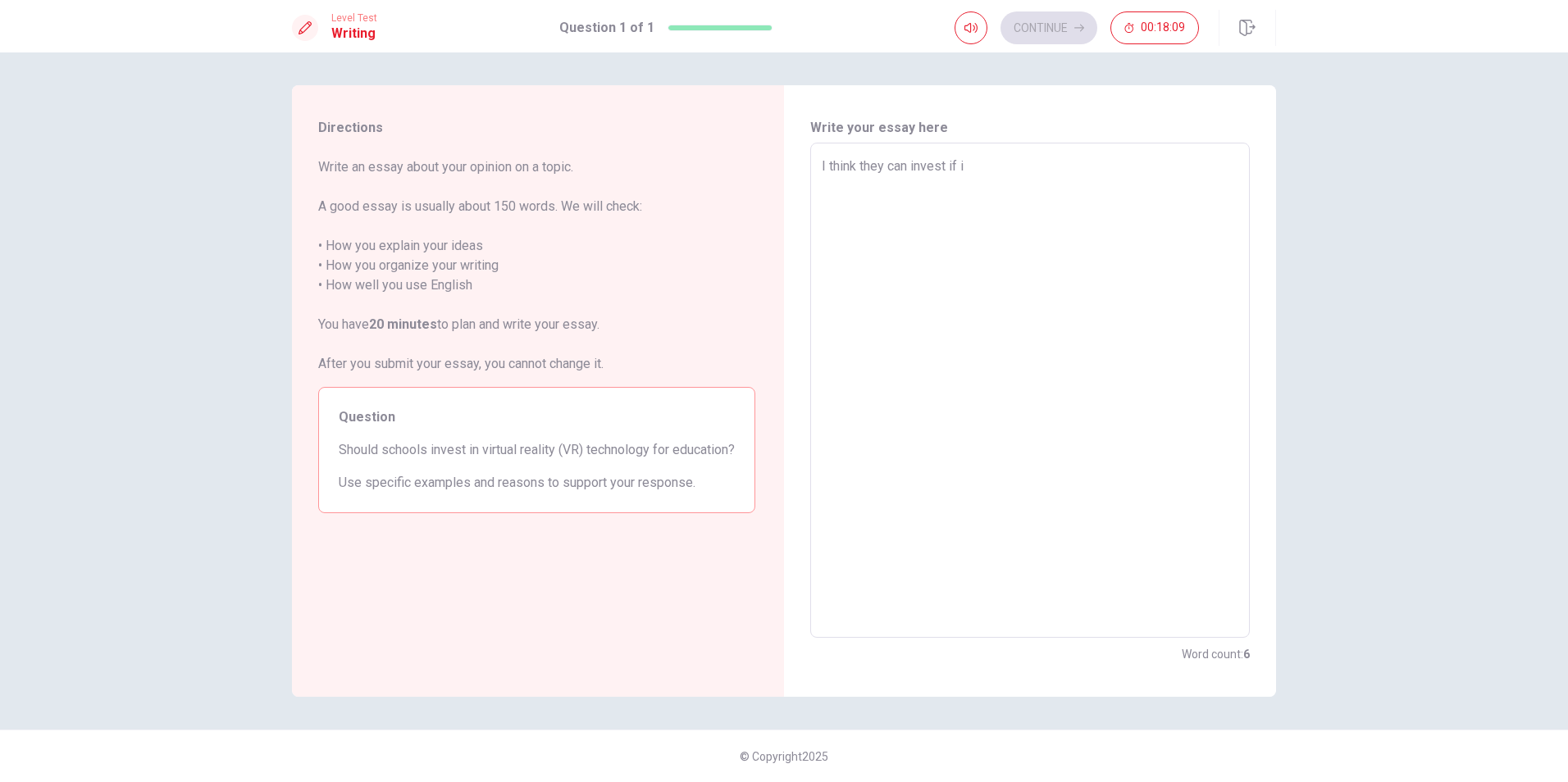 type on "x" 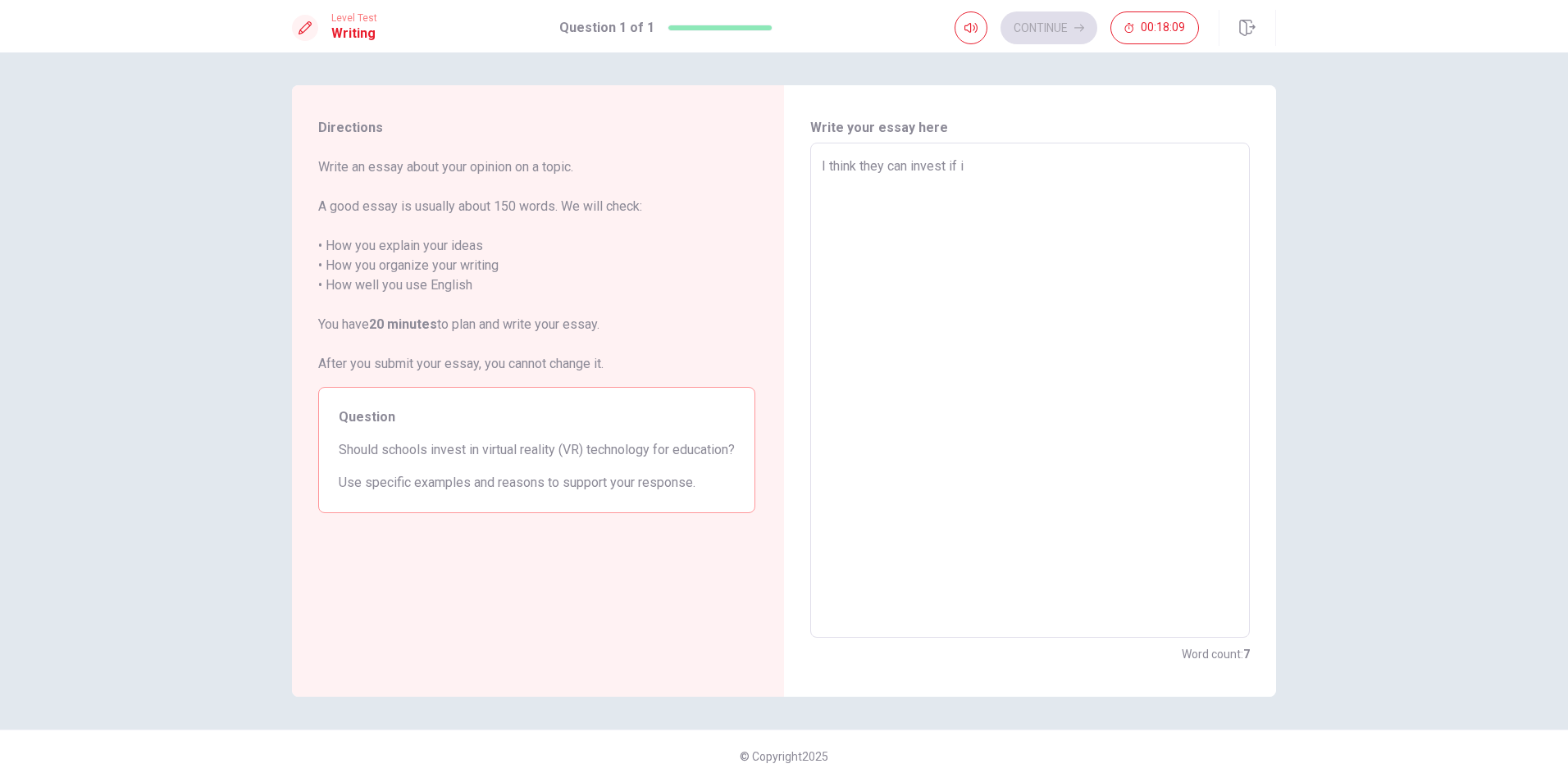 type on "I think they can invest if it" 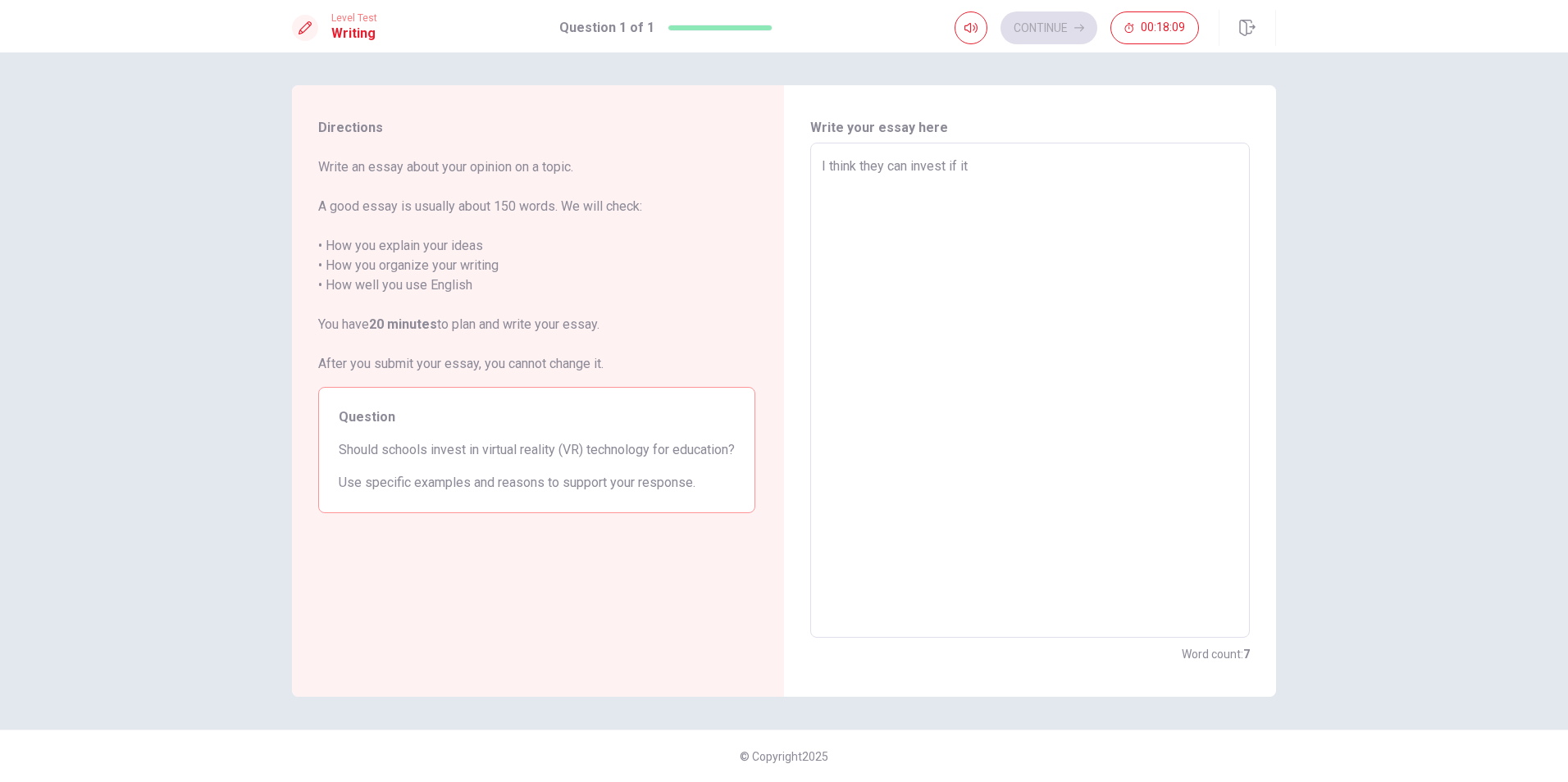 type on "x" 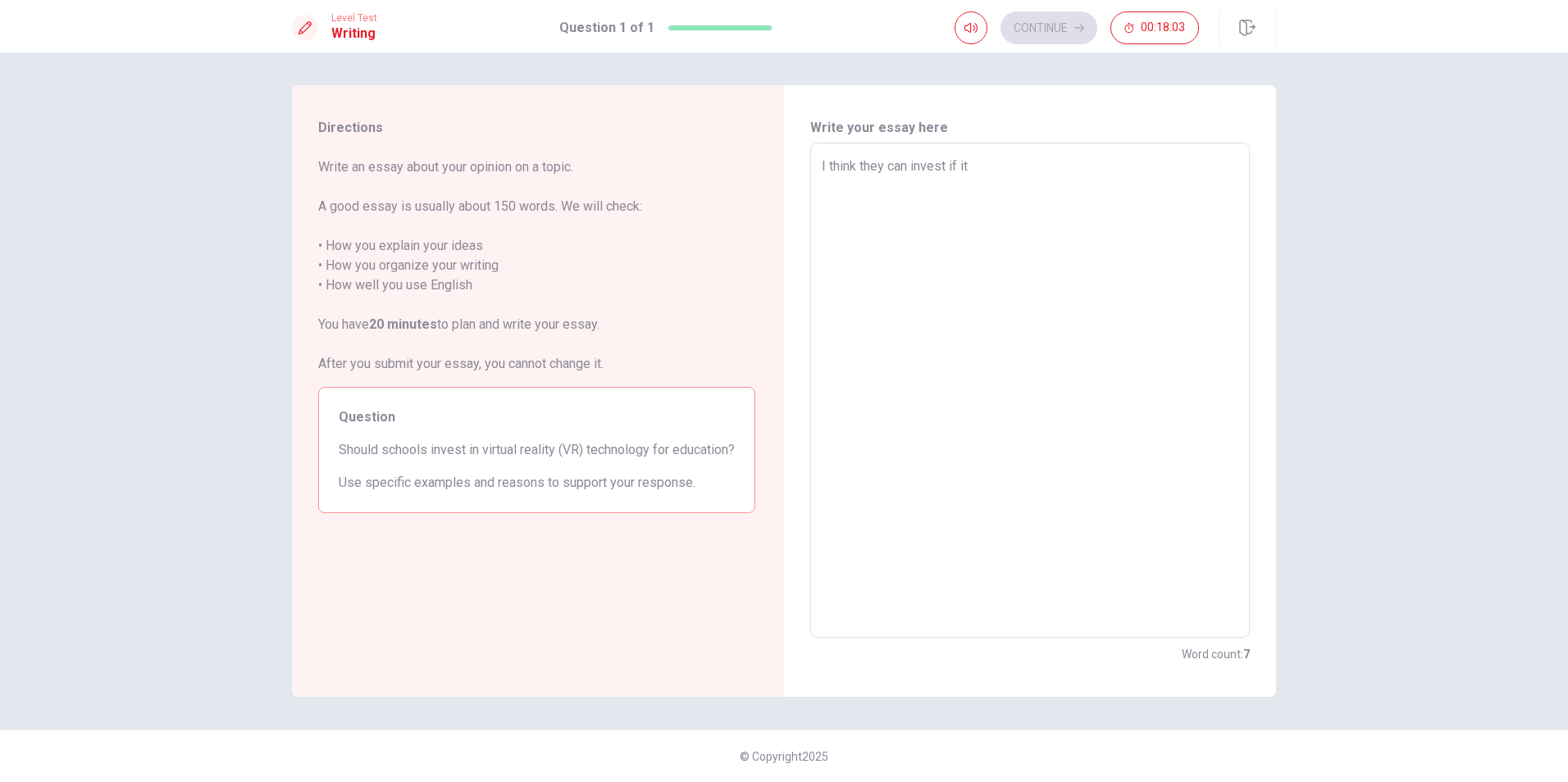 type on "x" 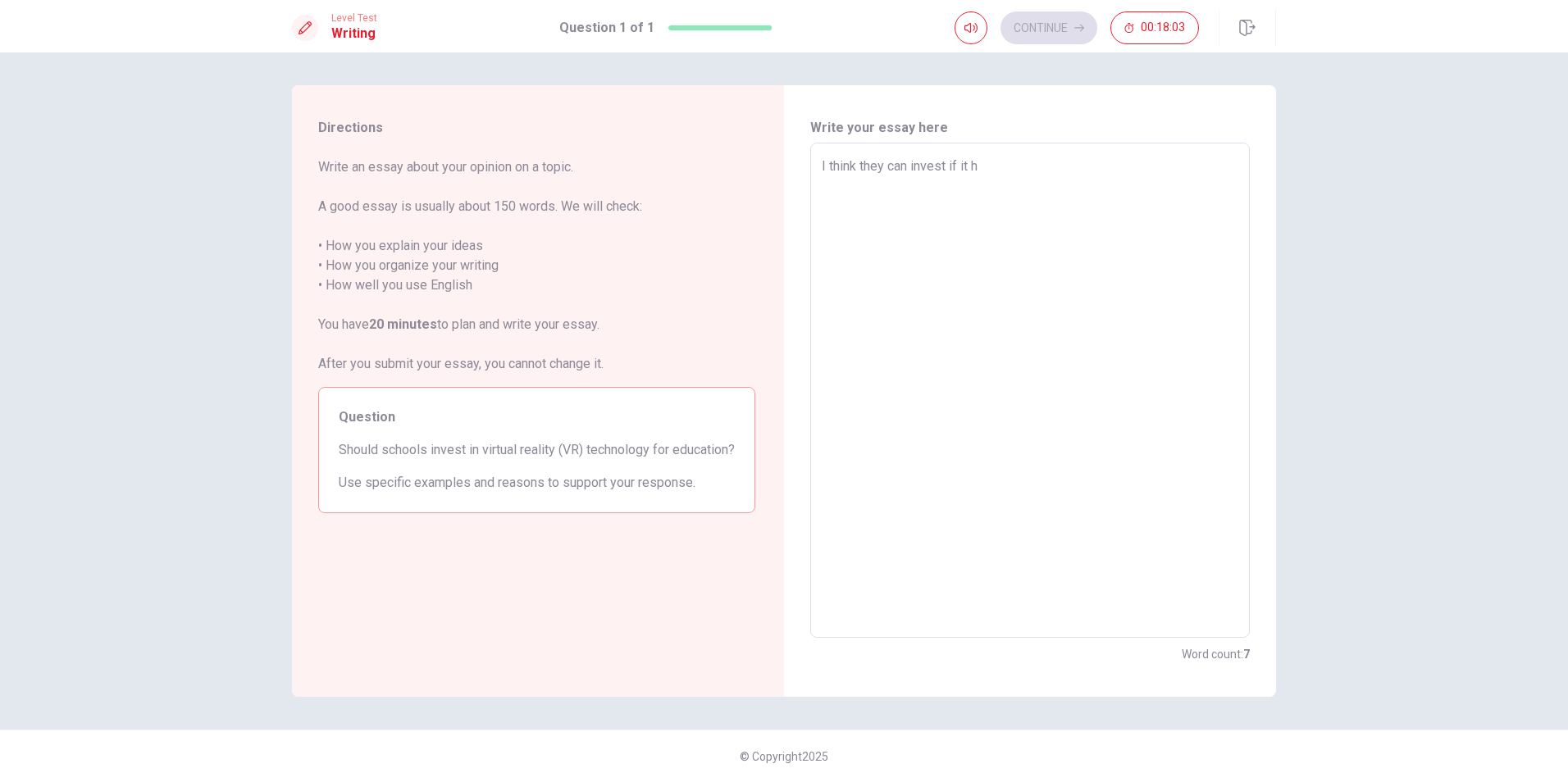 type on "x" 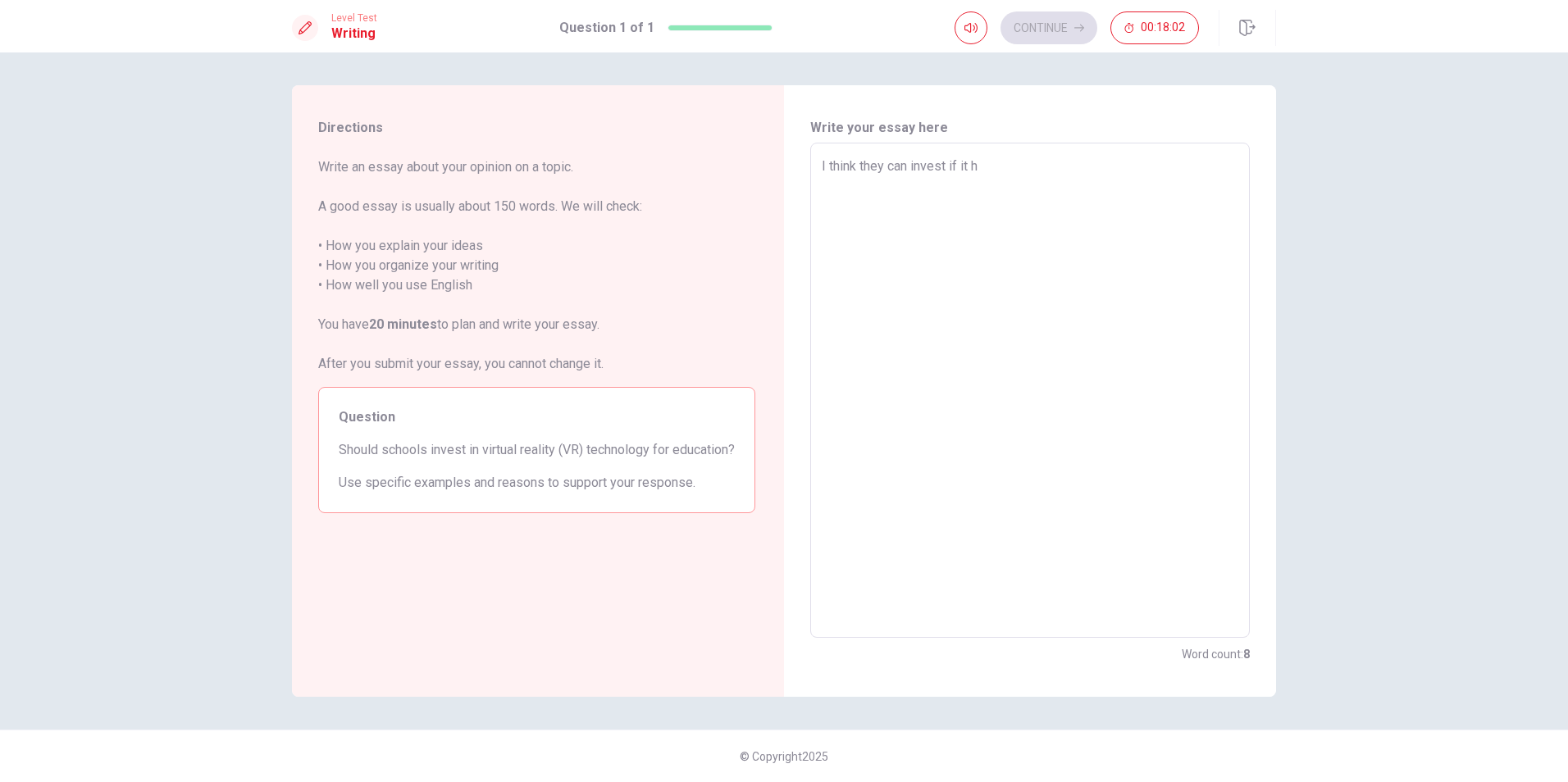 type on "I think they can invest if it he" 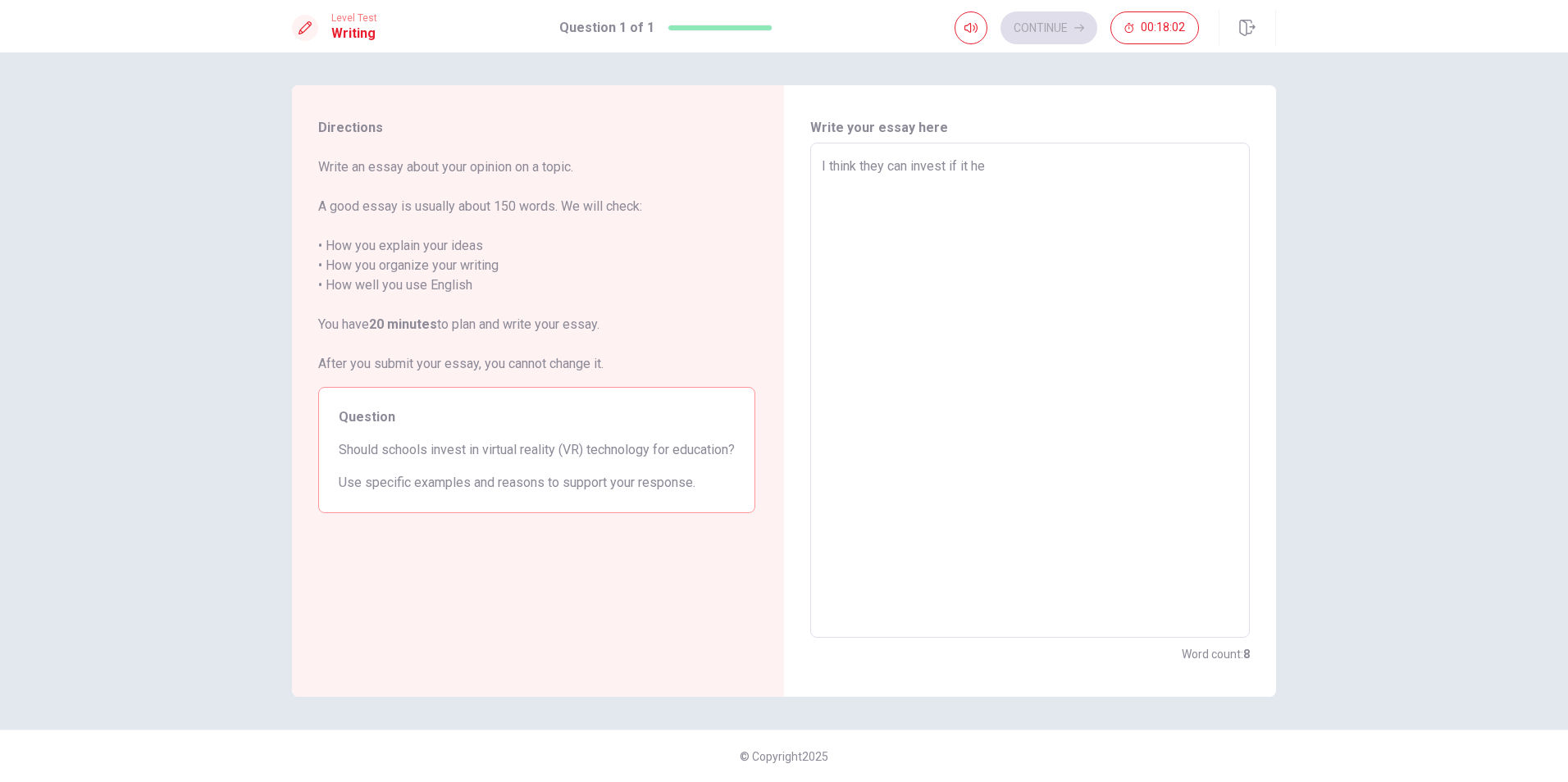 type on "x" 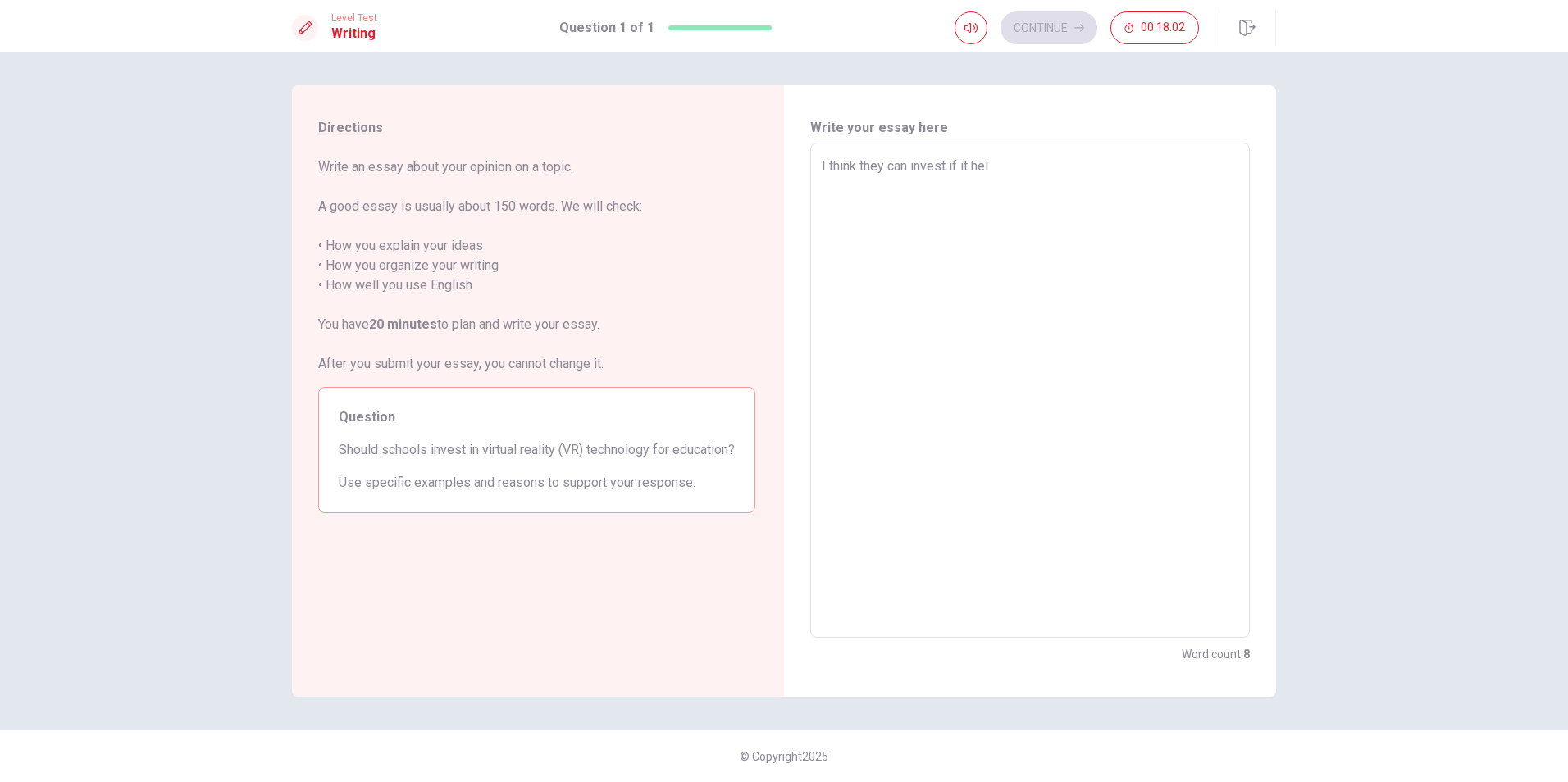 type on "x" 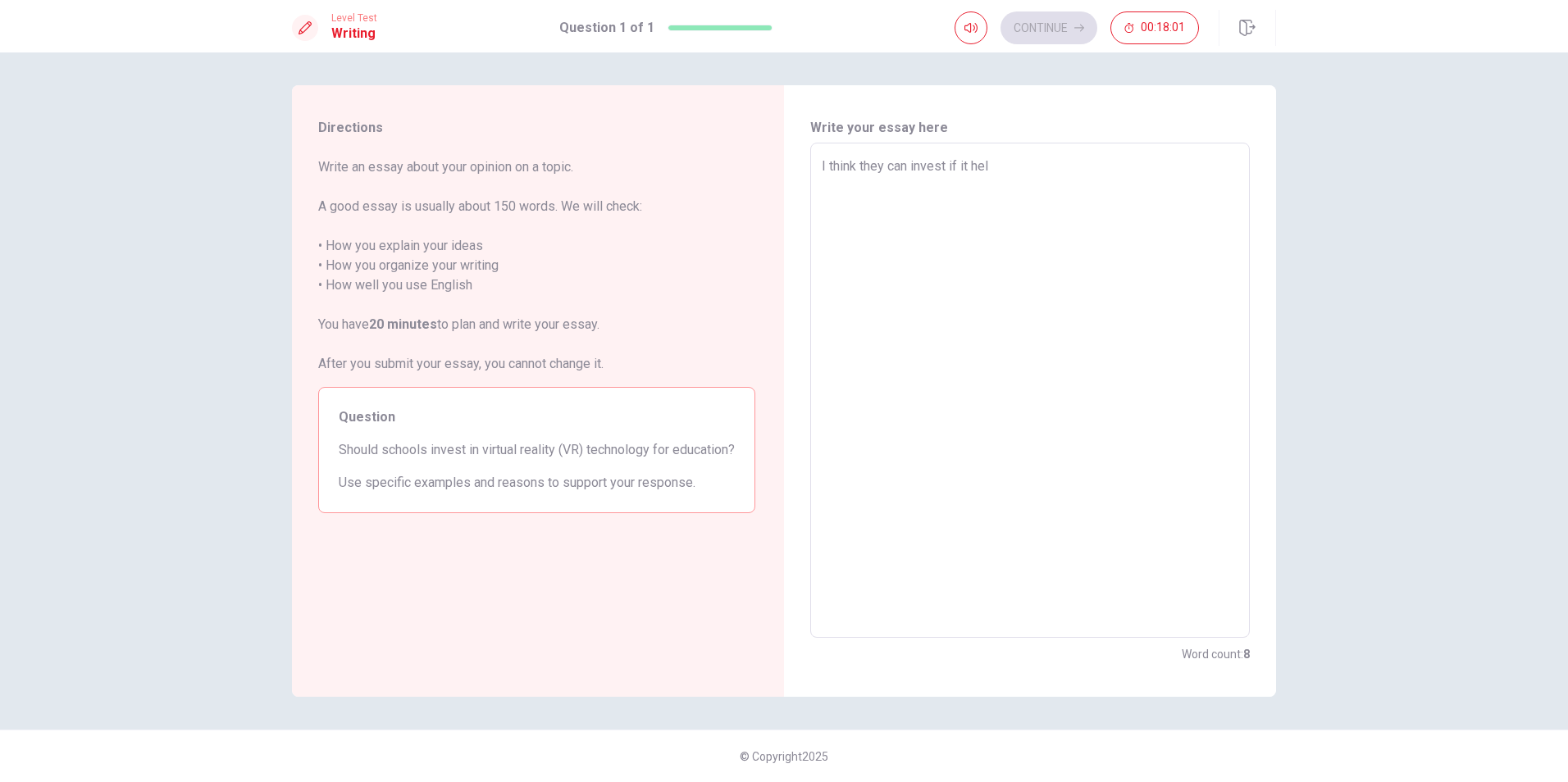 type on "I think they can invest if it help" 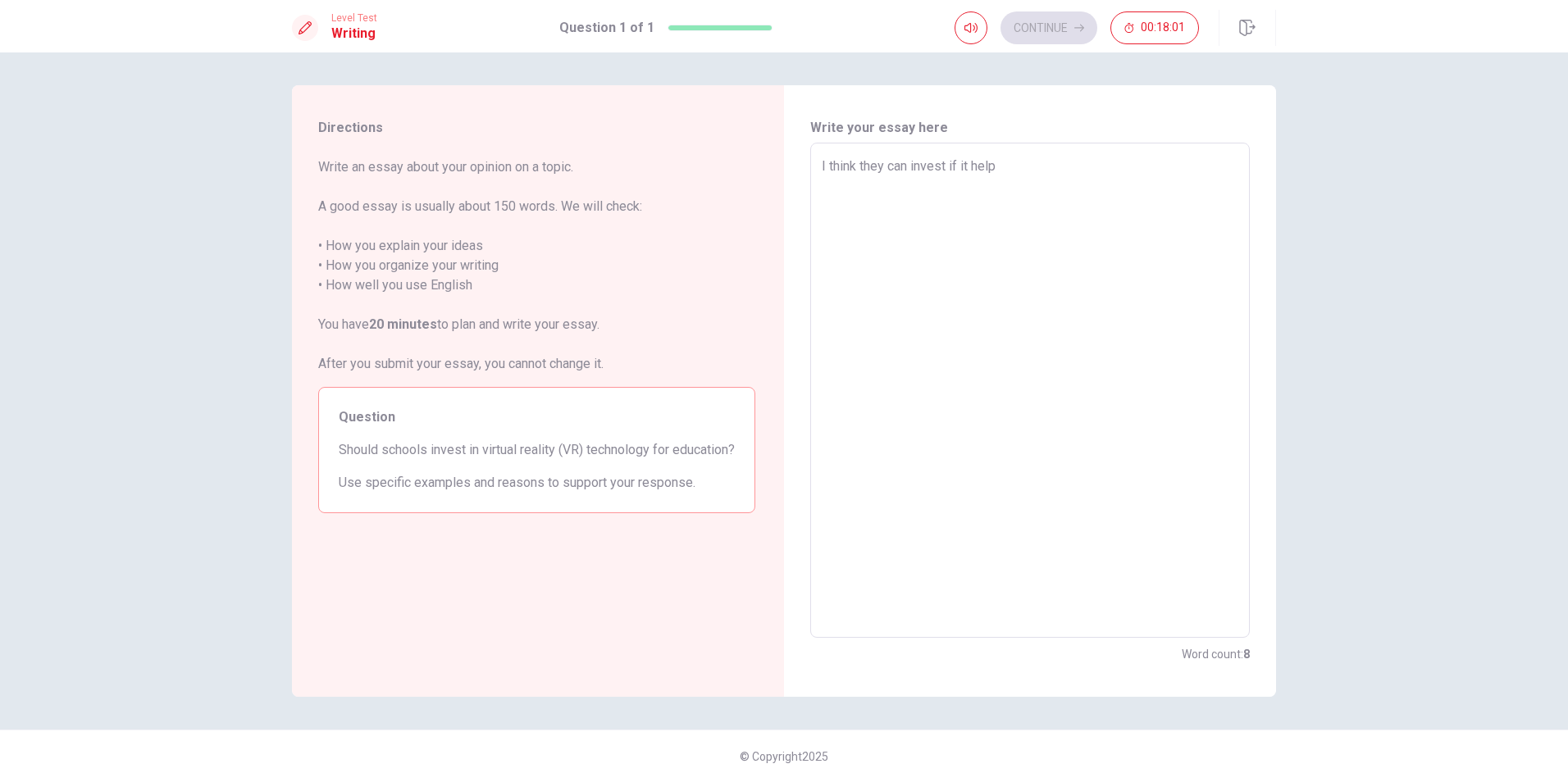 type on "x" 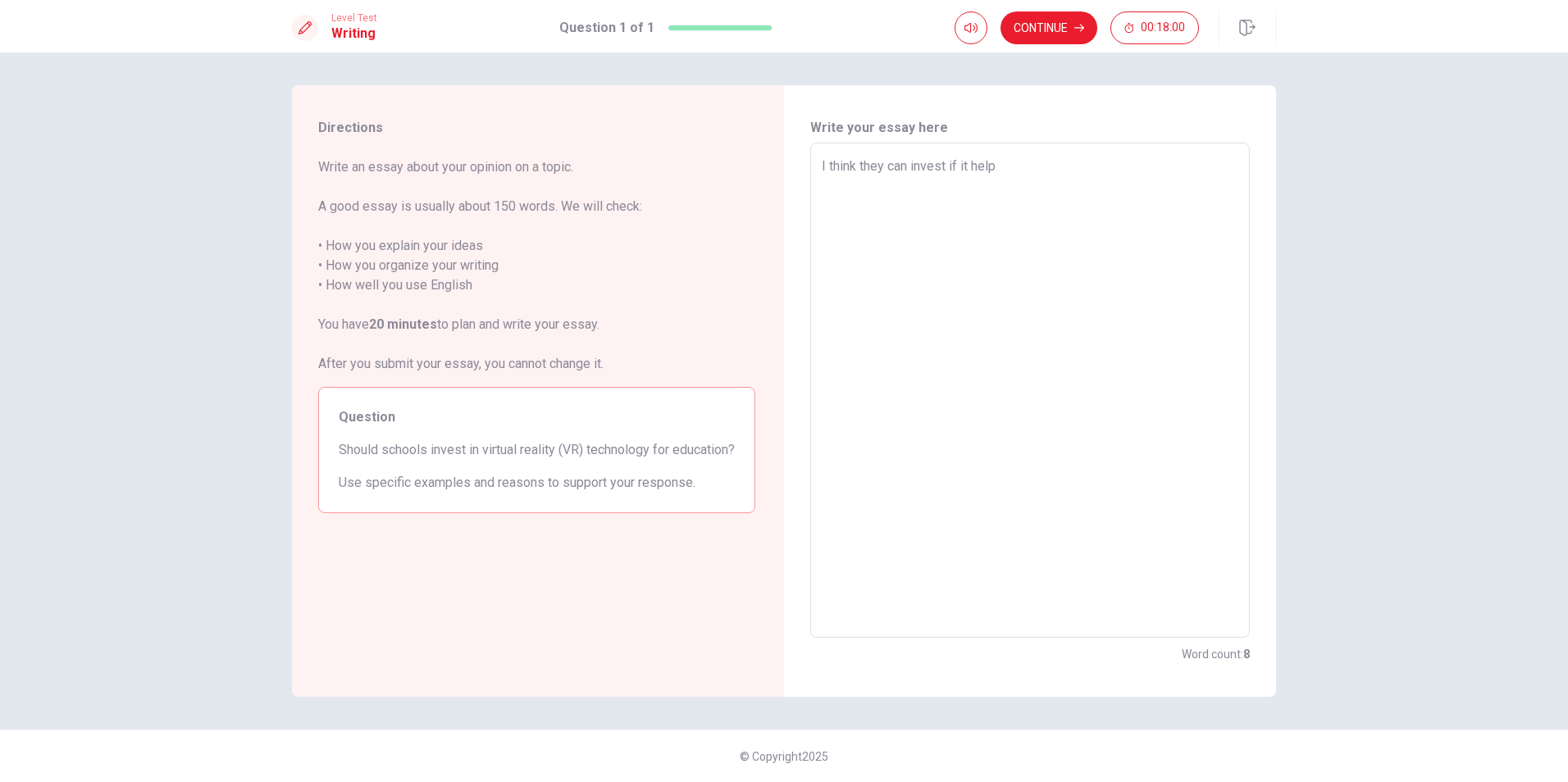 type on "I think they can invest if it helpe" 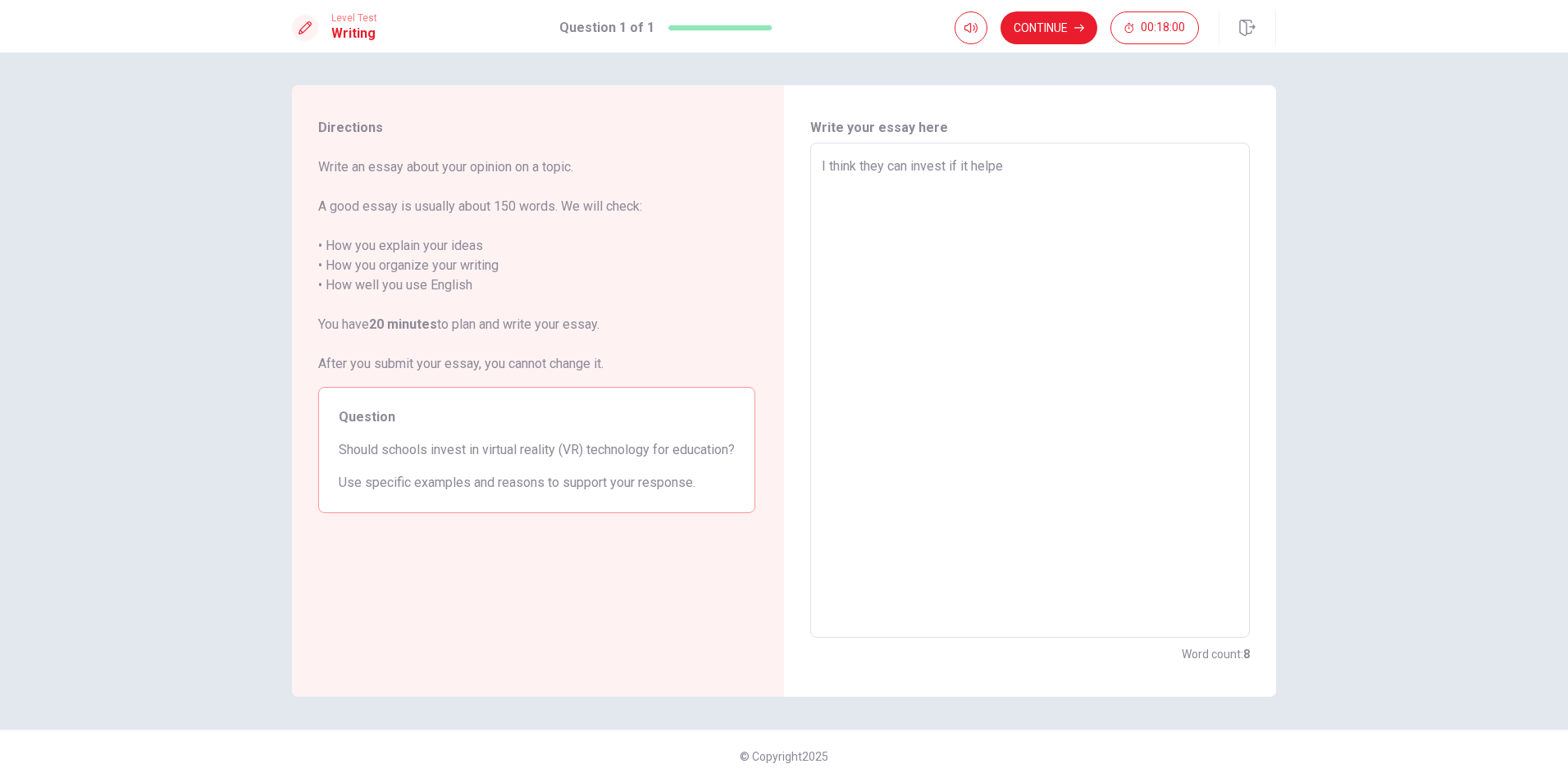 type on "x" 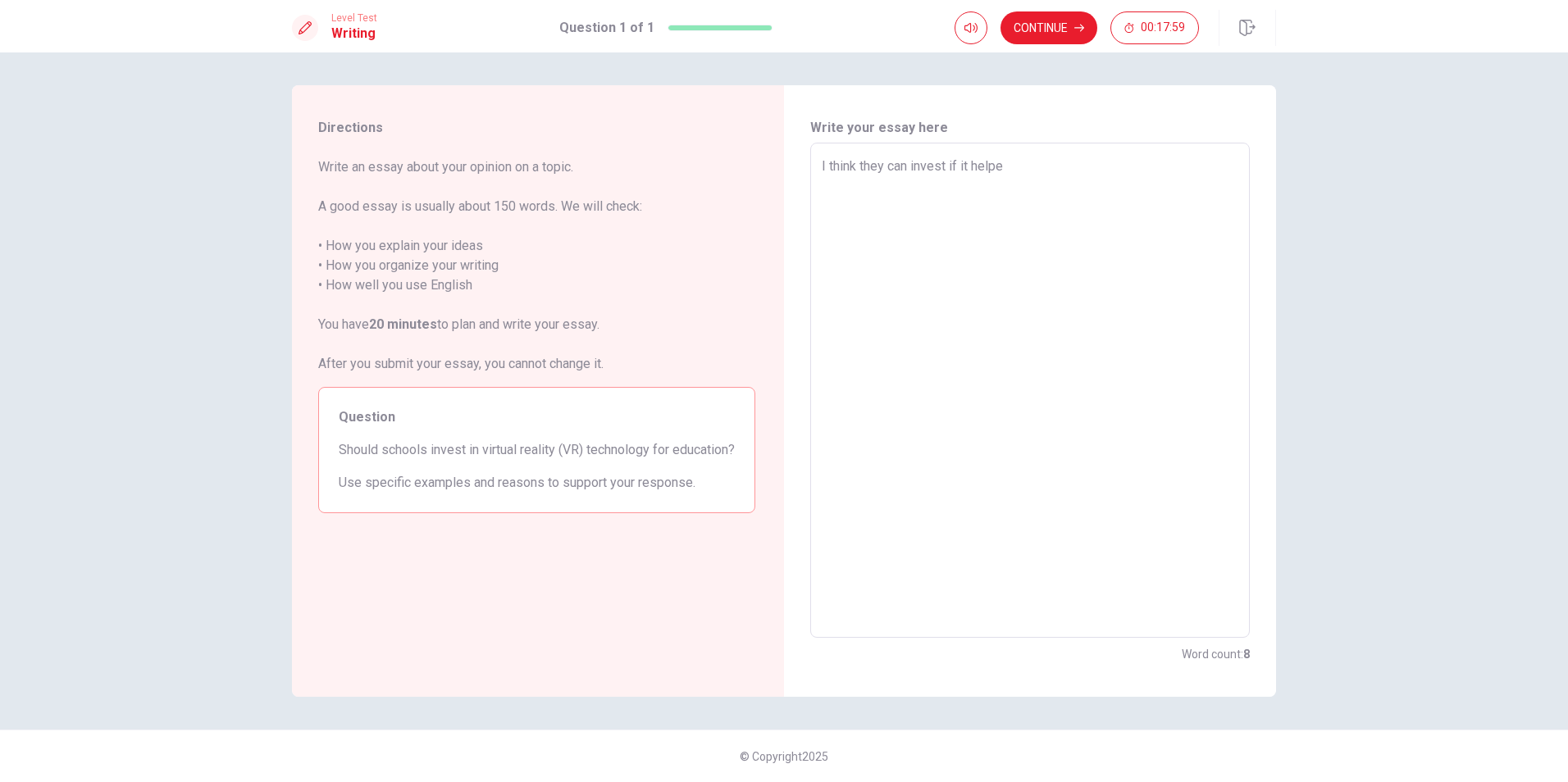 type on "I think they can invest if it helped" 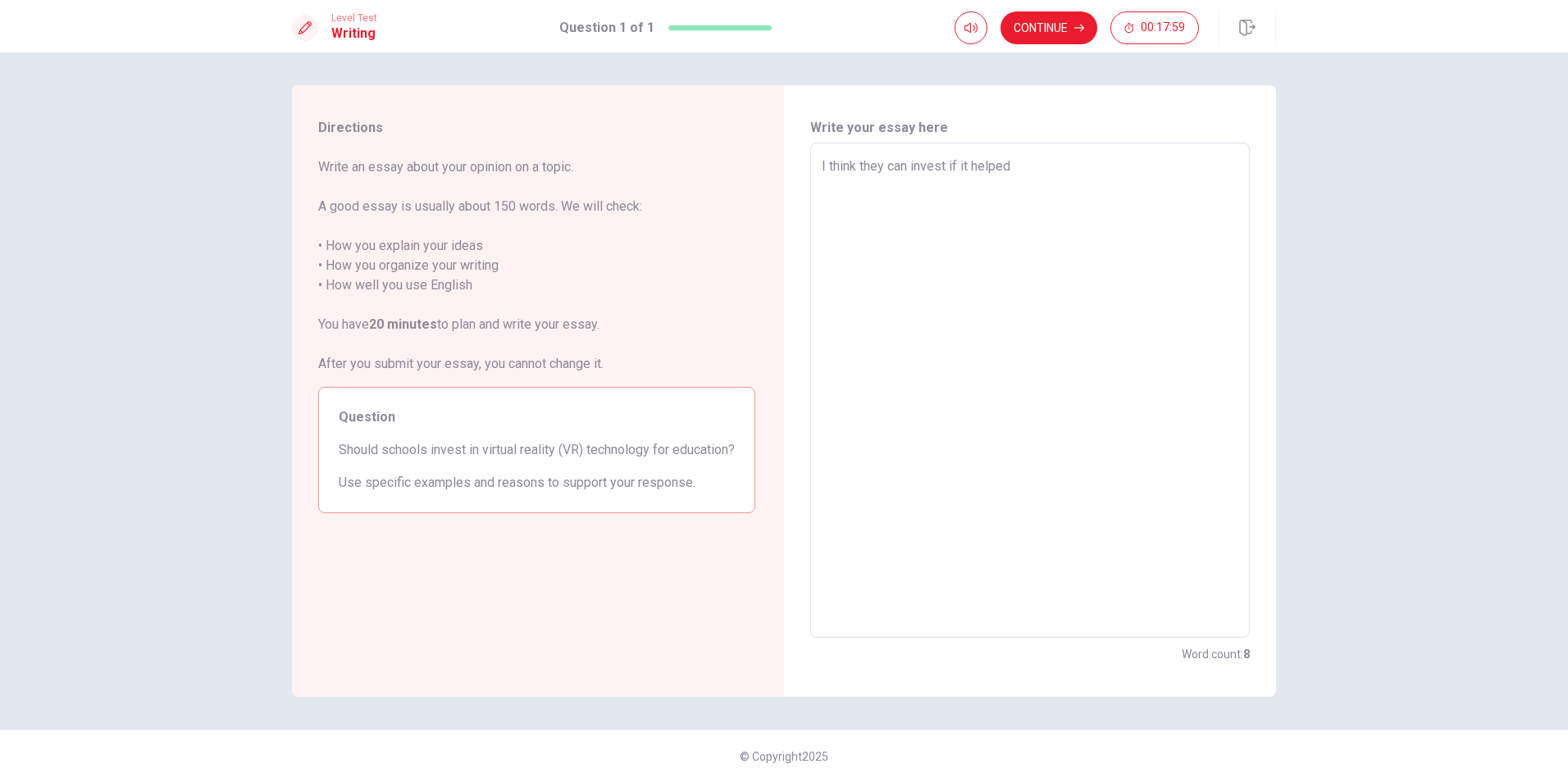 type on "x" 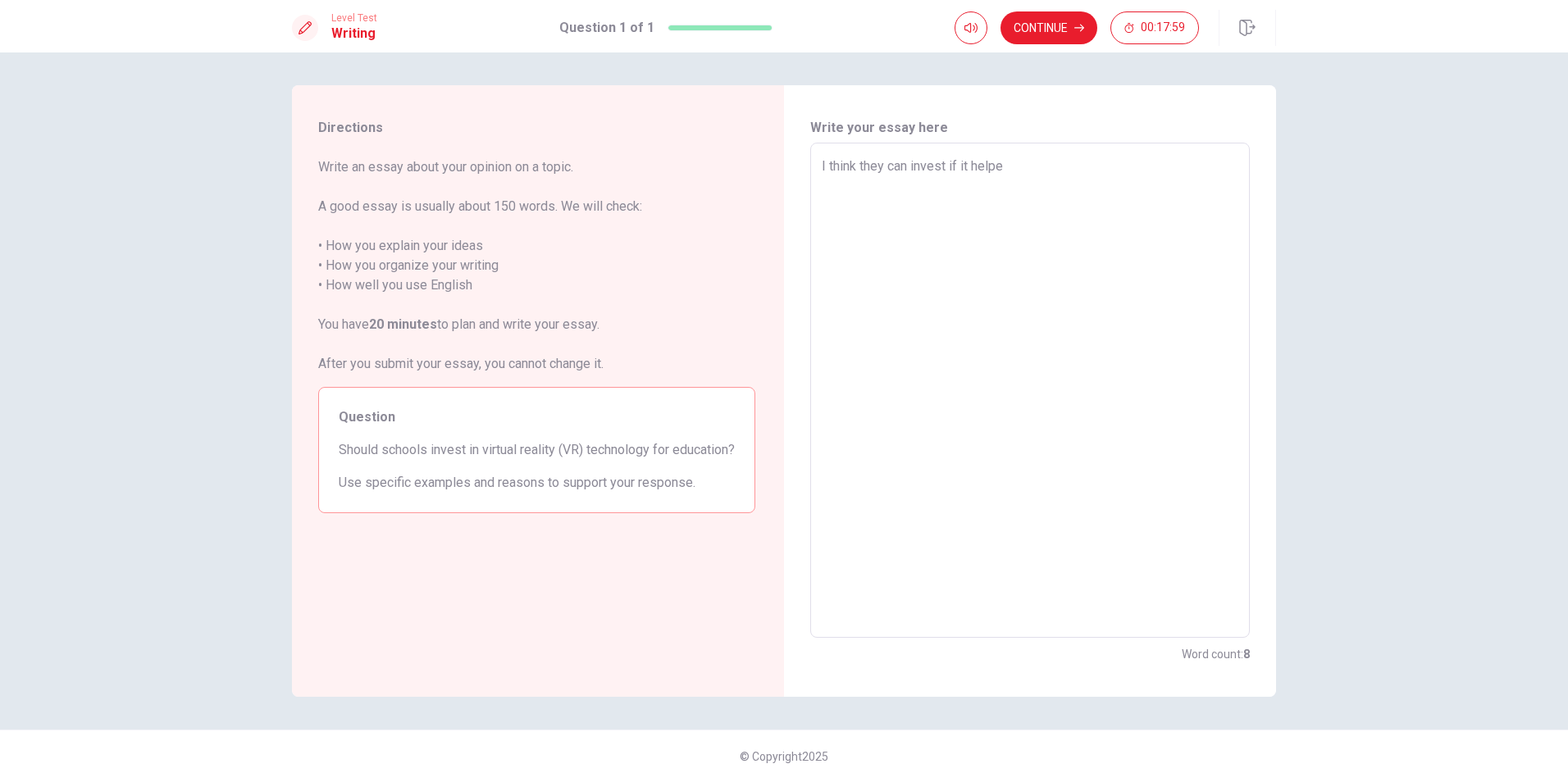 type on "x" 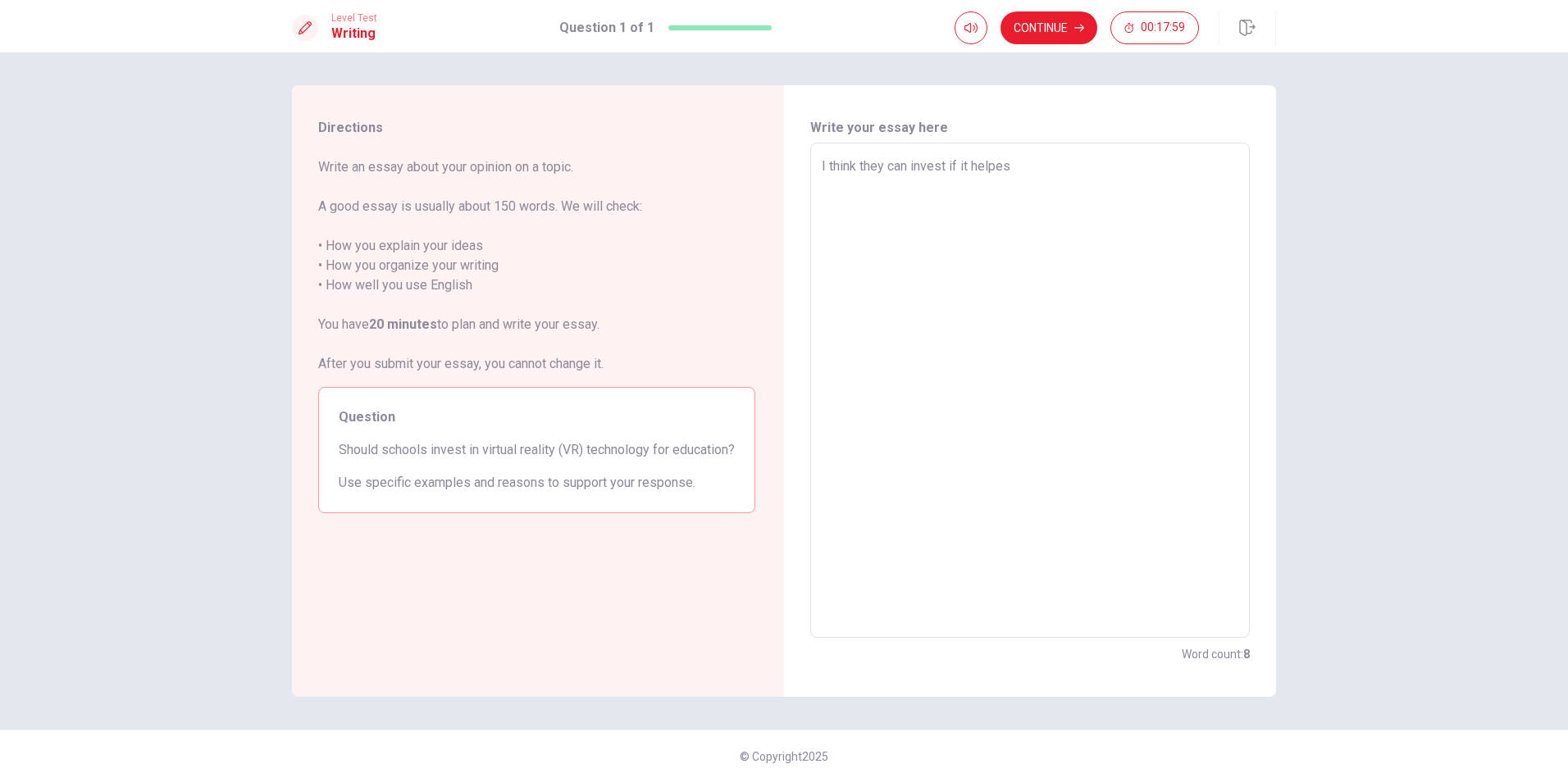 type on "x" 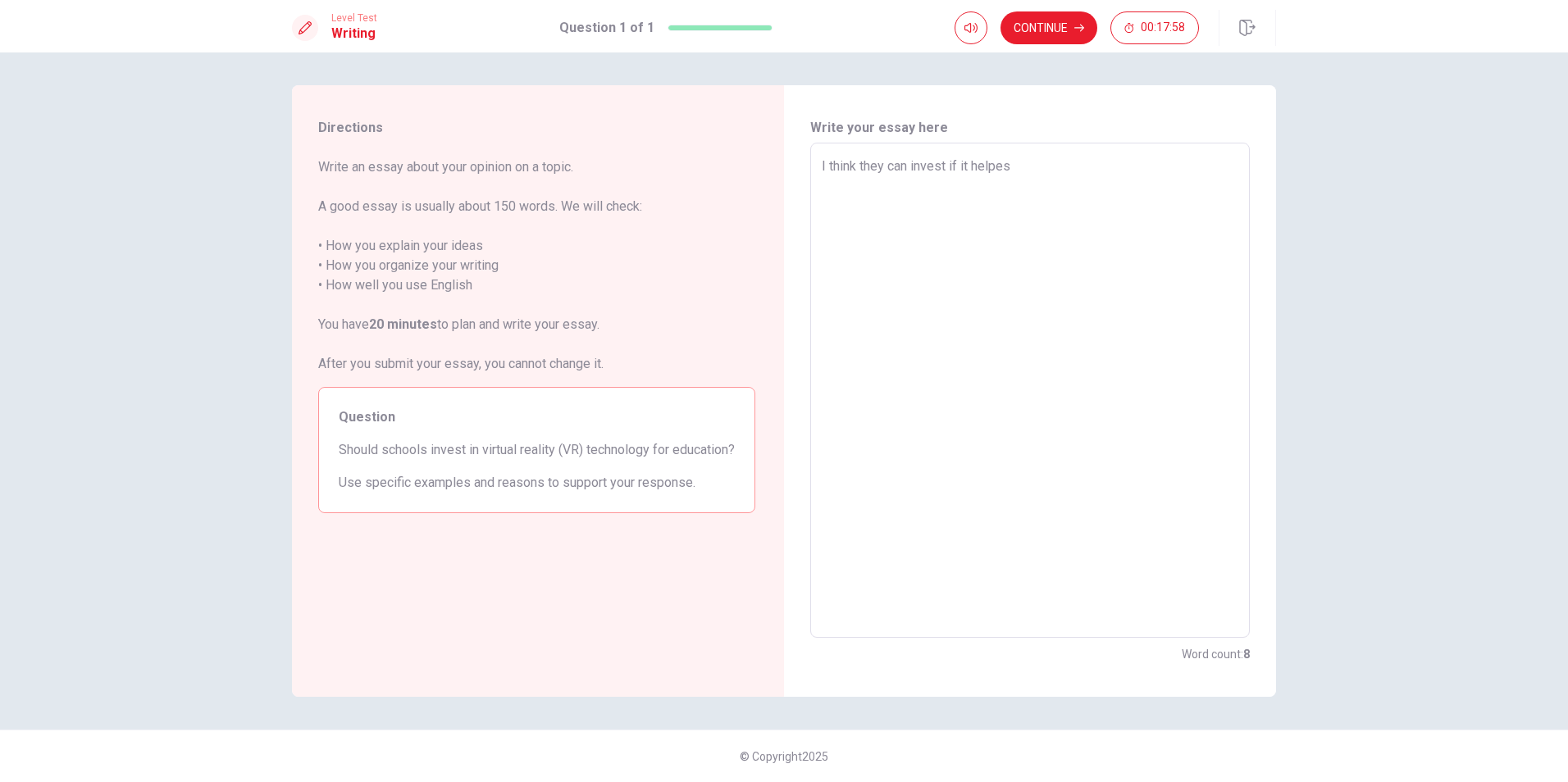 type on "I think they can invest if it helpes." 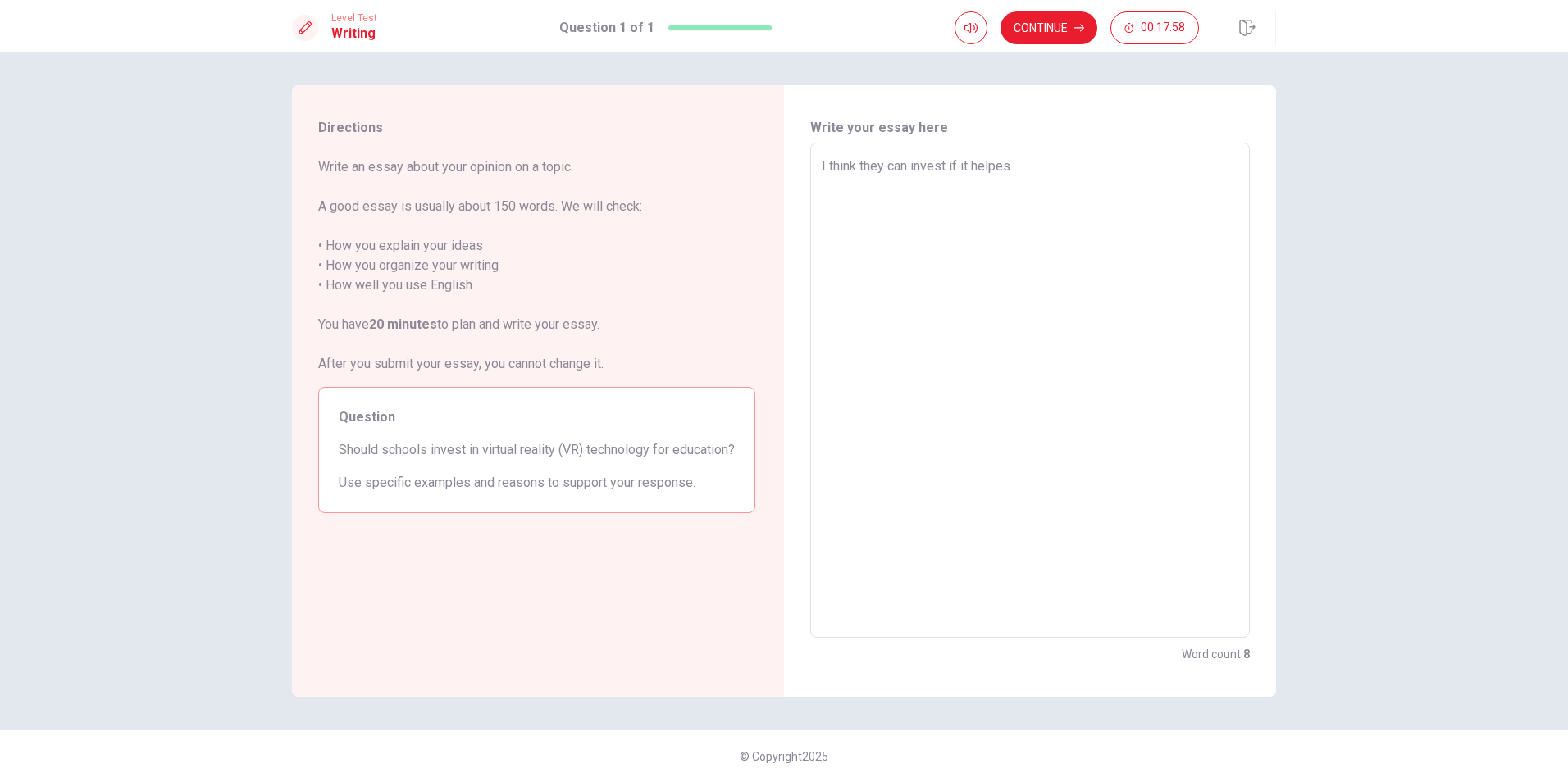 type on "x" 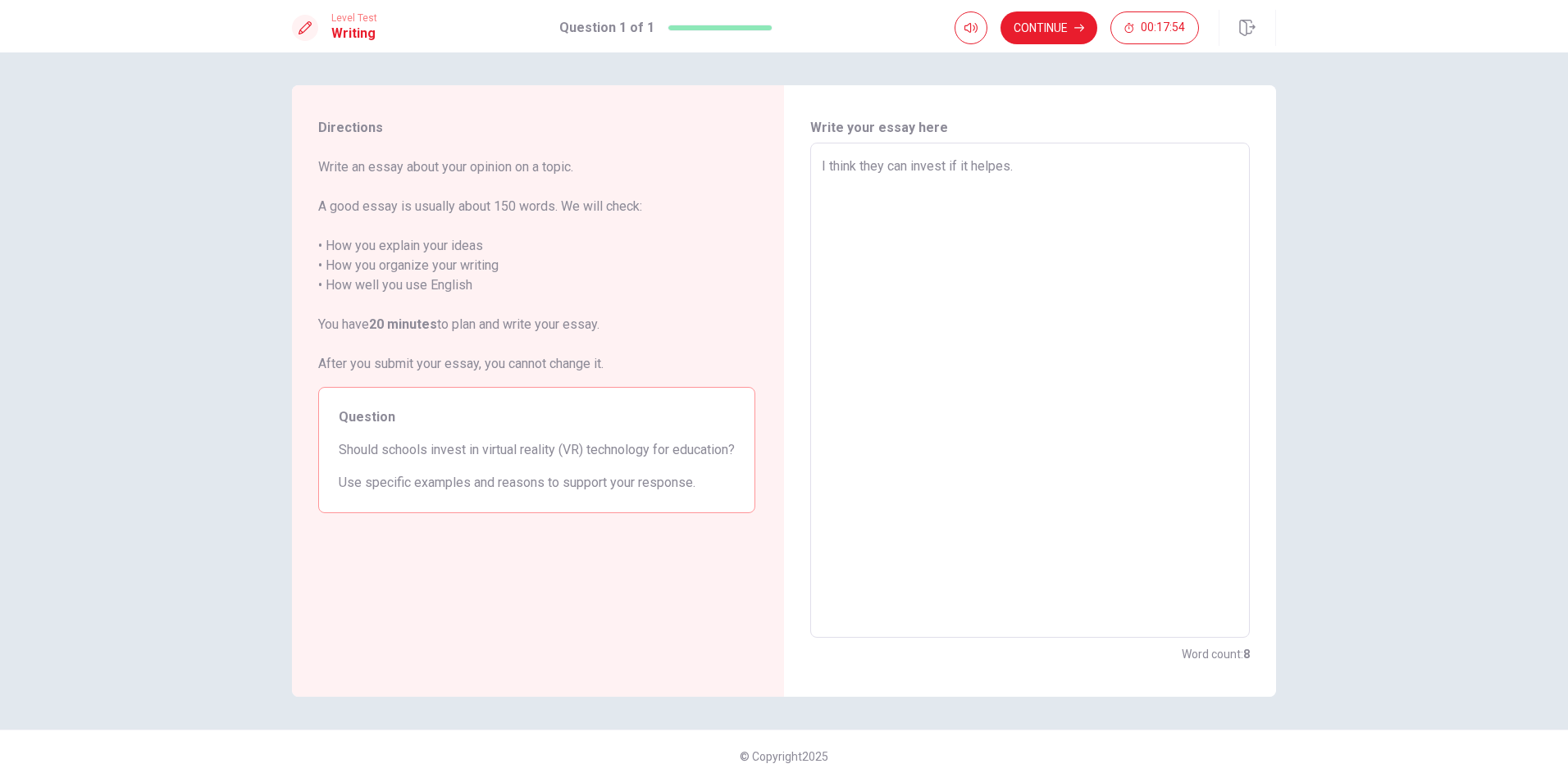 type on "x" 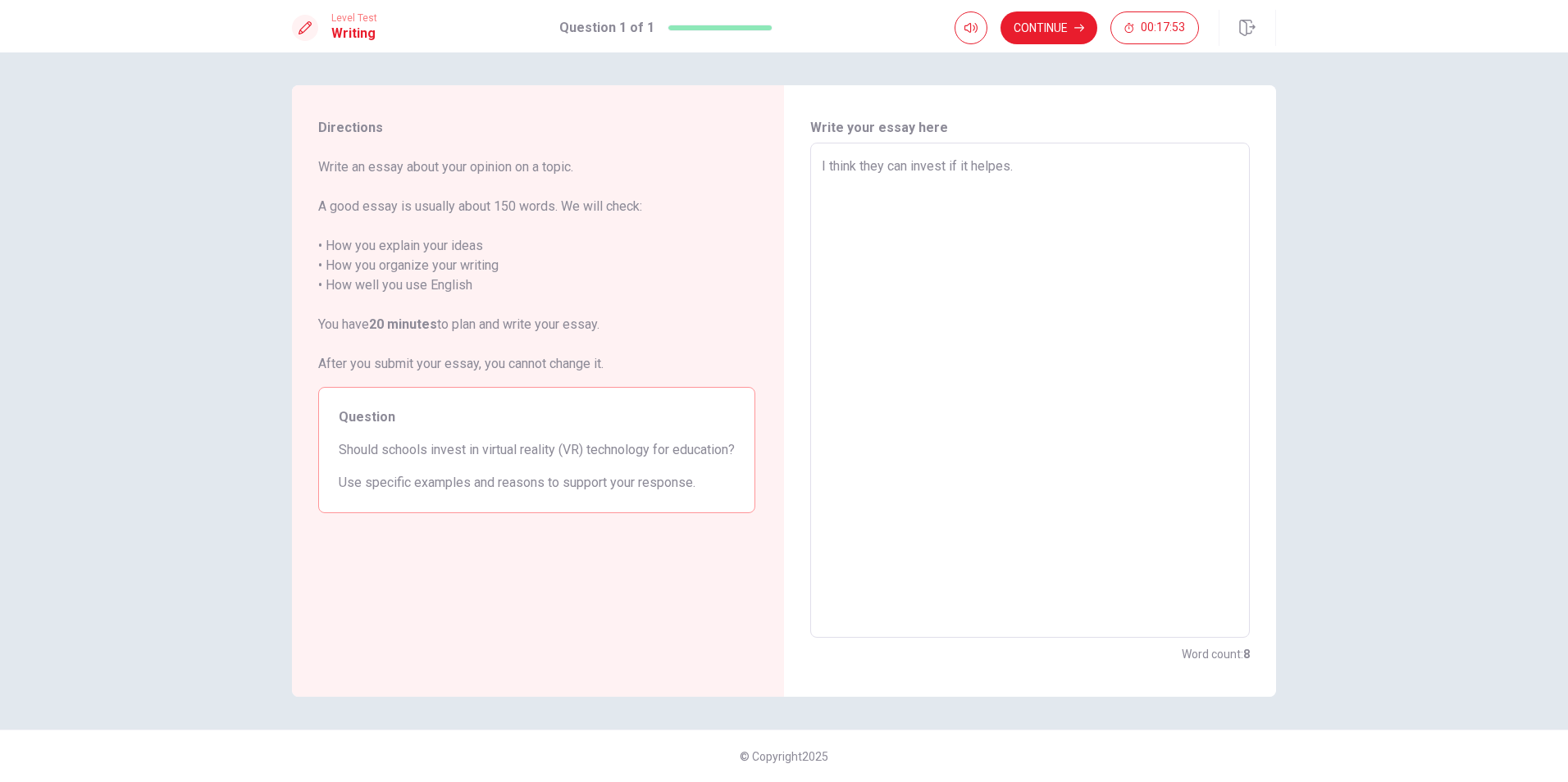 type on "I think they can invest if it helpes." 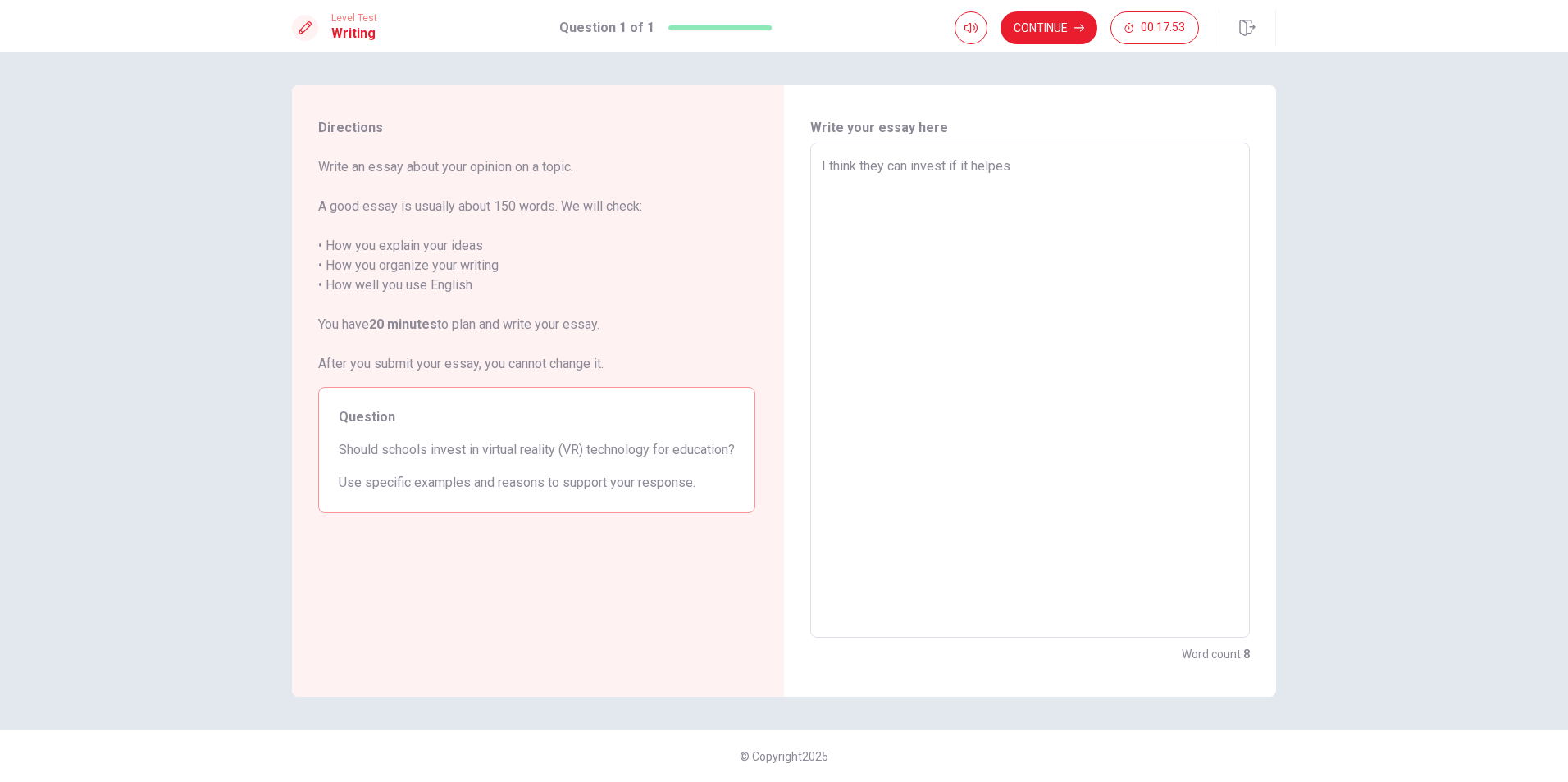 type on "x" 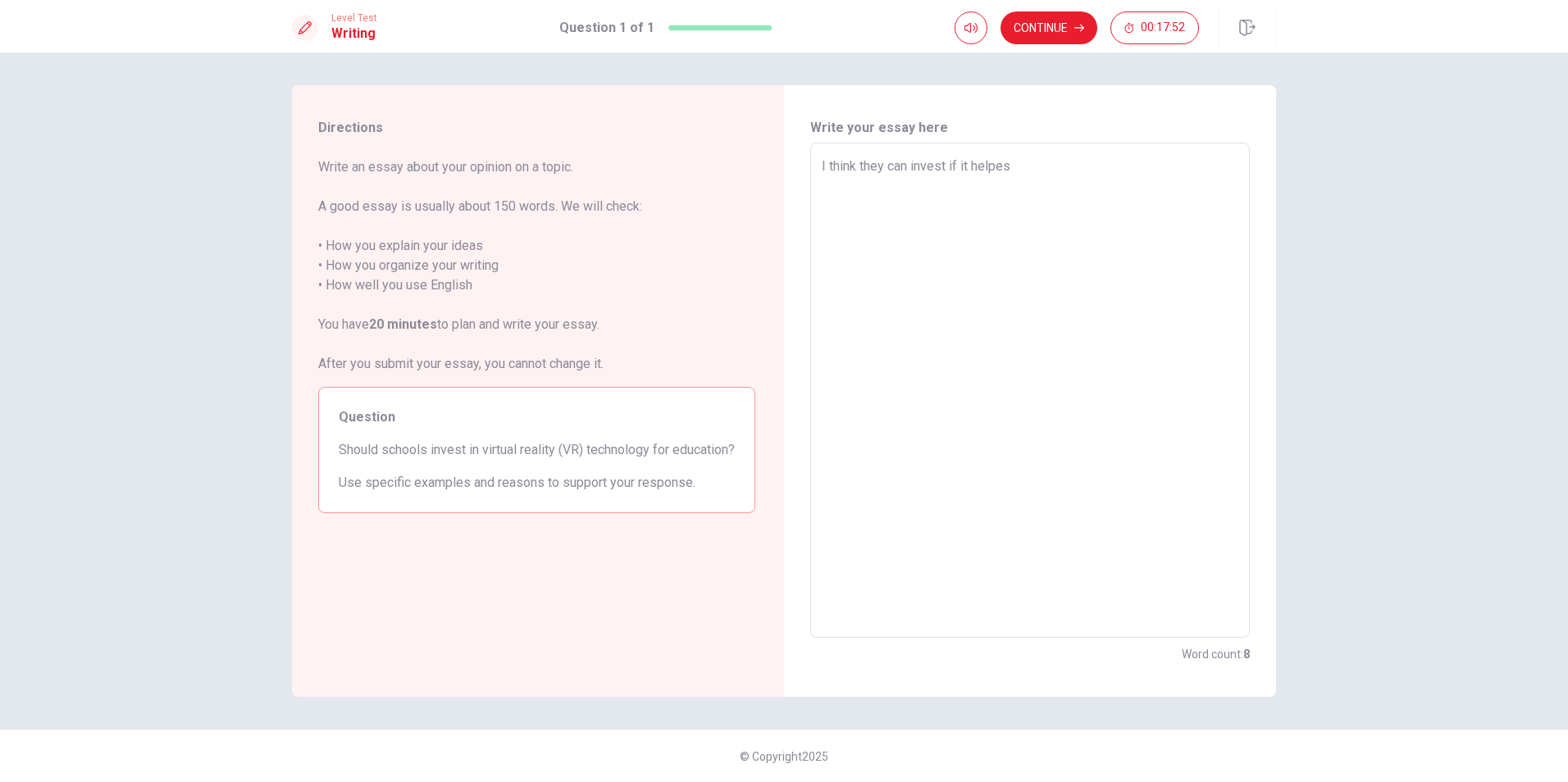 type on "I think they can invest if it helpe" 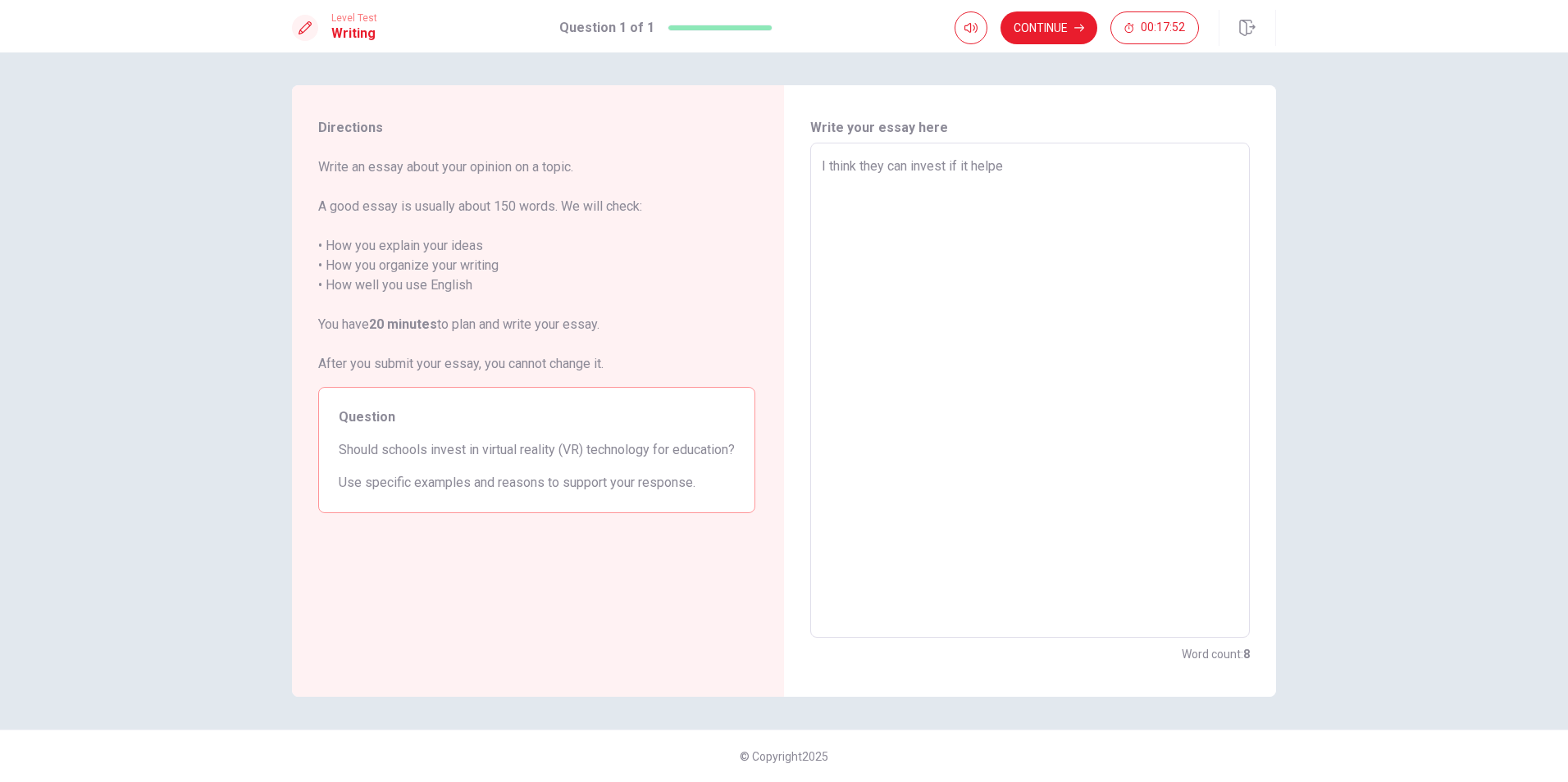 type on "x" 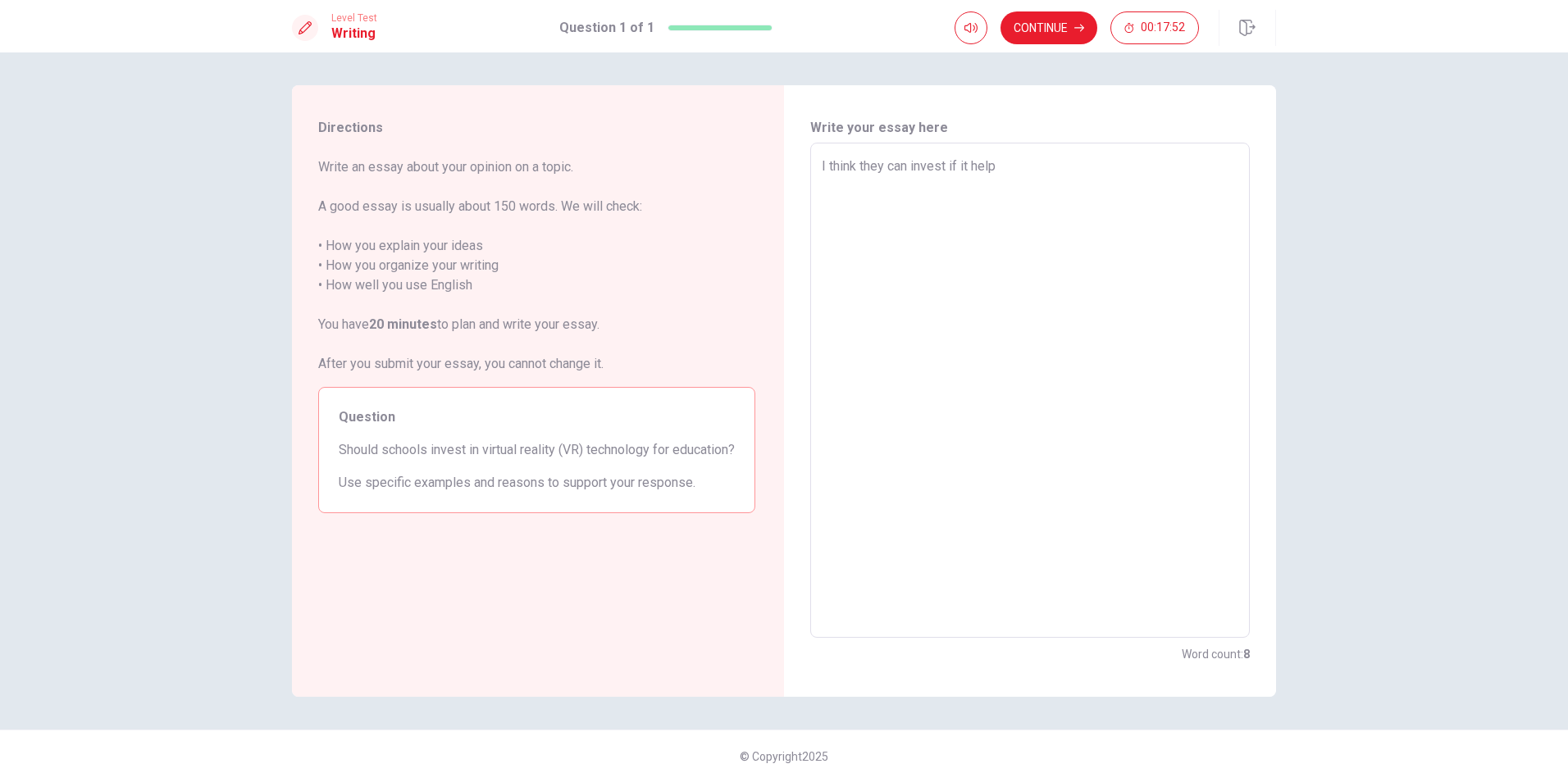 type on "x" 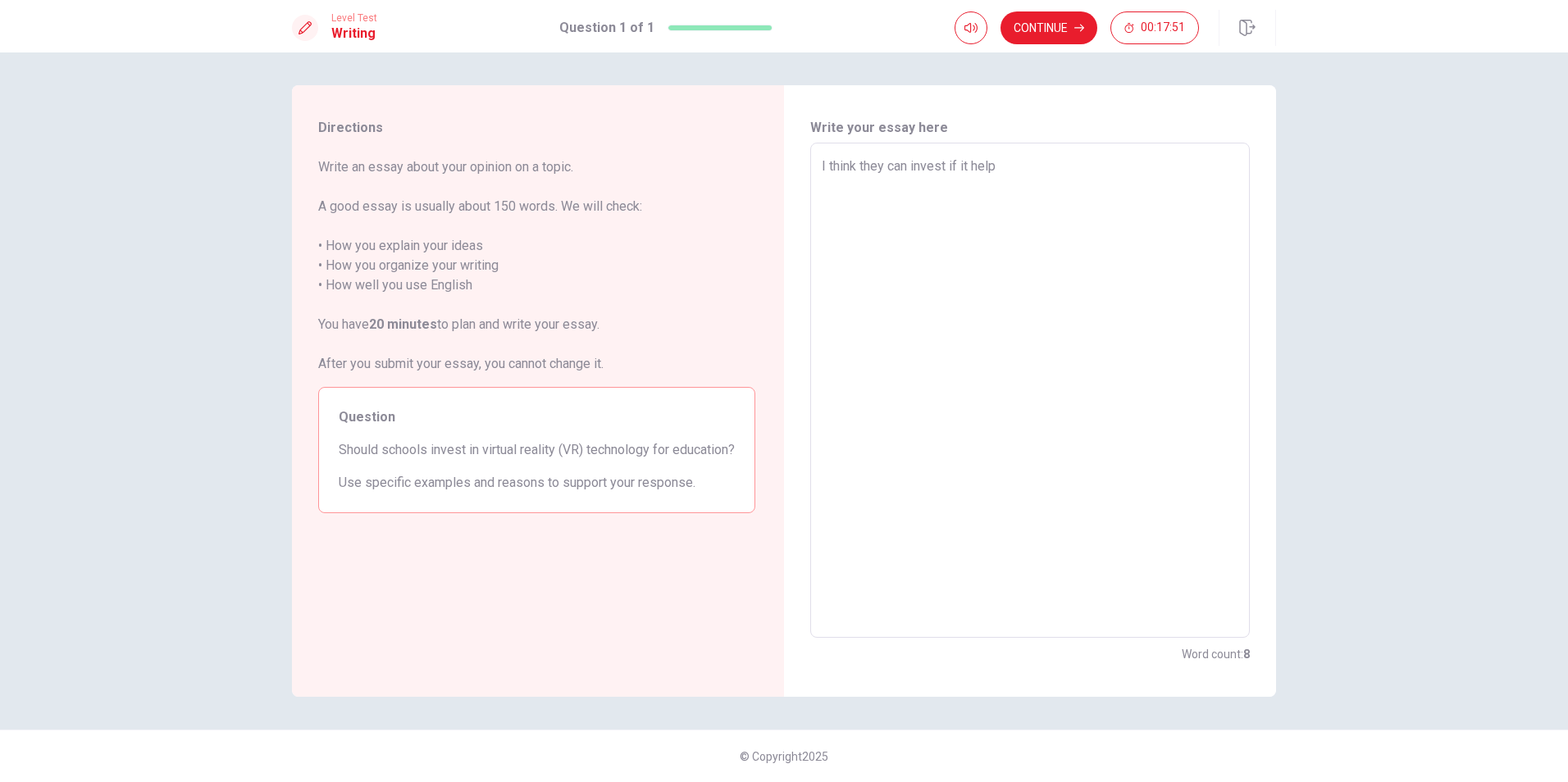 type on "I think they can invest if it helps" 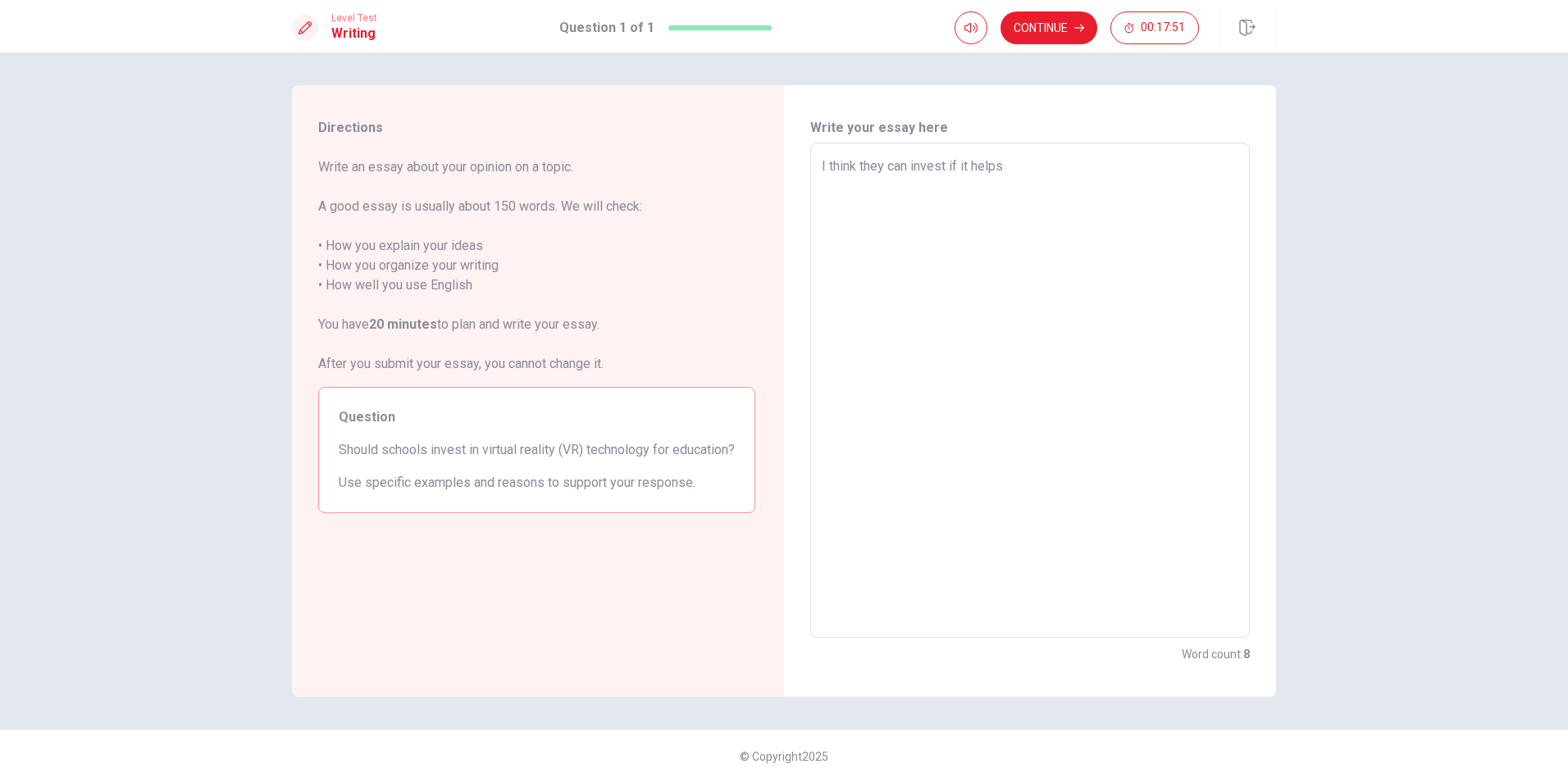 type on "x" 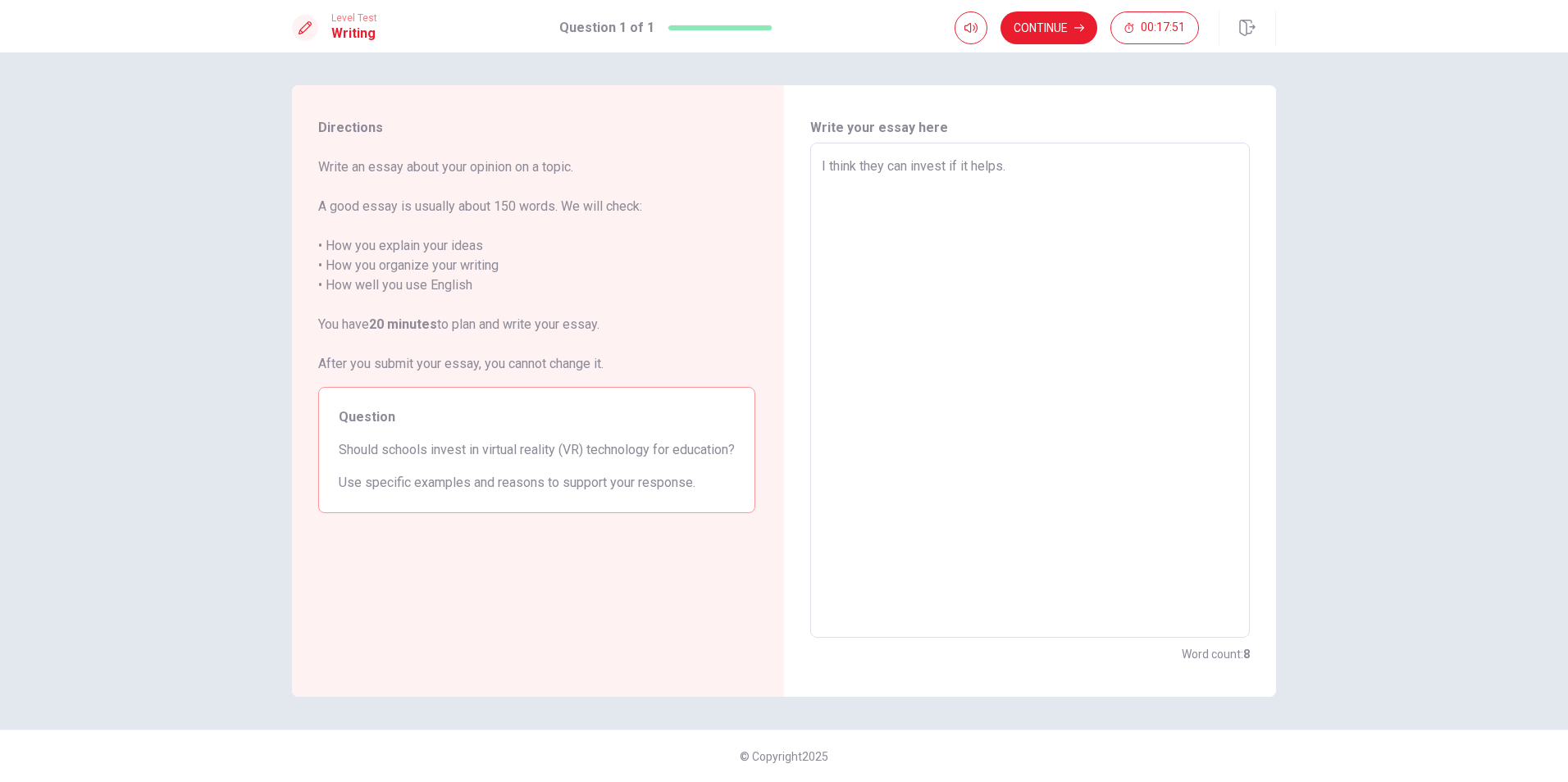 type on "x" 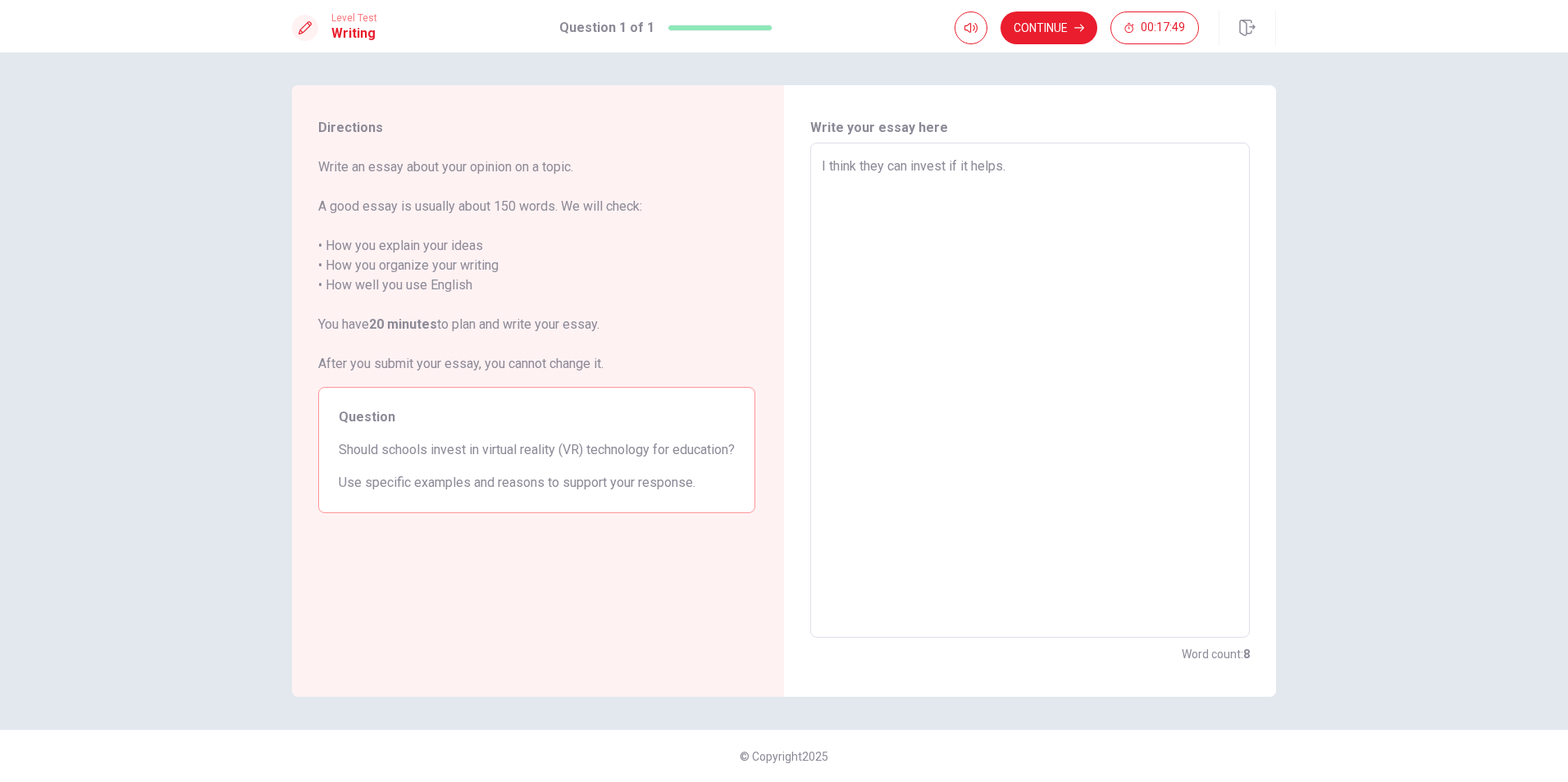 type on "x" 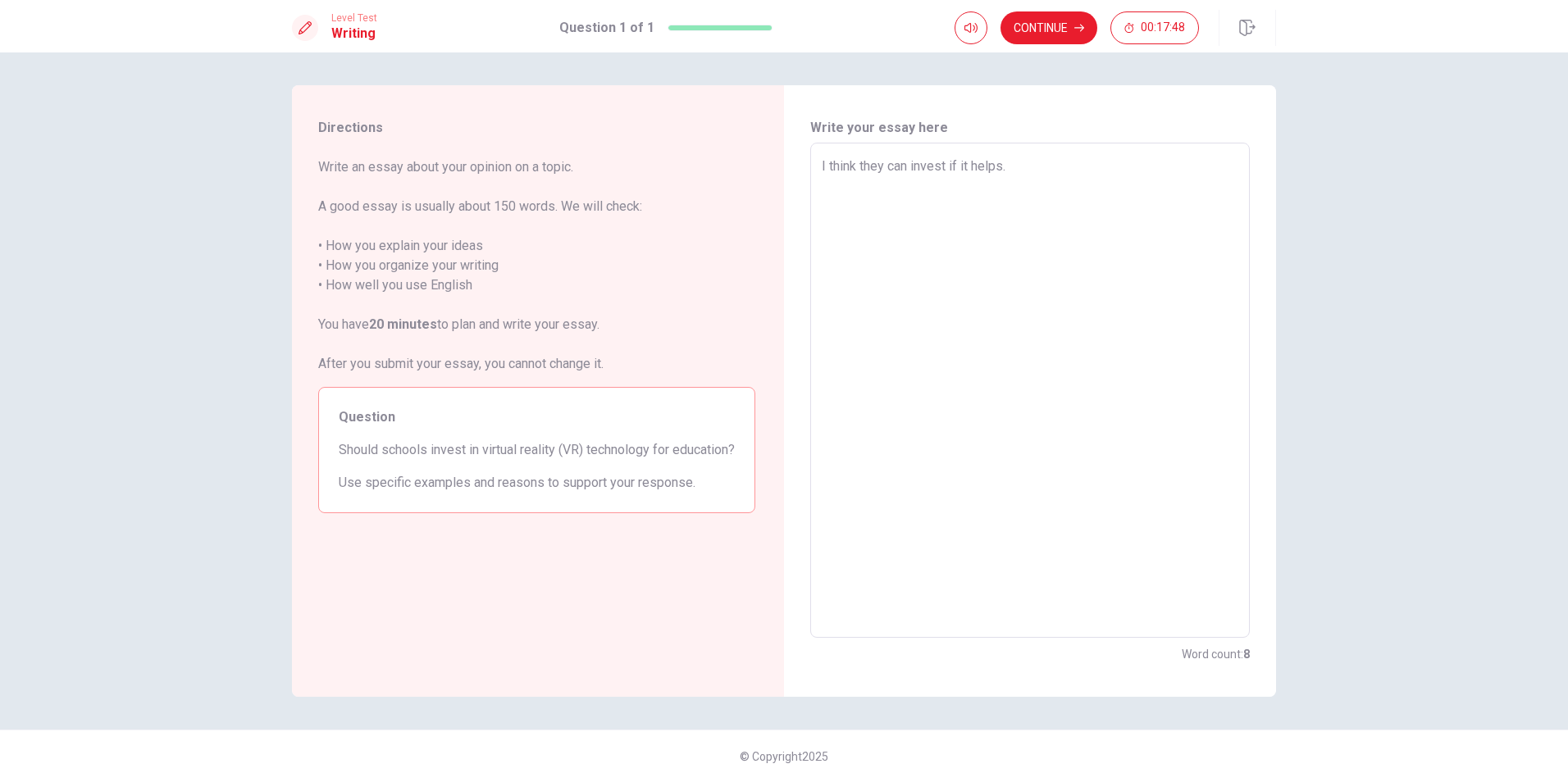 type on "I think they can invest if it helps. b" 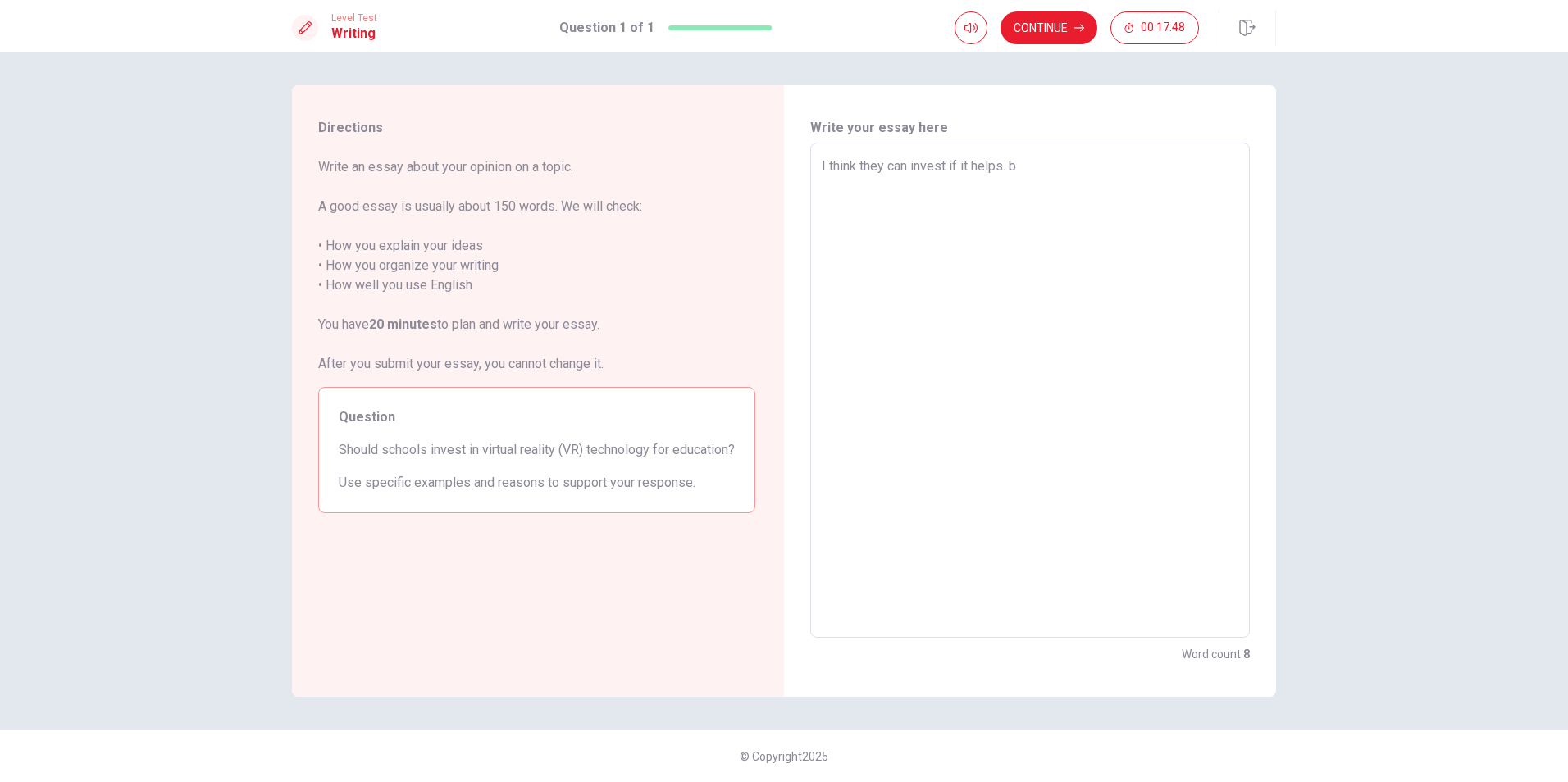 type on "x" 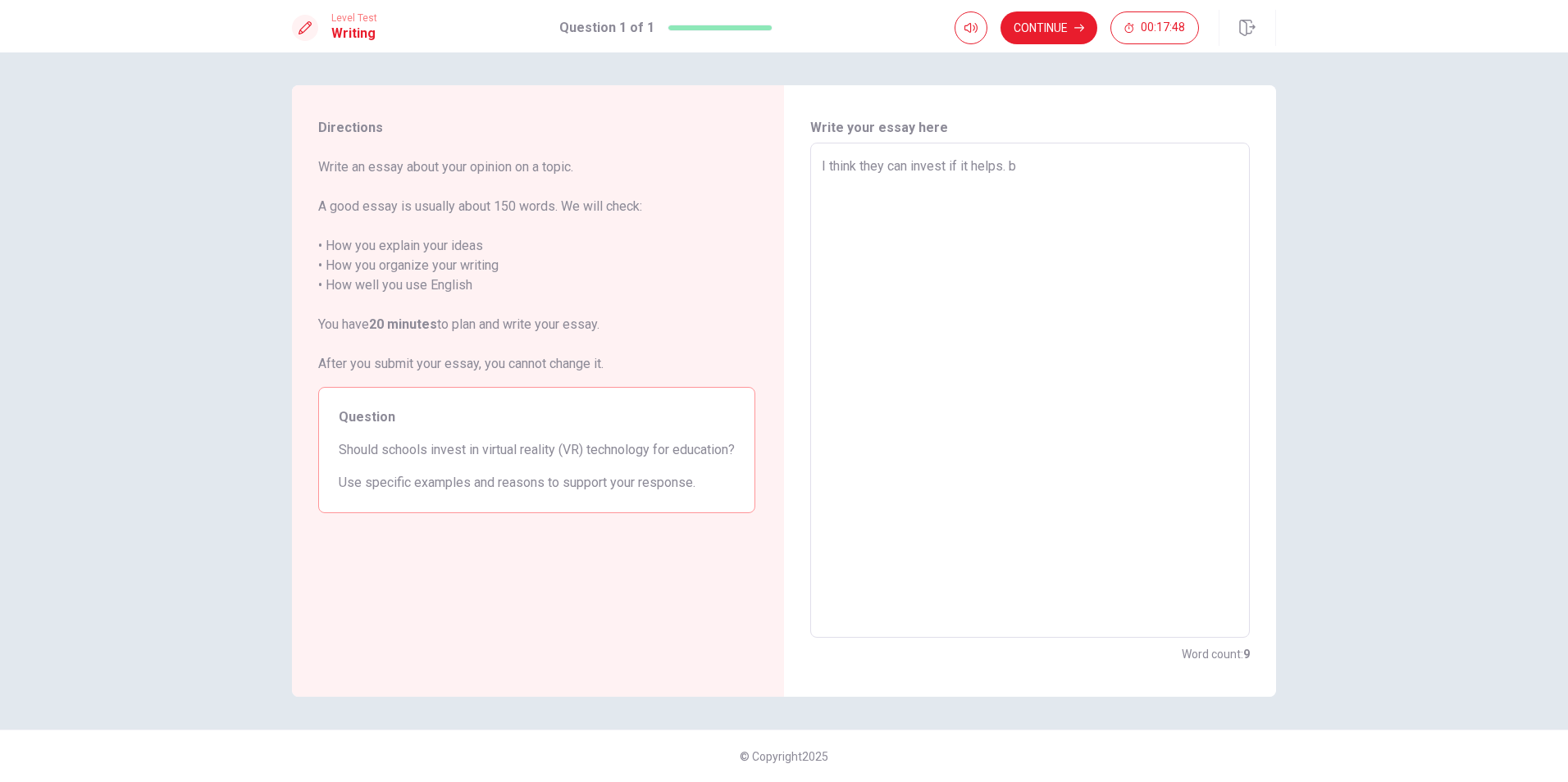 type on "I think they can invest if it helps. be" 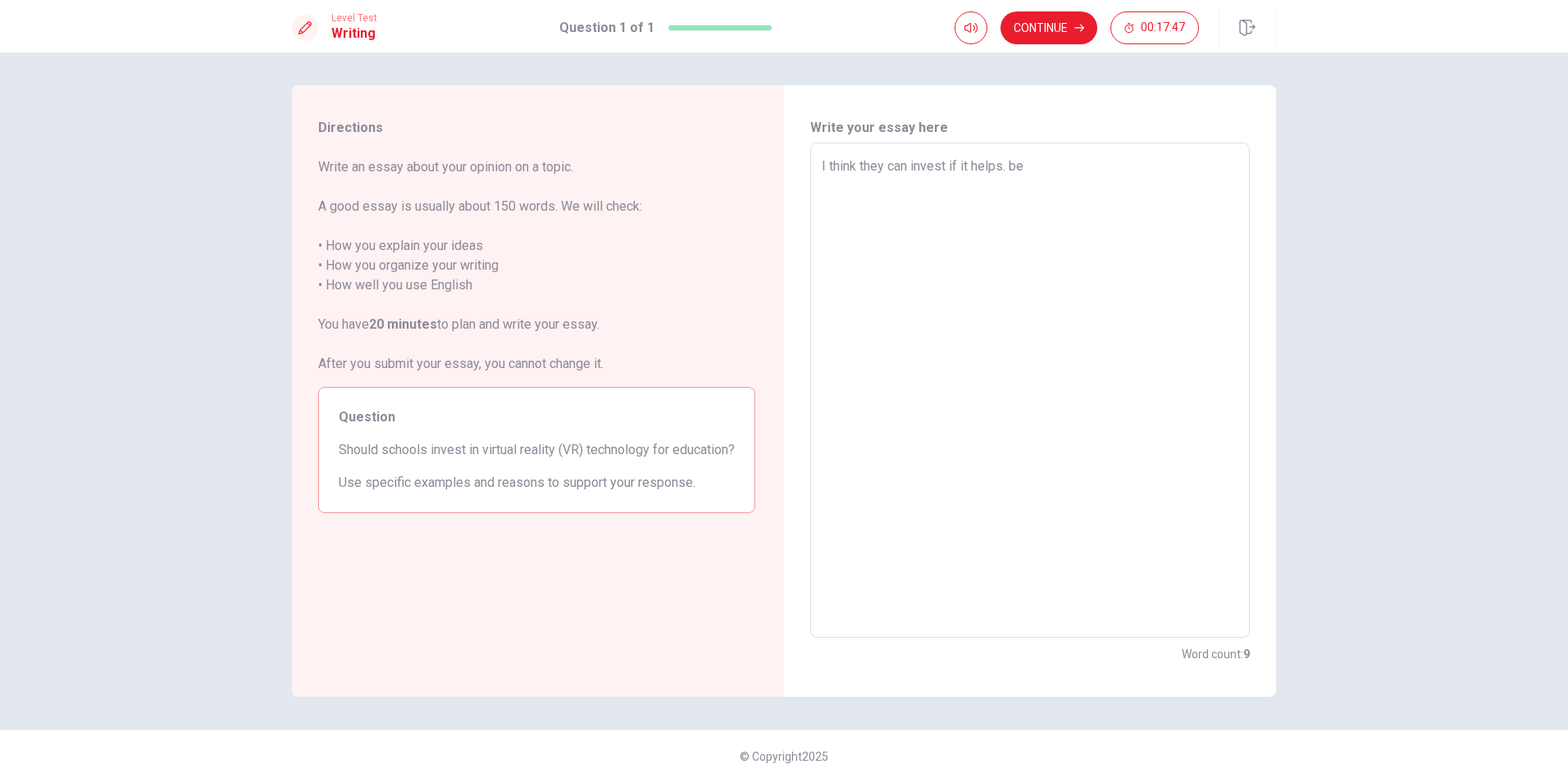 type on "x" 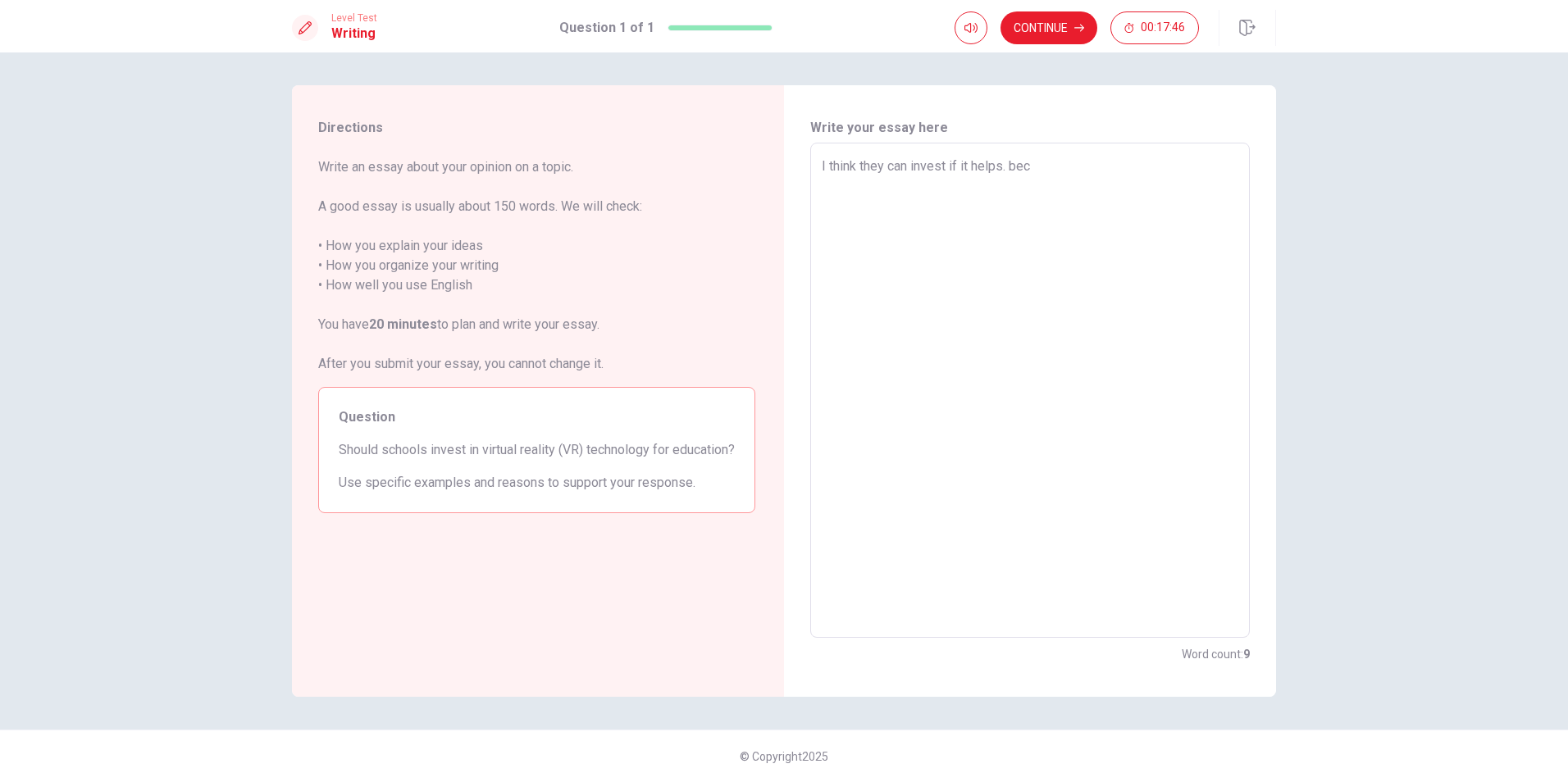 type on "x" 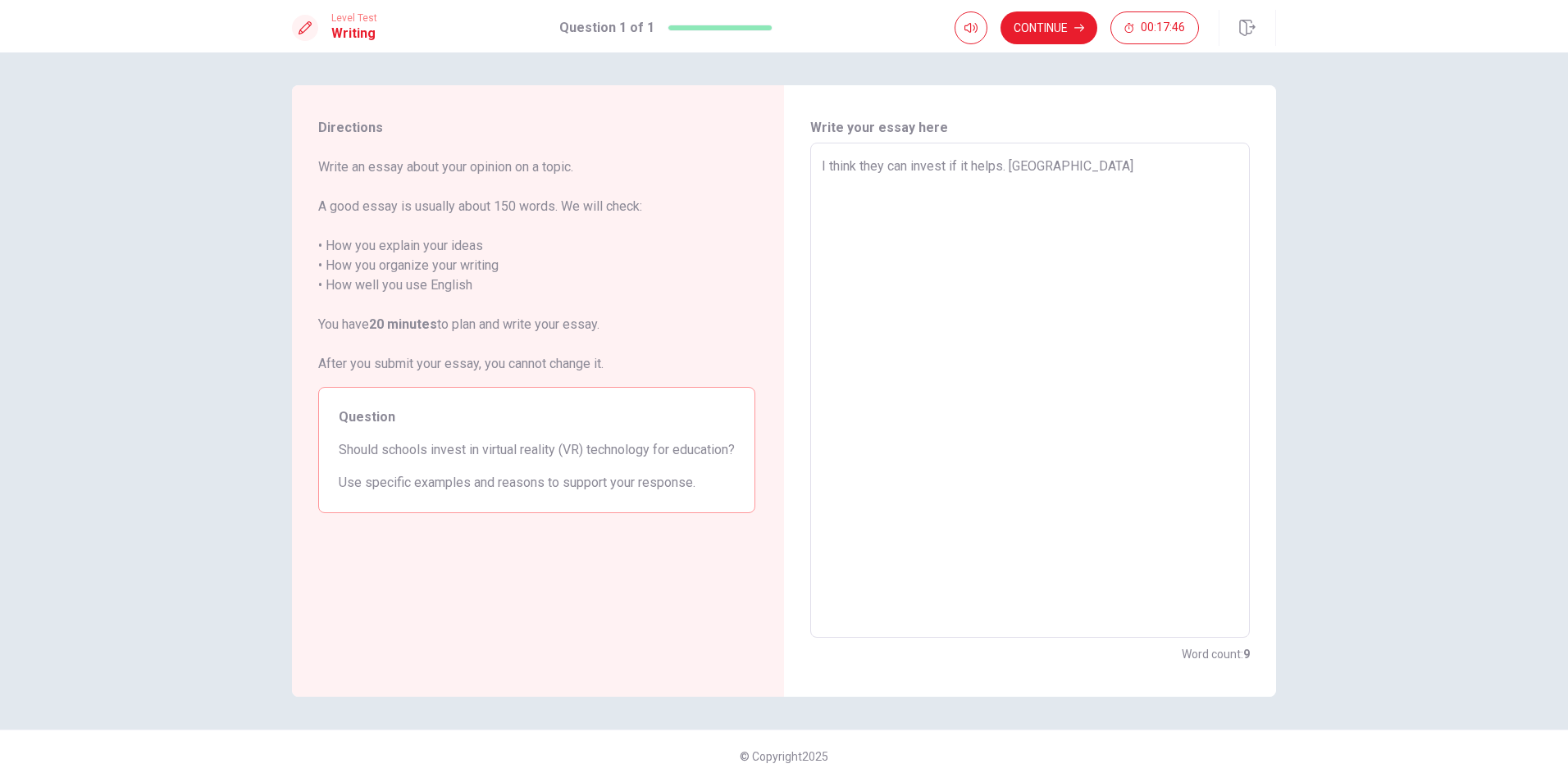 type on "x" 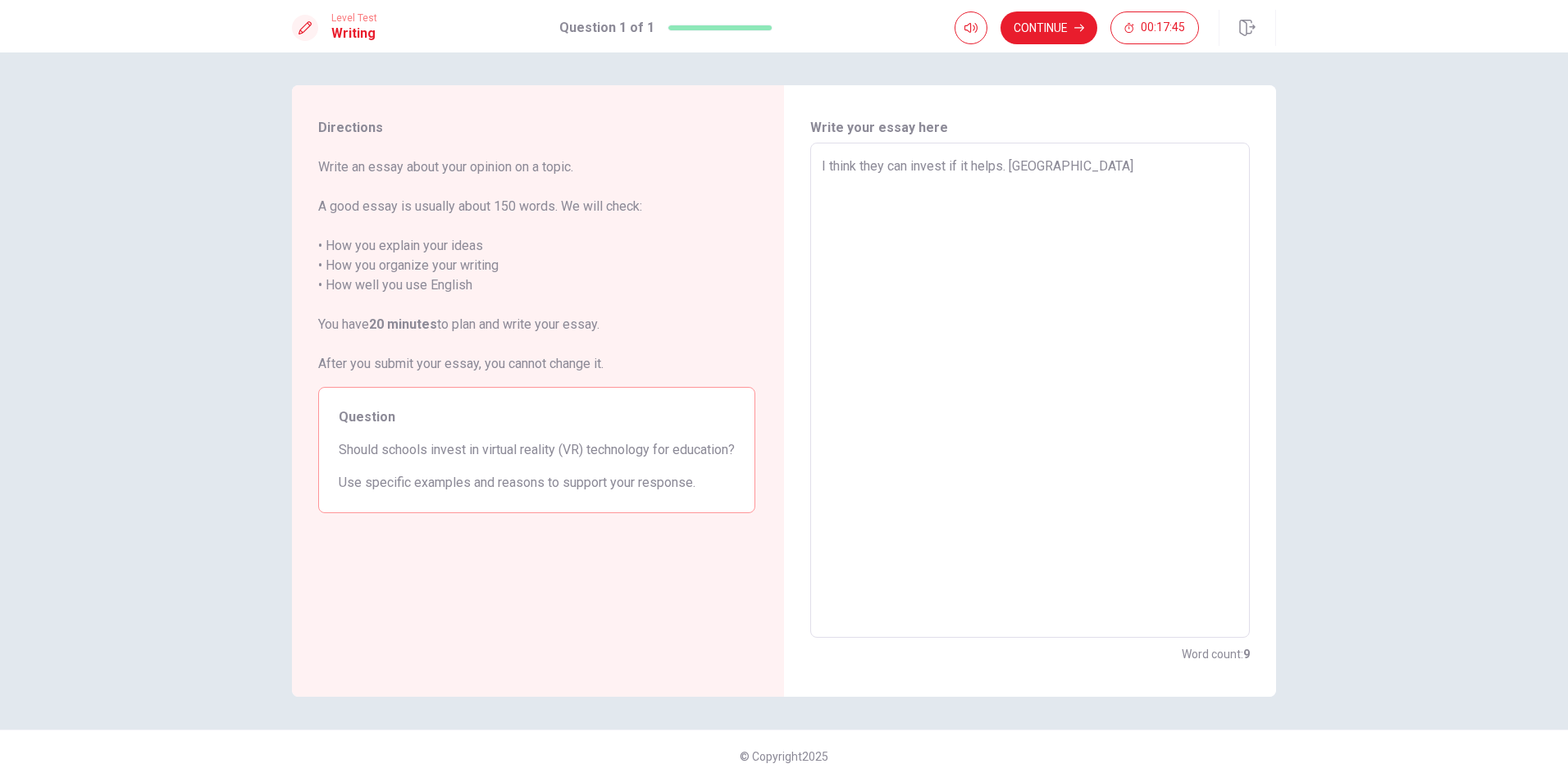 type on "x" 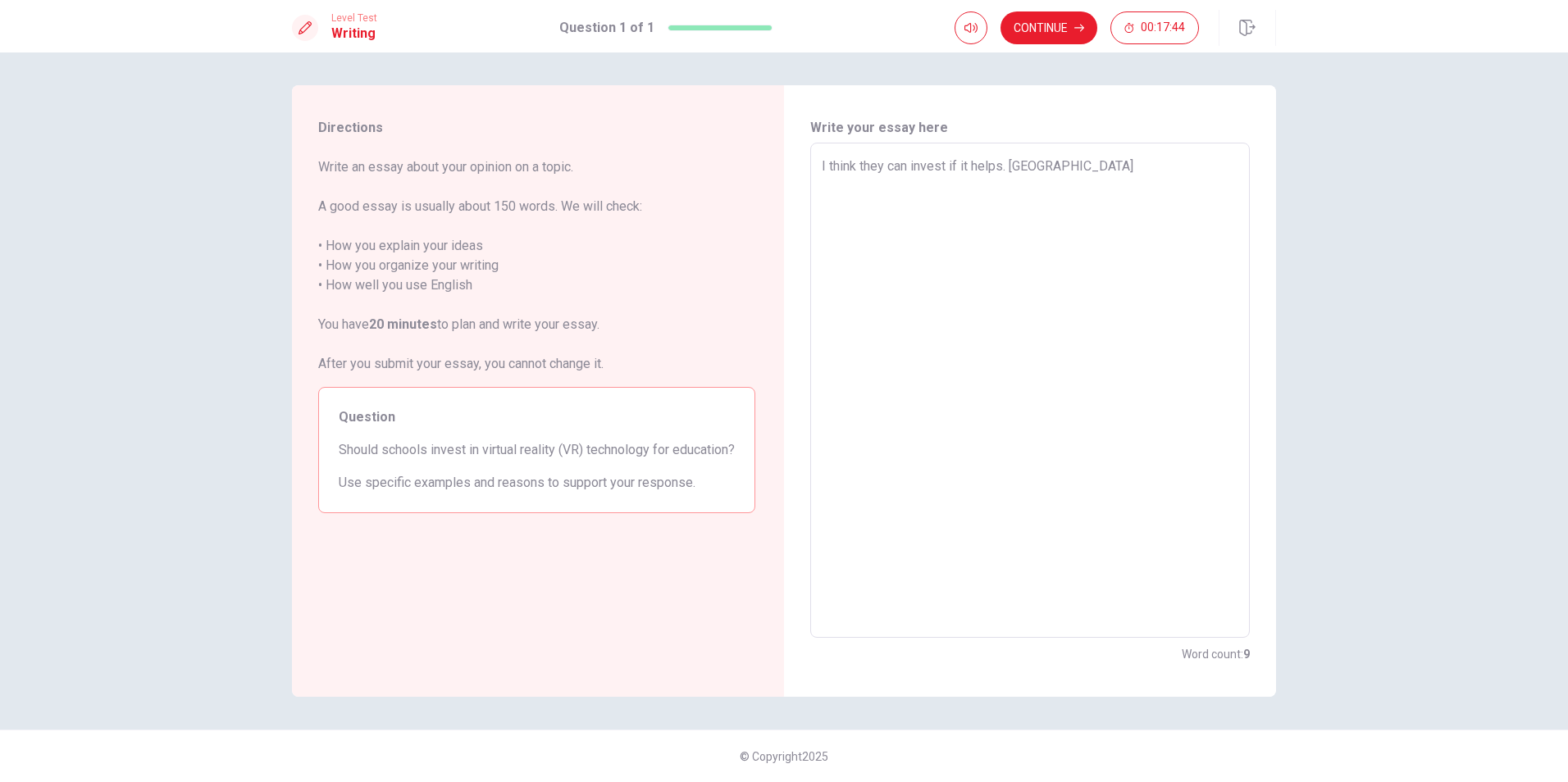 type on "I think they can invest if it helps. becous" 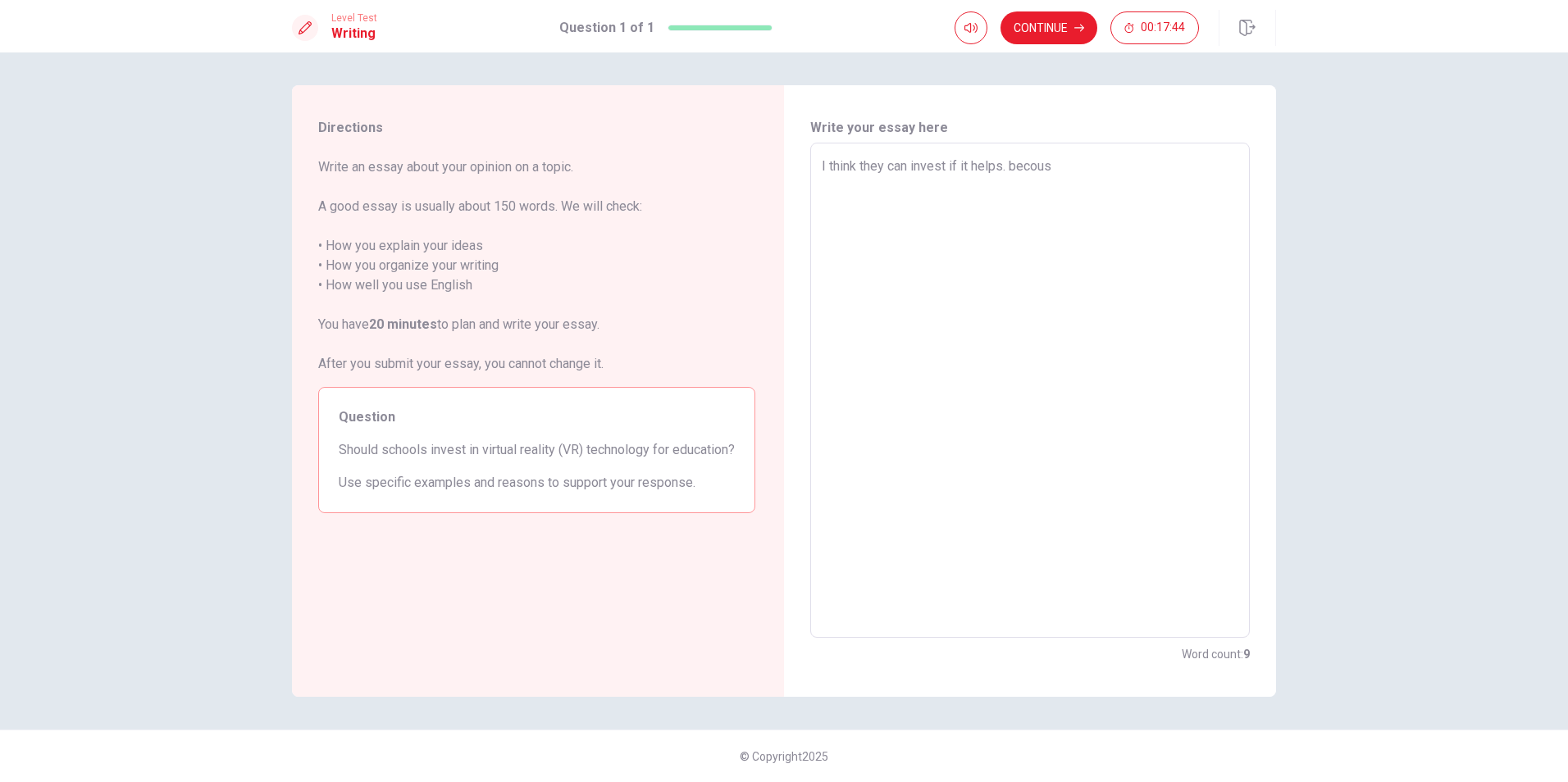 type on "x" 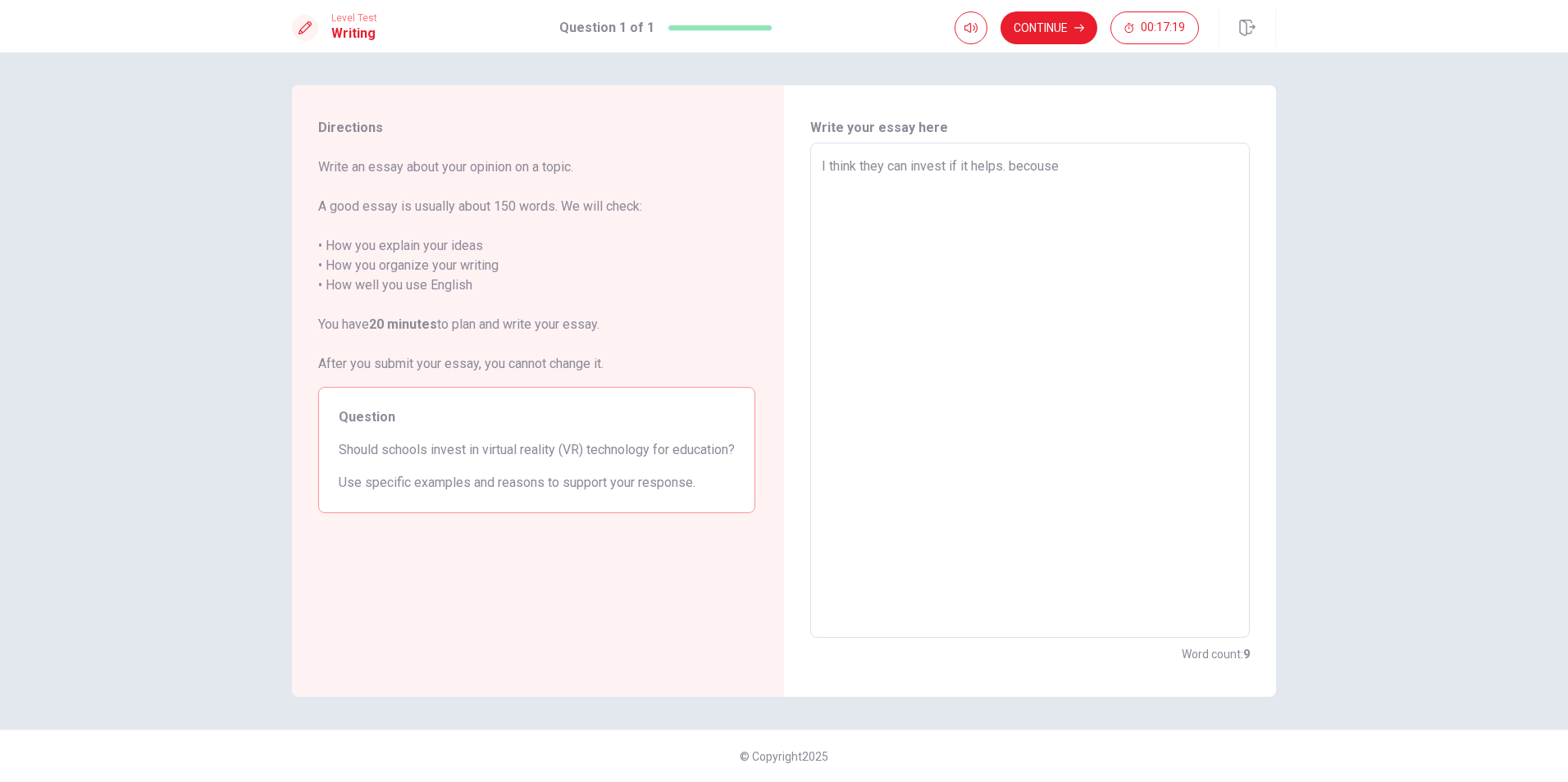 type on "x" 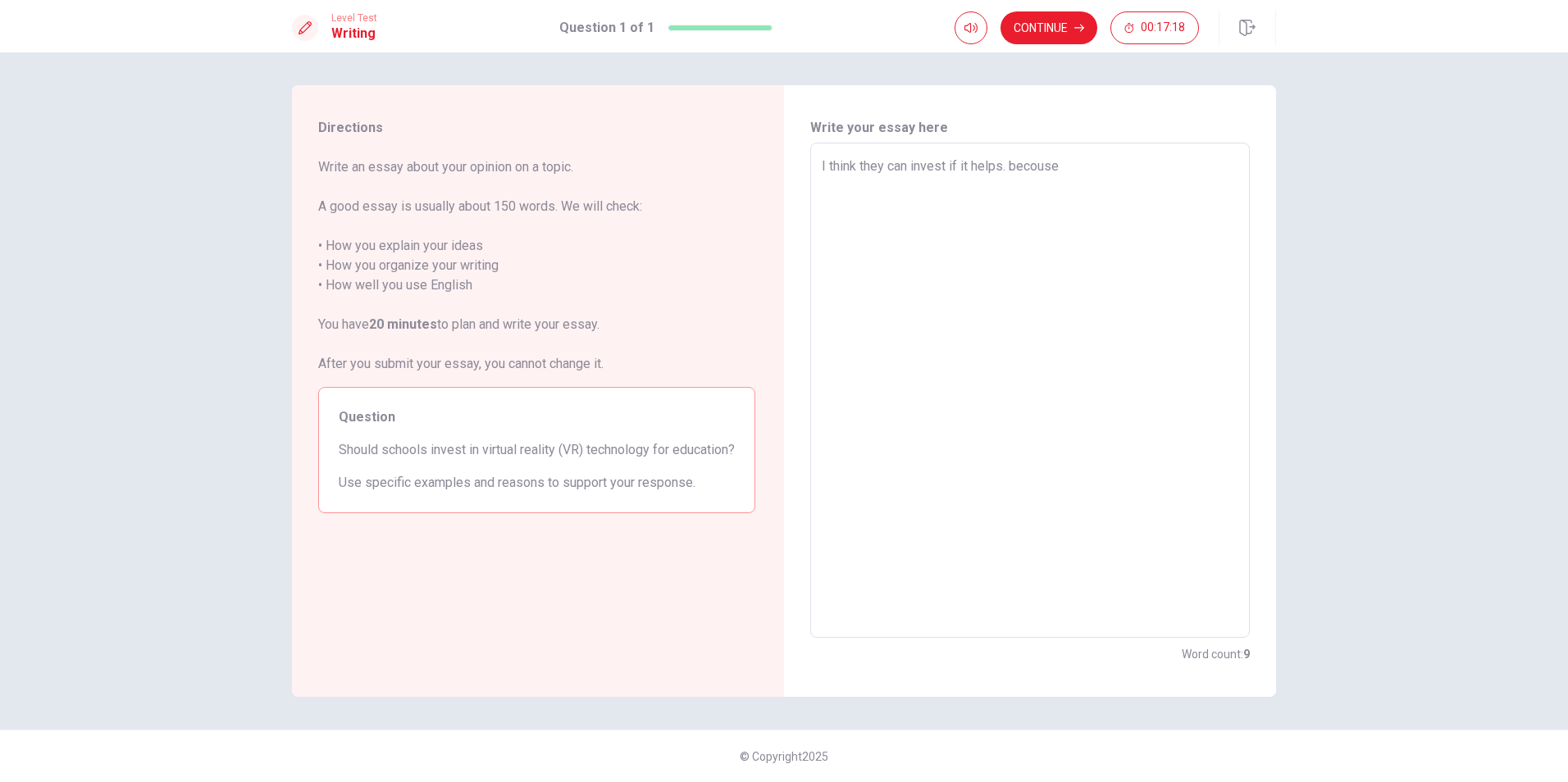 type on "I think they can invest if it helps. becouse" 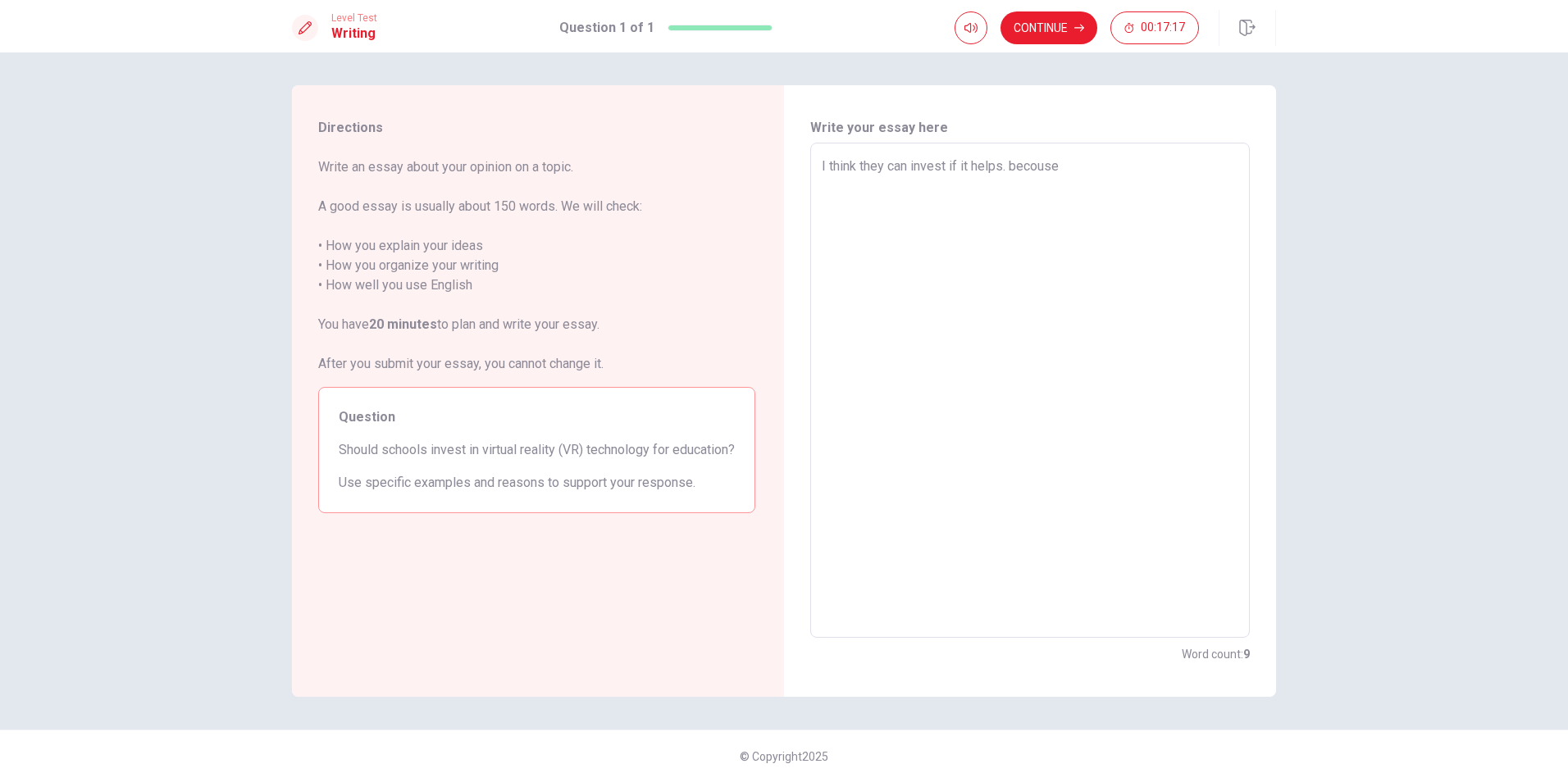 type on "I think they can invest if it helps. becouse f" 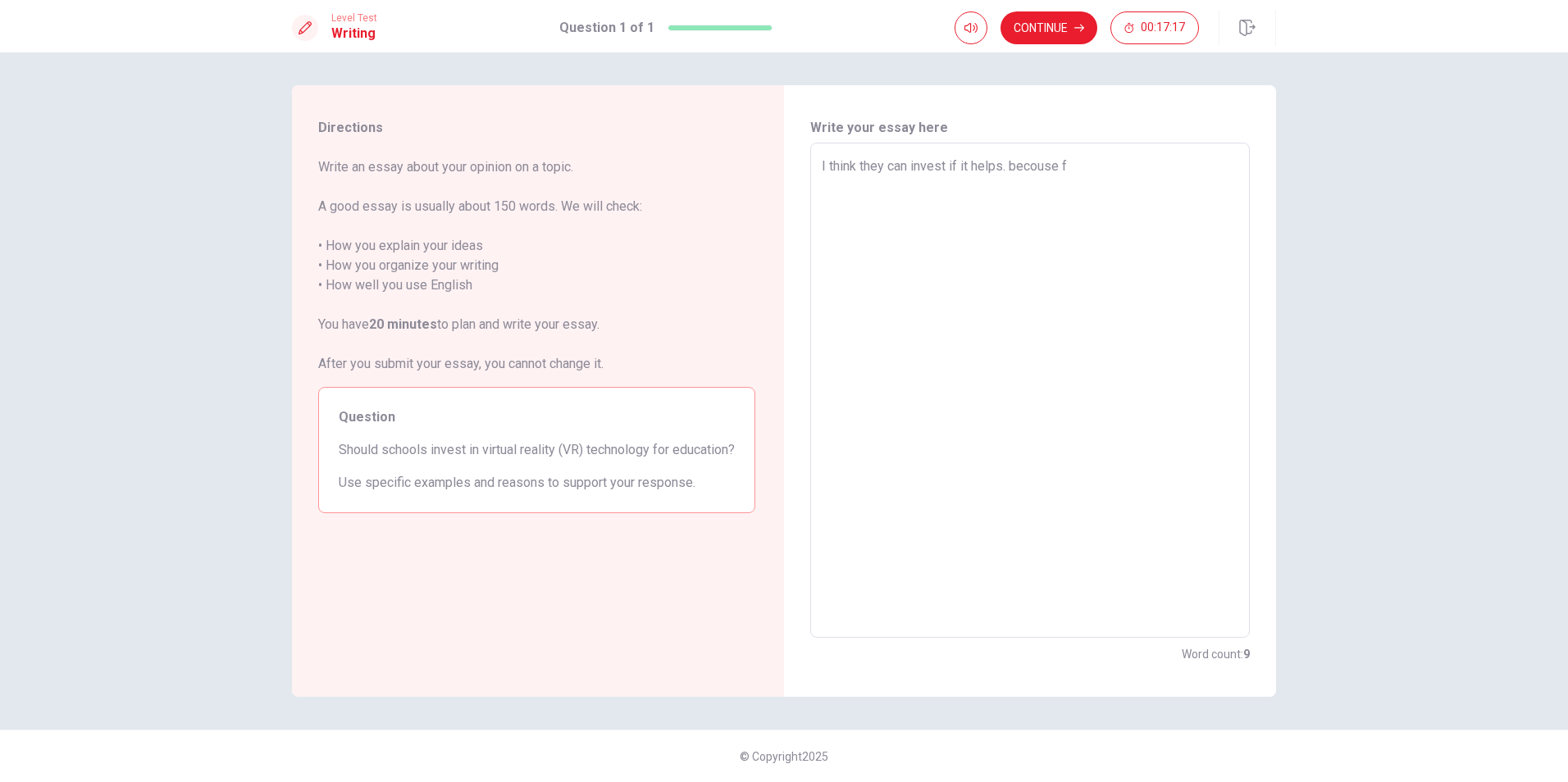 type on "x" 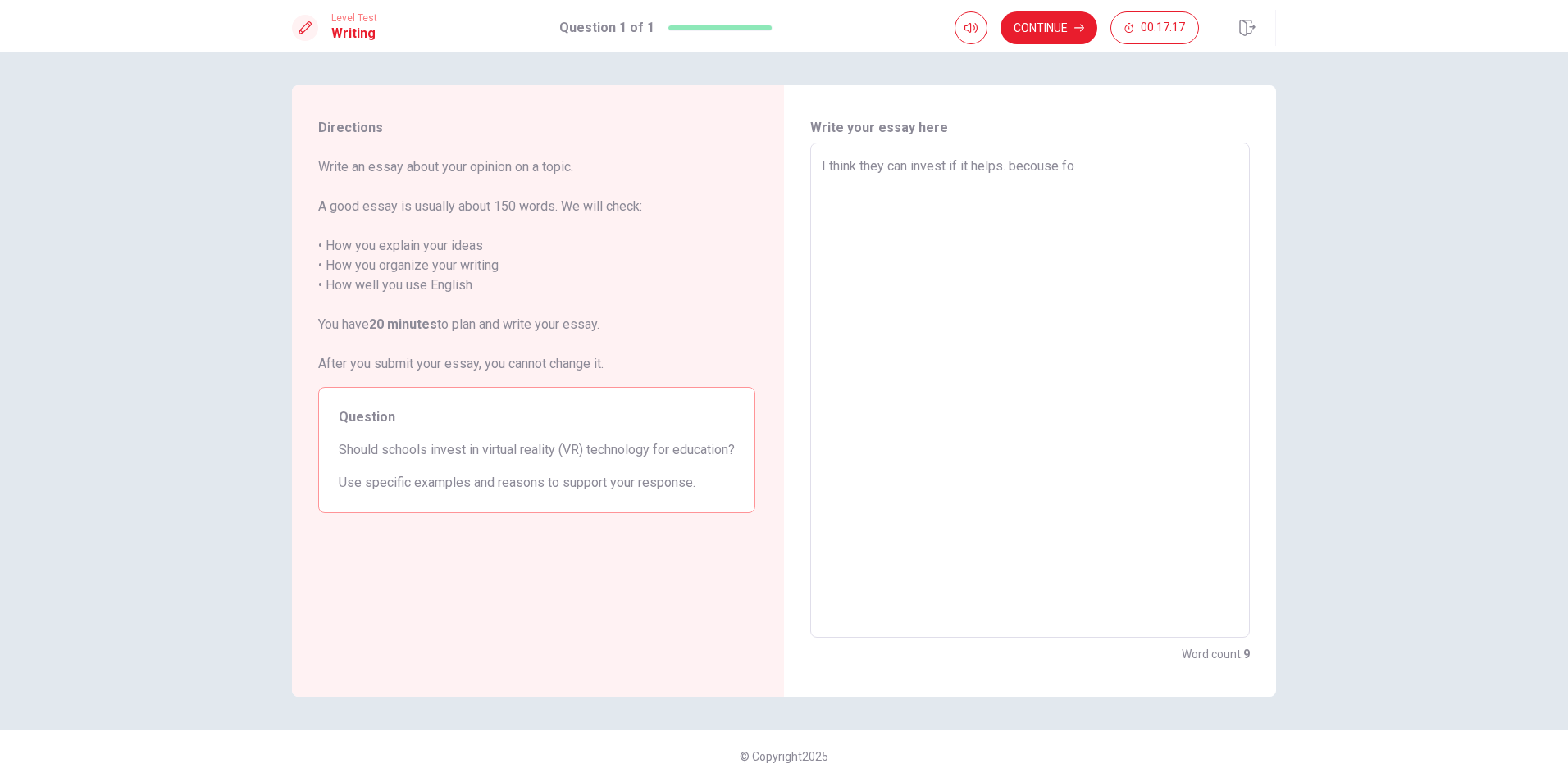 type on "x" 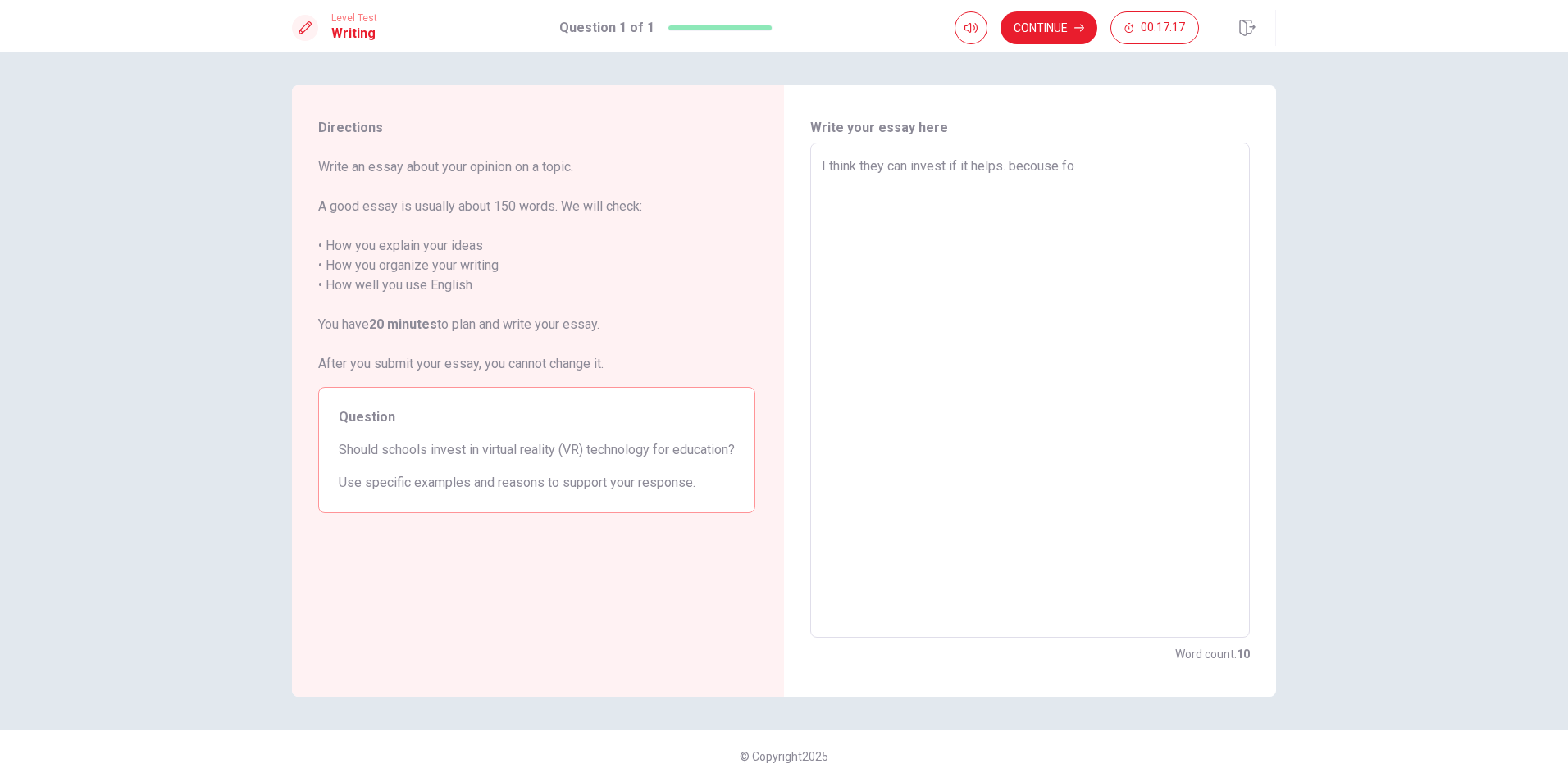 type on "I think they can invest if it helps. becouse for" 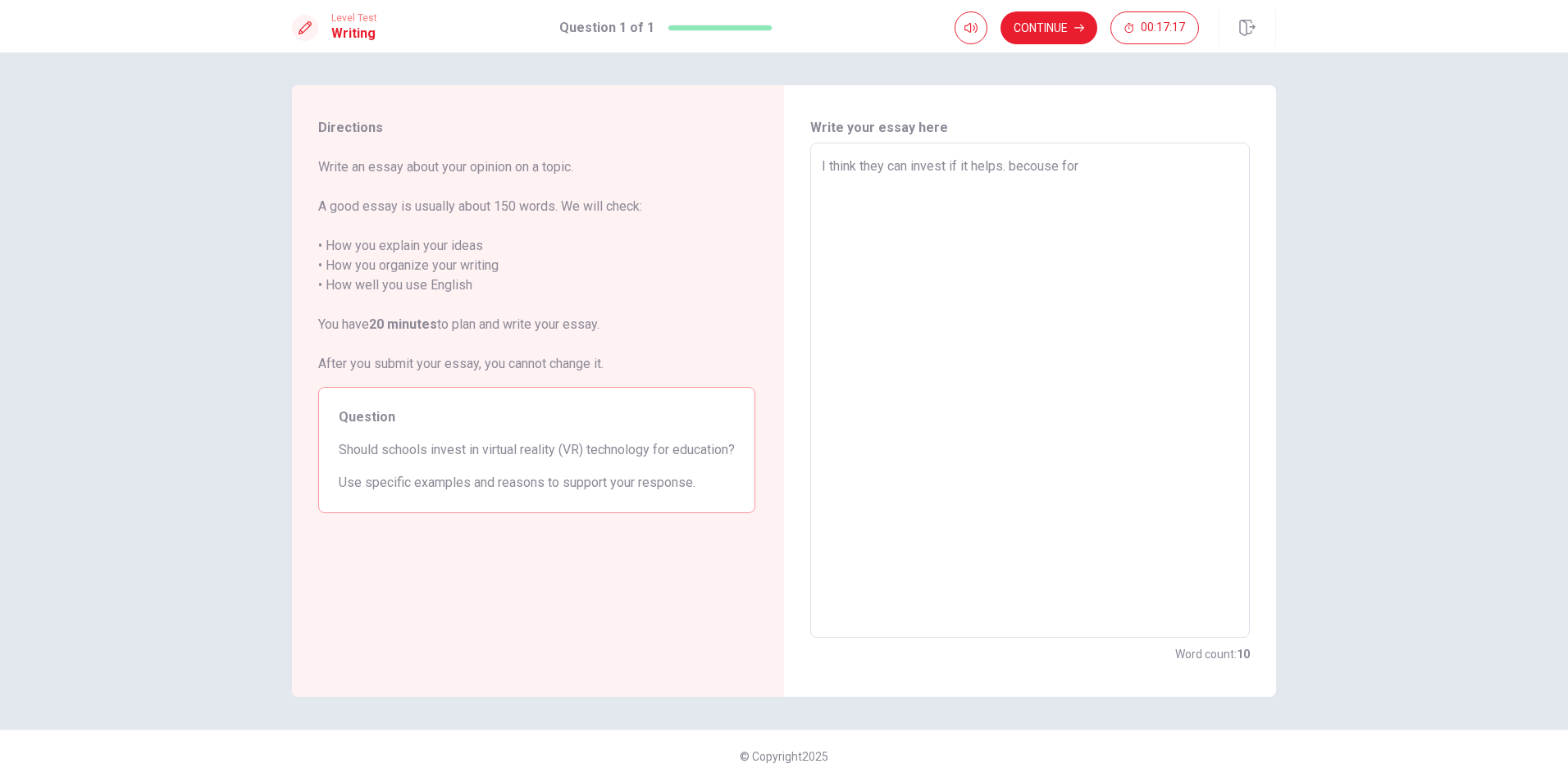 type on "x" 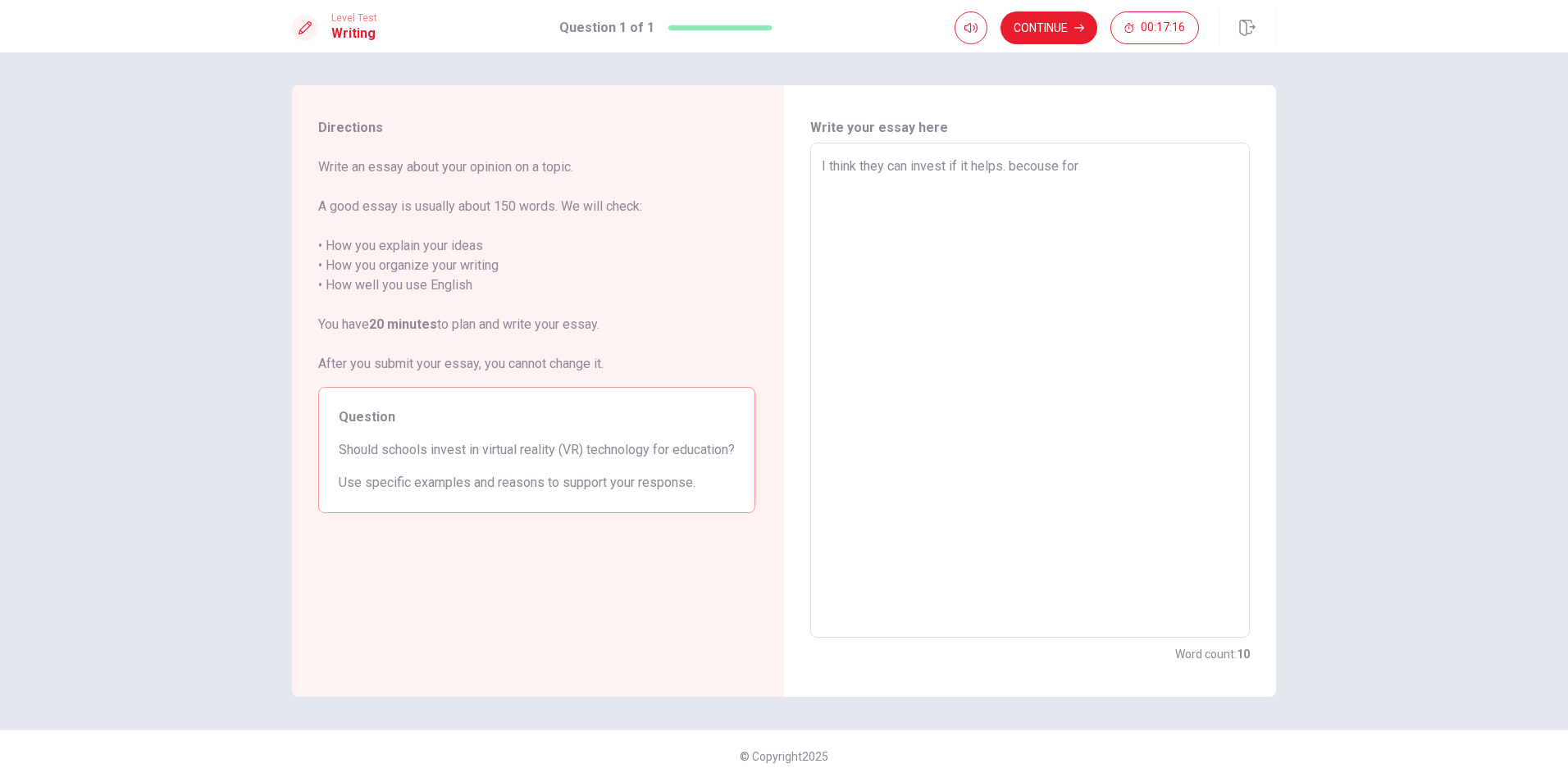 type on "I think they can invest if it helps. becouse for a" 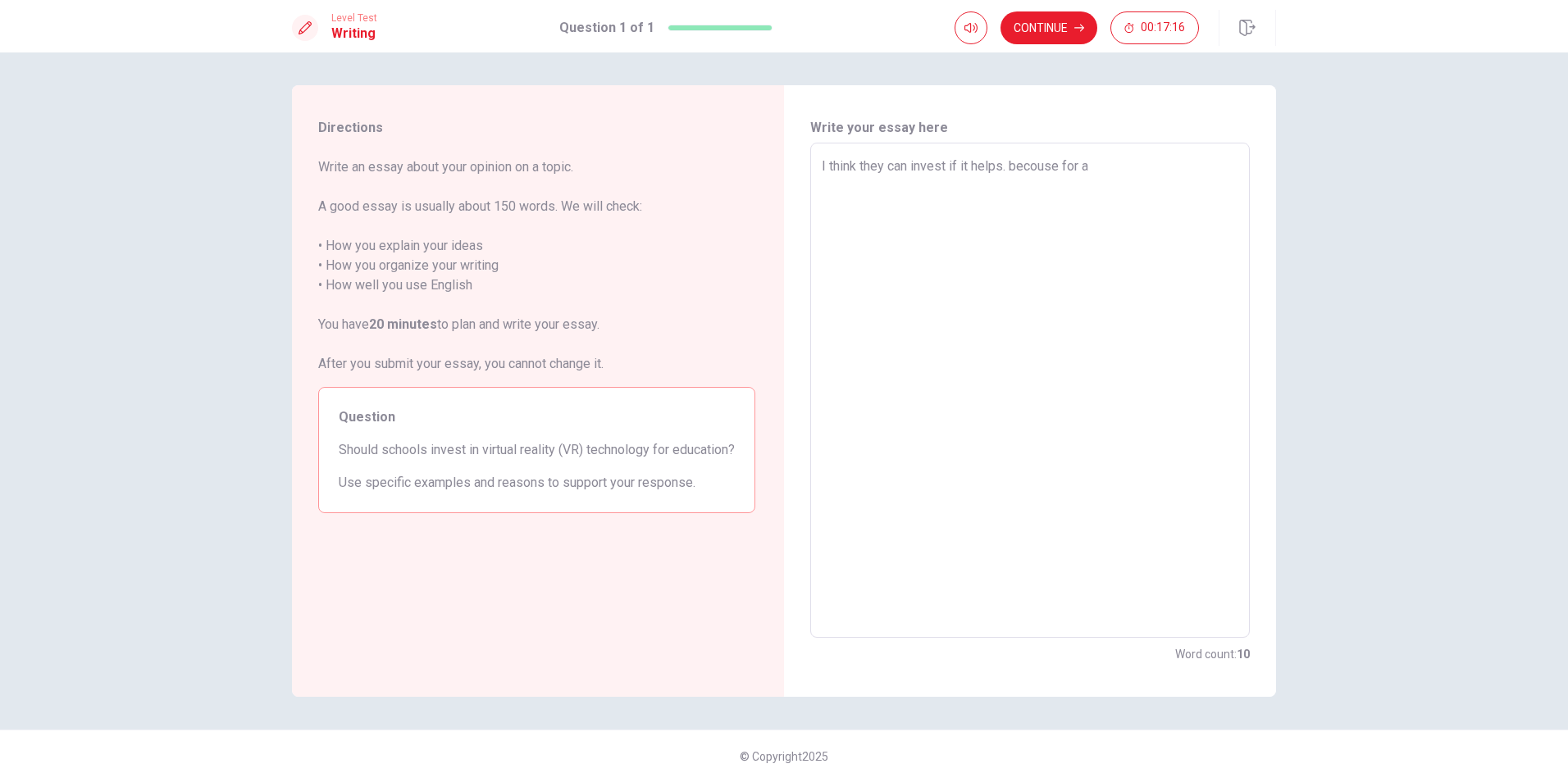 type on "x" 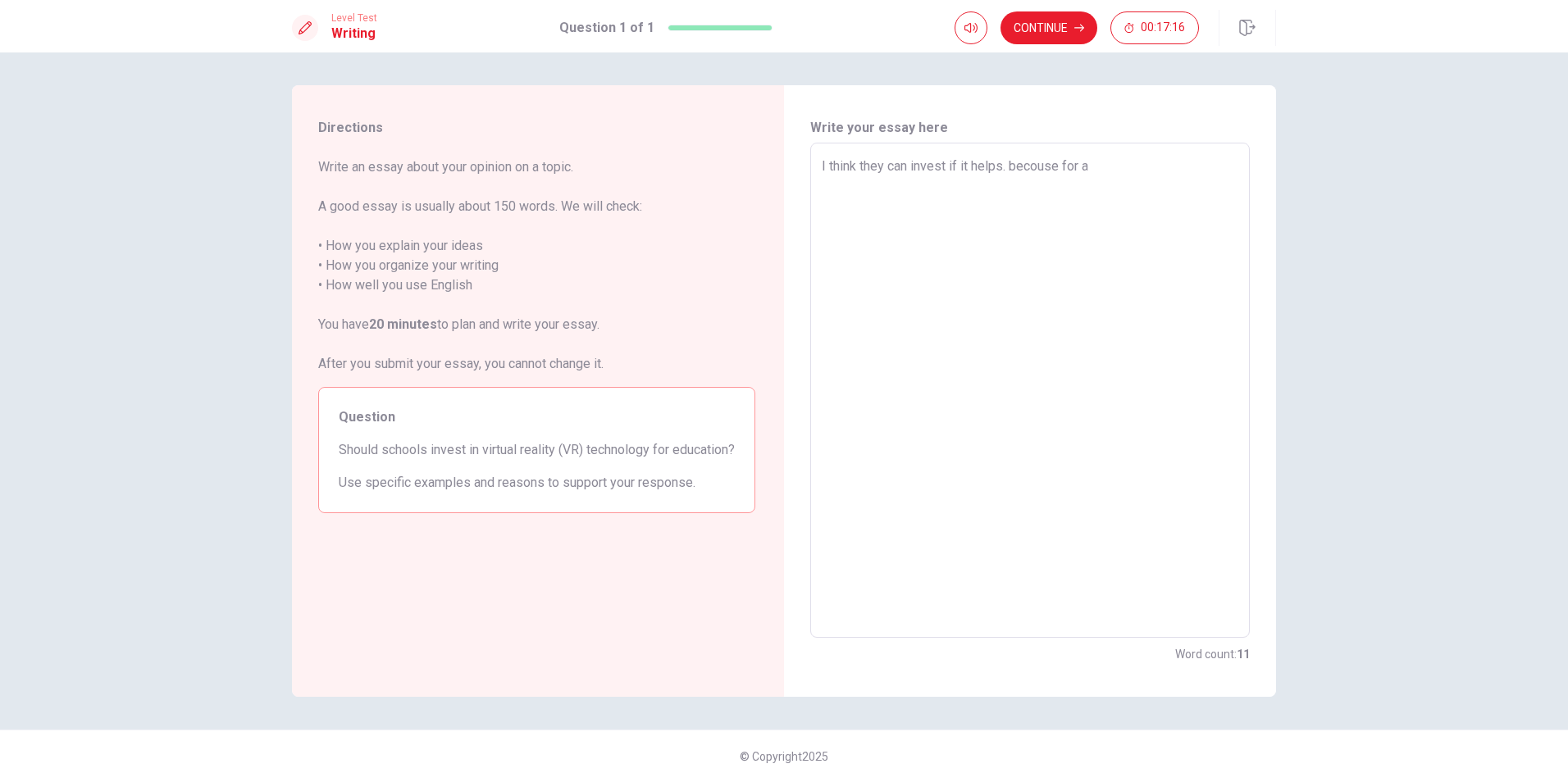 type on "x" 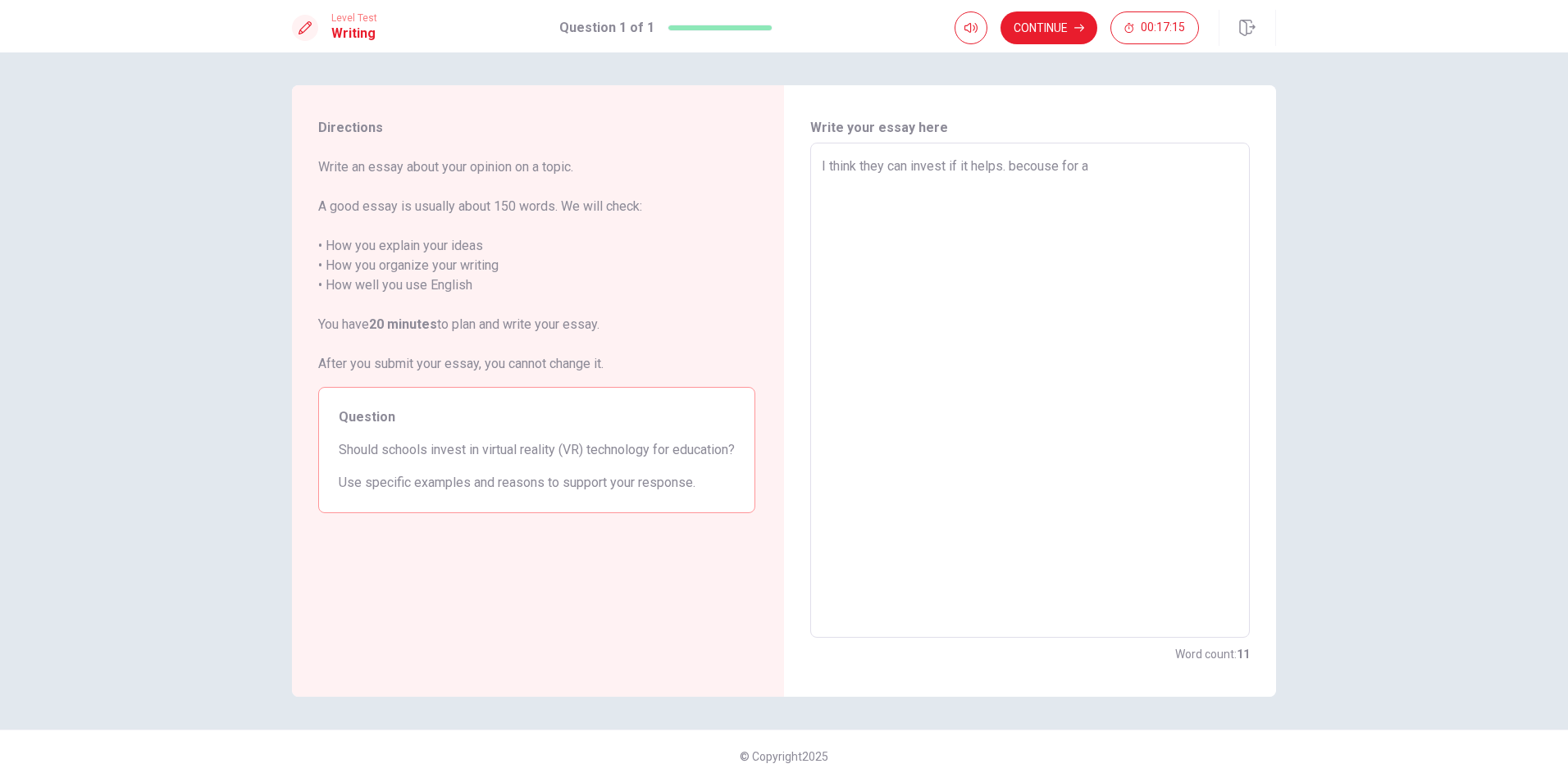 type on "I think they can invest if it helps. becouse for a b" 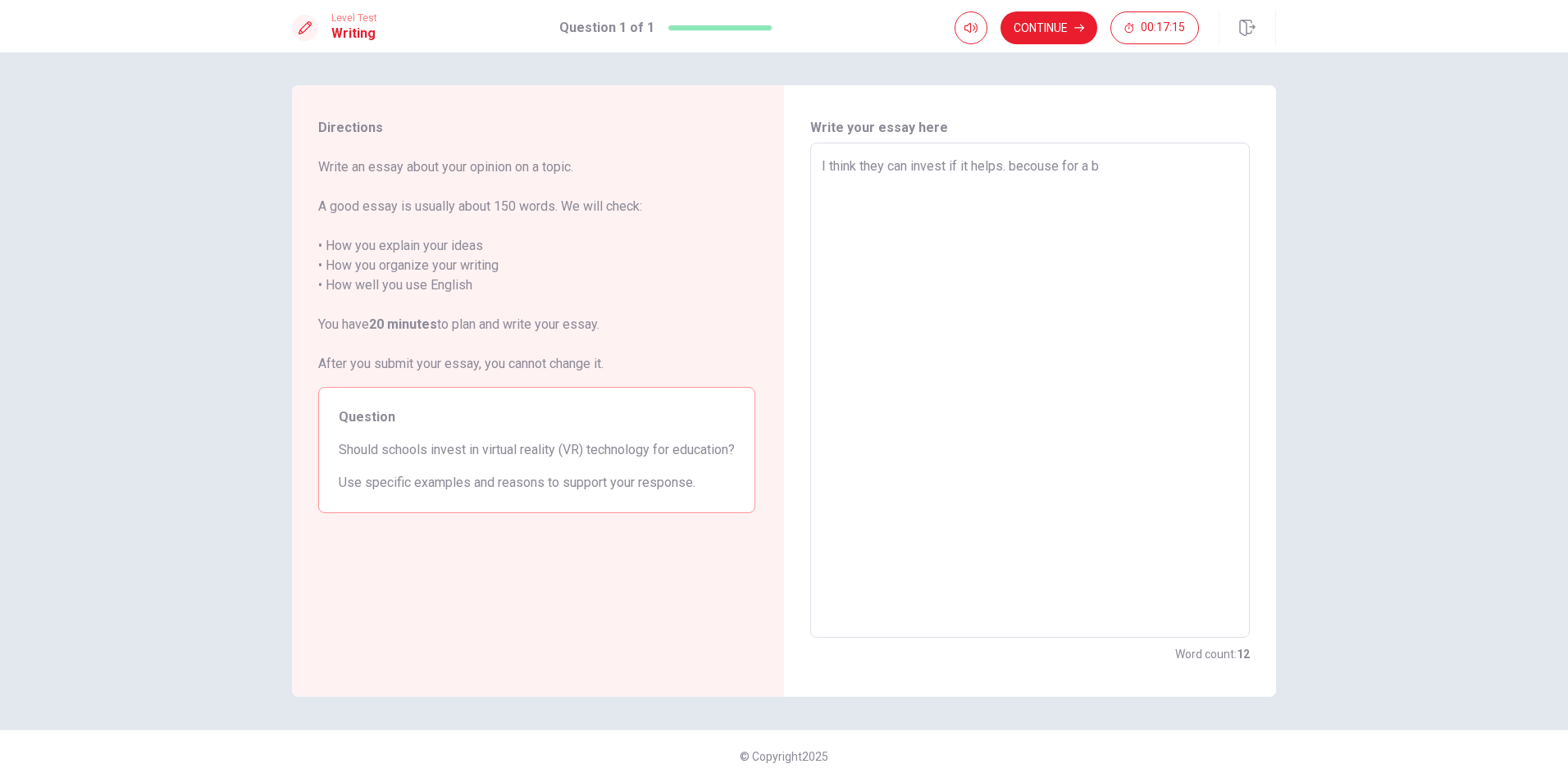 type on "x" 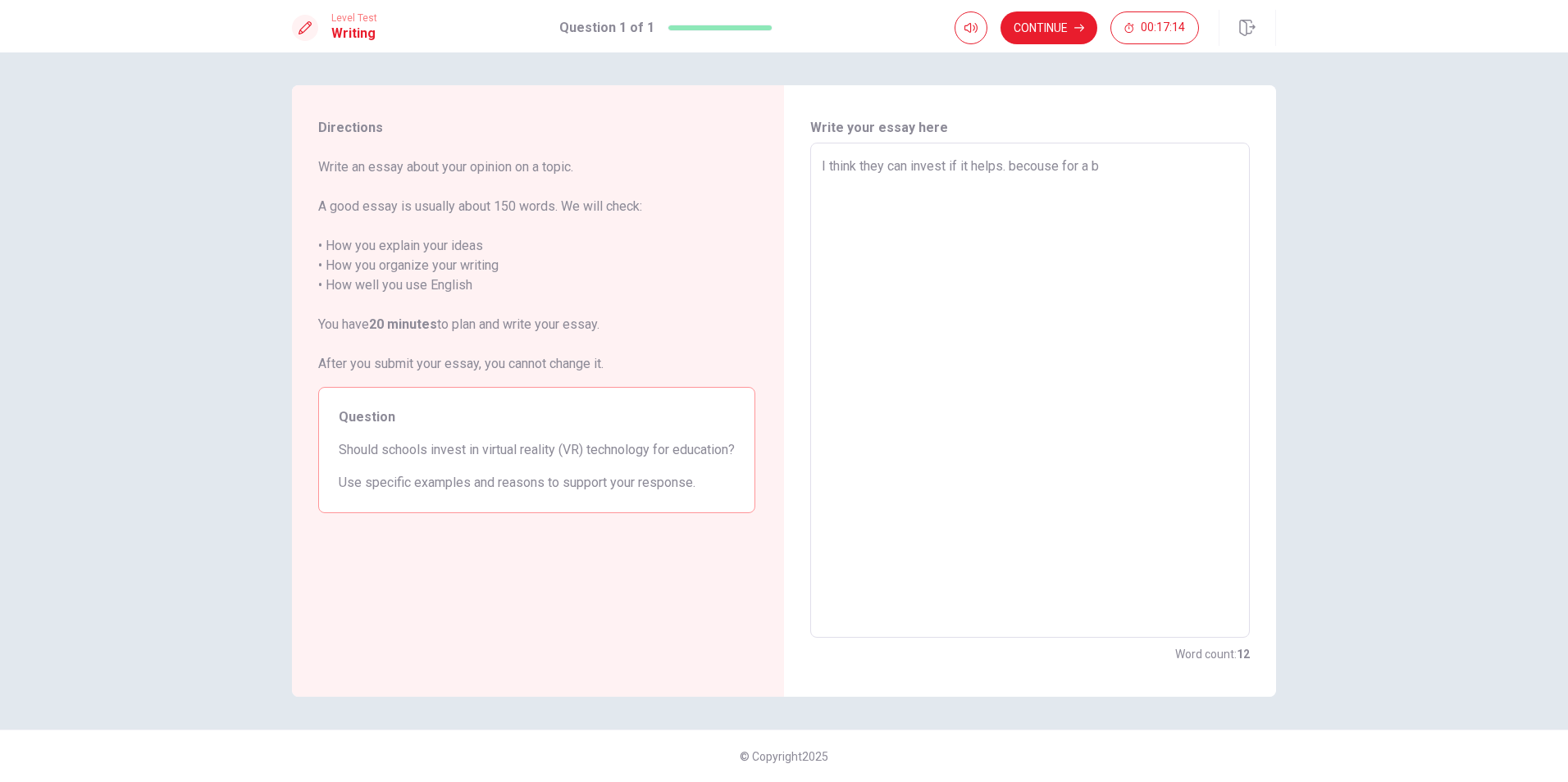 type on "I think they can invest if it helps. becouse for a be" 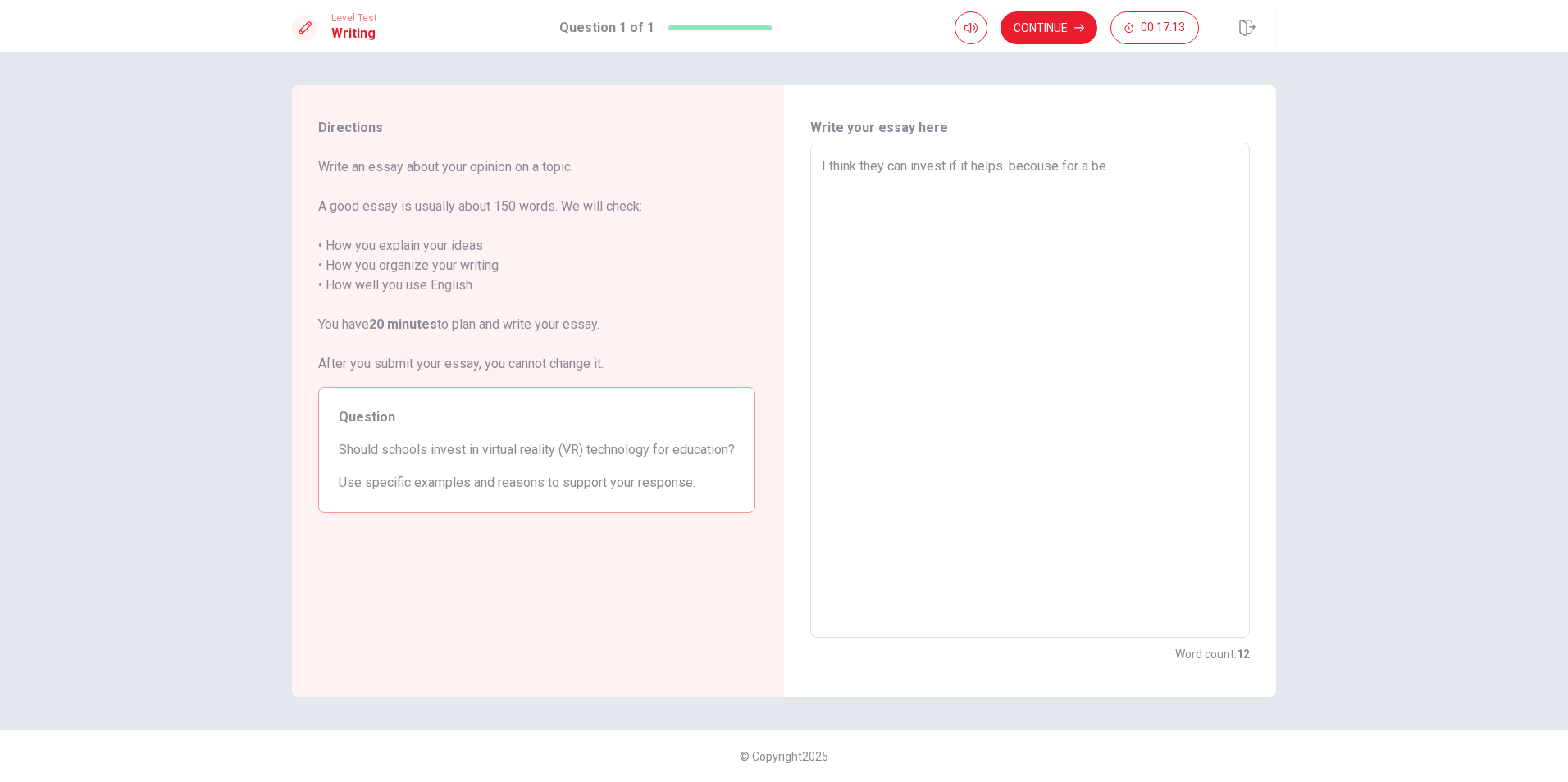 type on "x" 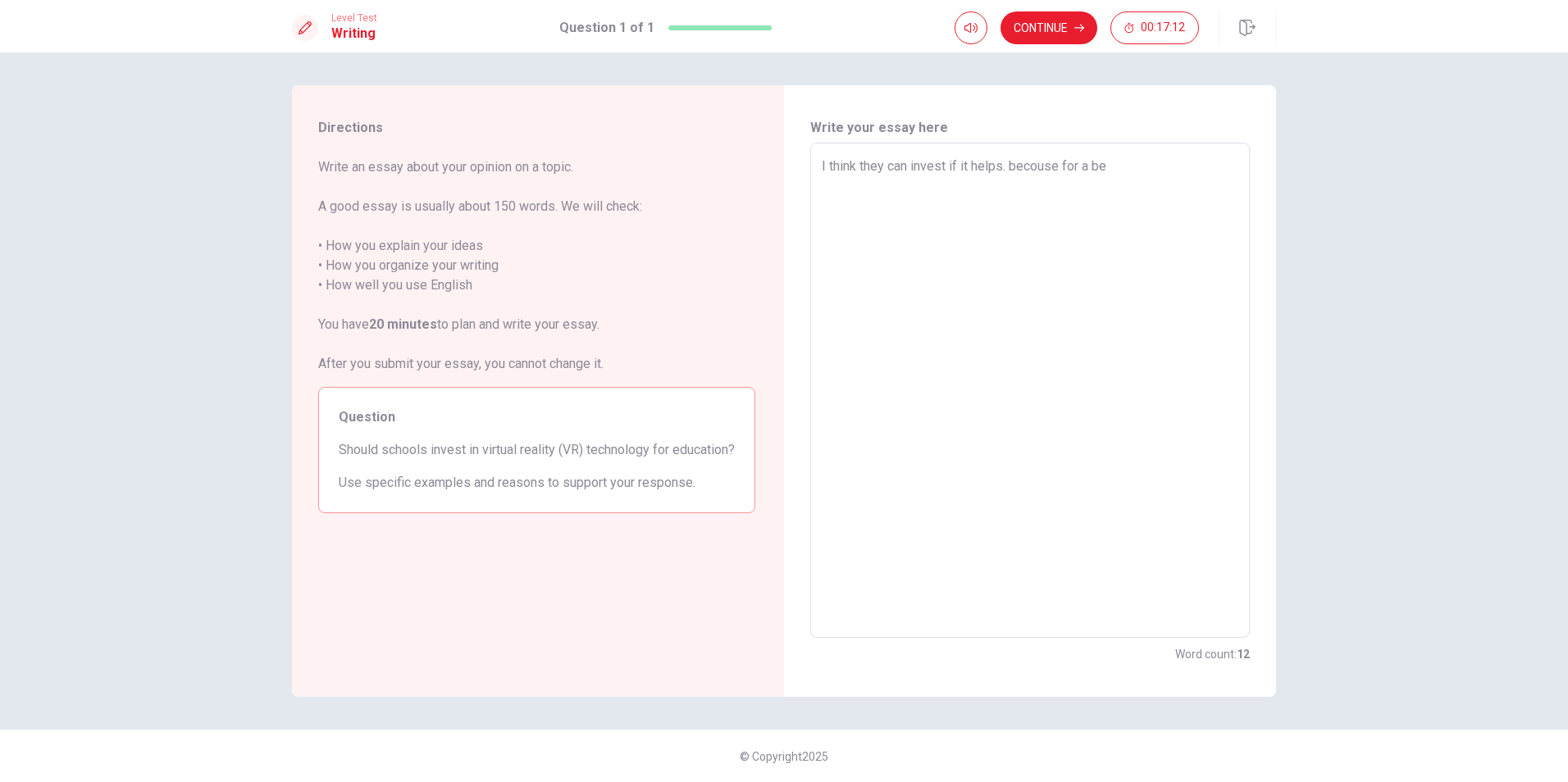 type on "I think they can invest if it helps. becouse for a bet" 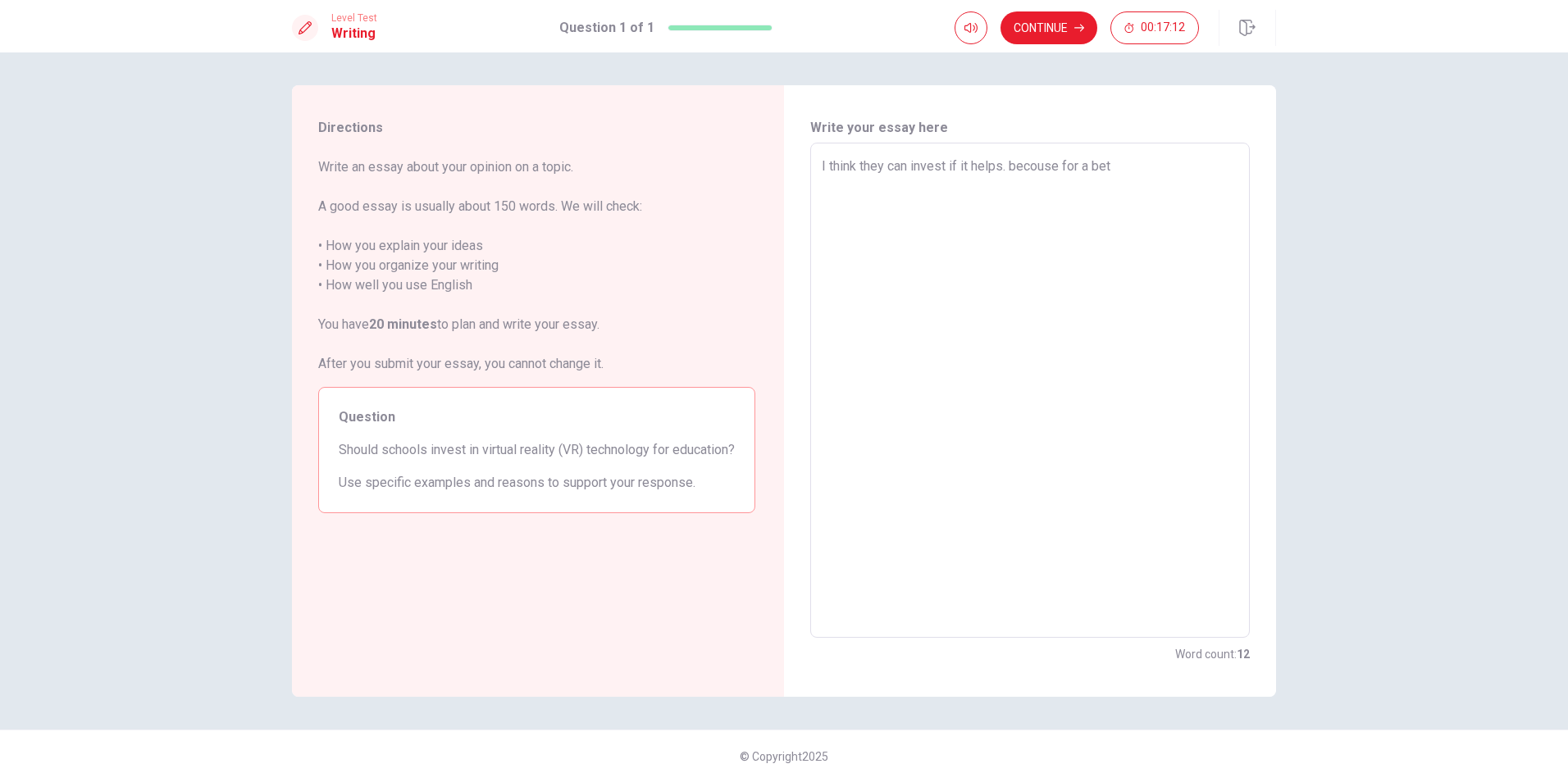 type on "x" 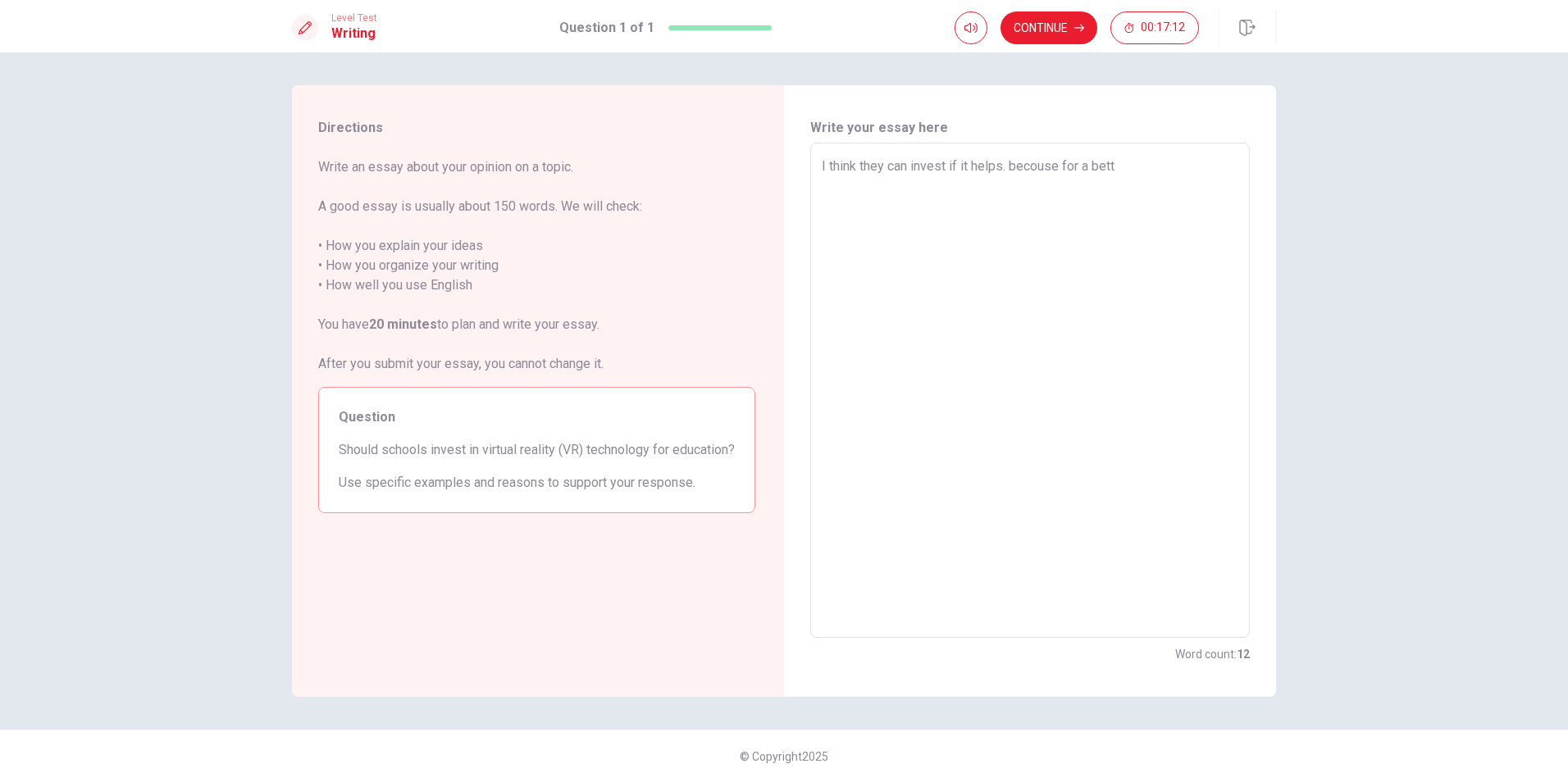 type on "x" 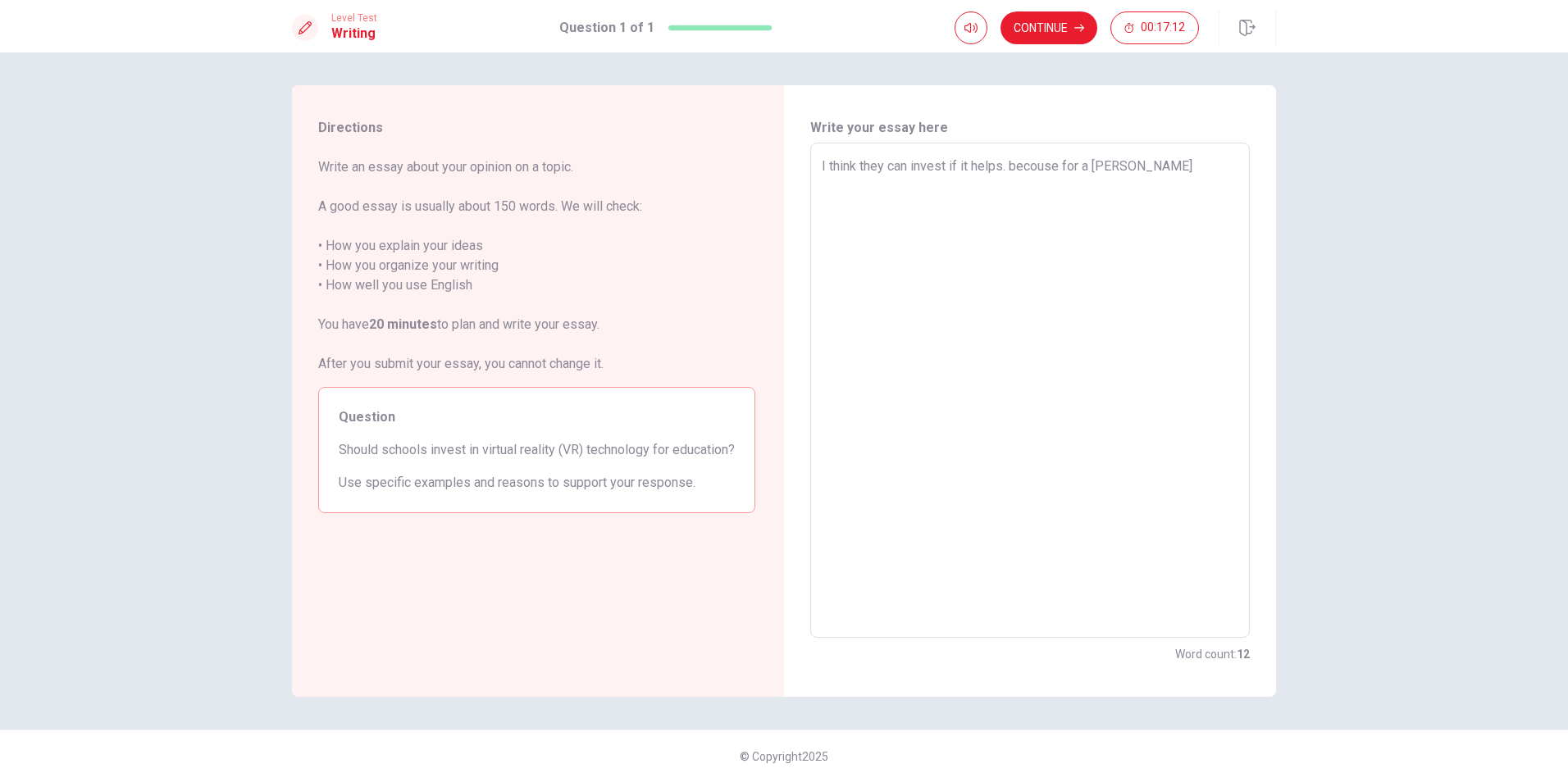 type on "x" 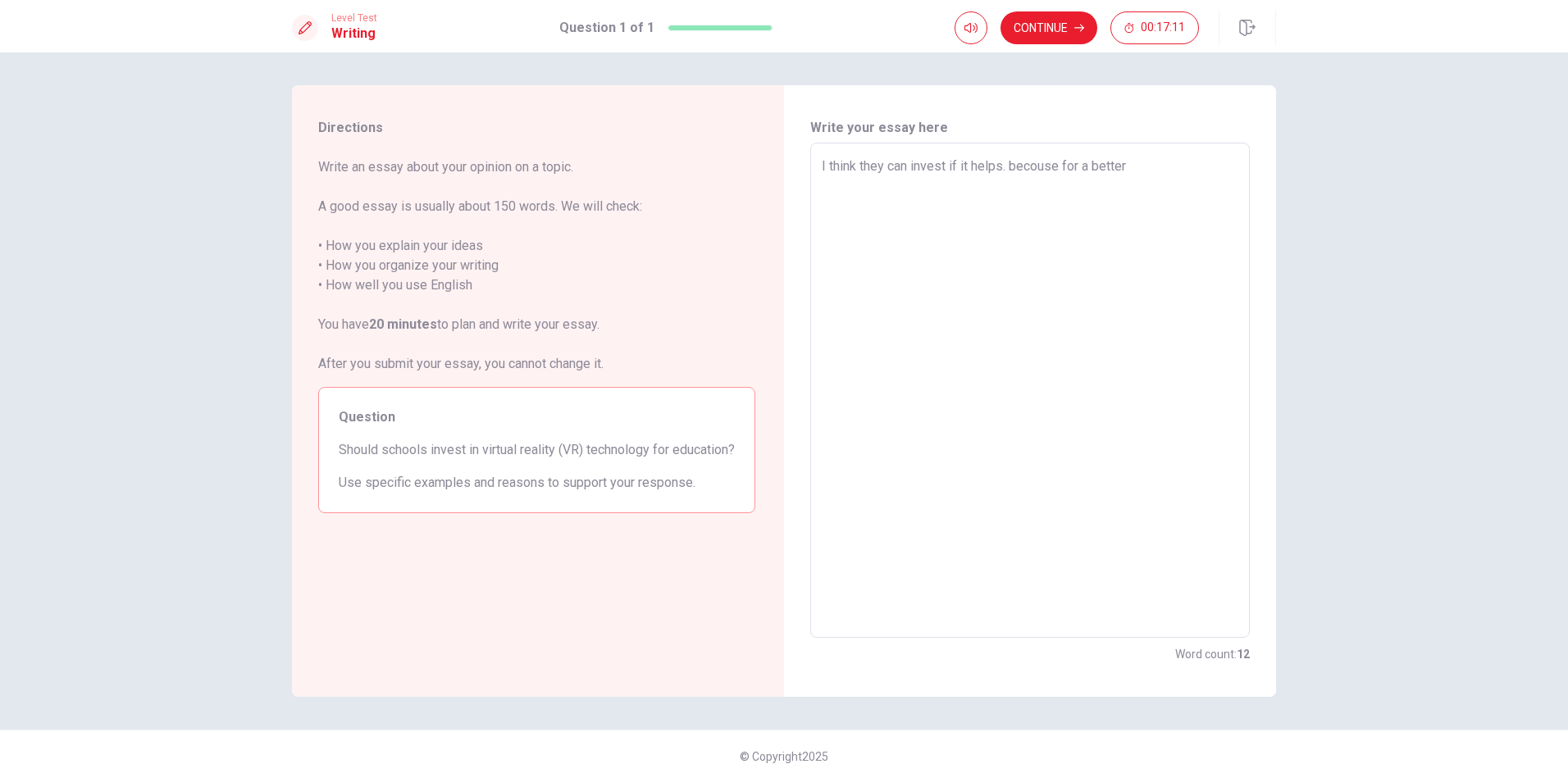 type on "x" 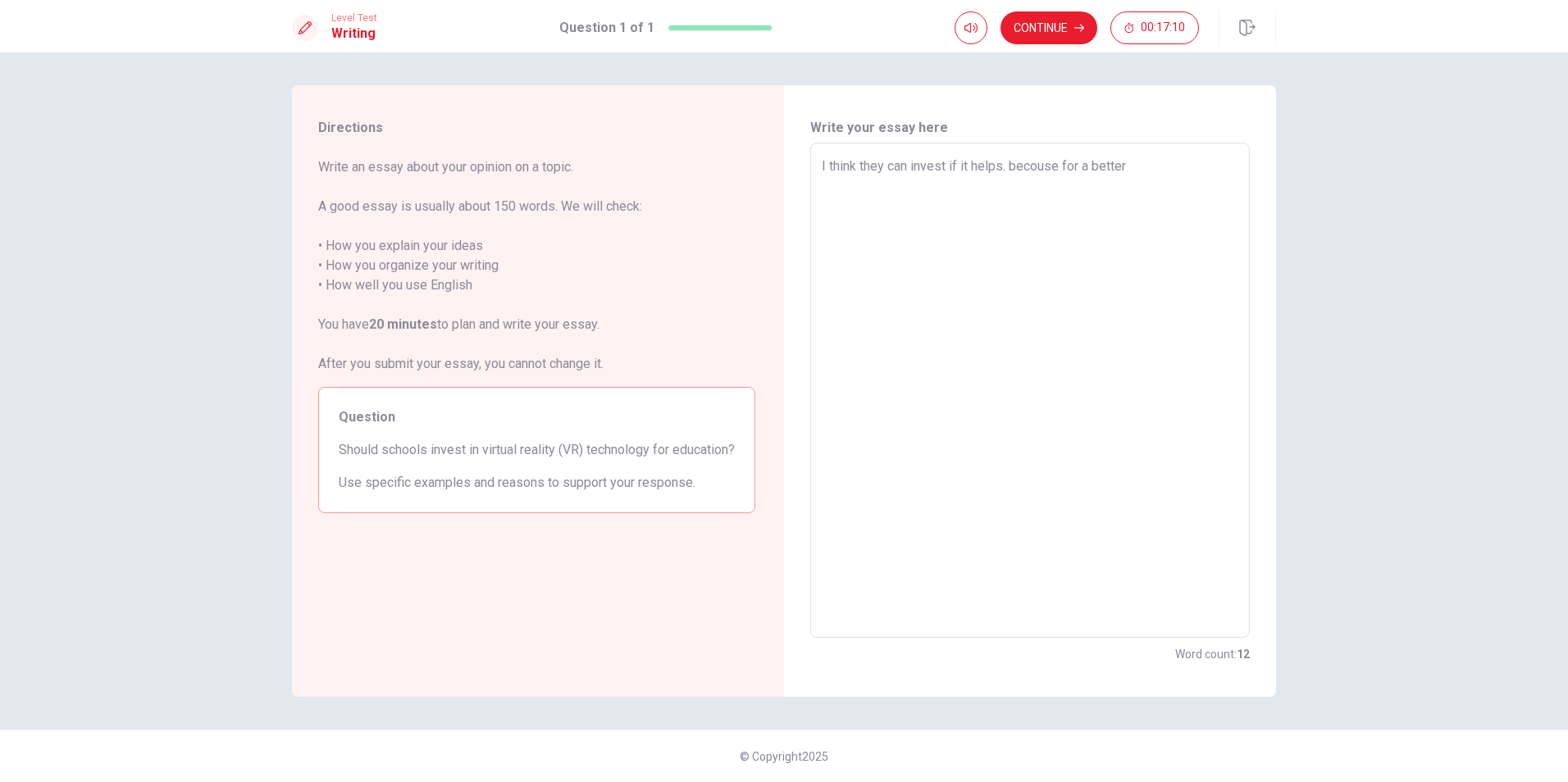 type on "I think they can invest if it helps. becouse for a better" 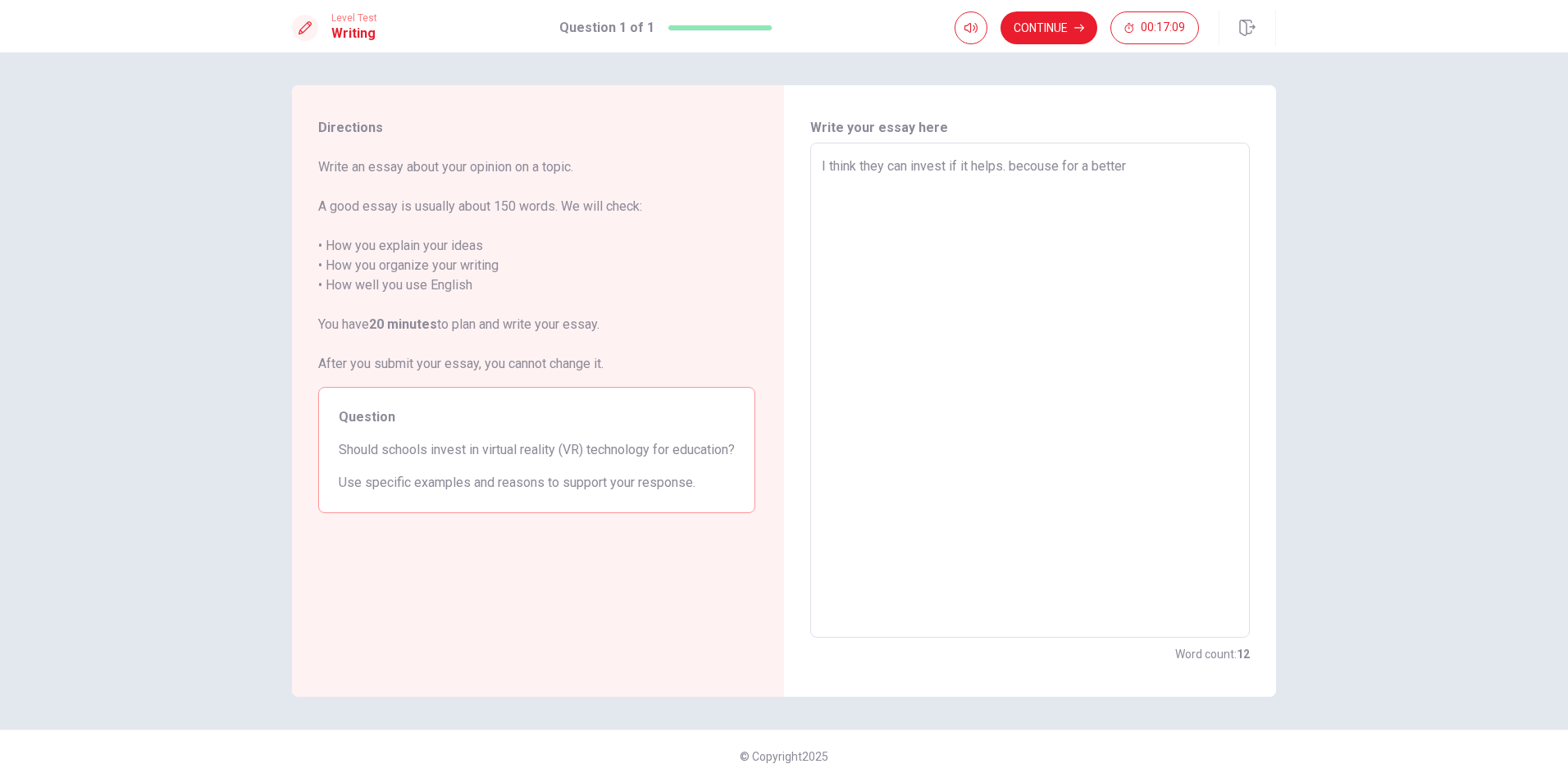 type on "I think they can invest if it helps. becouse for a better s" 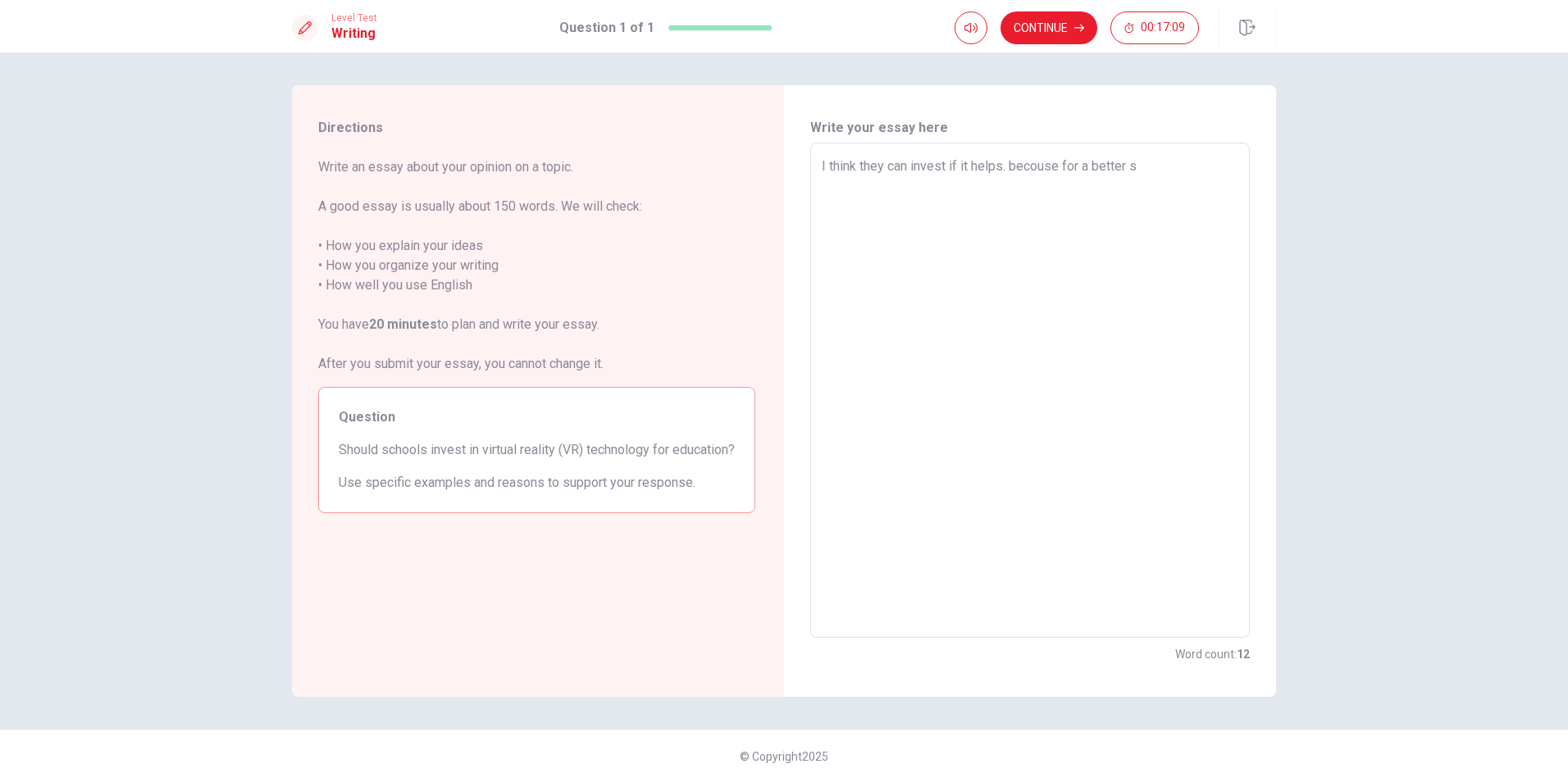 type on "x" 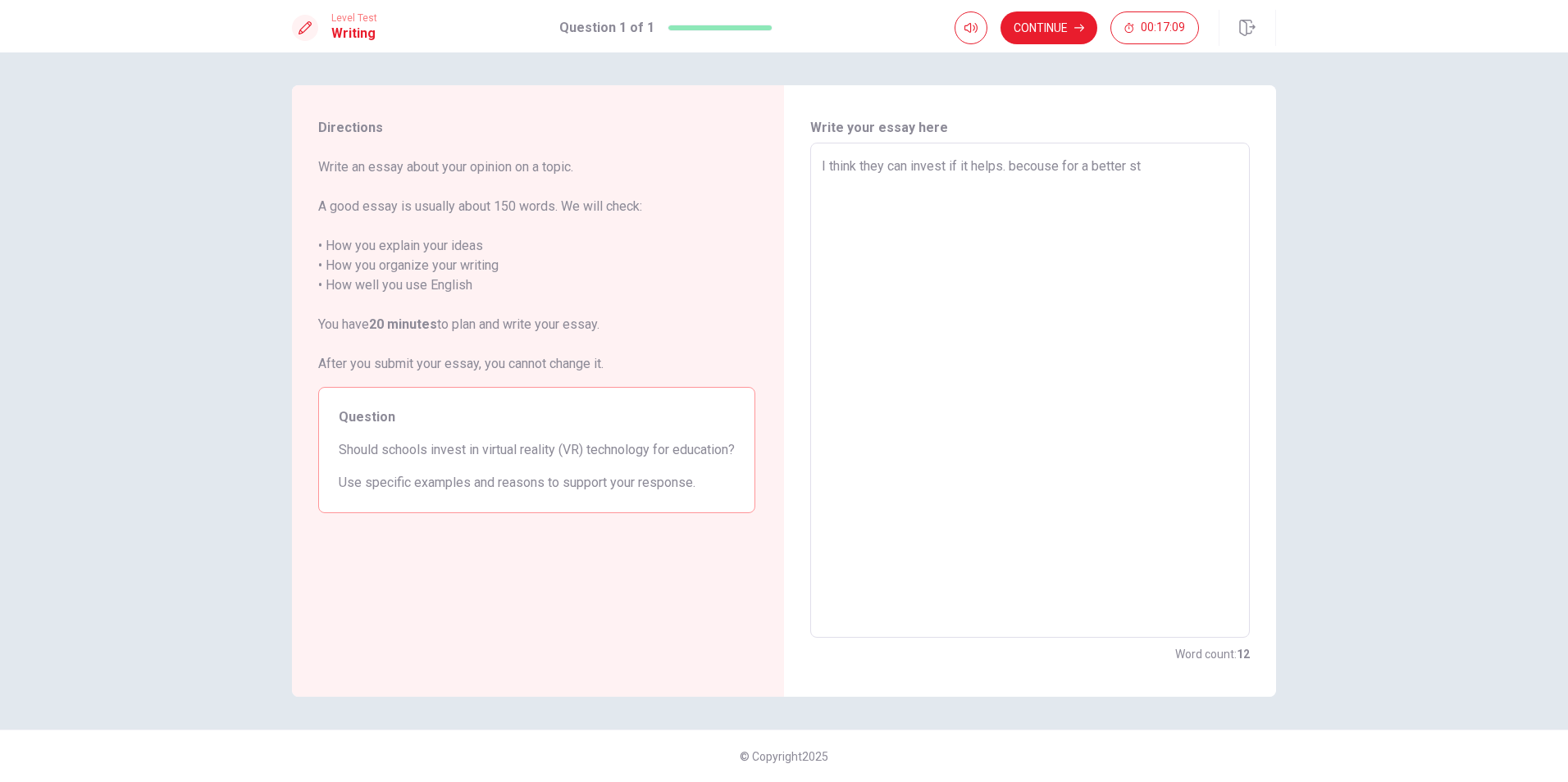 type on "x" 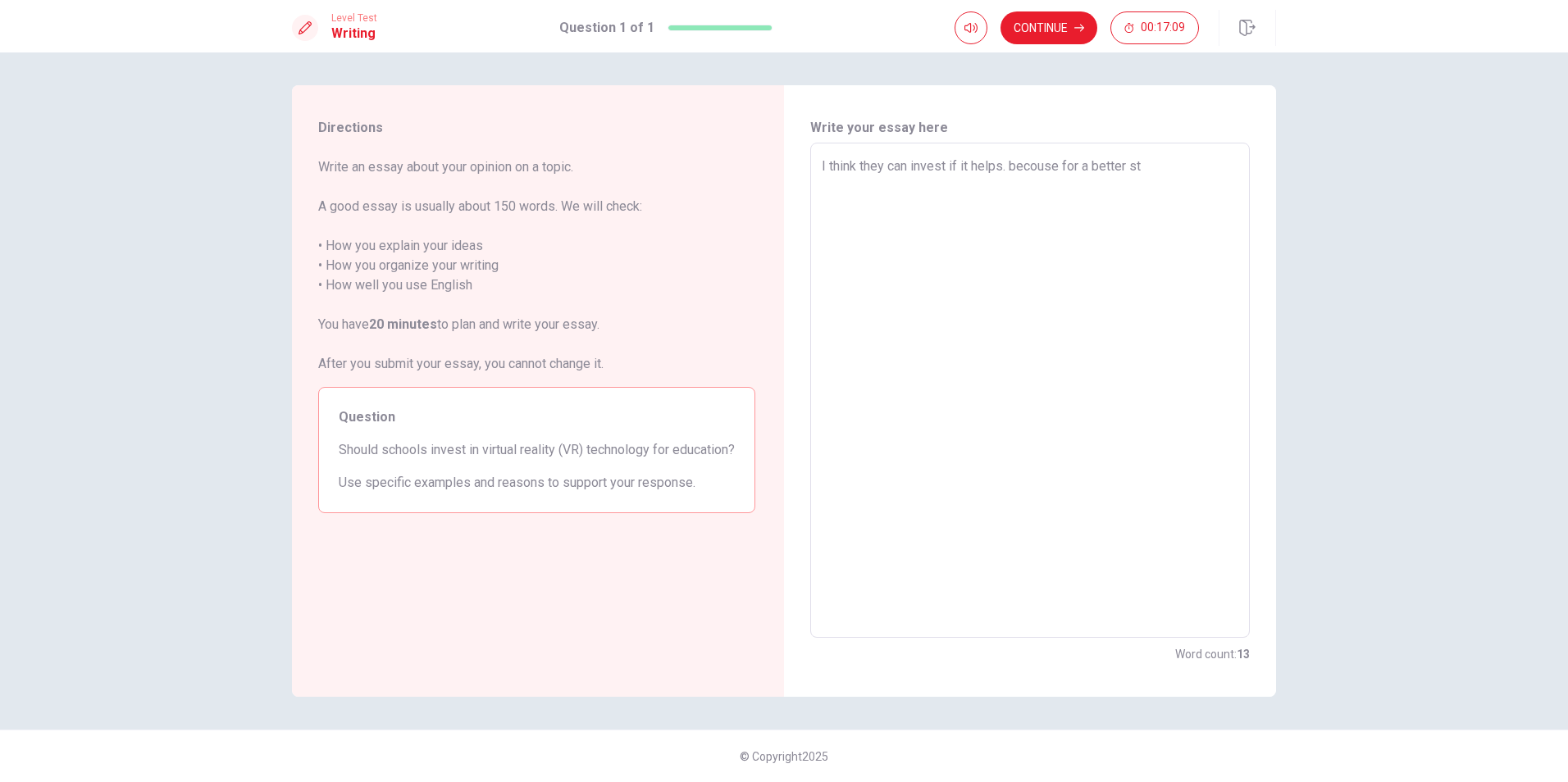 type on "I think they can invest if it helps. becouse for a better stu" 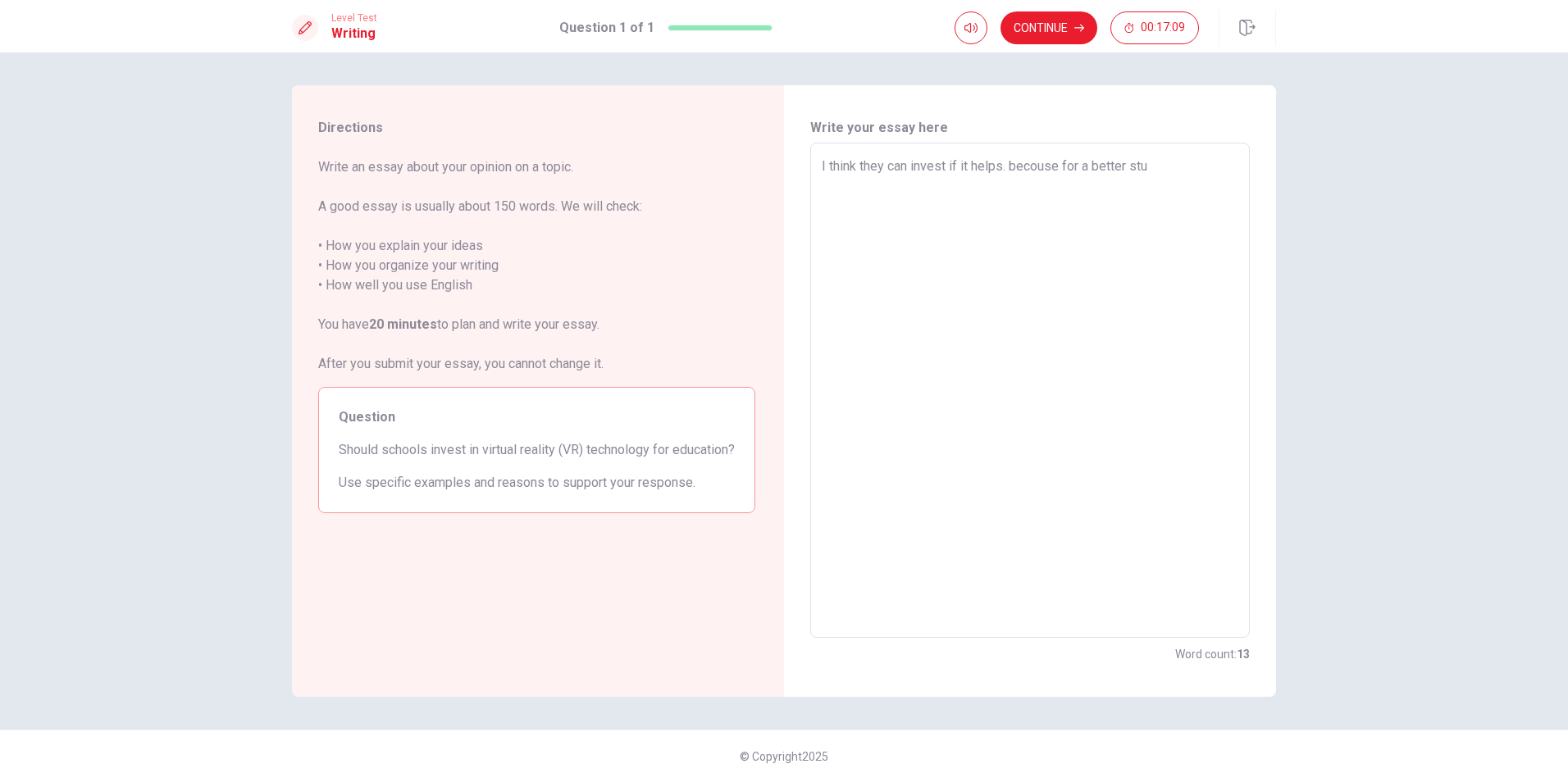 type on "x" 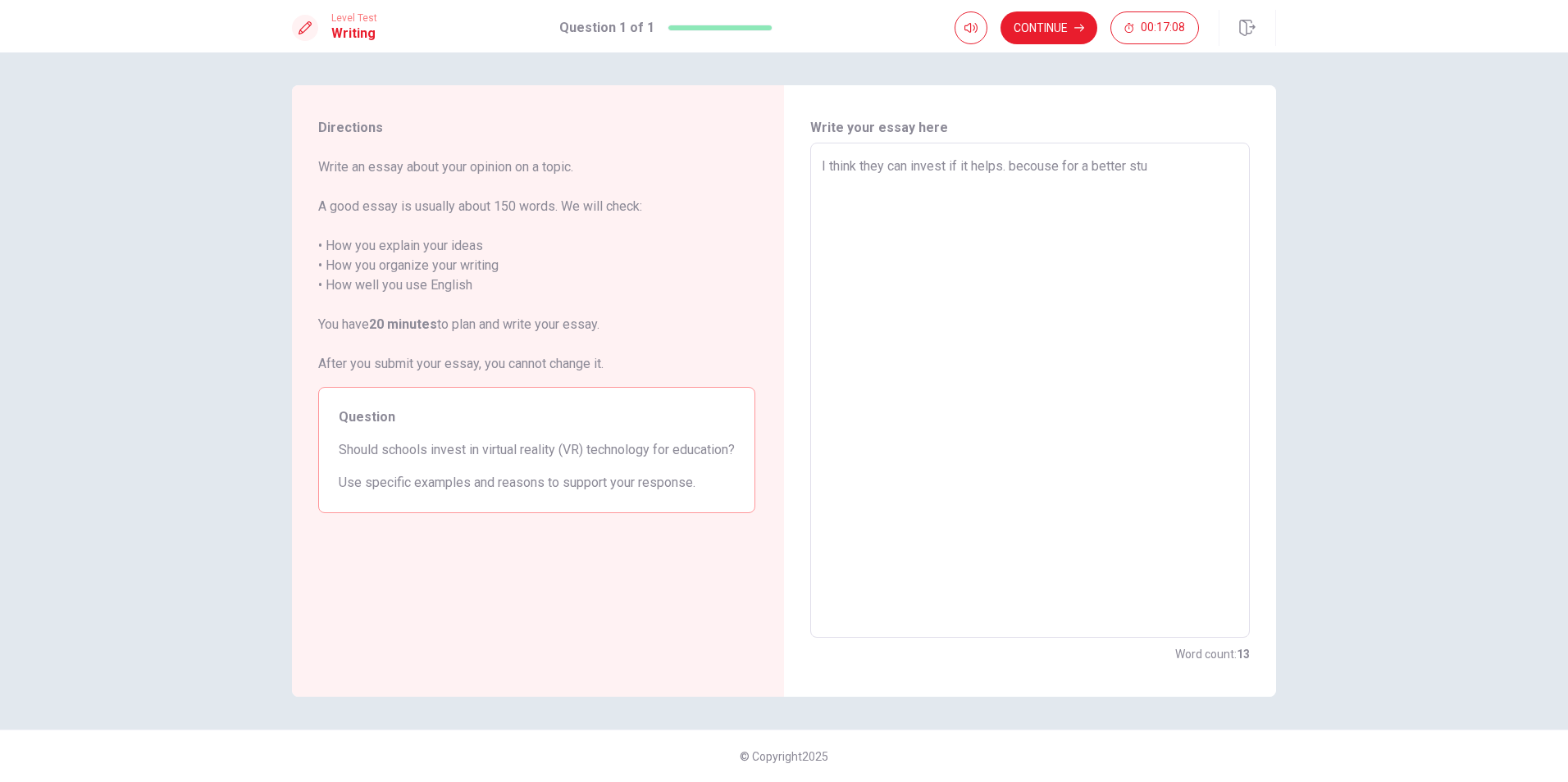 type on "I think they can invest if it helps. becouse for a better stud" 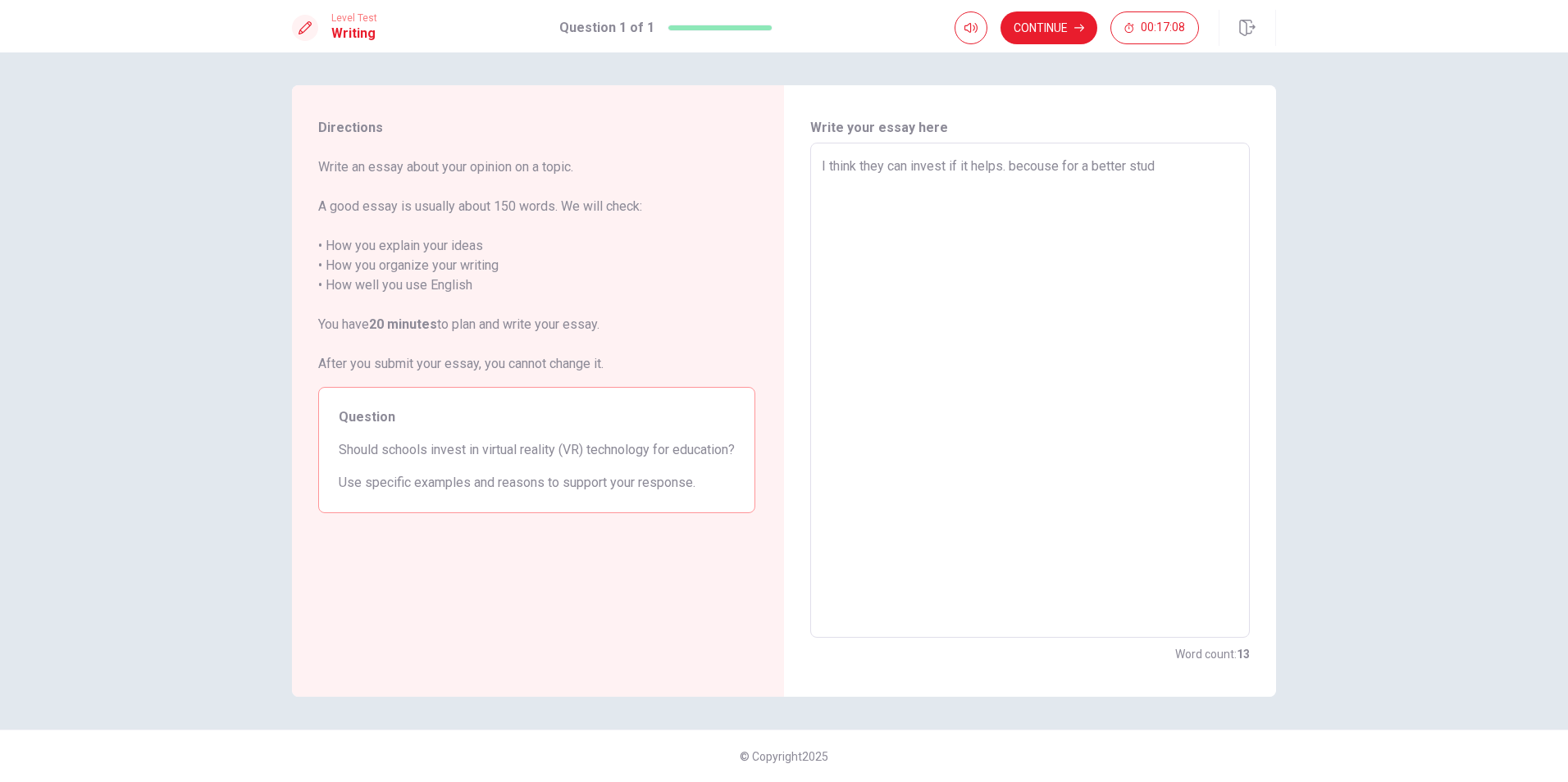 type on "x" 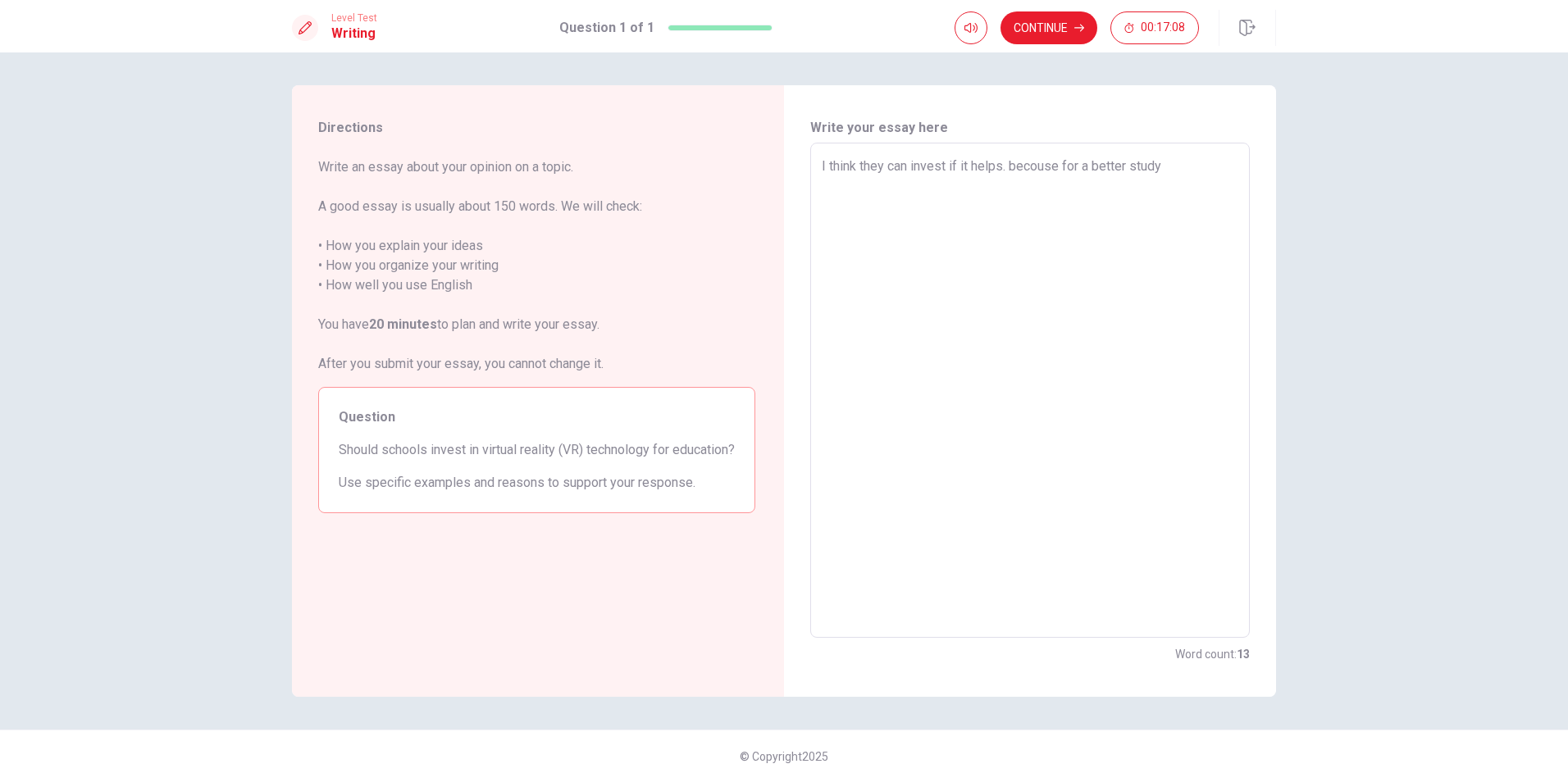 type on "x" 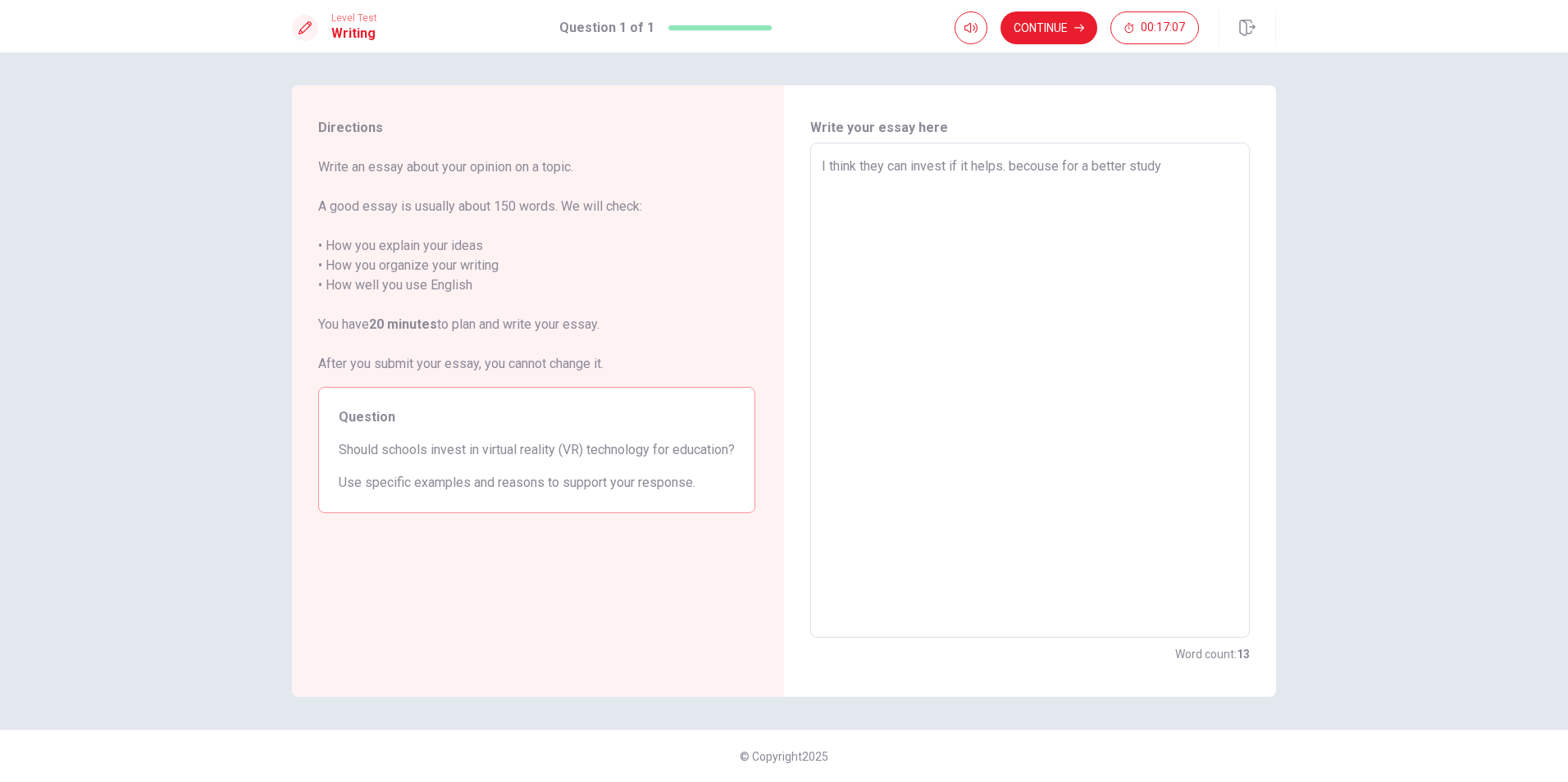 type on "I think they can invest if it helps. becouse for a better study" 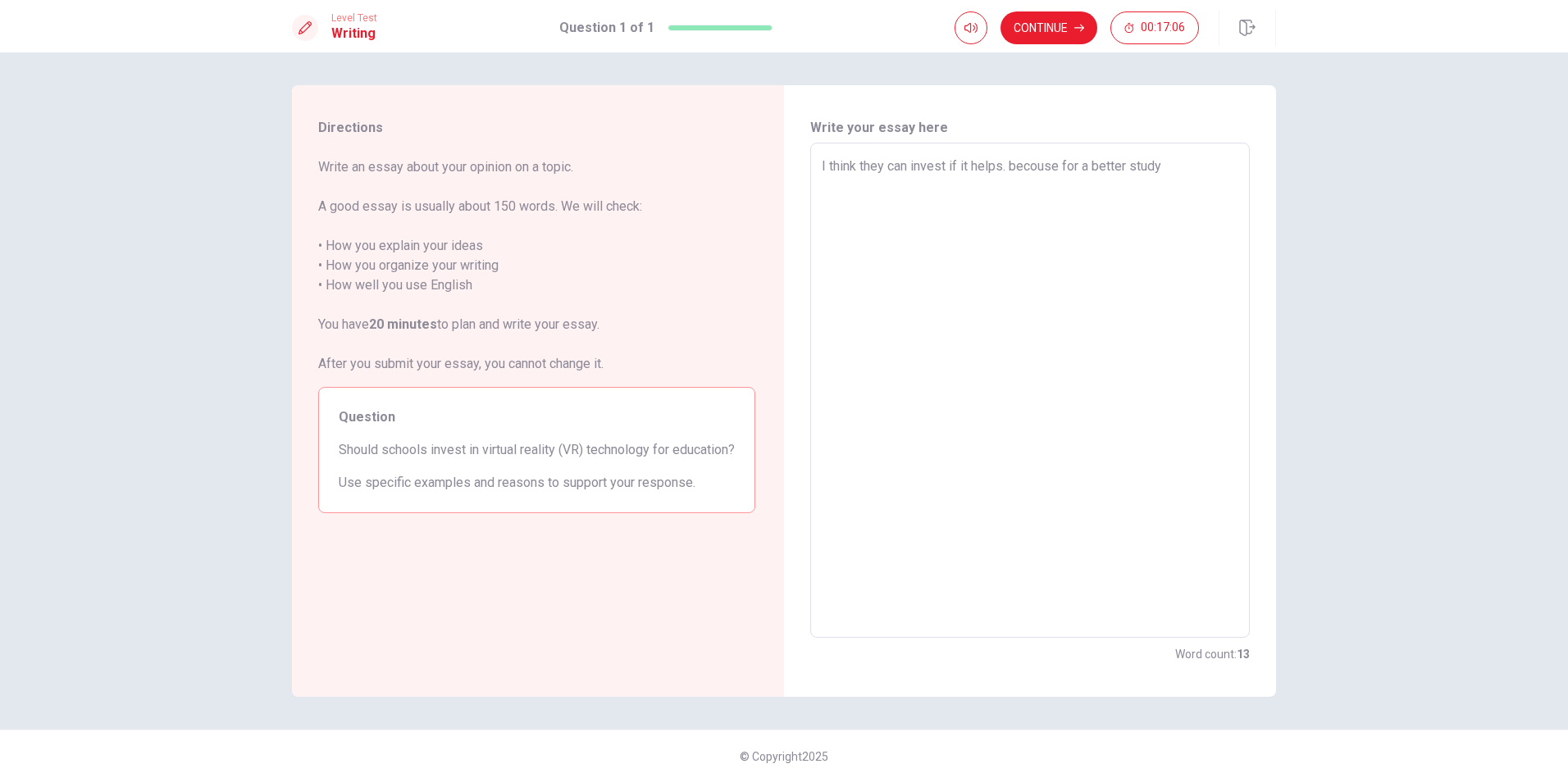 type on "I think they can invest if it helps. becouse for a better study e" 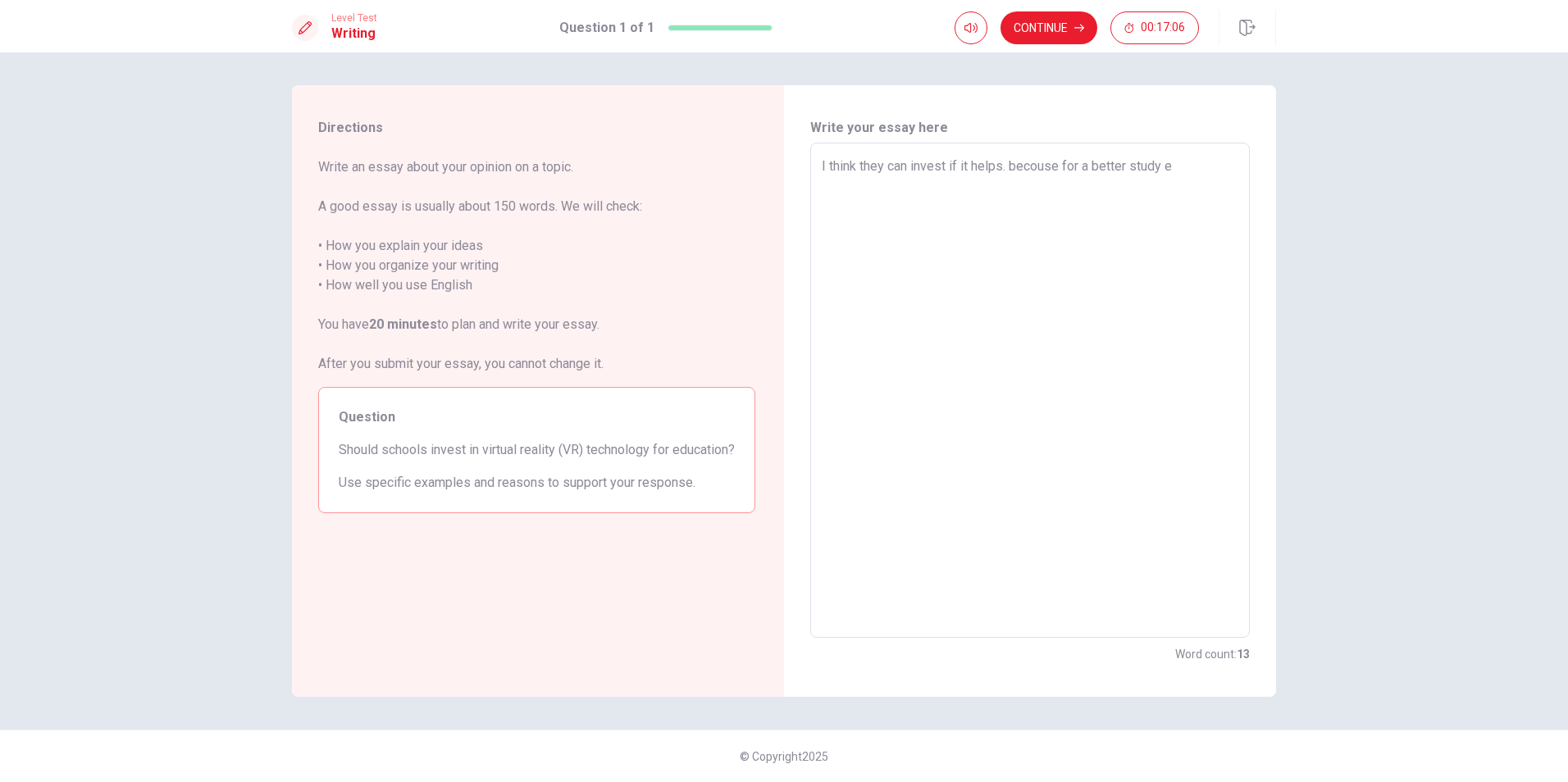 type on "x" 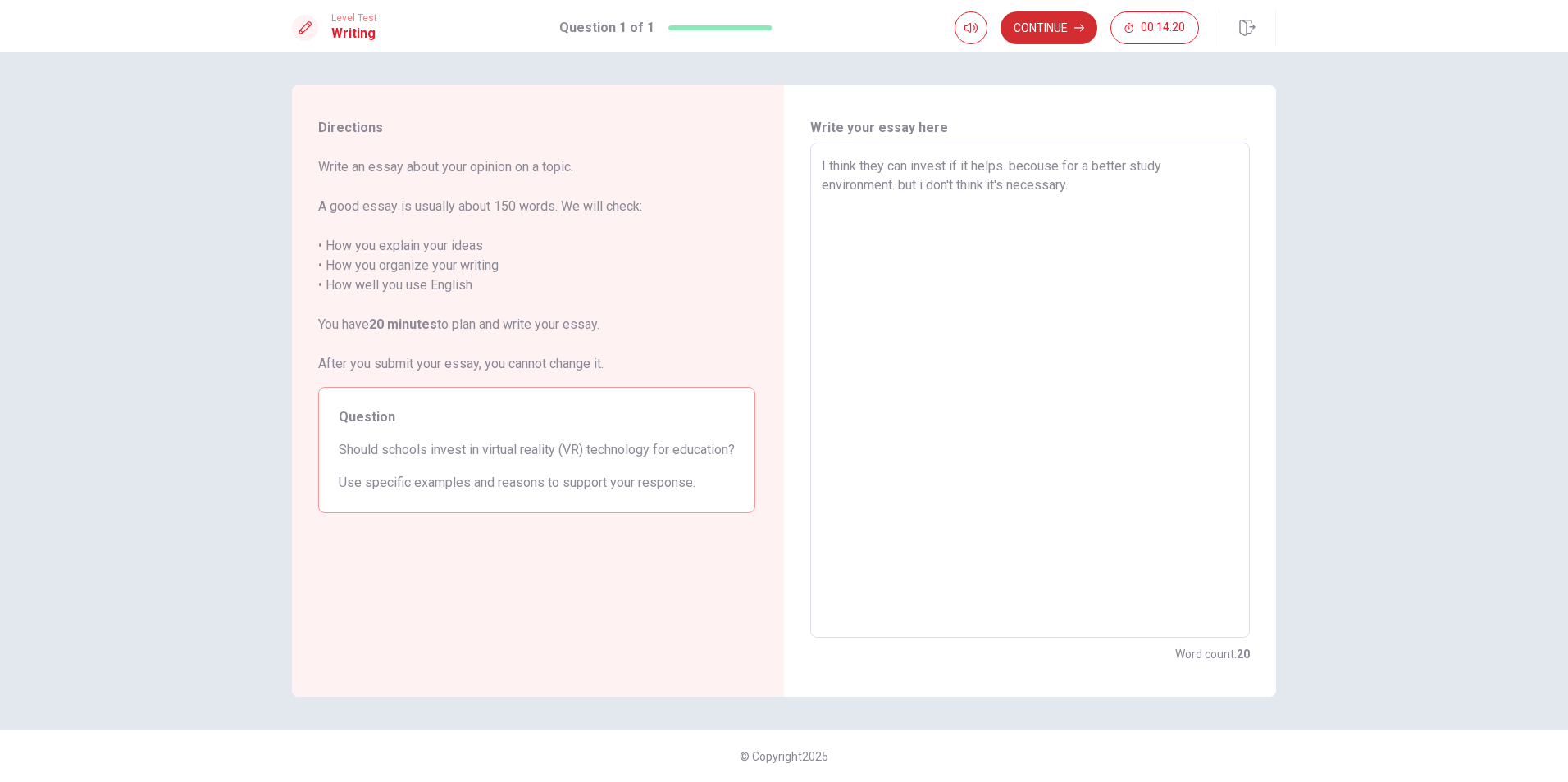 click on "Continue" at bounding box center [1049, 28] 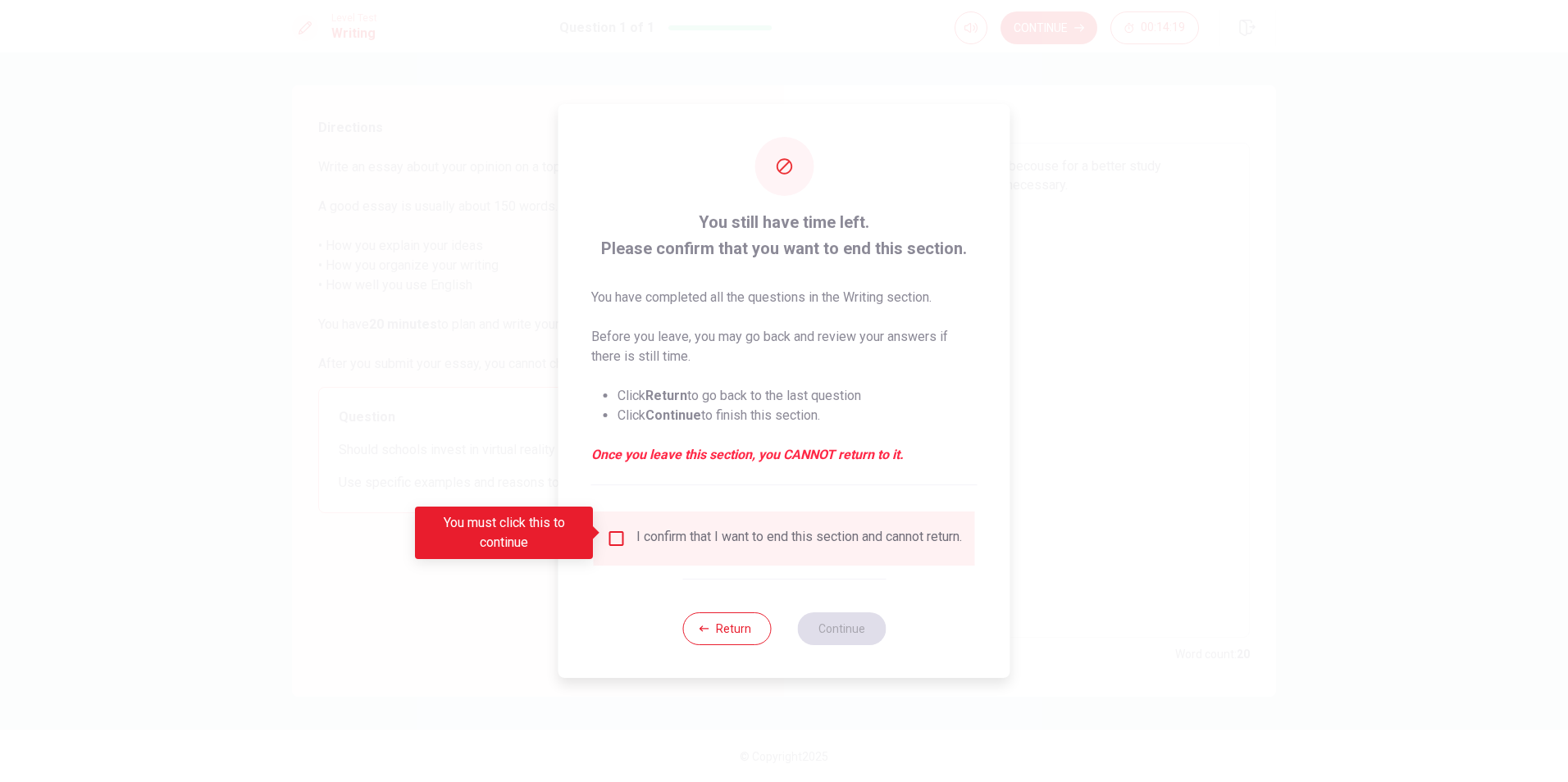 click on "I confirm that I want to end this section and cannot return." at bounding box center (784, 539) 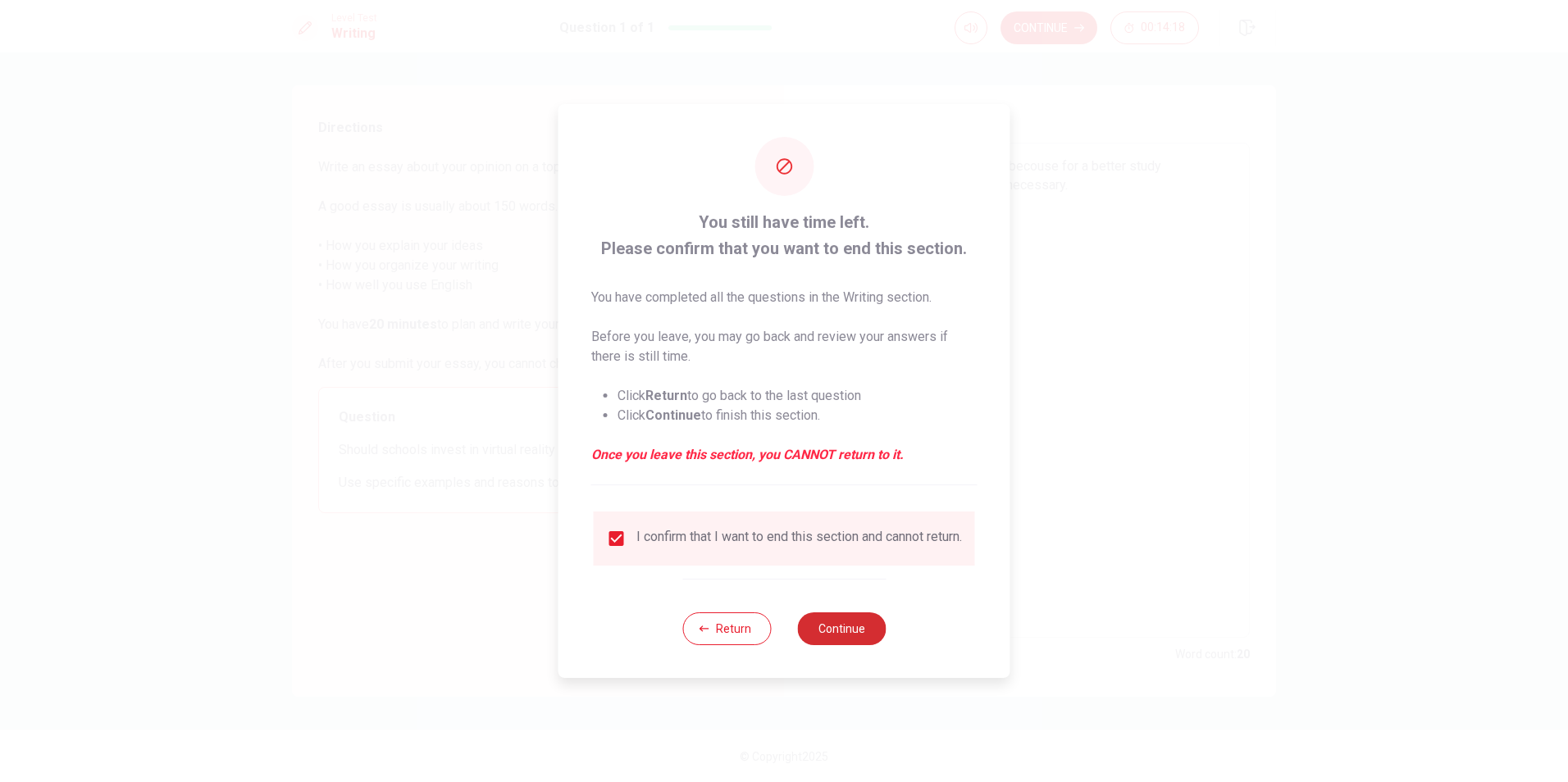 click on "Continue" at bounding box center [841, 629] 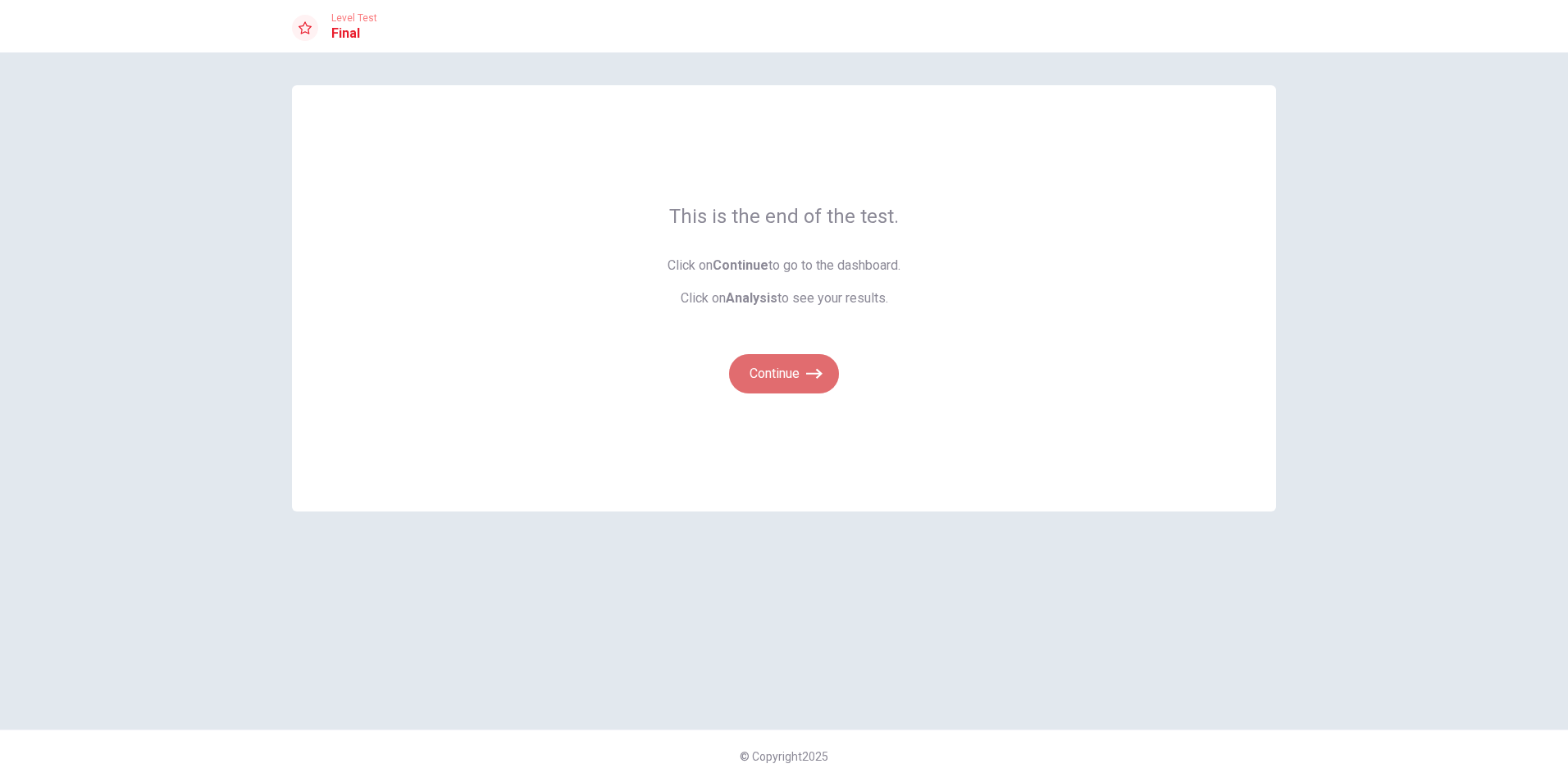 click 